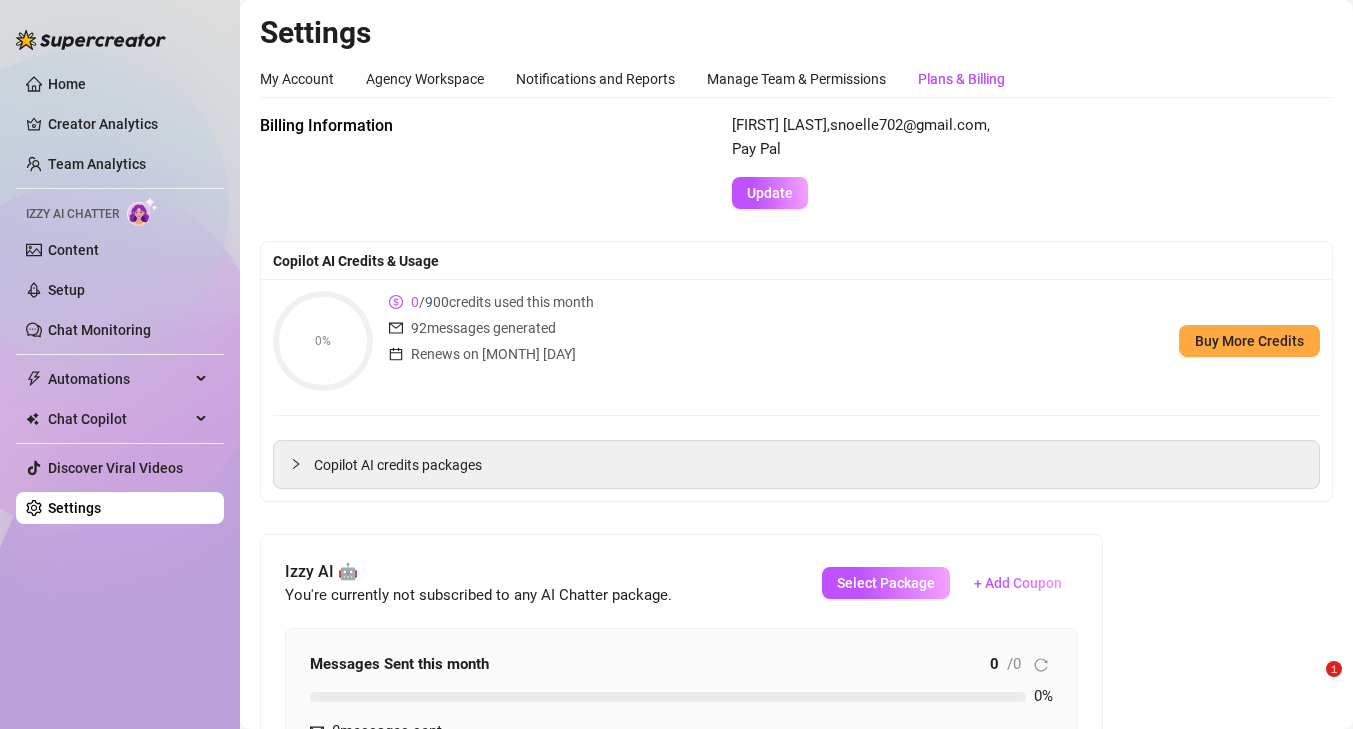 scroll, scrollTop: 0, scrollLeft: 0, axis: both 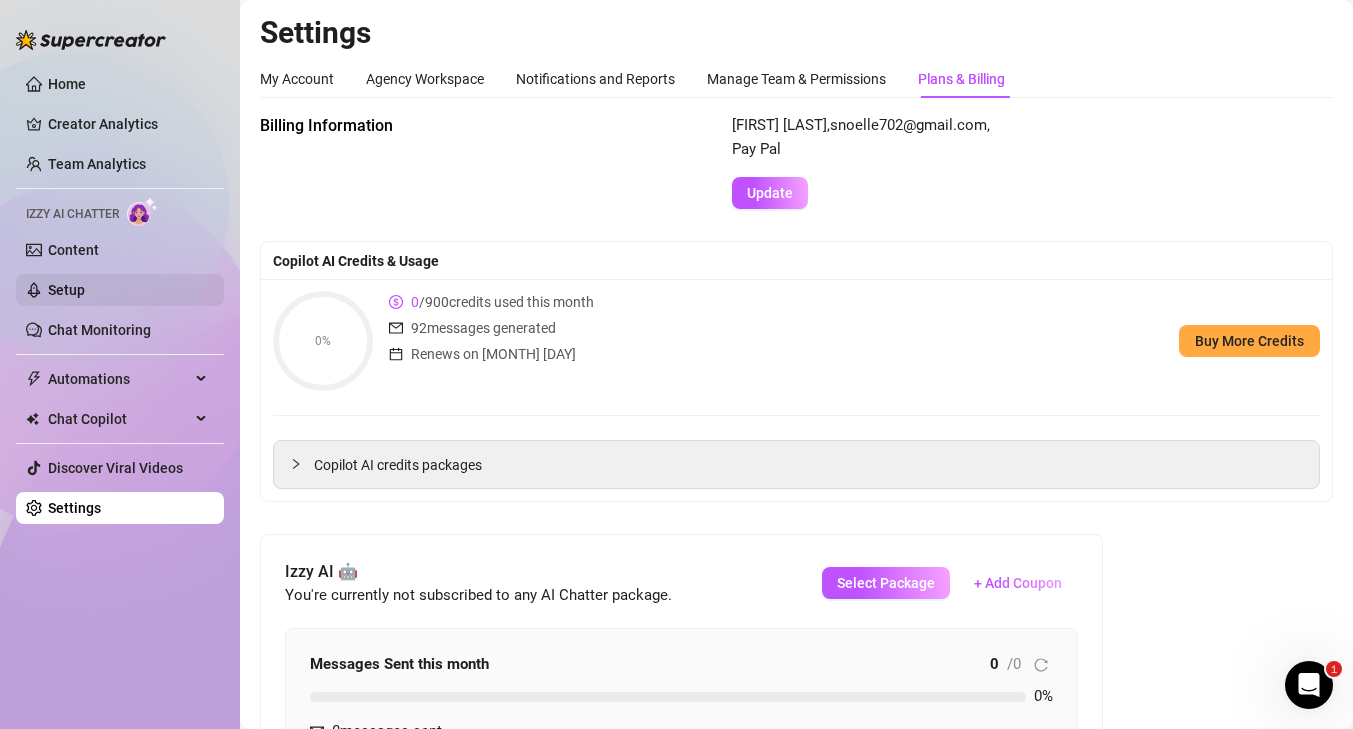 click on "Setup" at bounding box center (66, 290) 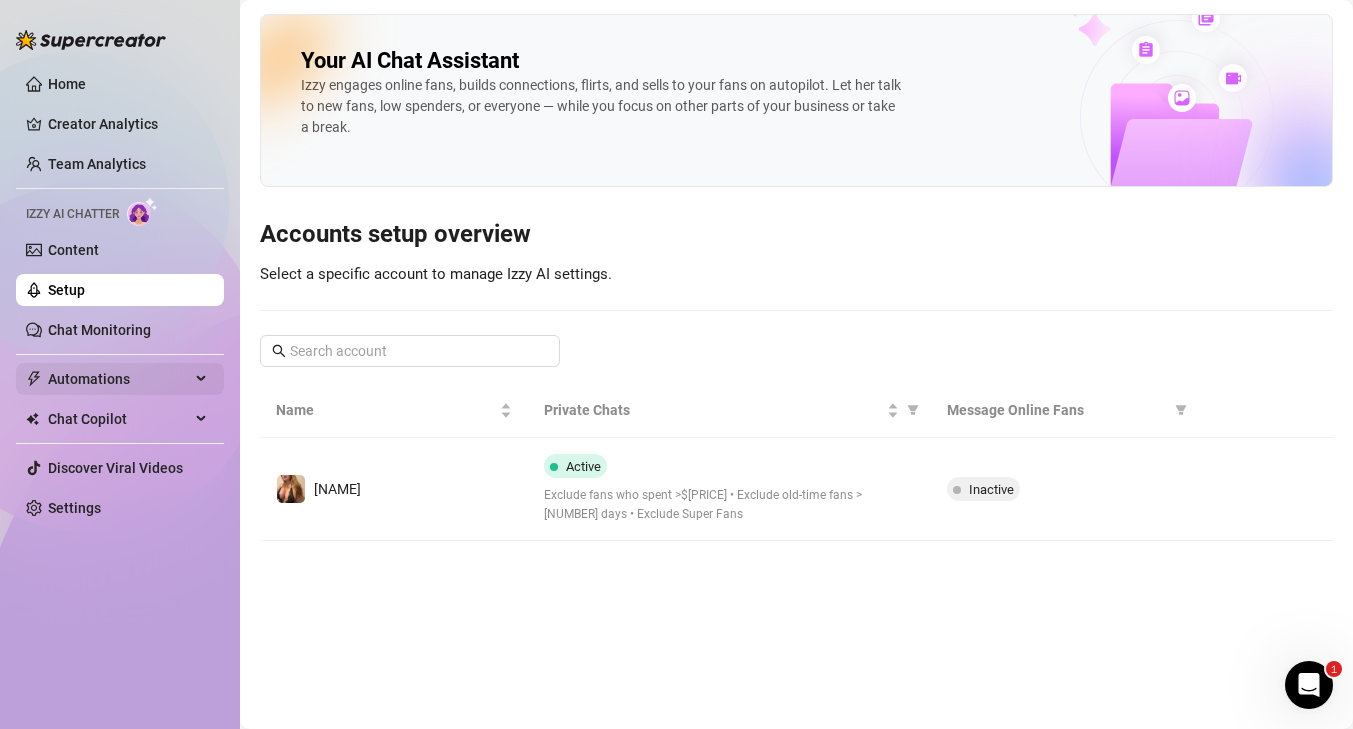 click on "Automations" at bounding box center (119, 379) 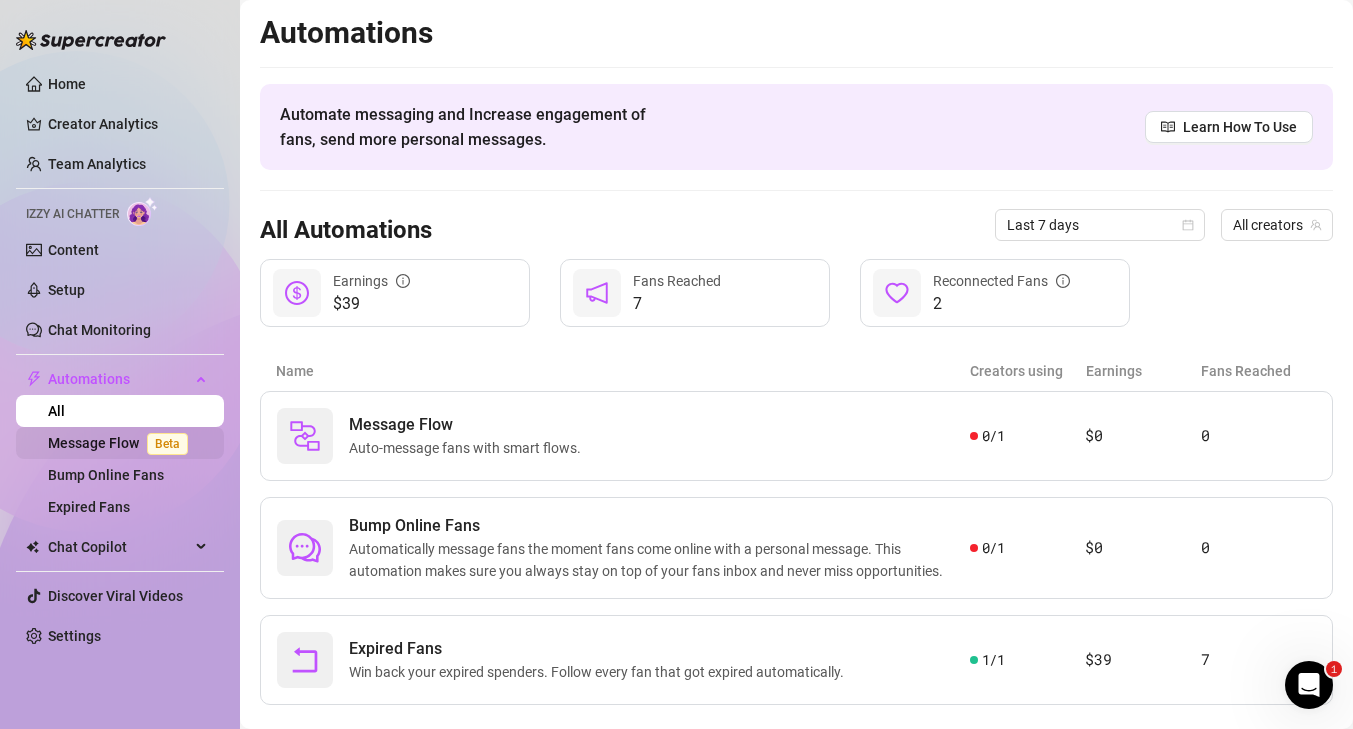 click on "Beta" at bounding box center (167, 444) 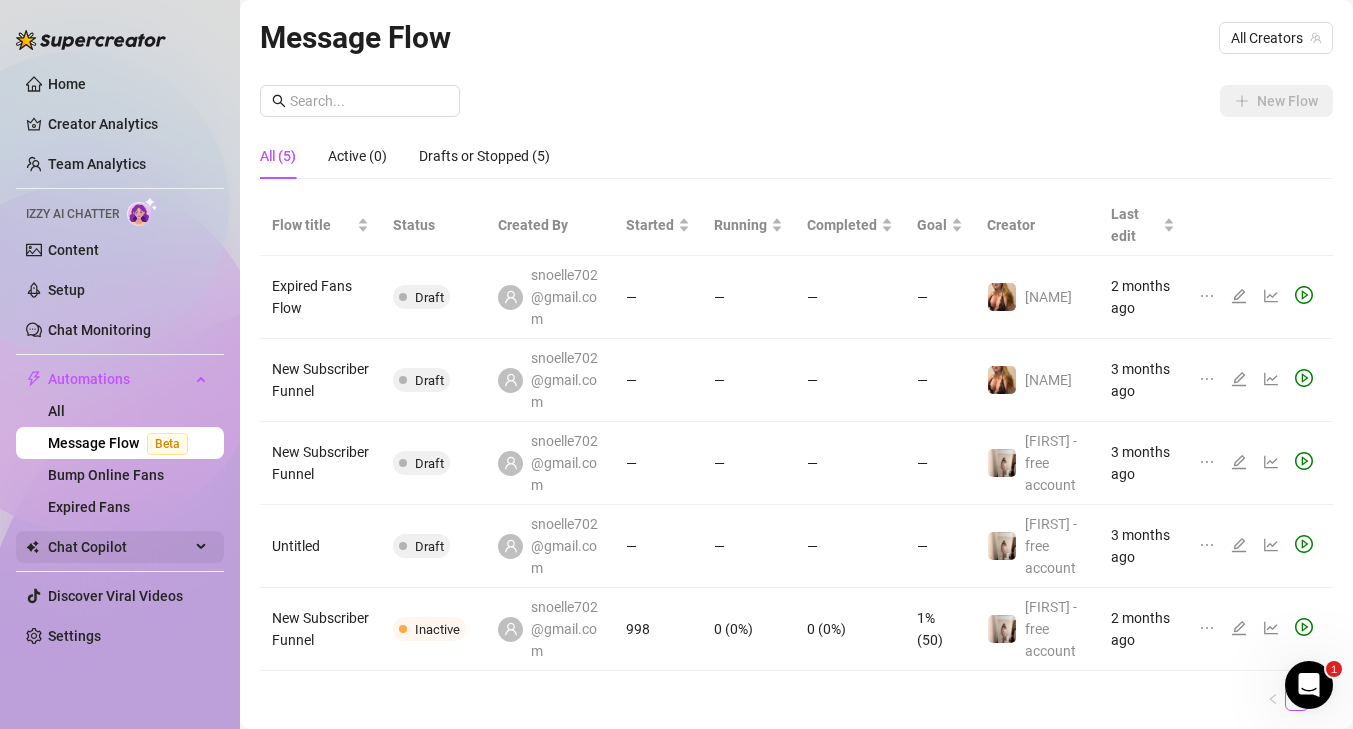 click on "Chat Copilot" at bounding box center [119, 547] 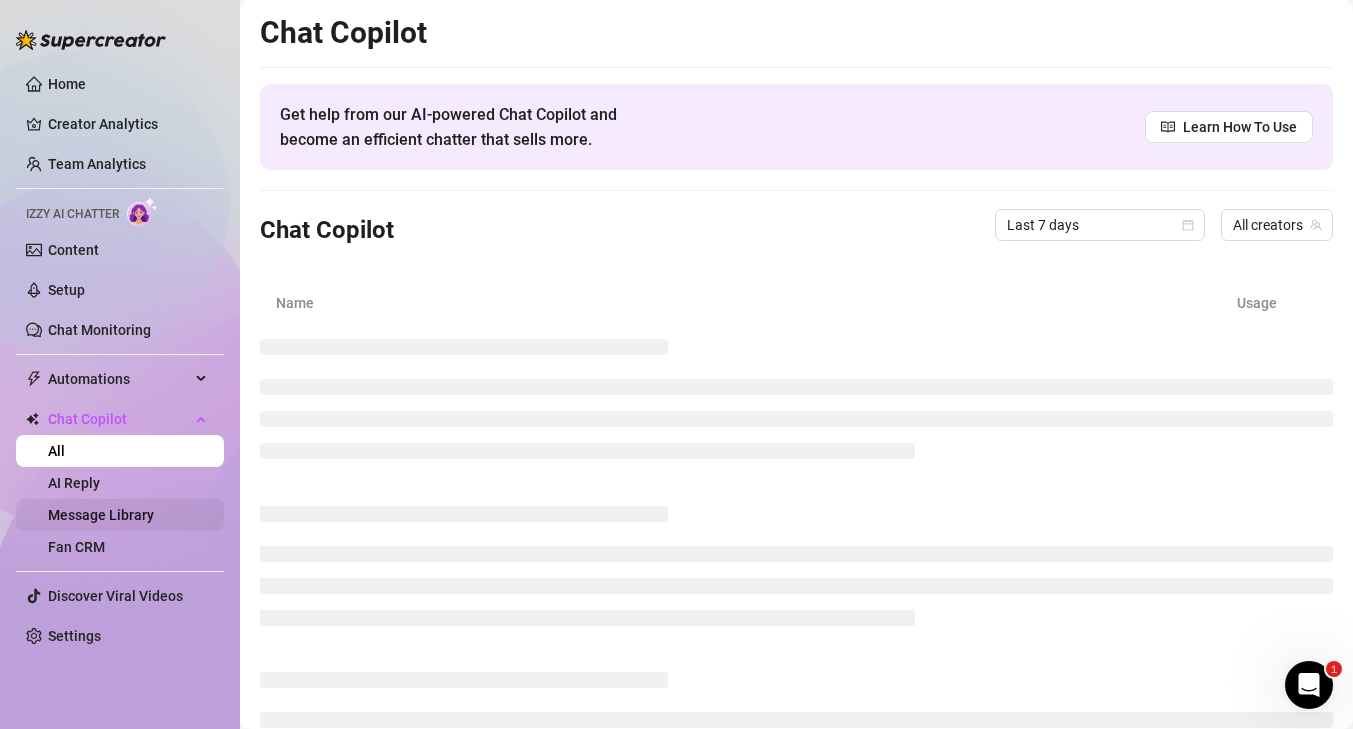 click on "Message Library" at bounding box center [101, 515] 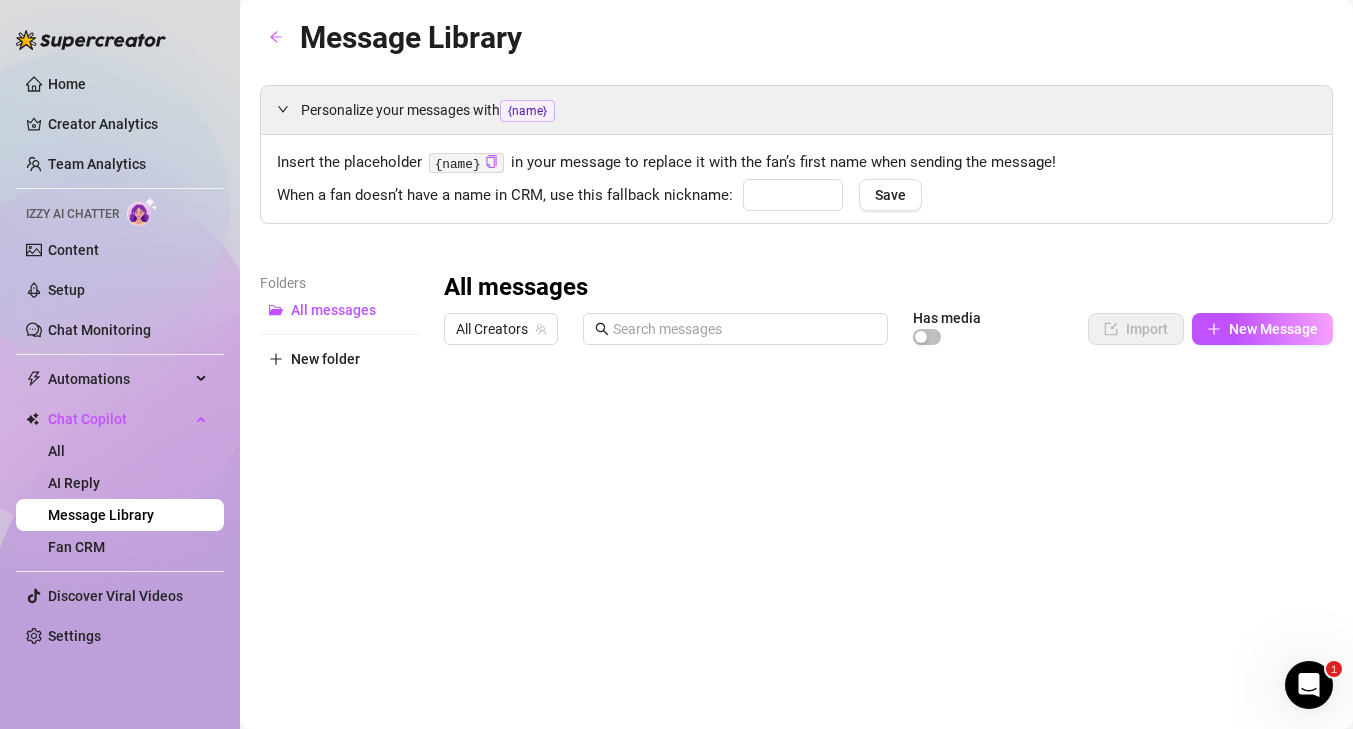 type on "babe" 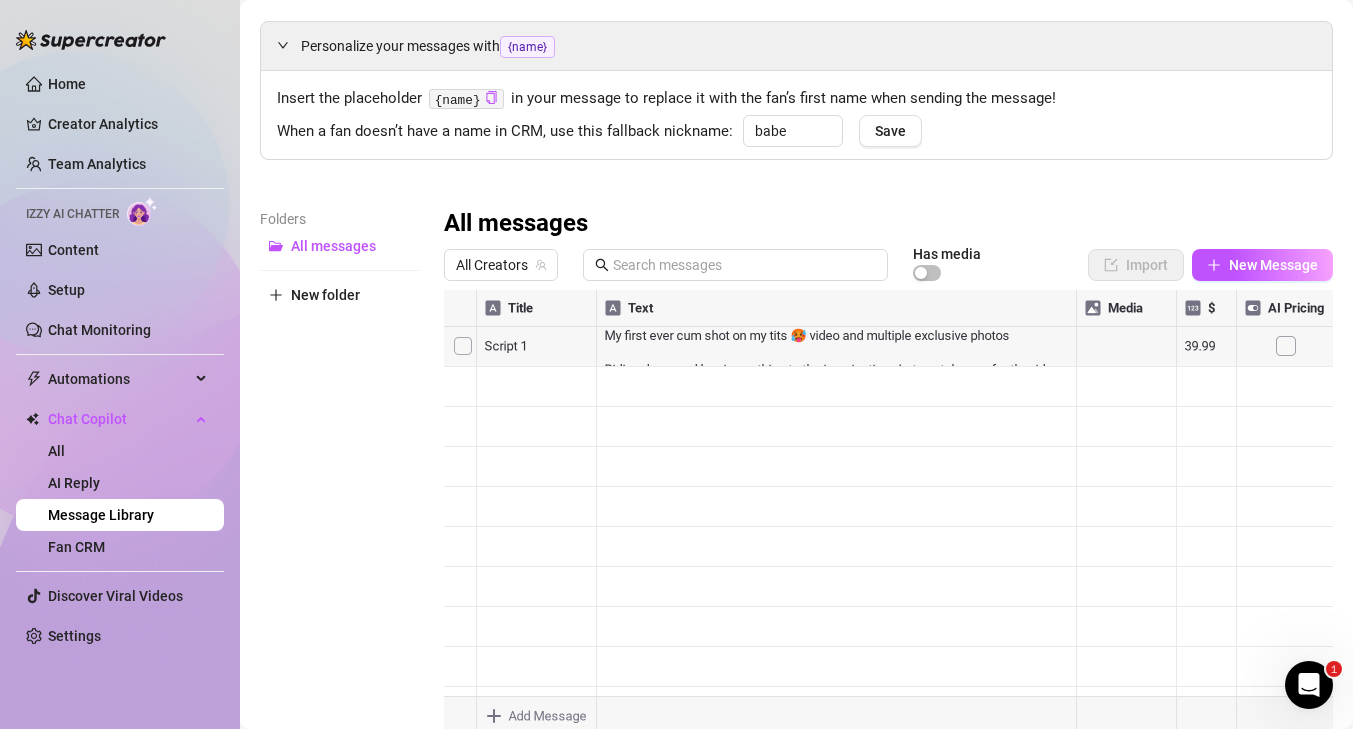 scroll, scrollTop: 65, scrollLeft: 0, axis: vertical 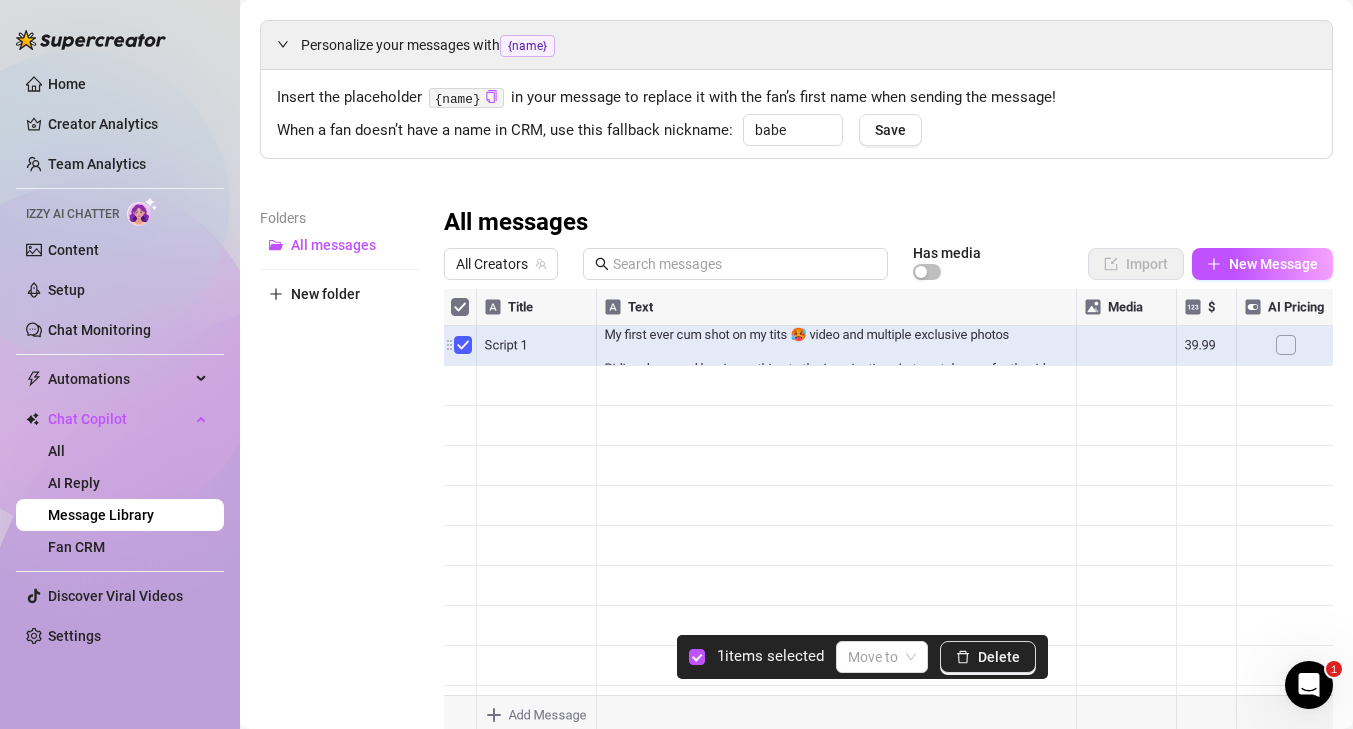 click at bounding box center (888, 512) 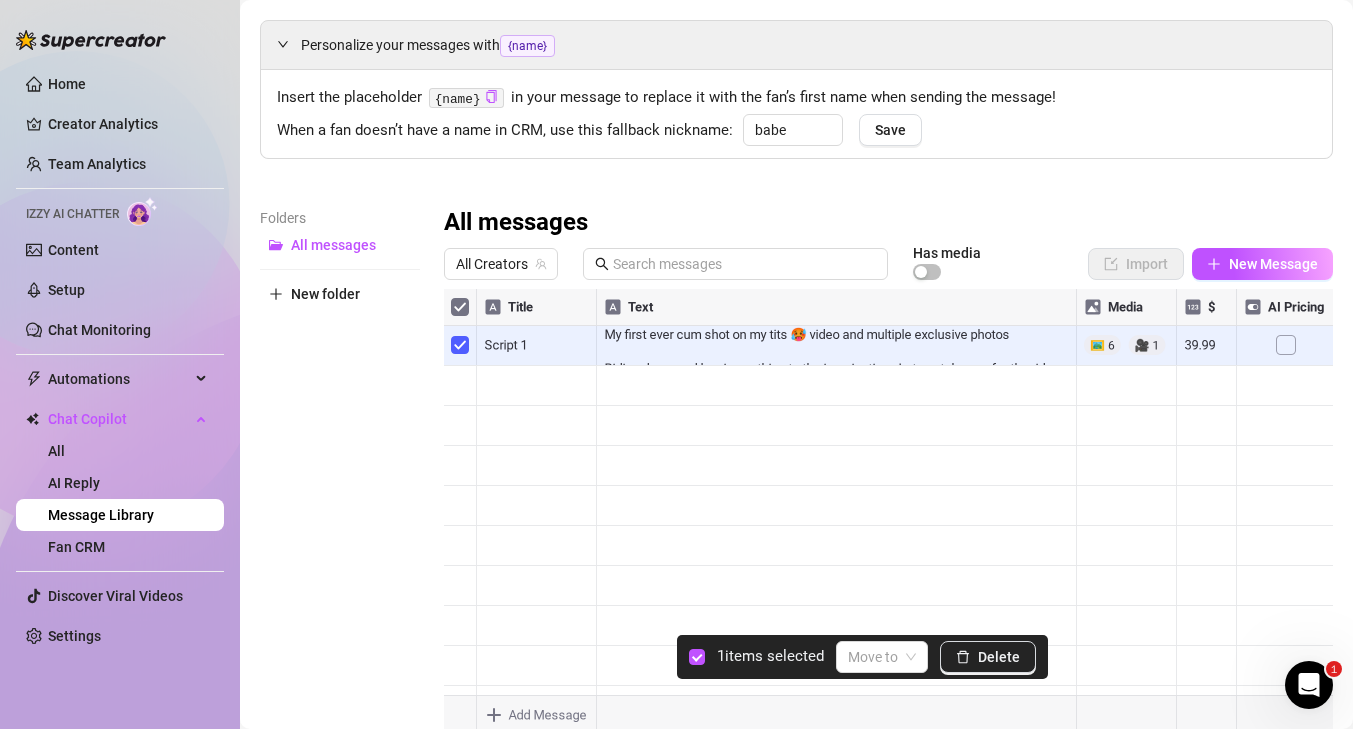 click on "All messages All Creators Has media Import New Message Title Text Media $ AI Pricing Script 1 My first ever cum shot on my tits 🥵 video and multiple exclusive photos
Riding deep, and leaving nothing to the imagination…Let me take you for the ride of your life - thigh highs hugging my legs as I bounce on that cock, taking it deep and hard. I have multiple orgasms and the suck session ends with cum dripping down my tits🤤... every moan and every thrust captured just for you. are you ready to see me lose control?😏😉 39.99 false Type to search" at bounding box center (888, 471) 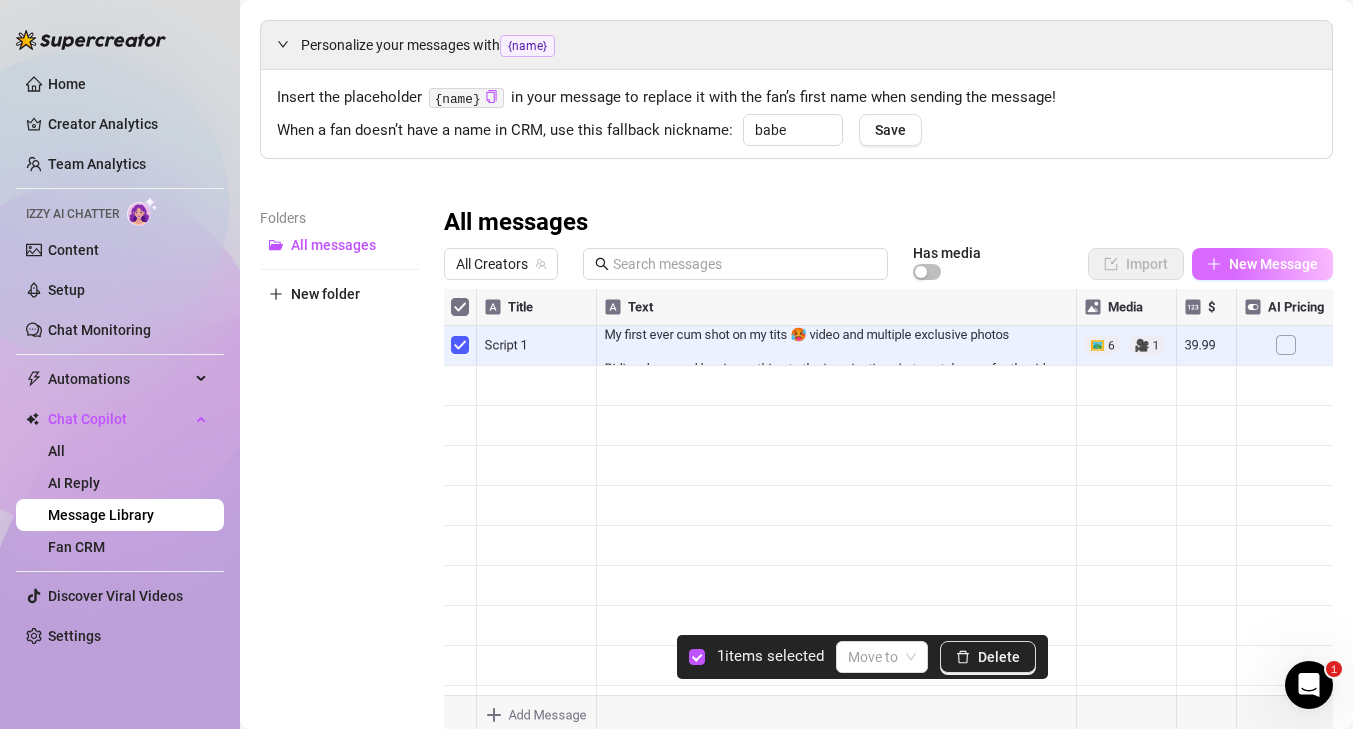 click 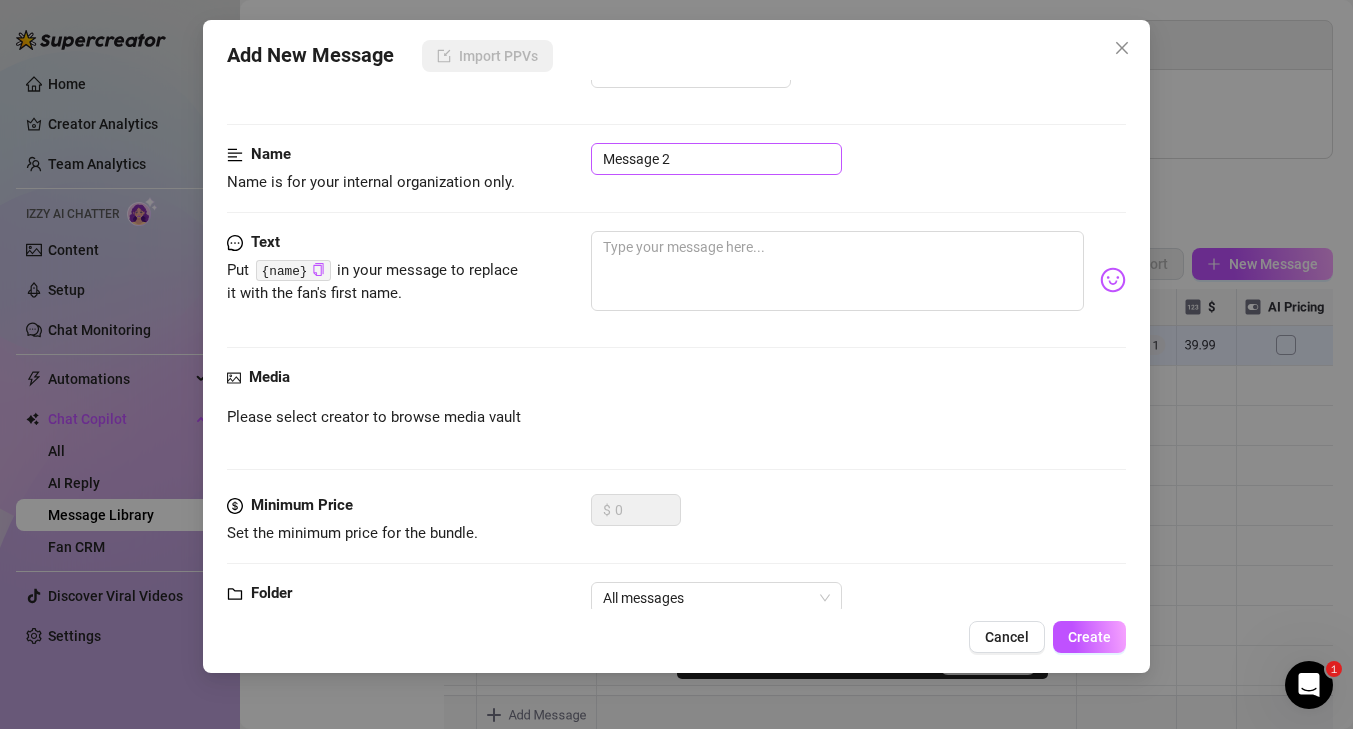 scroll, scrollTop: 0, scrollLeft: 0, axis: both 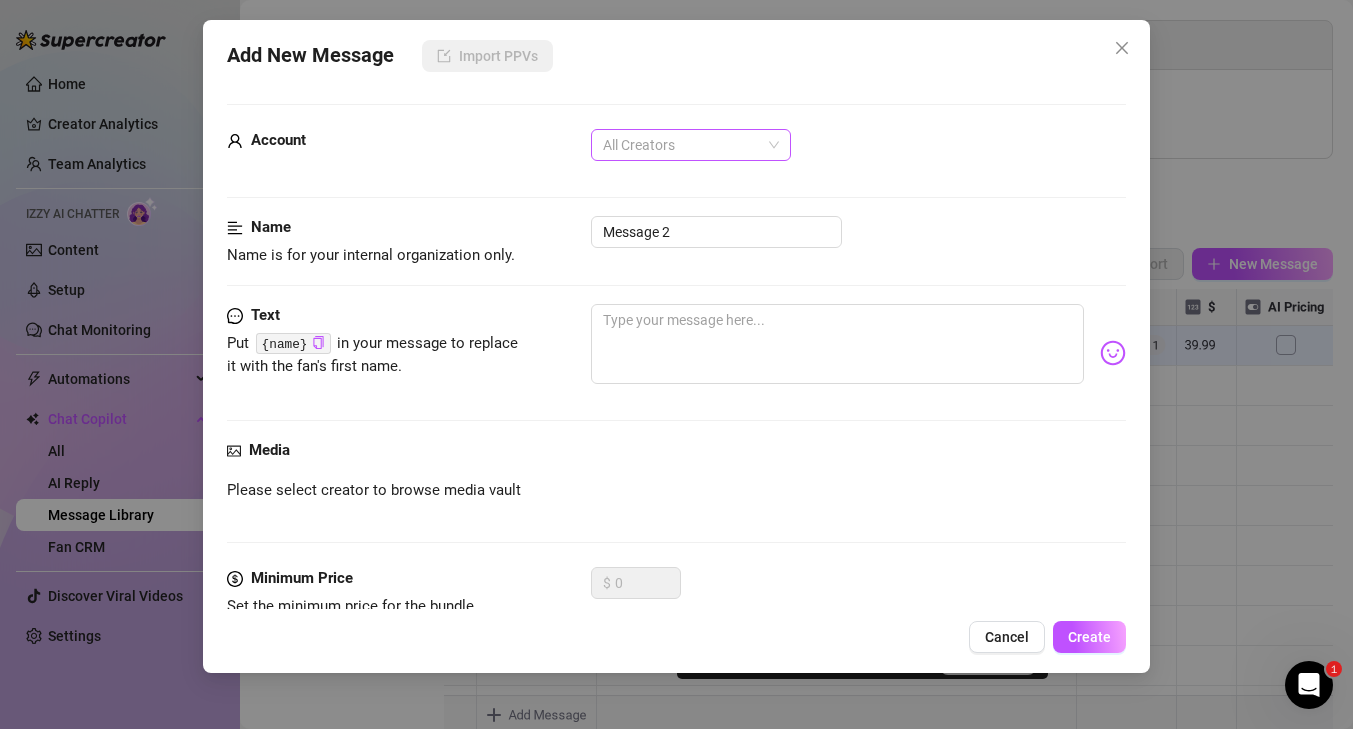 click on "All Creators" at bounding box center (691, 145) 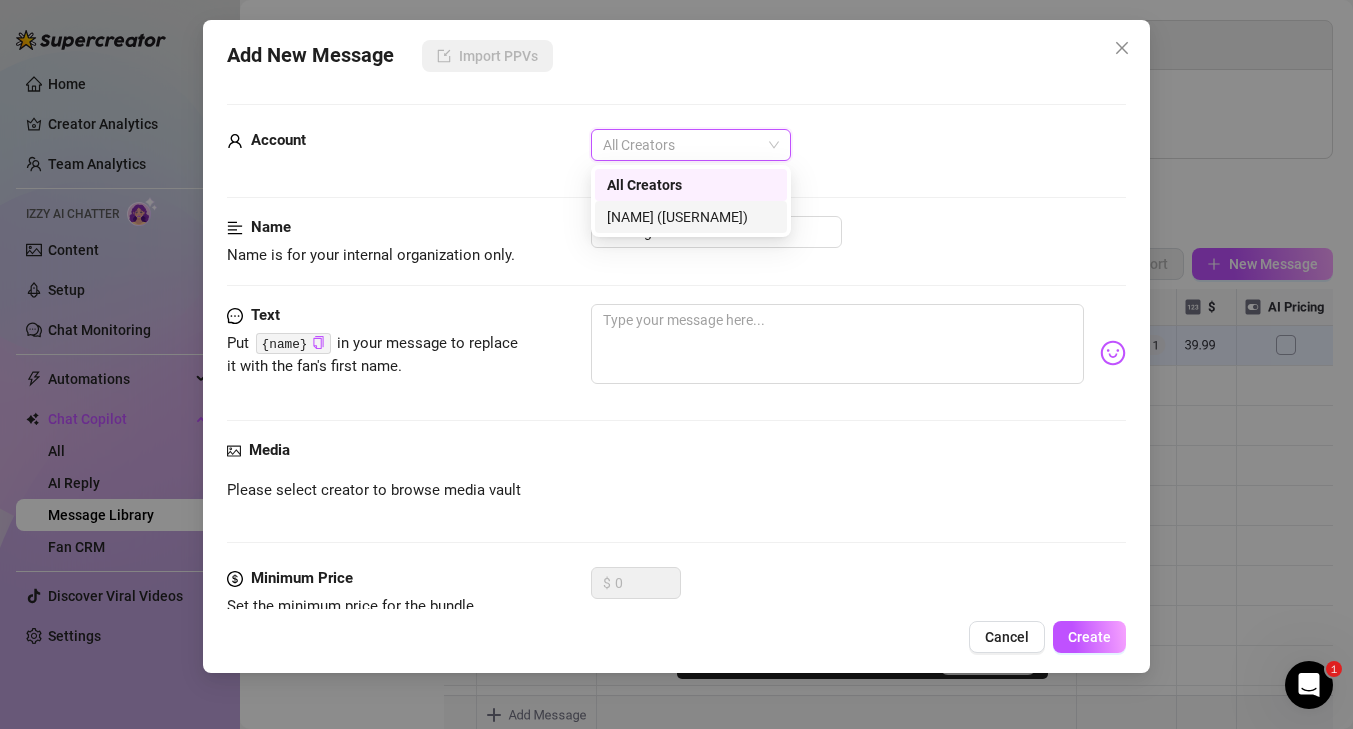 click on "[NAME] ([USERNAME])" at bounding box center [691, 217] 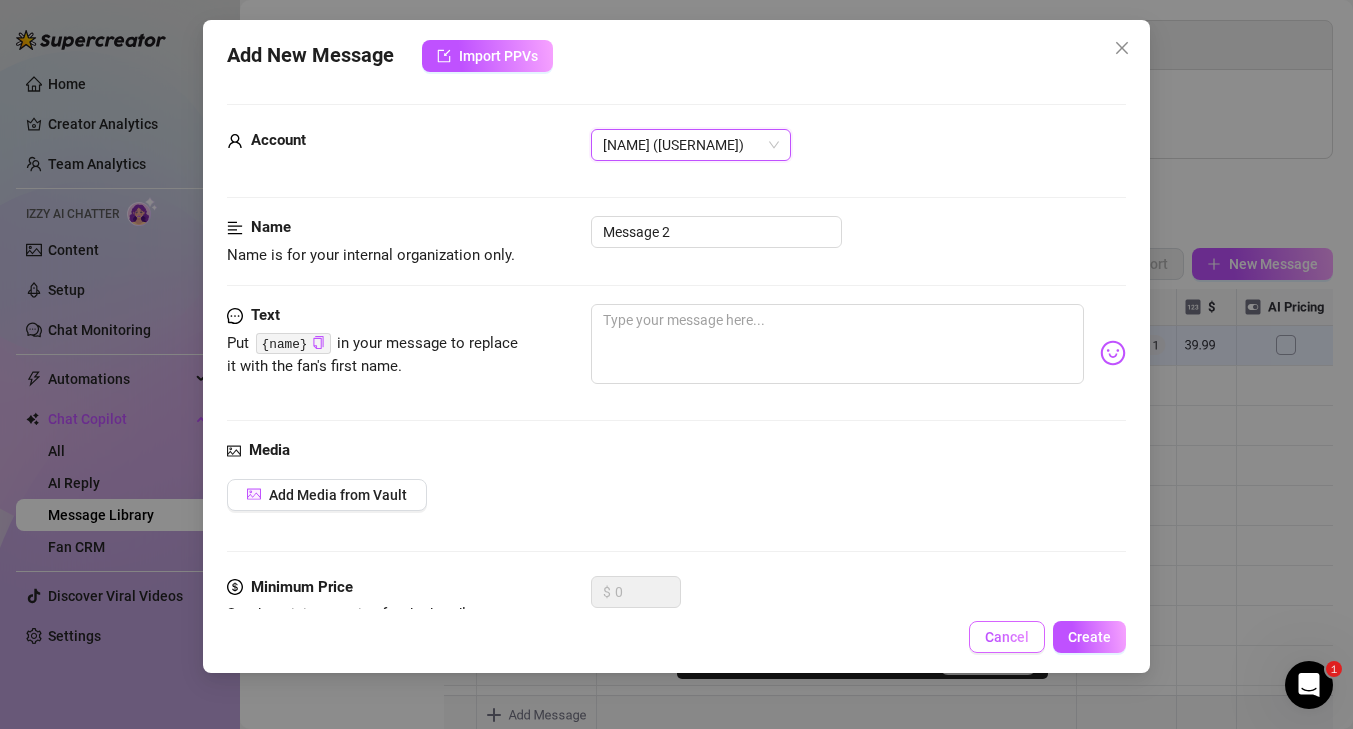 click on "Cancel" at bounding box center [1007, 637] 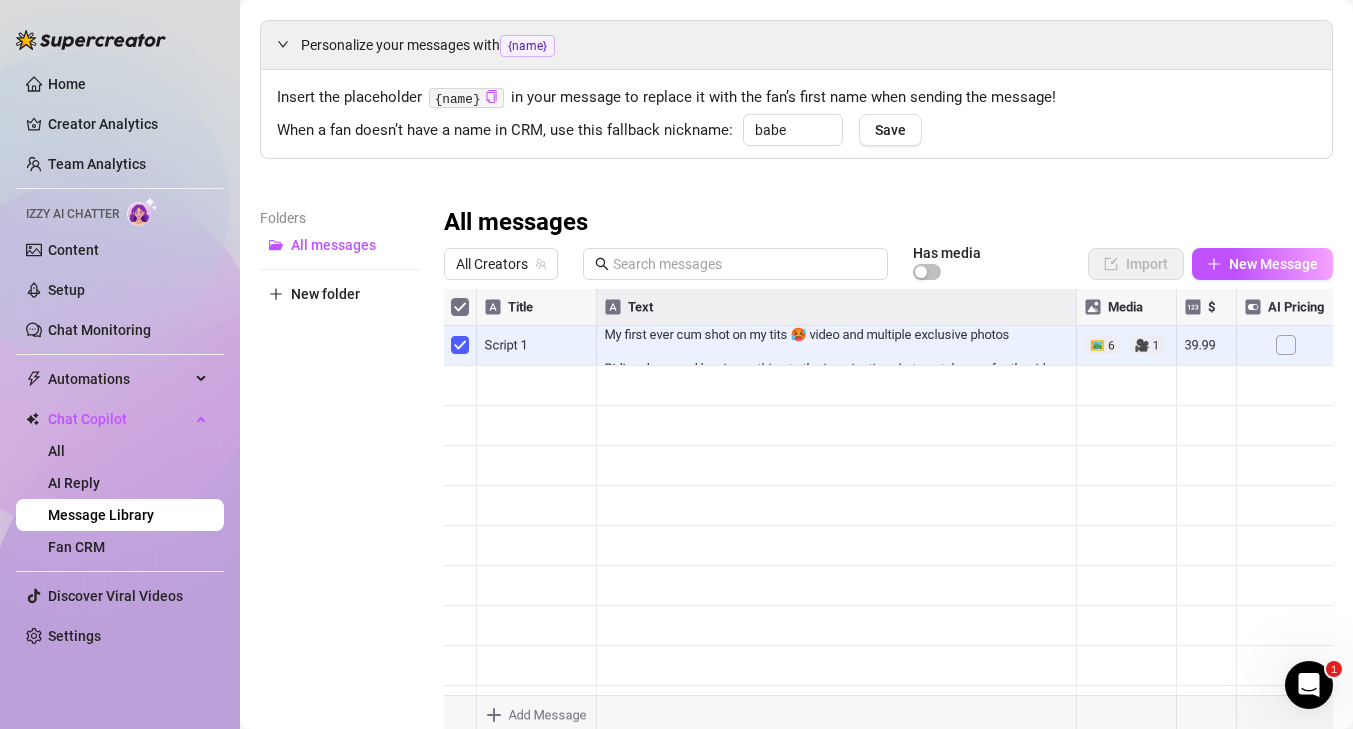 click at bounding box center [888, 512] 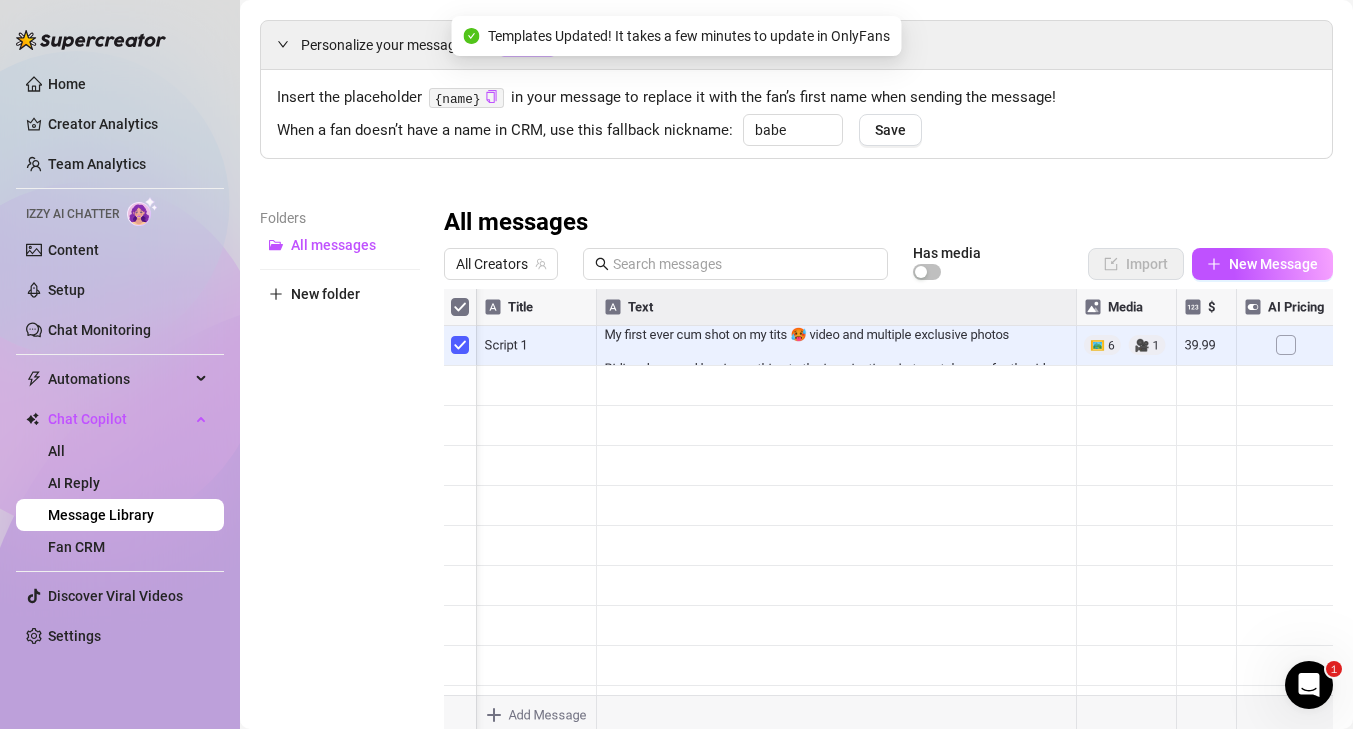 scroll, scrollTop: 0, scrollLeft: 124, axis: horizontal 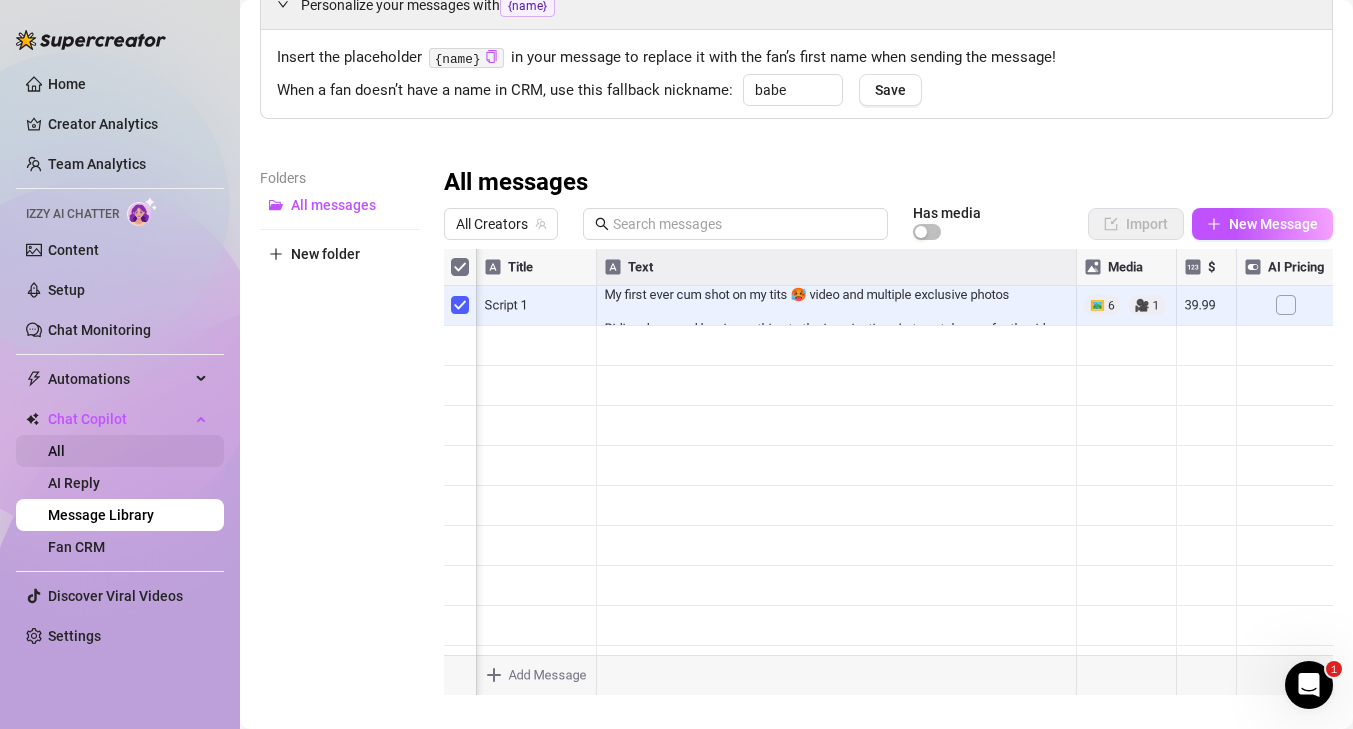click on "All" at bounding box center (56, 451) 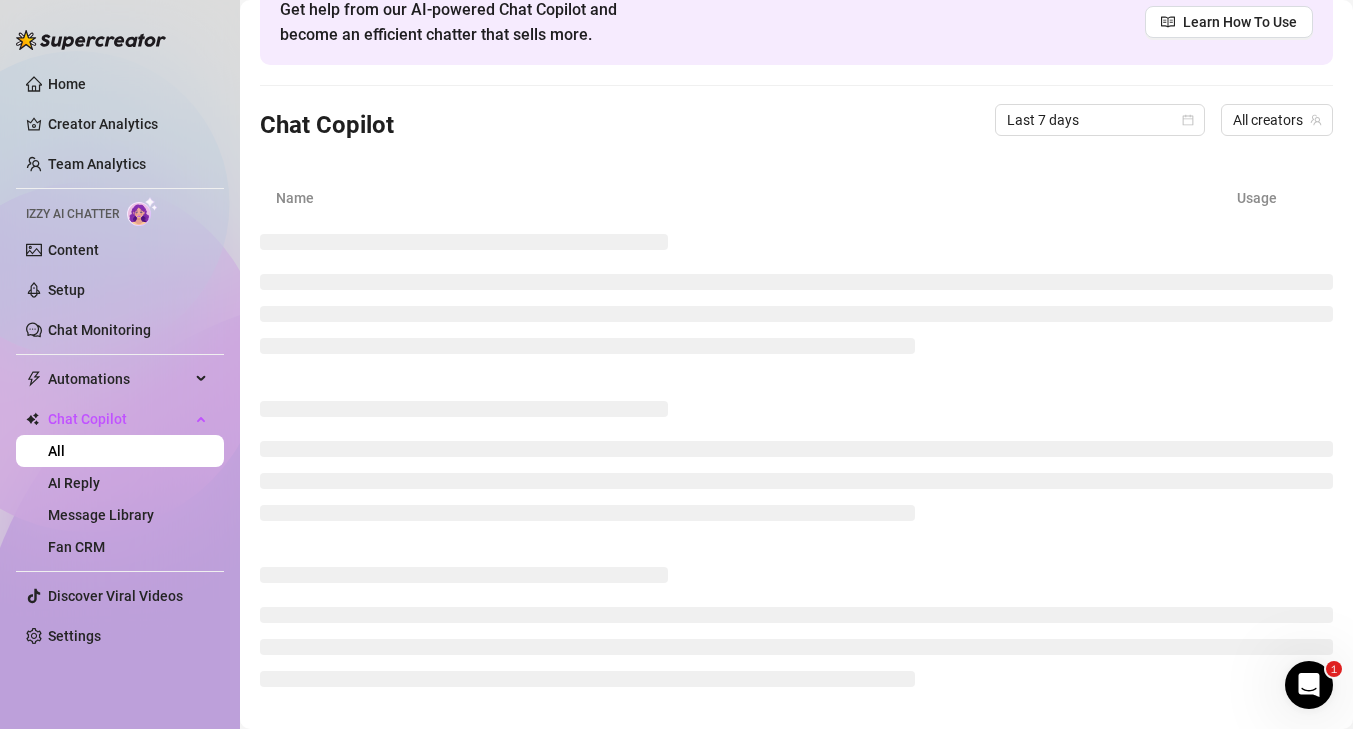 scroll, scrollTop: 0, scrollLeft: 0, axis: both 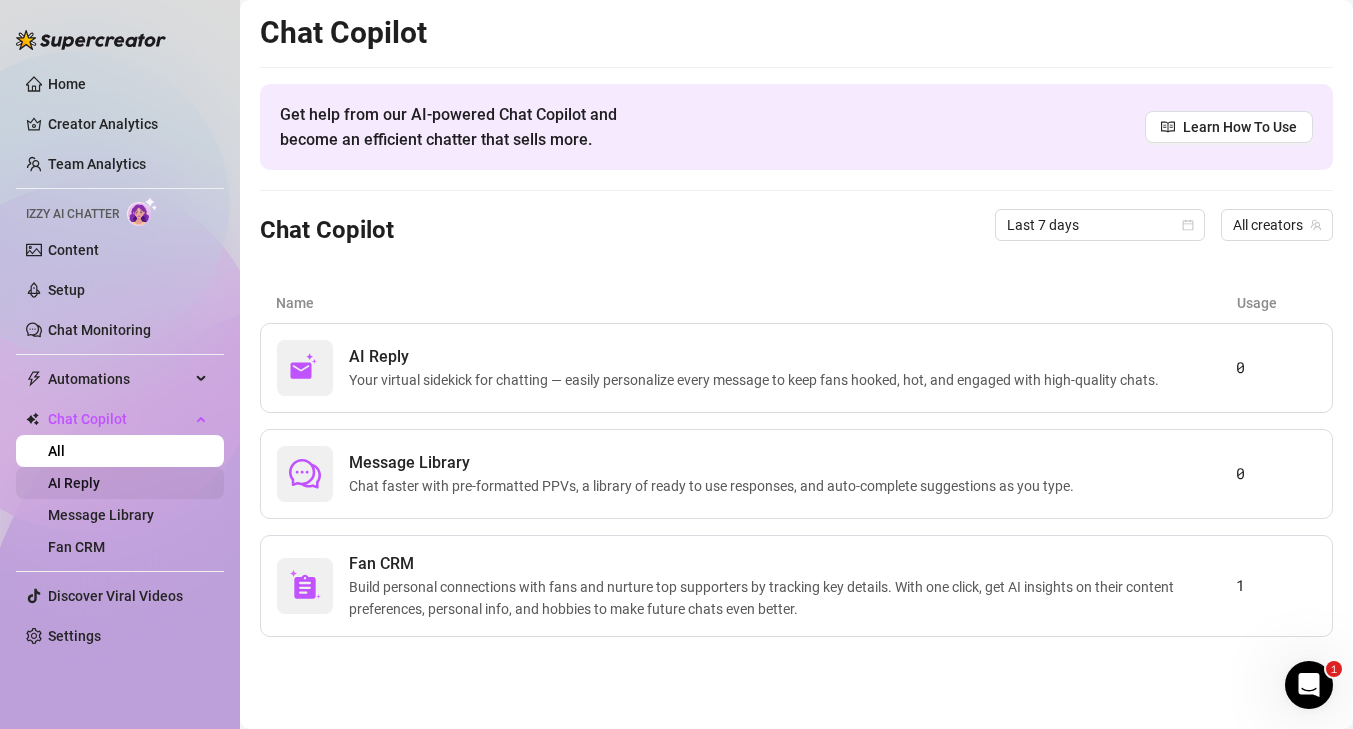 click on "AI Reply" at bounding box center (74, 483) 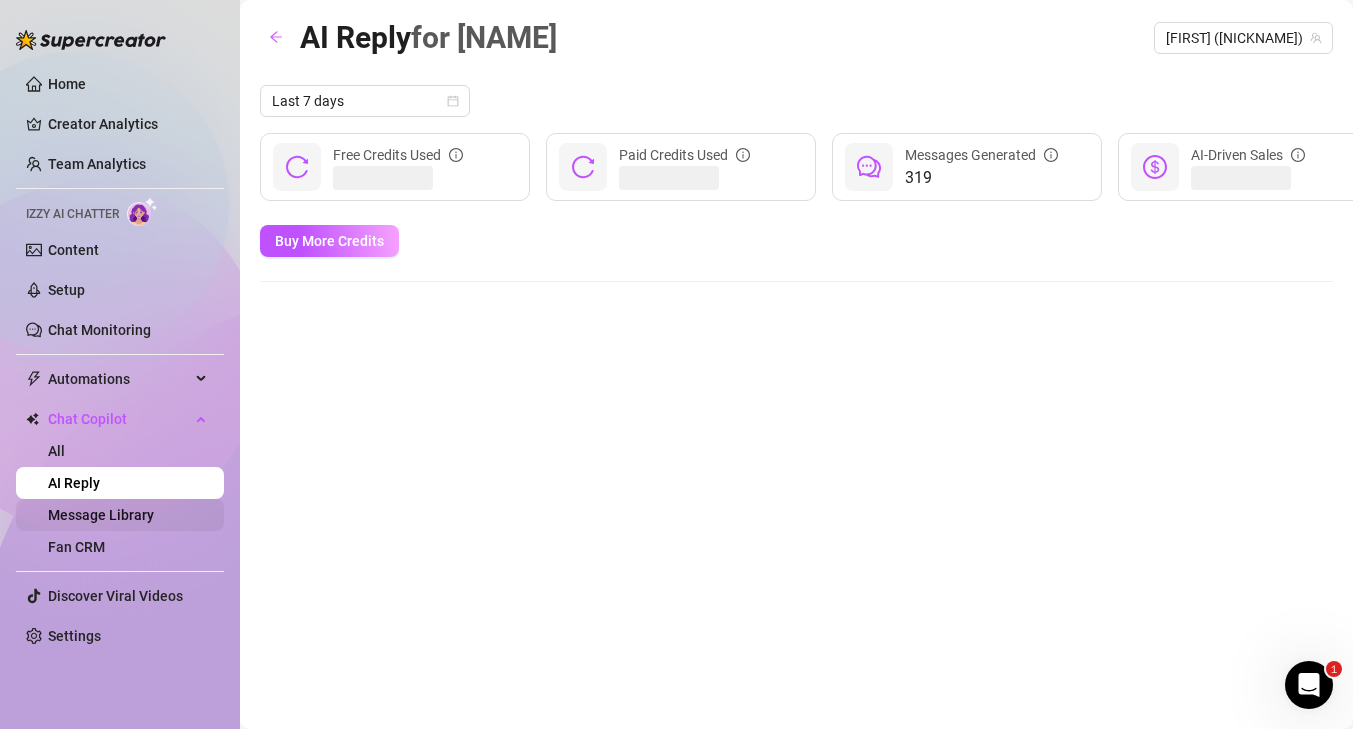 click on "Message Library" at bounding box center (101, 515) 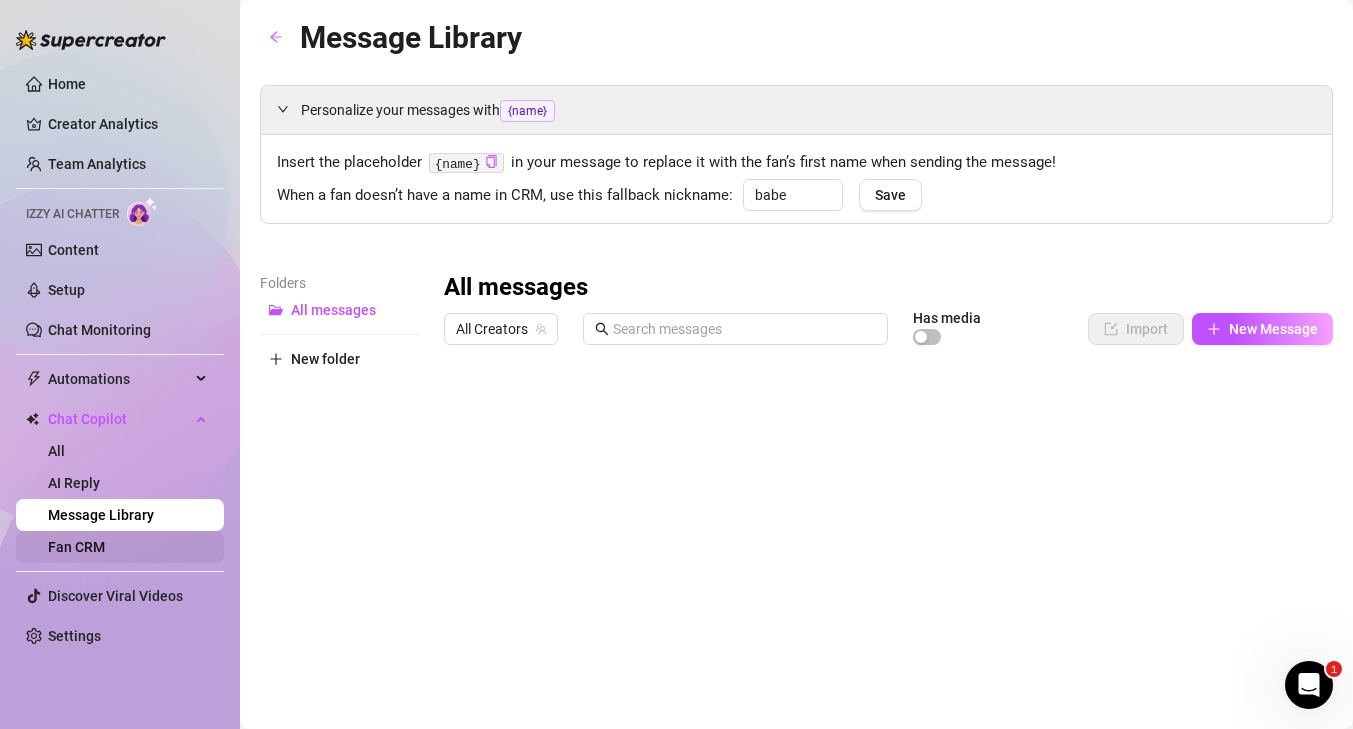 click on "Fan CRM" at bounding box center [76, 547] 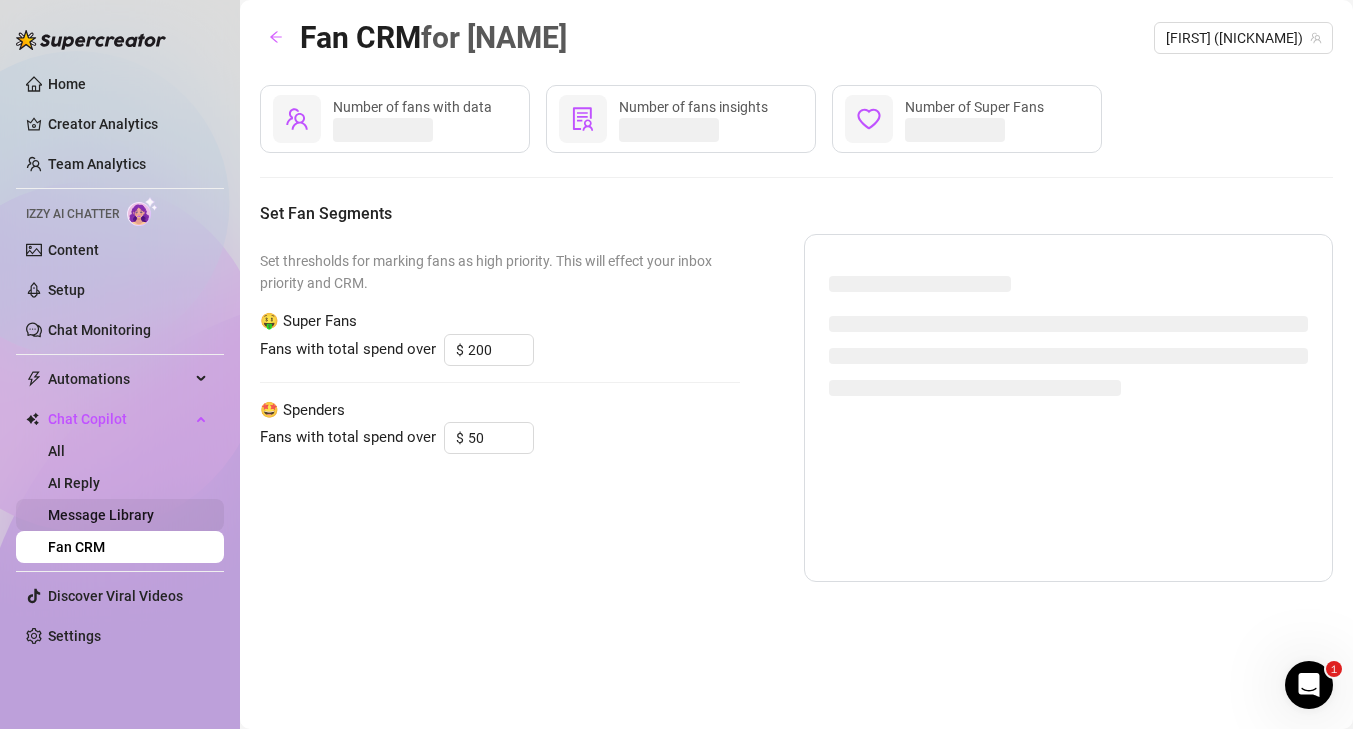 click on "Message Library" at bounding box center [101, 515] 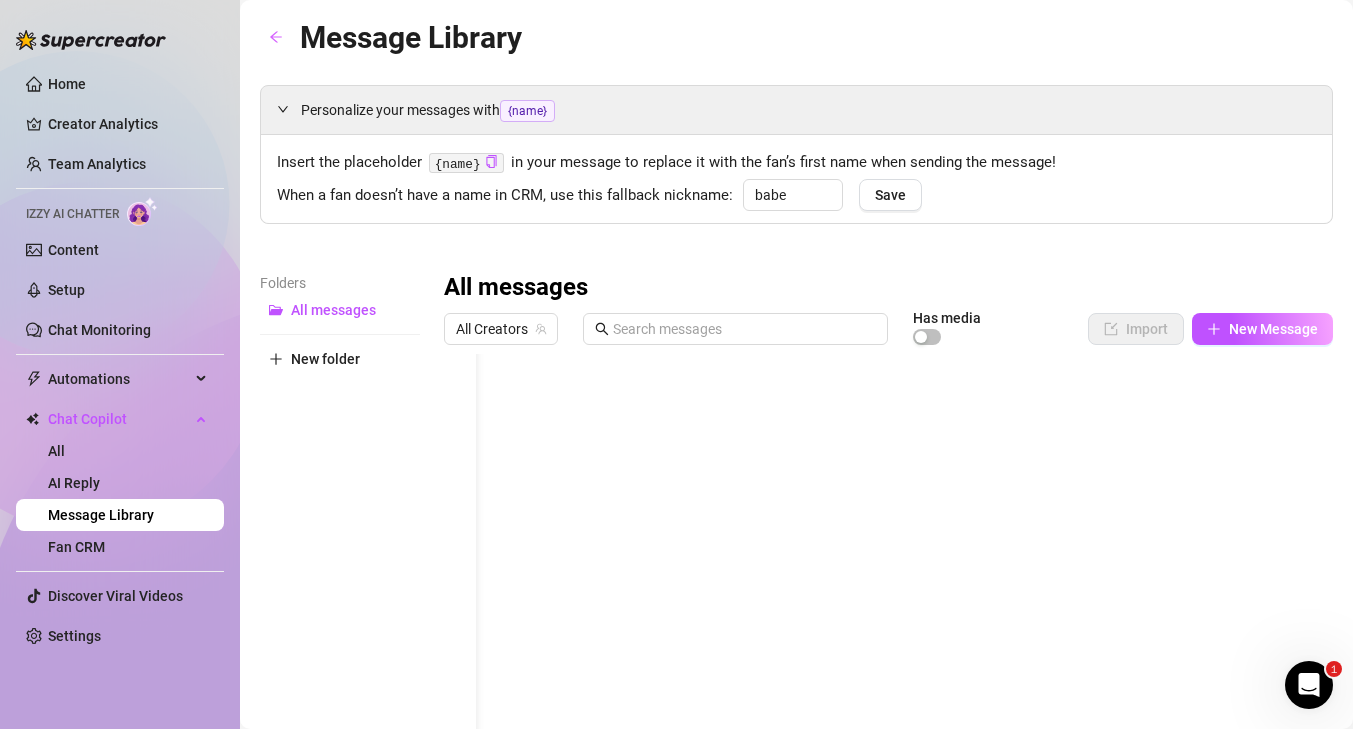 scroll, scrollTop: 0, scrollLeft: 124, axis: horizontal 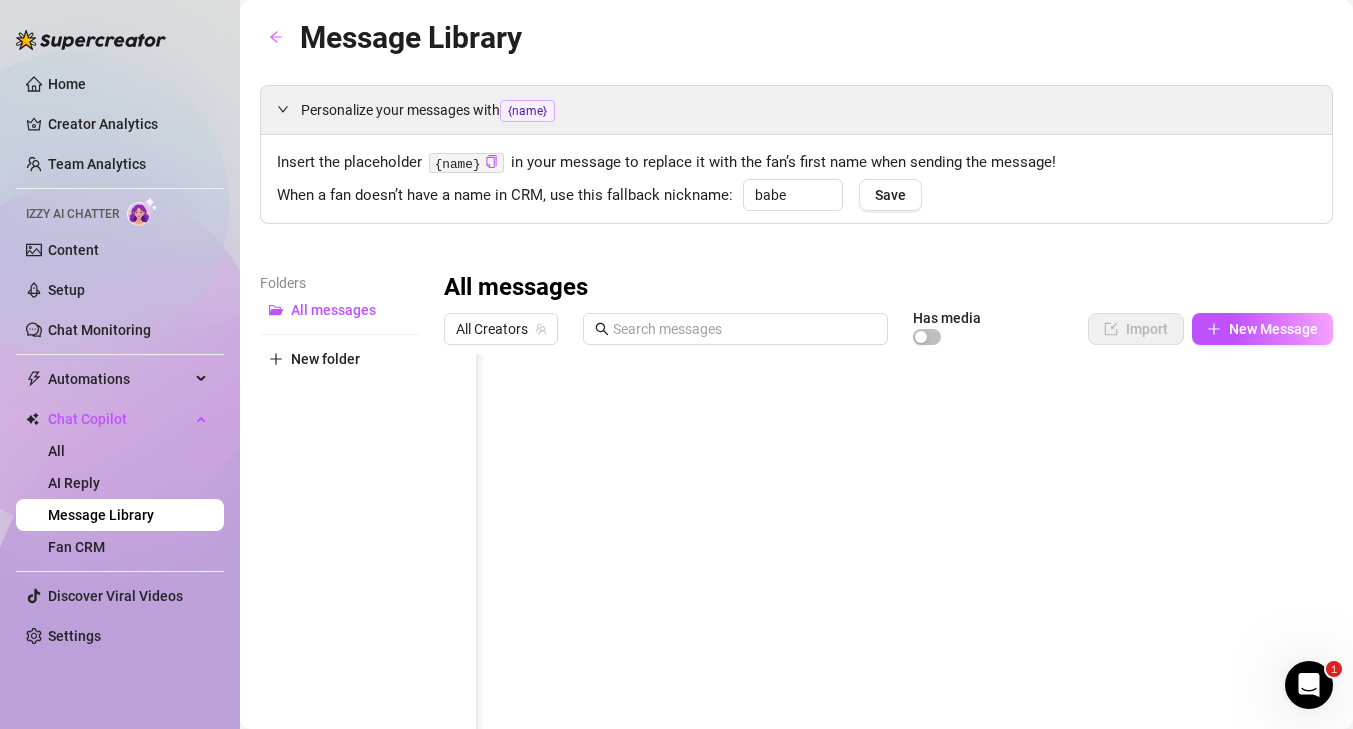 click at bounding box center (888, 577) 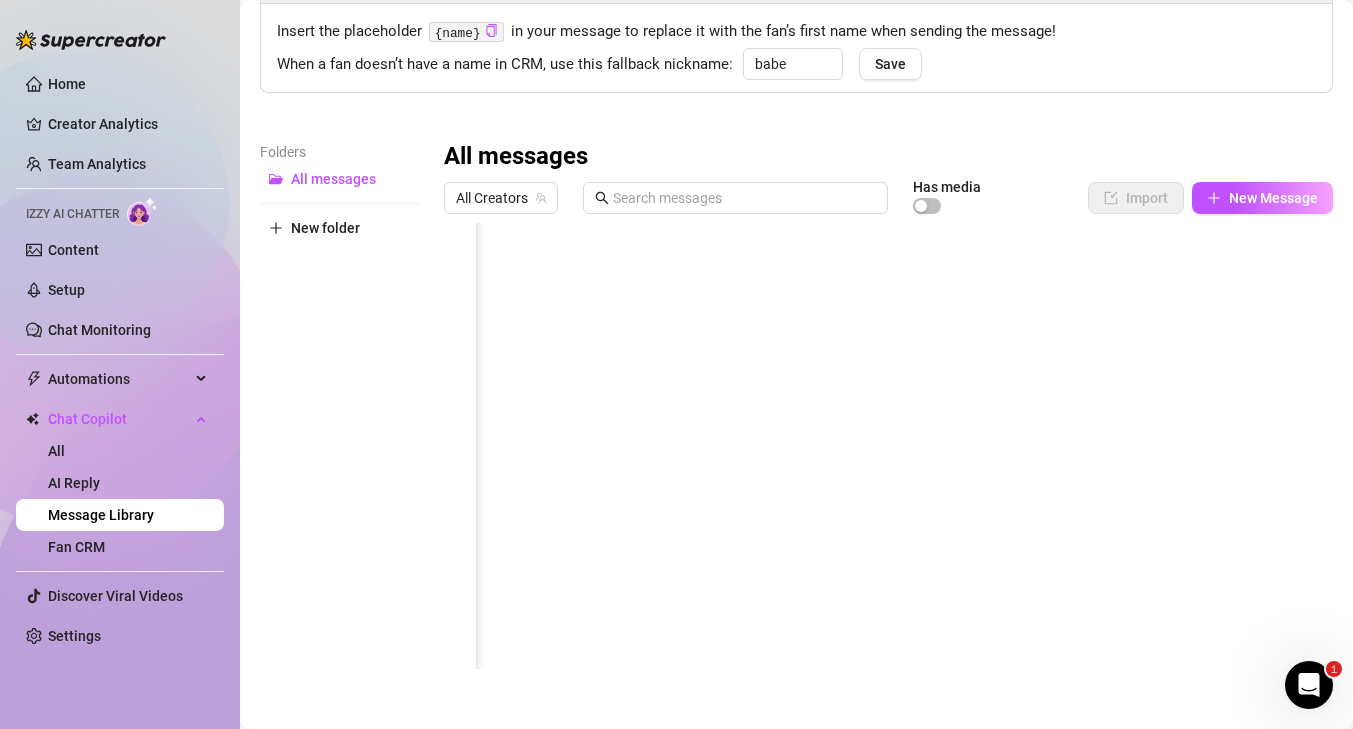 scroll, scrollTop: 0, scrollLeft: 0, axis: both 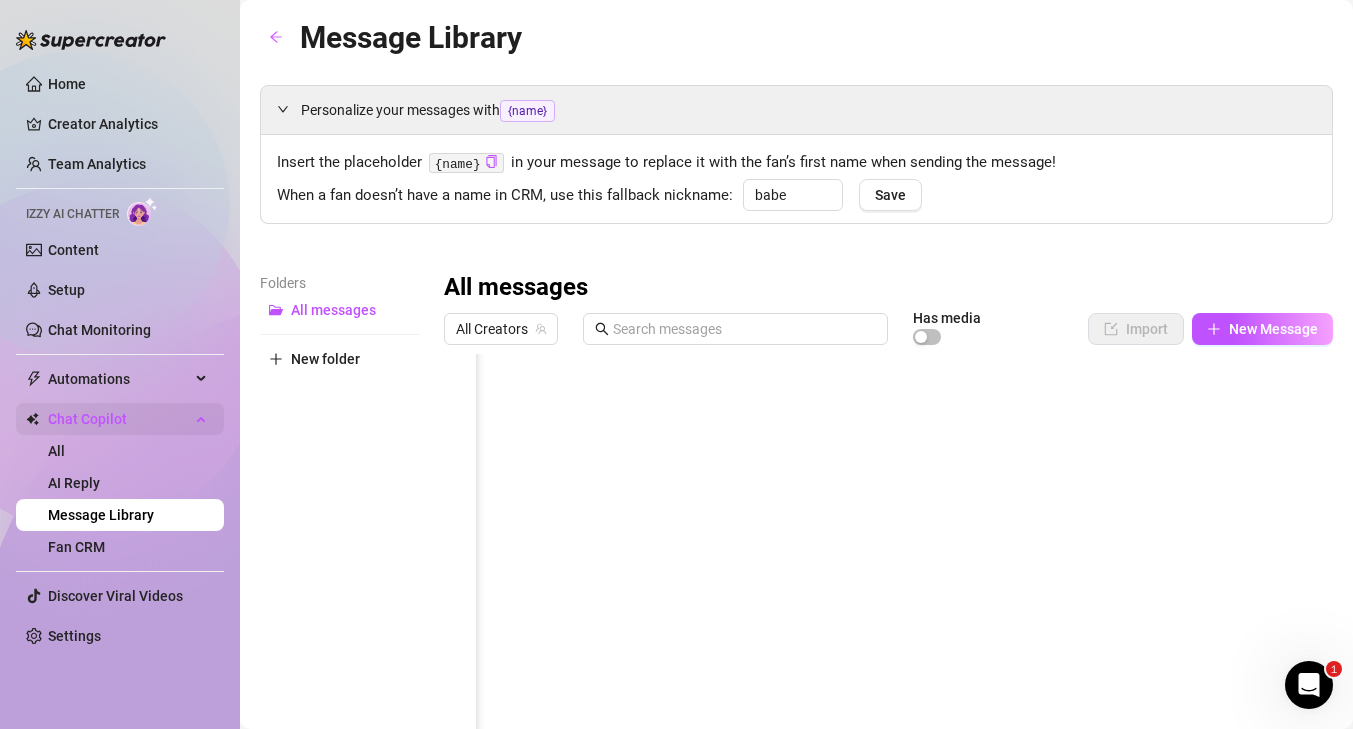 click on "Chat Copilot" at bounding box center [119, 419] 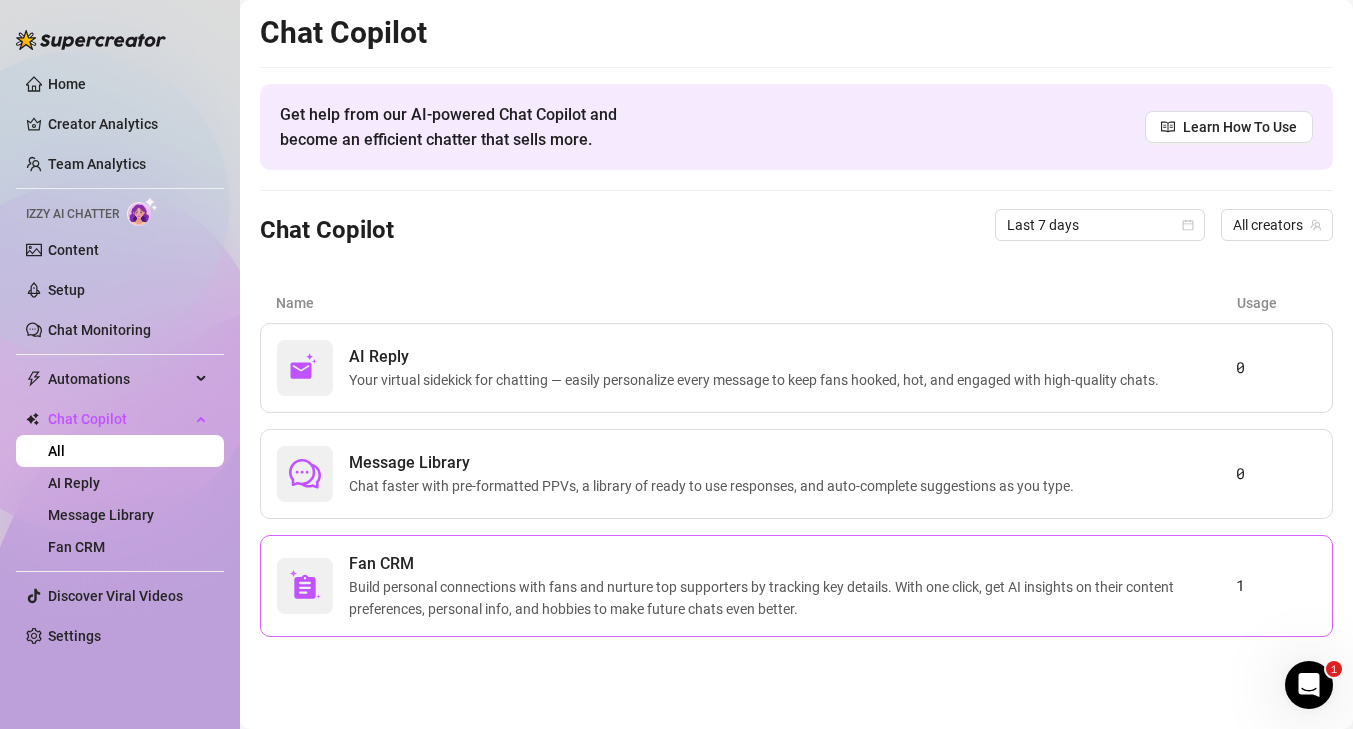 click on "Fan CRM" at bounding box center (792, 564) 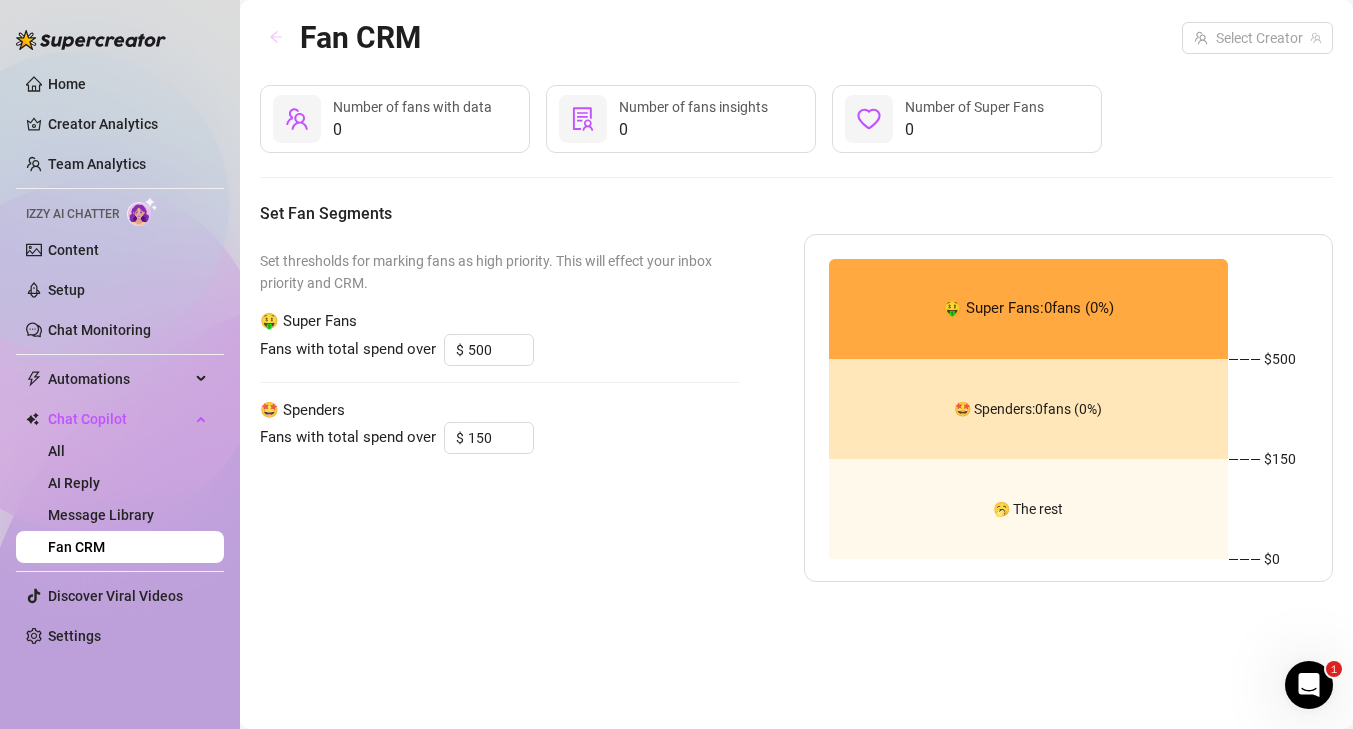 click at bounding box center (276, 38) 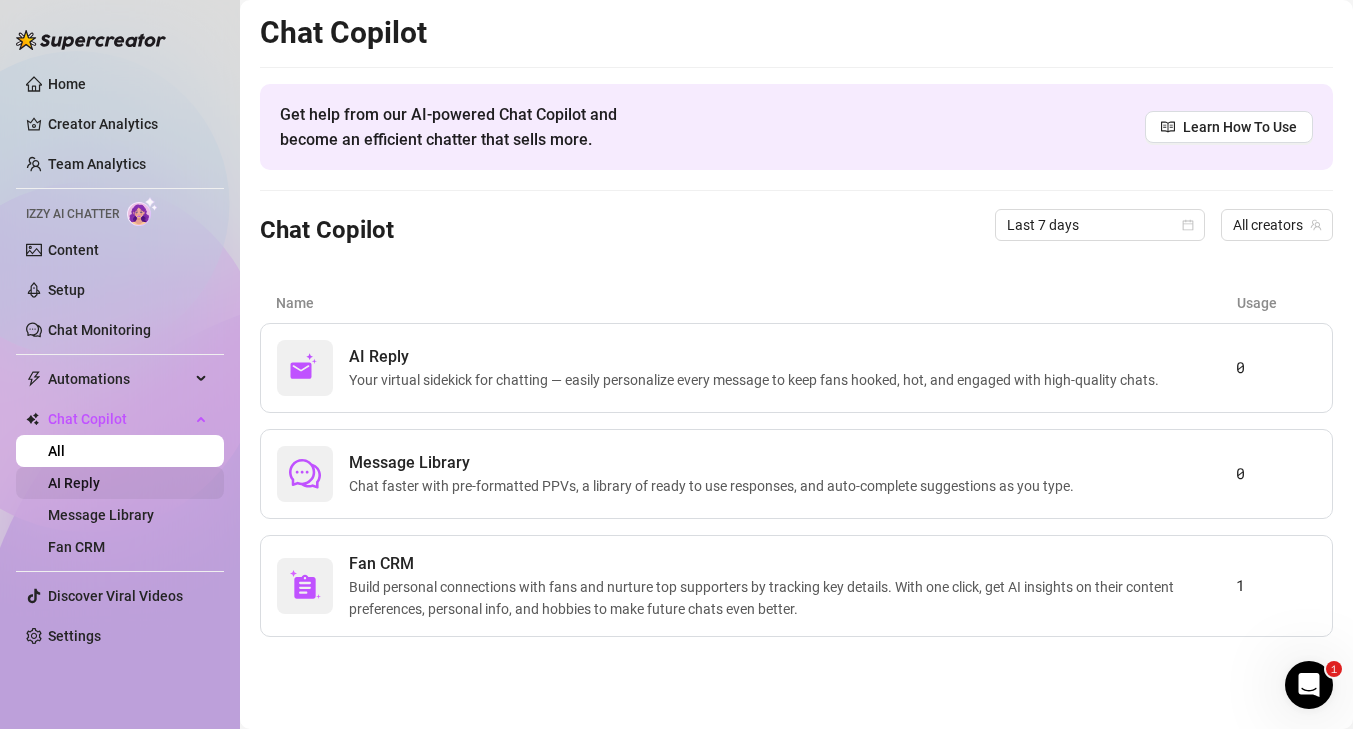 click on "AI Reply" at bounding box center (74, 483) 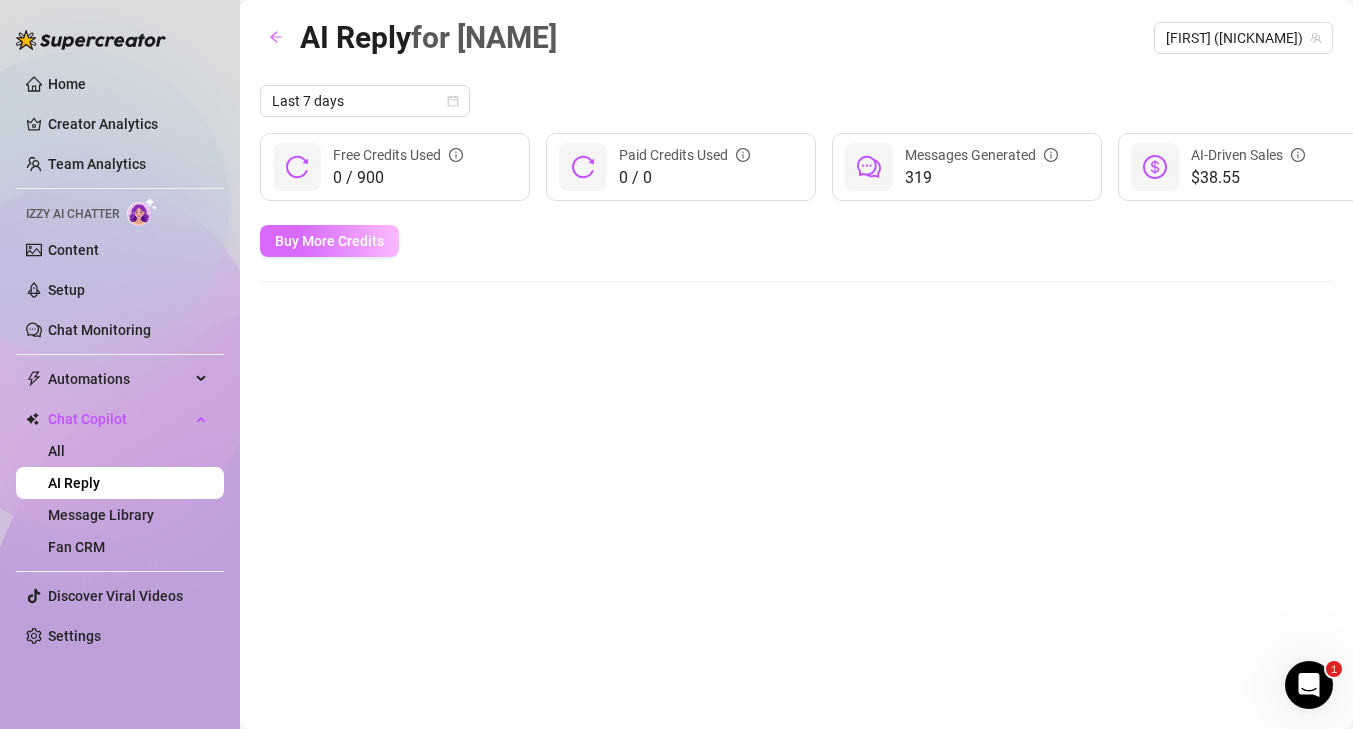 click on "Buy More Credits" at bounding box center [329, 241] 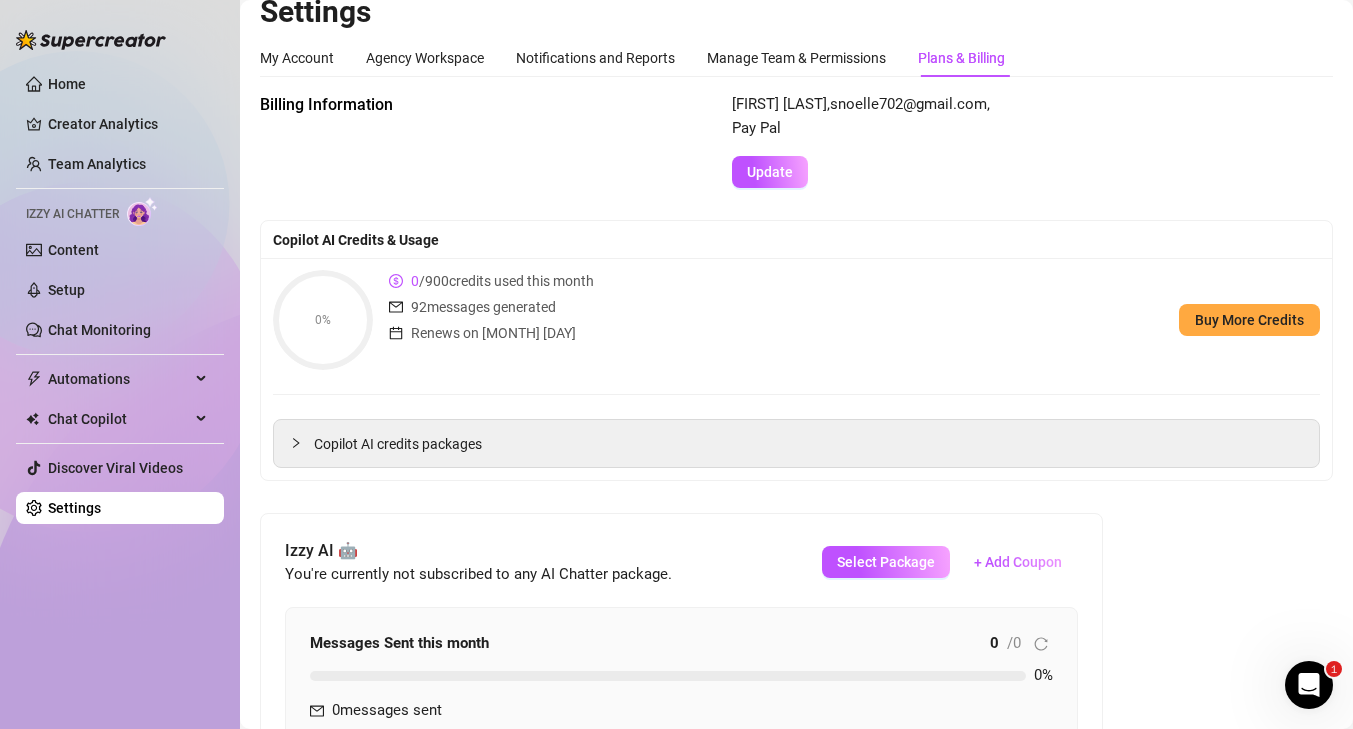 scroll, scrollTop: 0, scrollLeft: 0, axis: both 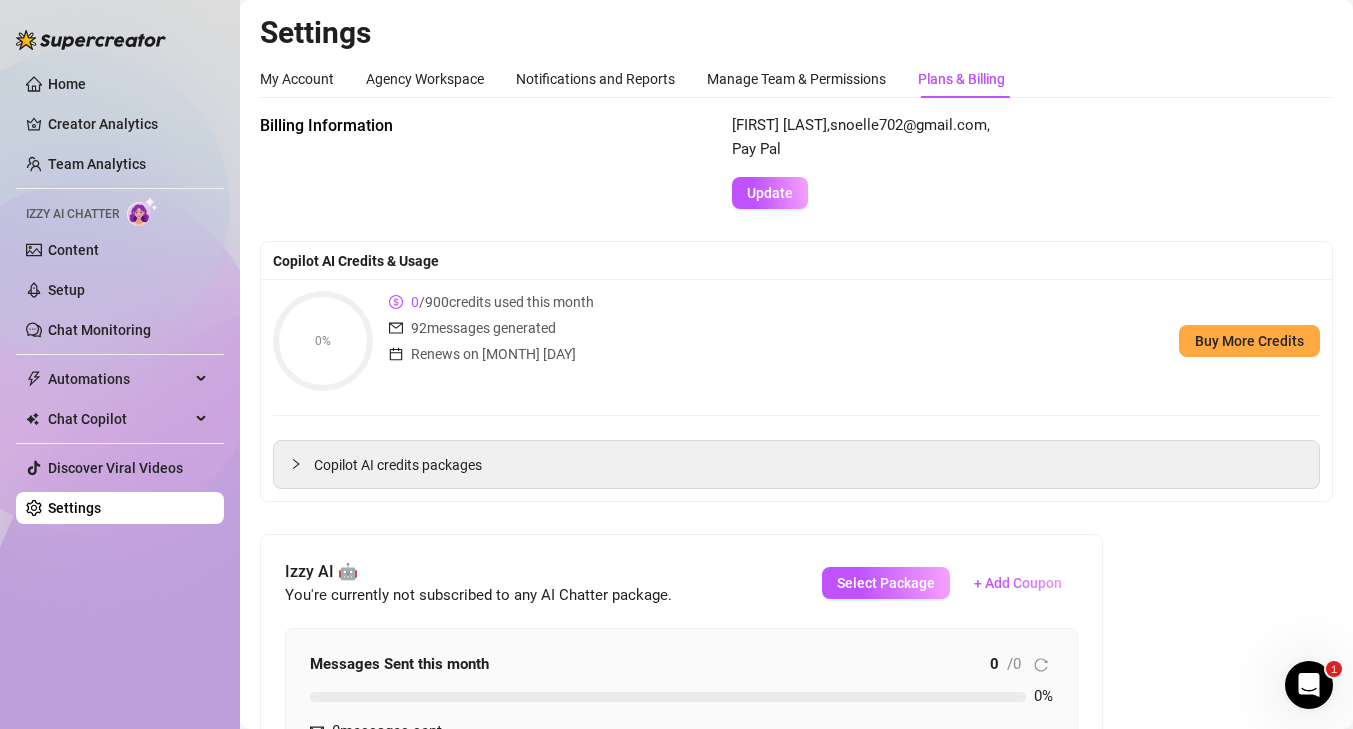 click 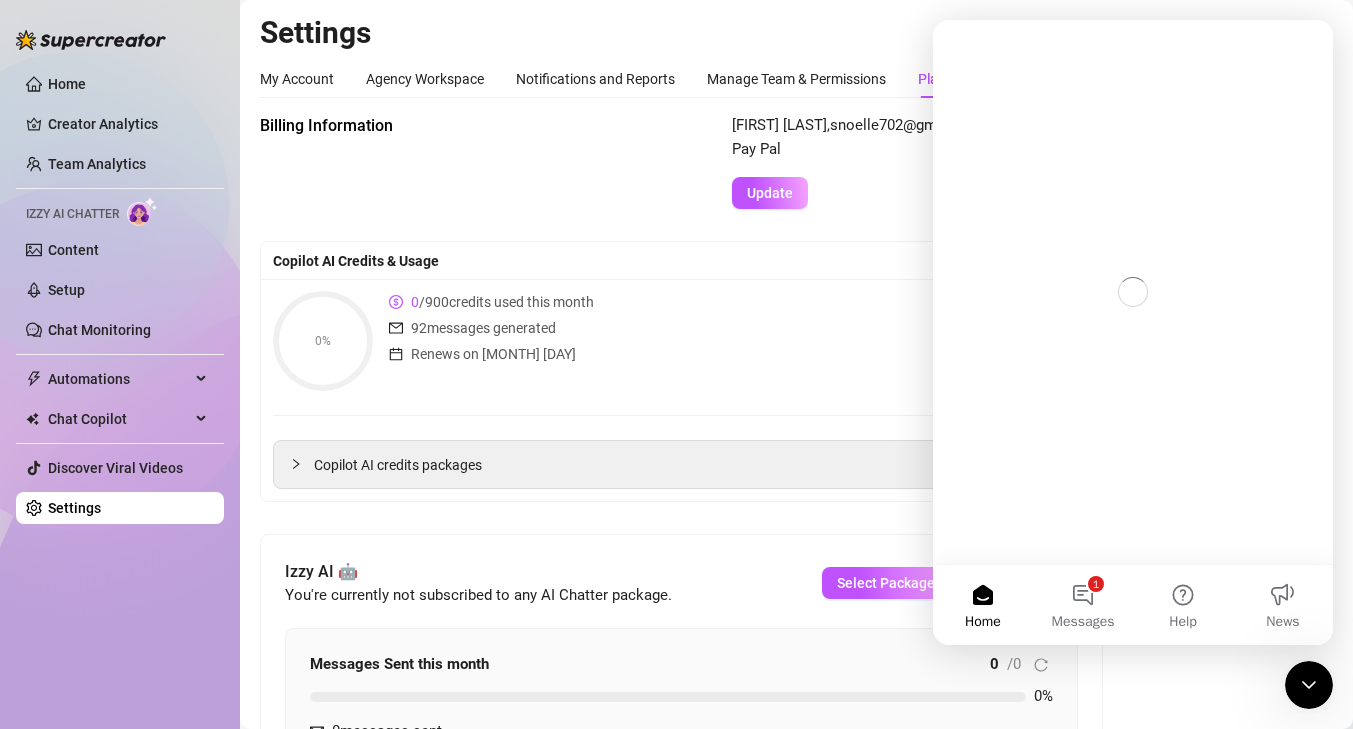 scroll, scrollTop: 0, scrollLeft: 0, axis: both 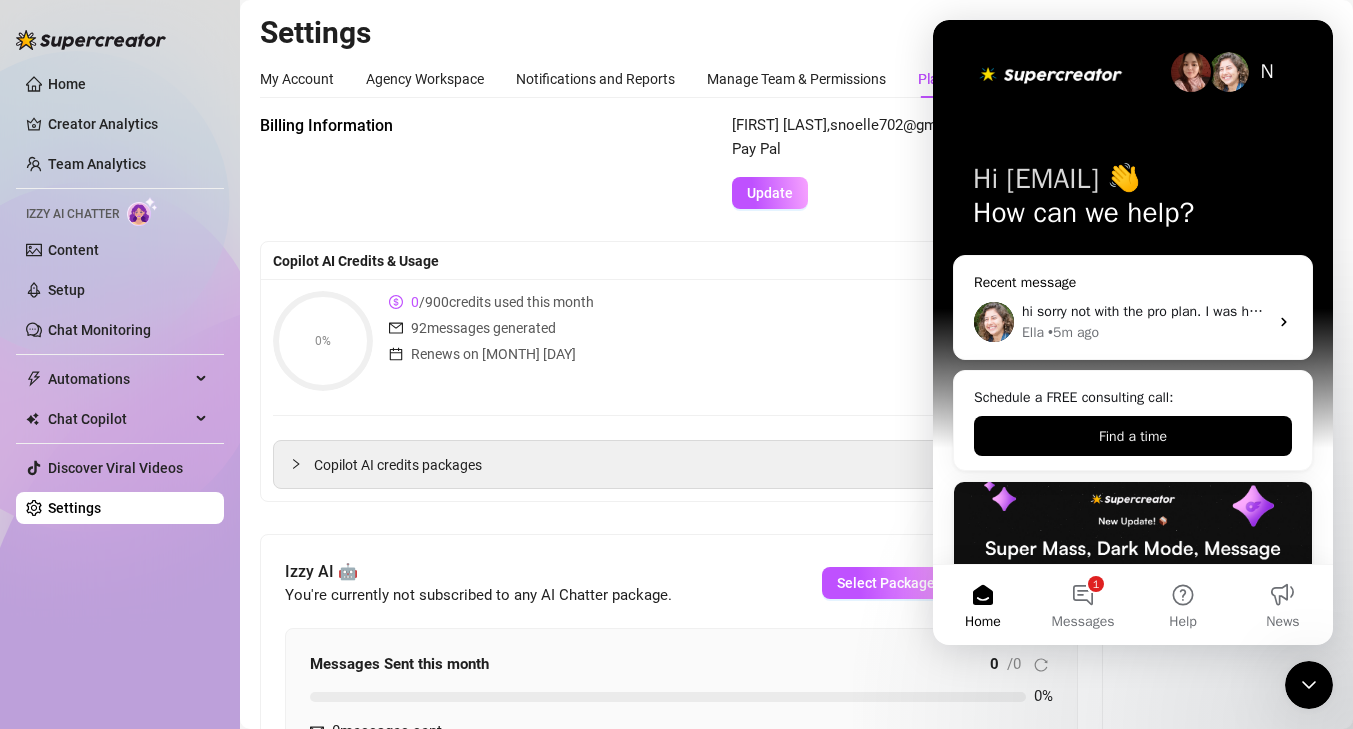 click on "hi sorry not with the pro plan. I was hoping for a trial with [USERNAME] ai" at bounding box center [1245, 311] 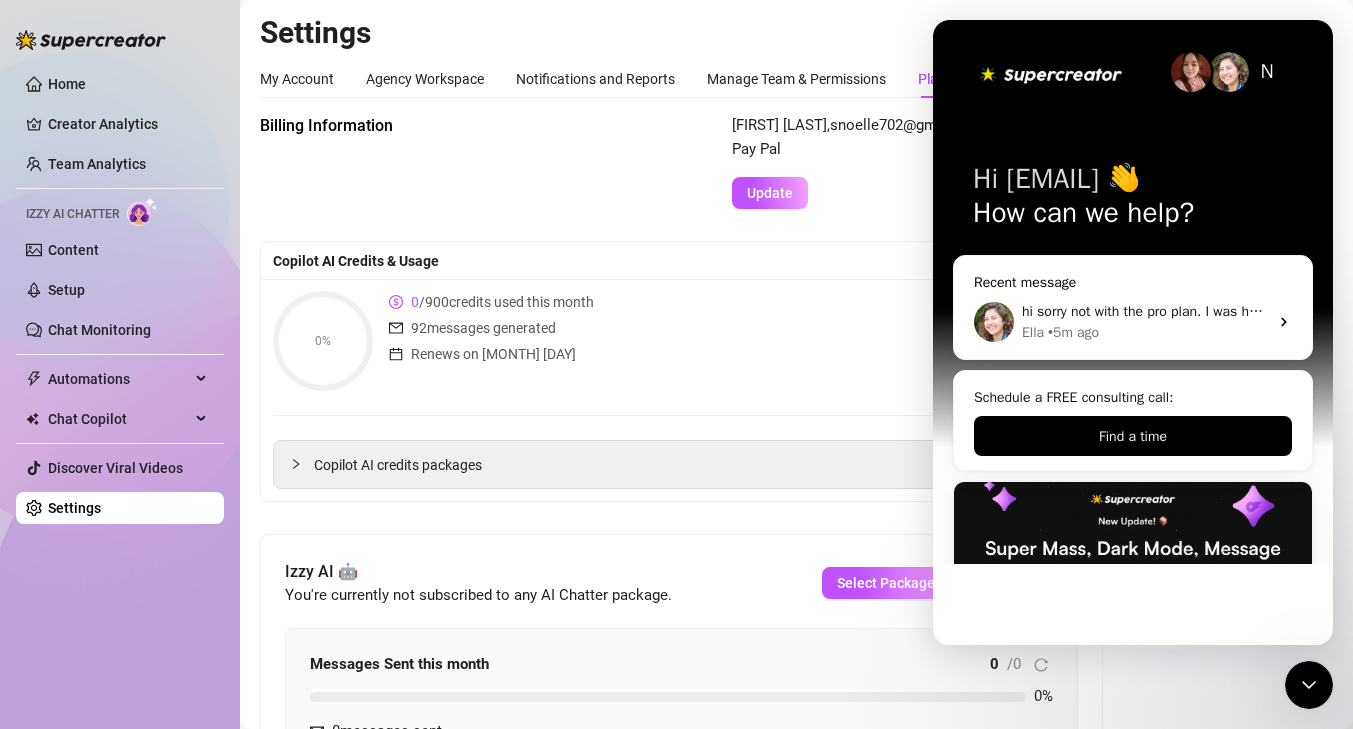 drag, startPoint x: 1185, startPoint y: 392, endPoint x: 1983, endPoint y: 669, distance: 844.7088 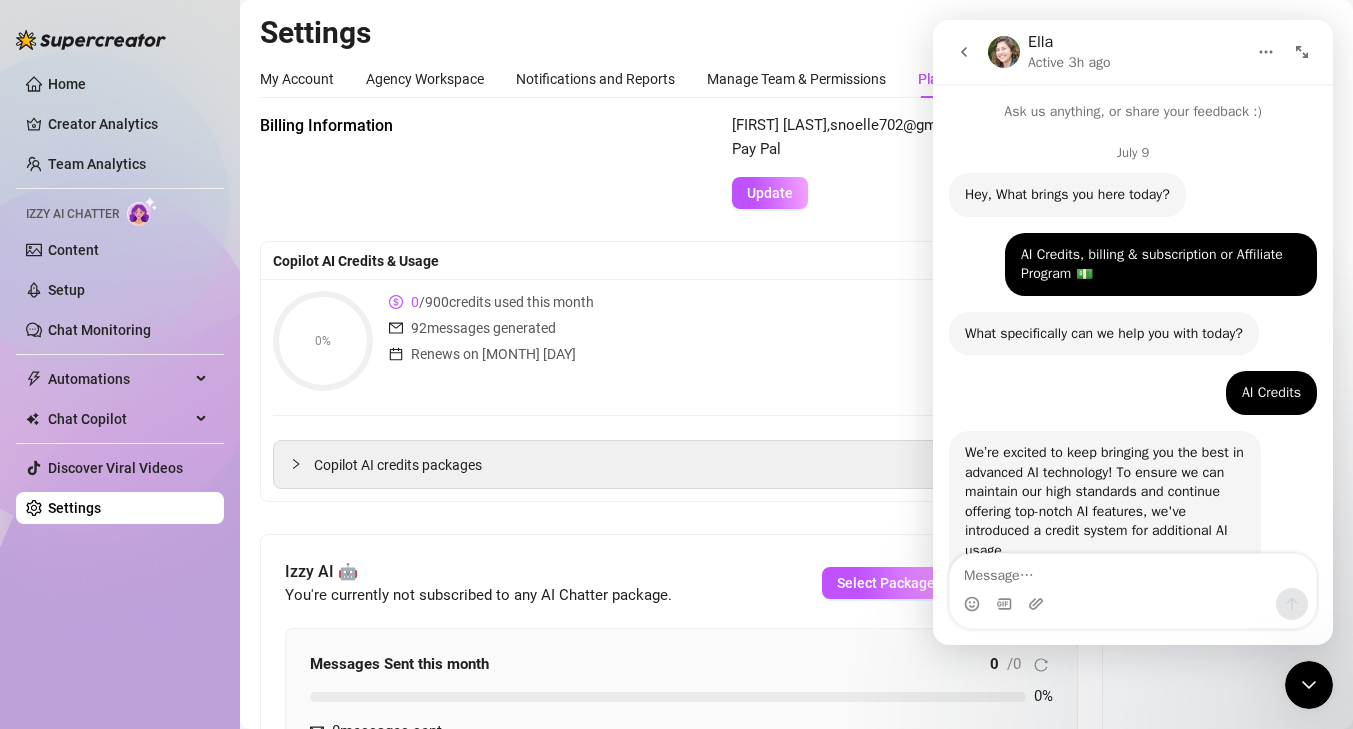 click on "0% 0 / 900  credits used this month 92  messages generated Renews on   Jul 11th Buy More Credits" at bounding box center [796, 341] 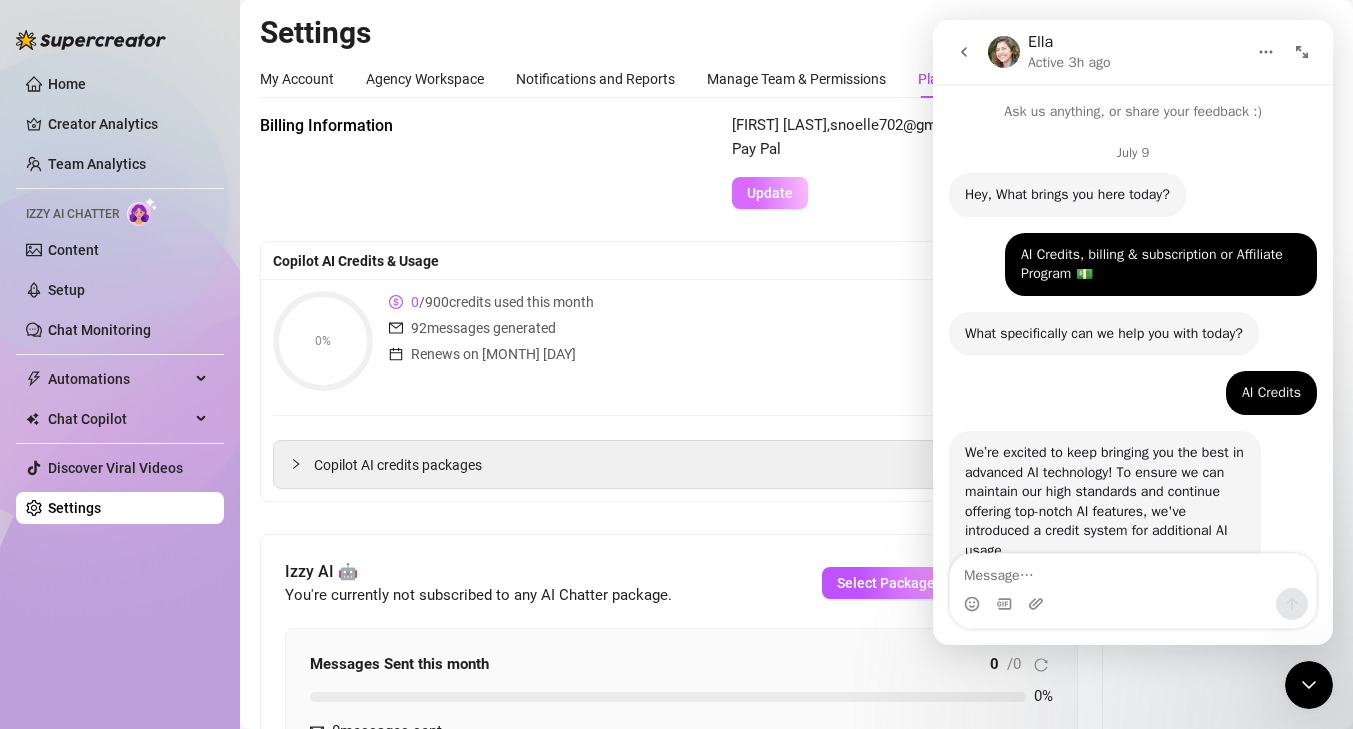 click on "Update" at bounding box center (770, 193) 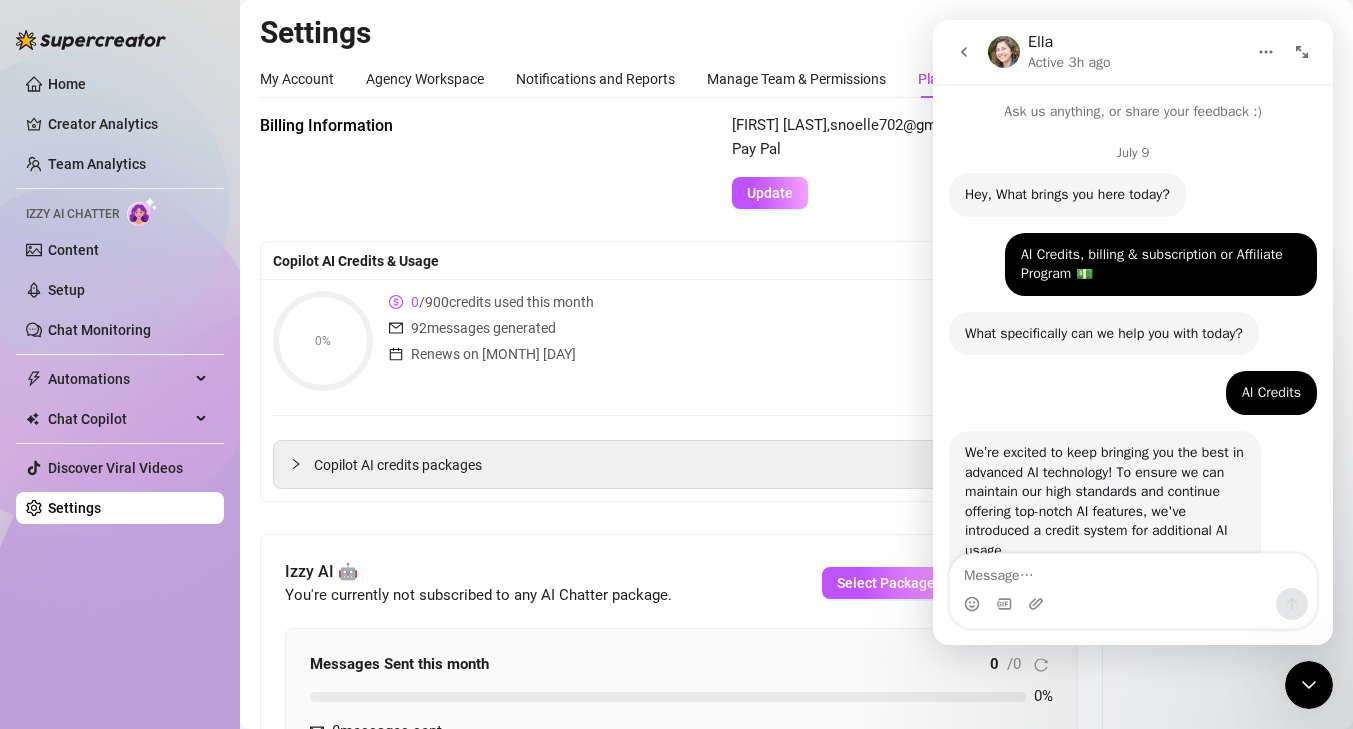 click 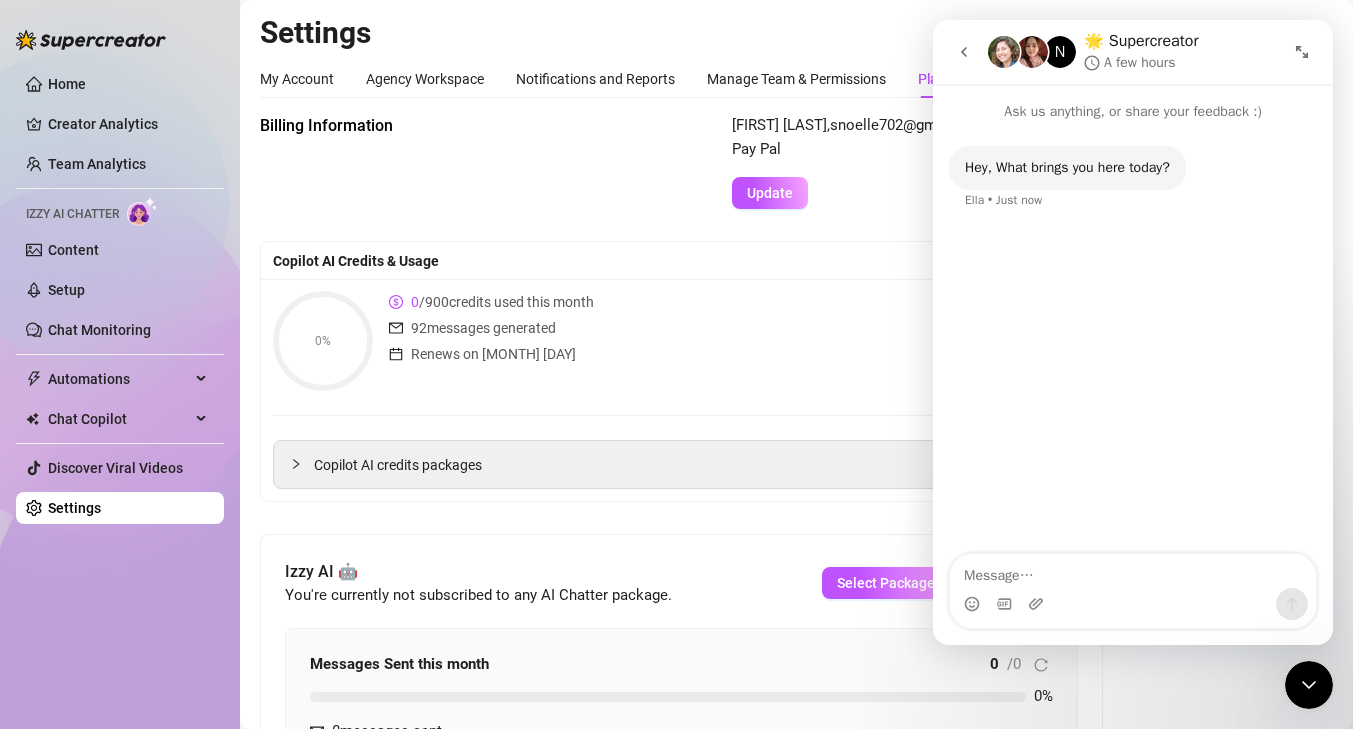 click on "Edit Billing information We'll send you instructions on how to edit your billing information, to this email: [EMAIL] Cancel Send to email" at bounding box center [677, 214] 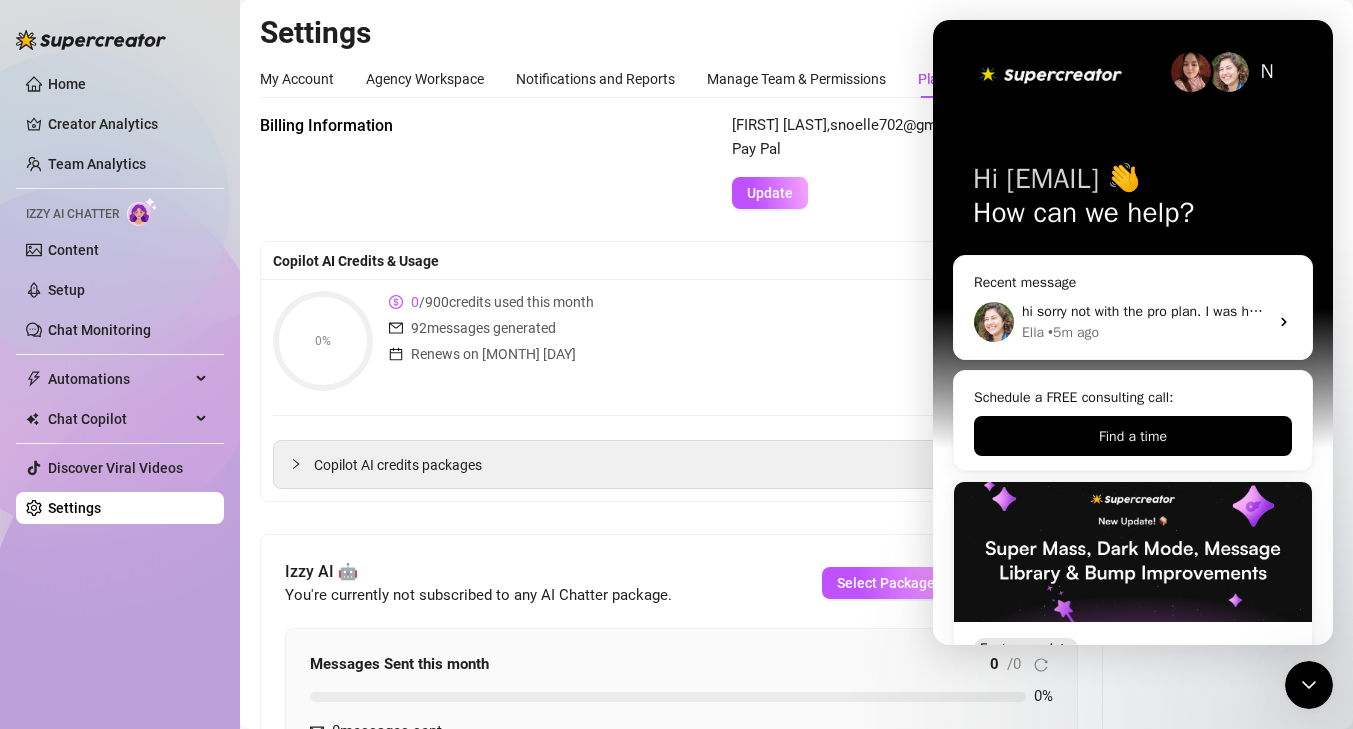 click at bounding box center (1309, 685) 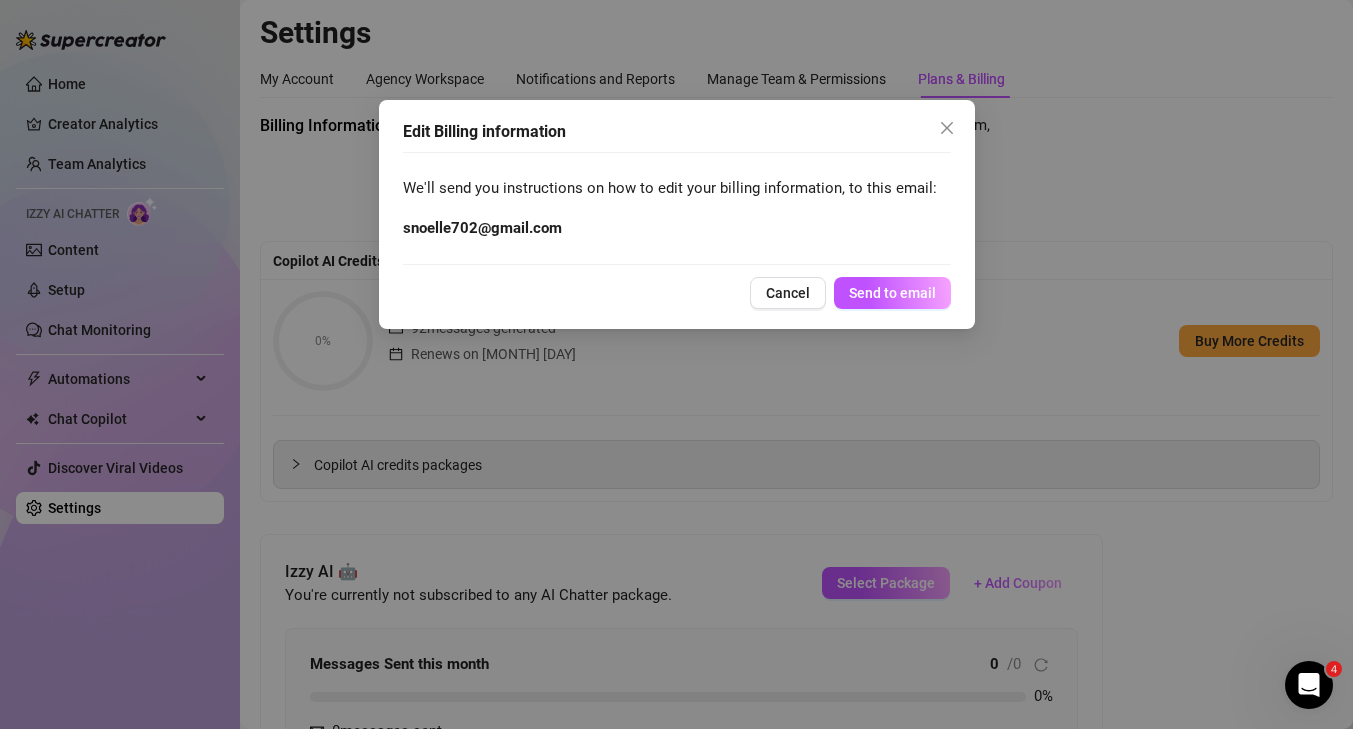 scroll, scrollTop: 0, scrollLeft: 0, axis: both 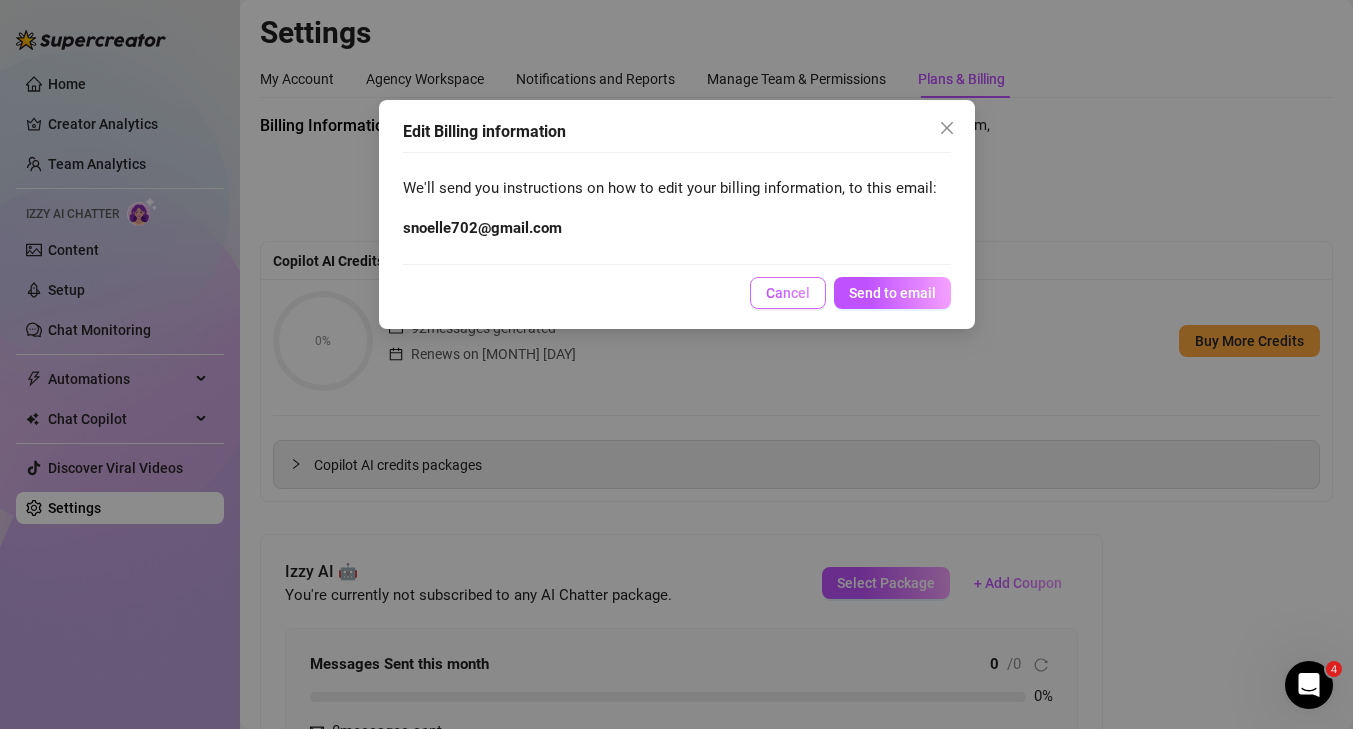 click on "Cancel" at bounding box center (788, 293) 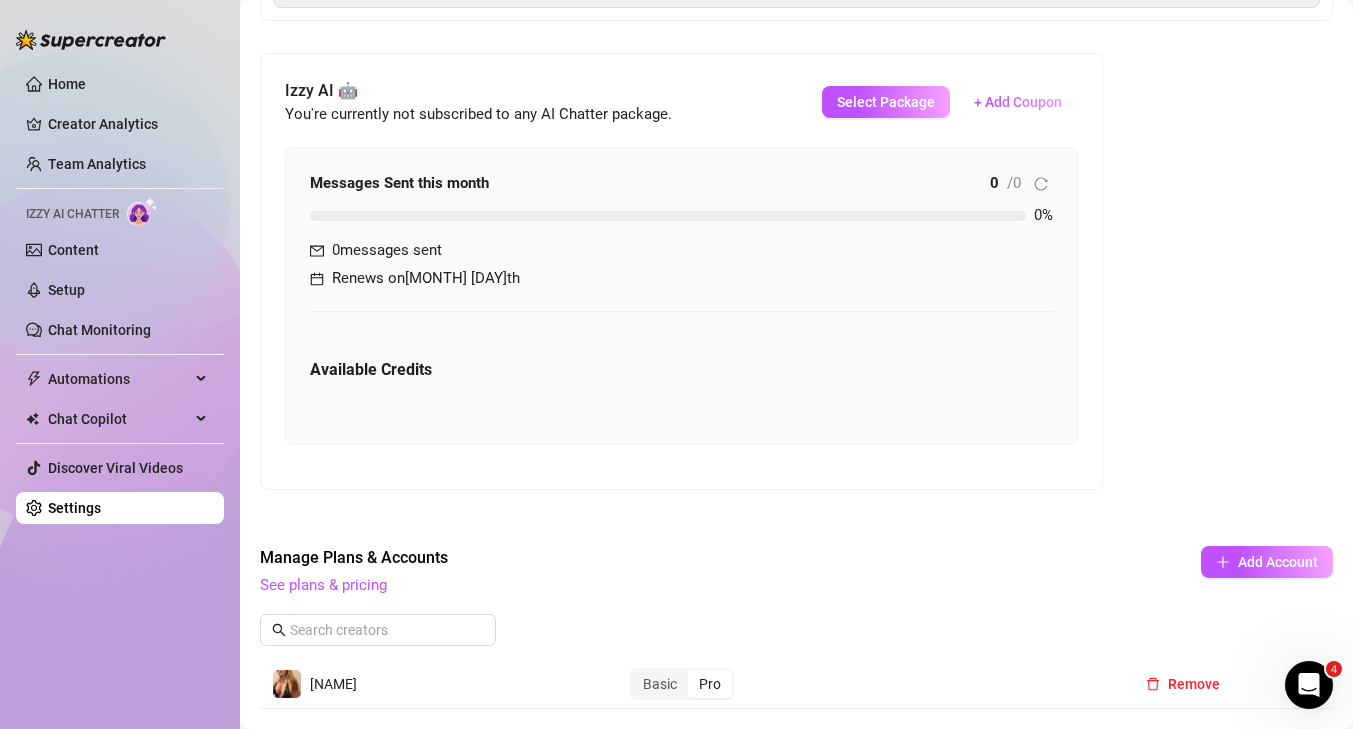 scroll, scrollTop: 484, scrollLeft: 0, axis: vertical 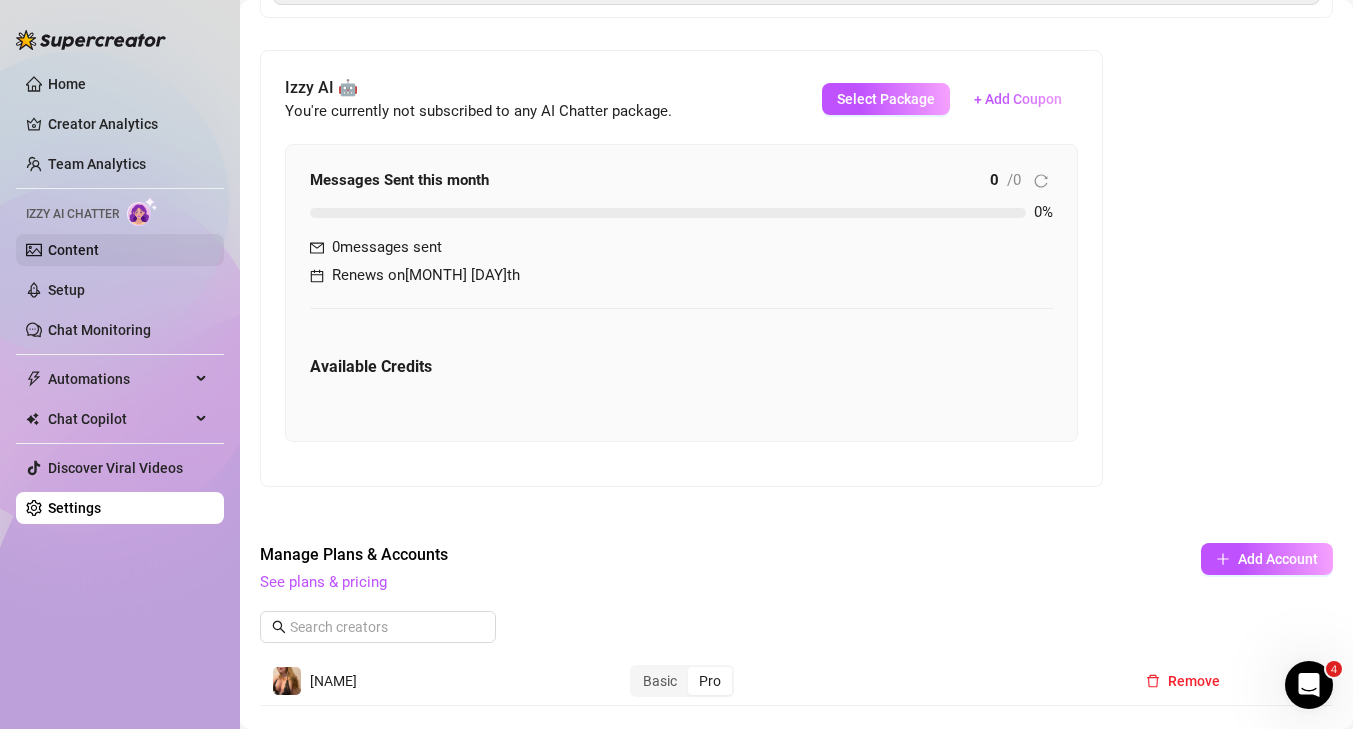 click on "Content" at bounding box center [73, 250] 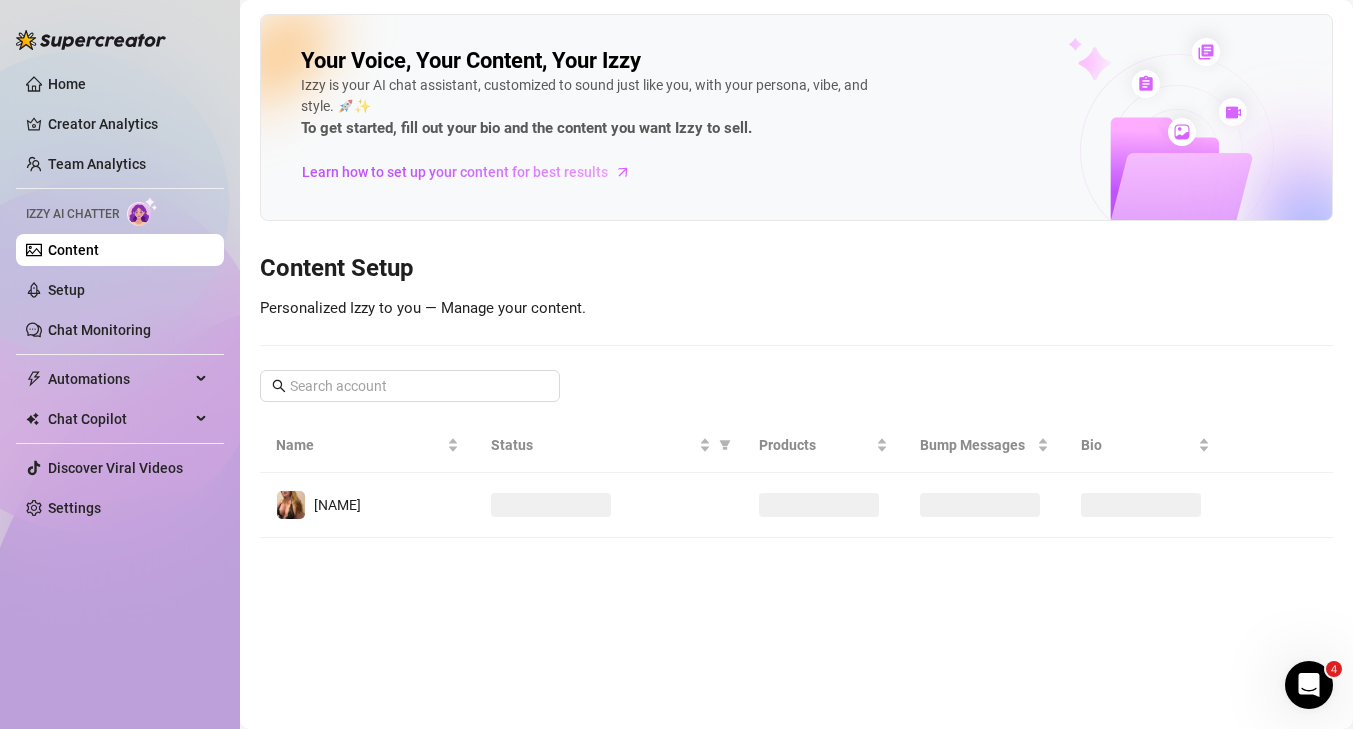 scroll, scrollTop: 0, scrollLeft: 0, axis: both 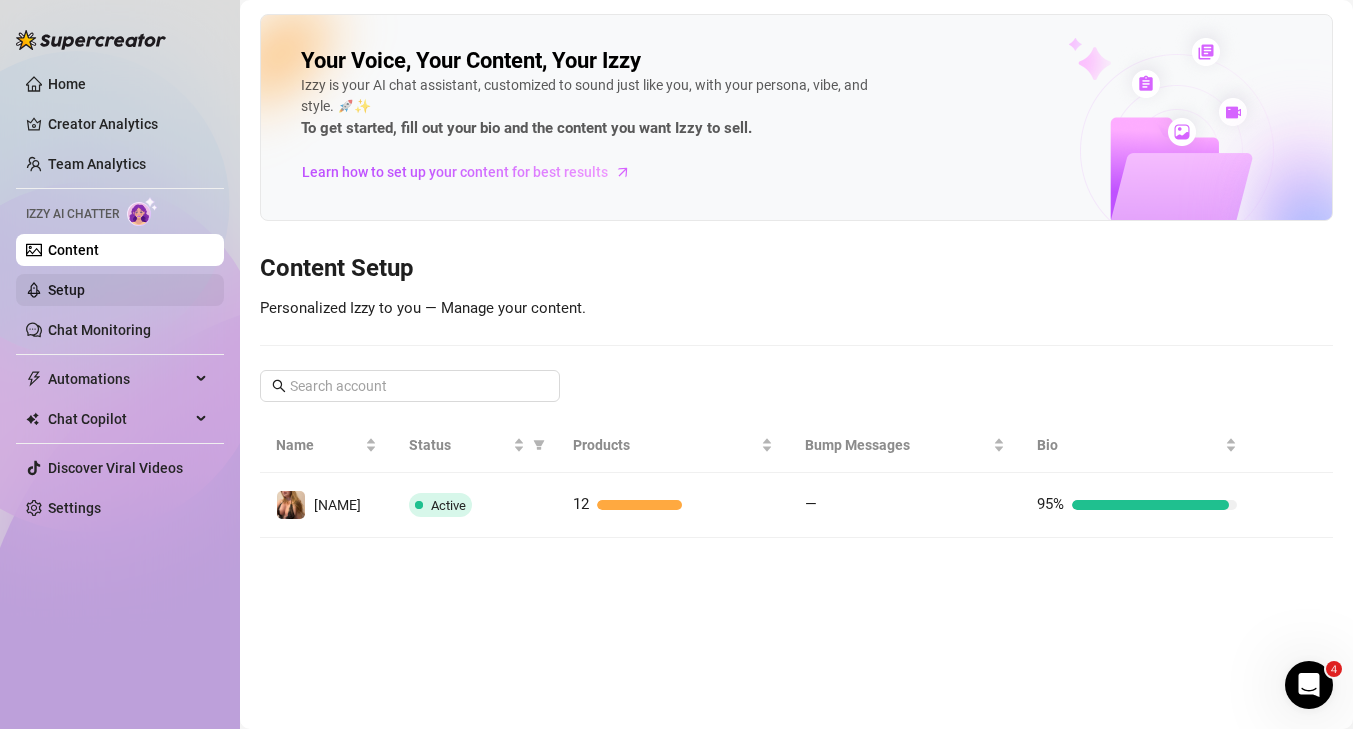 click on "Setup" at bounding box center [66, 290] 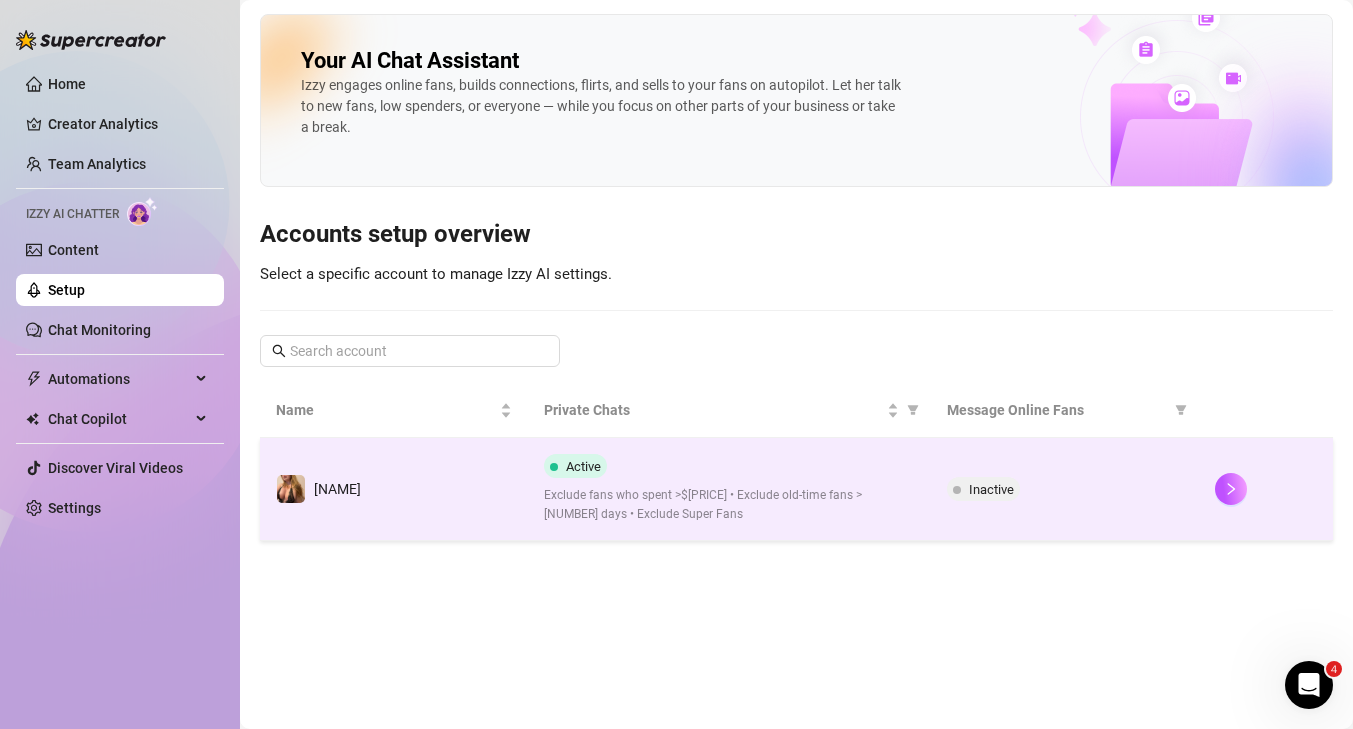 click on "[NAME]" at bounding box center (394, 489) 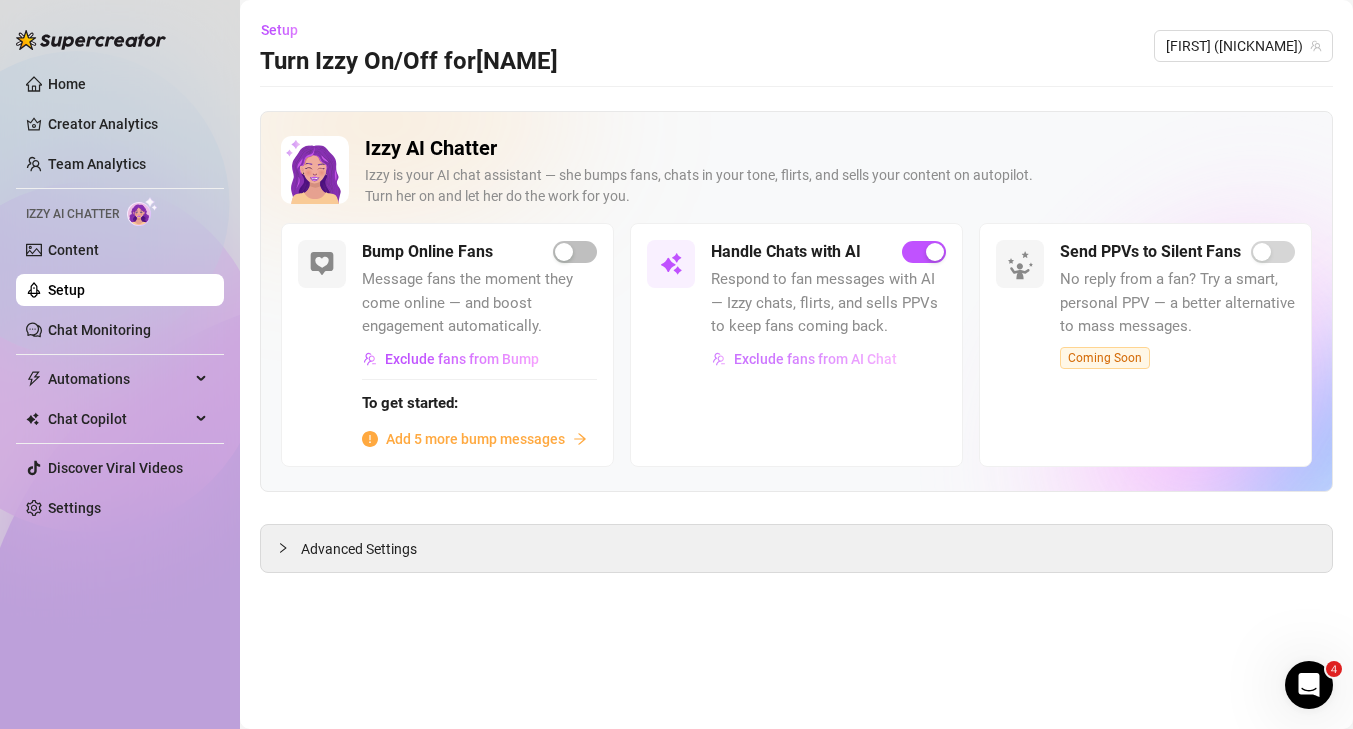 click on "Exclude fans from AI Chat" at bounding box center [815, 359] 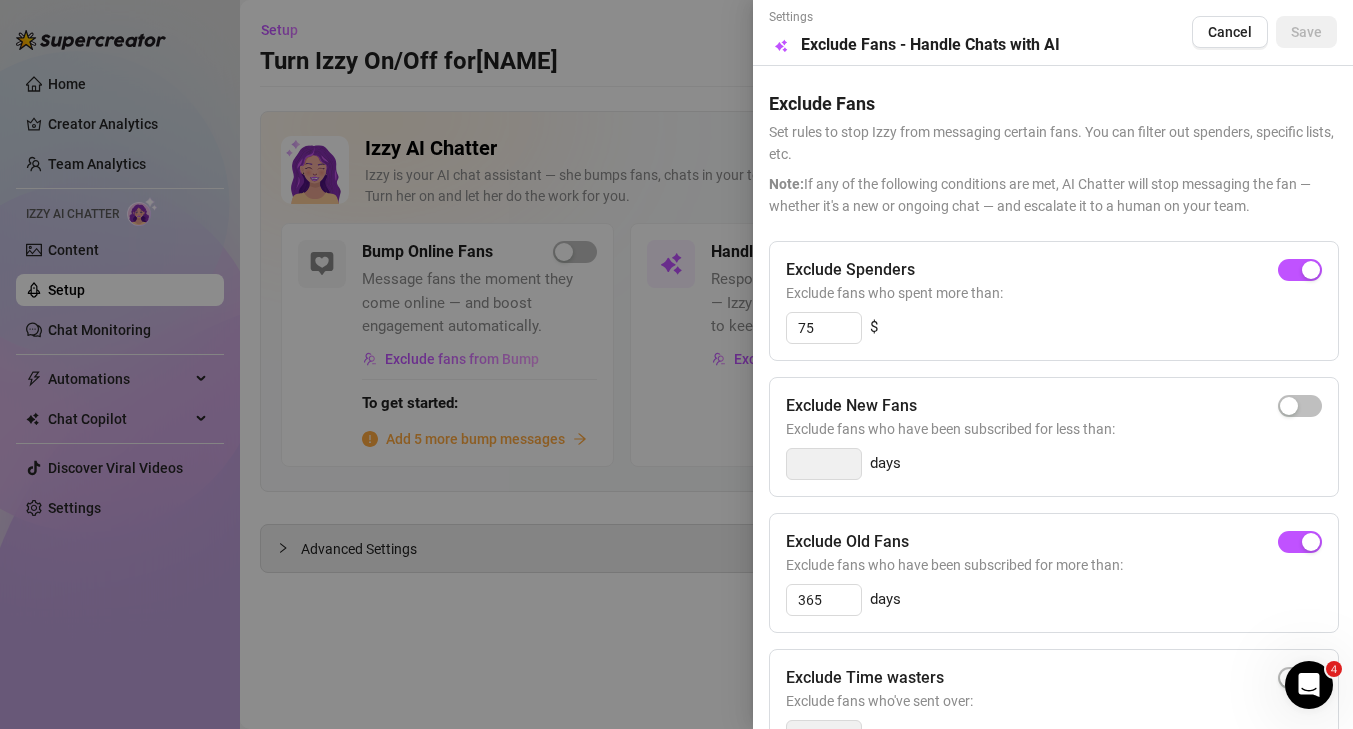 click at bounding box center (676, 364) 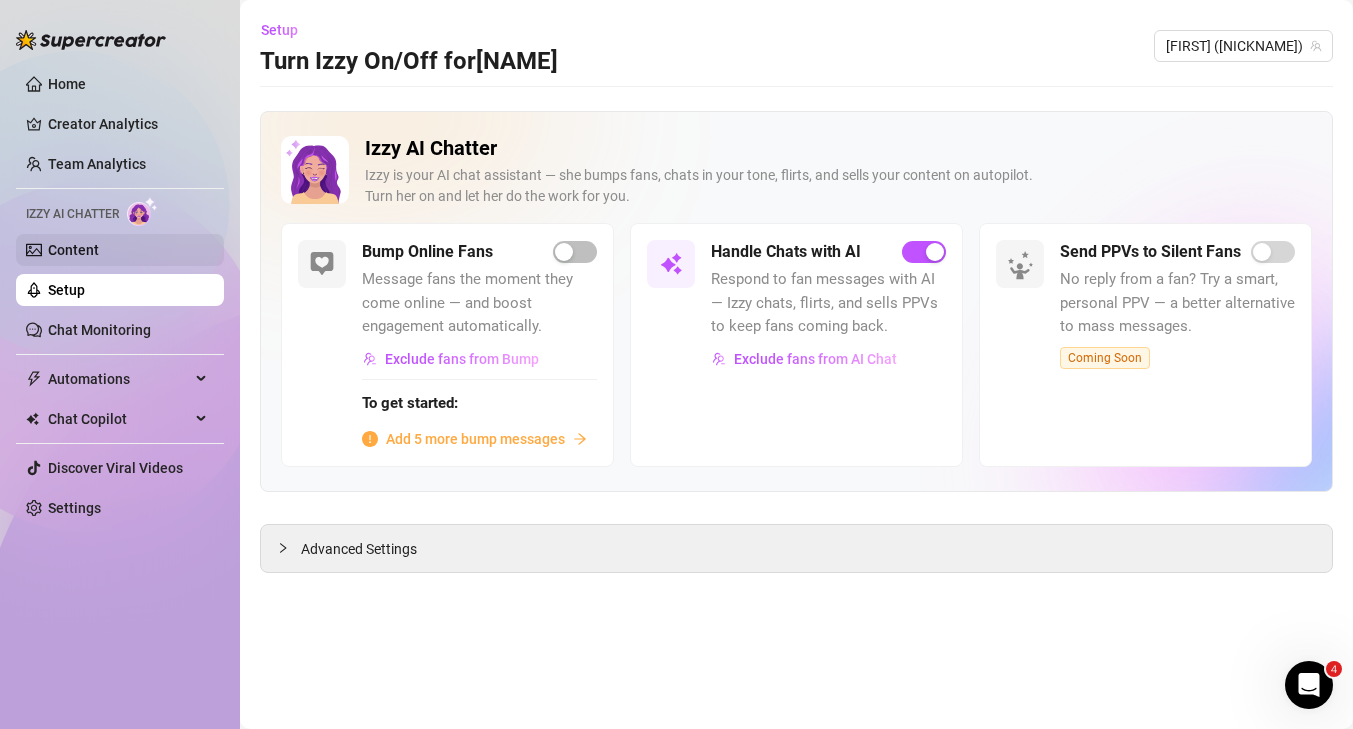 click on "Content" at bounding box center (73, 250) 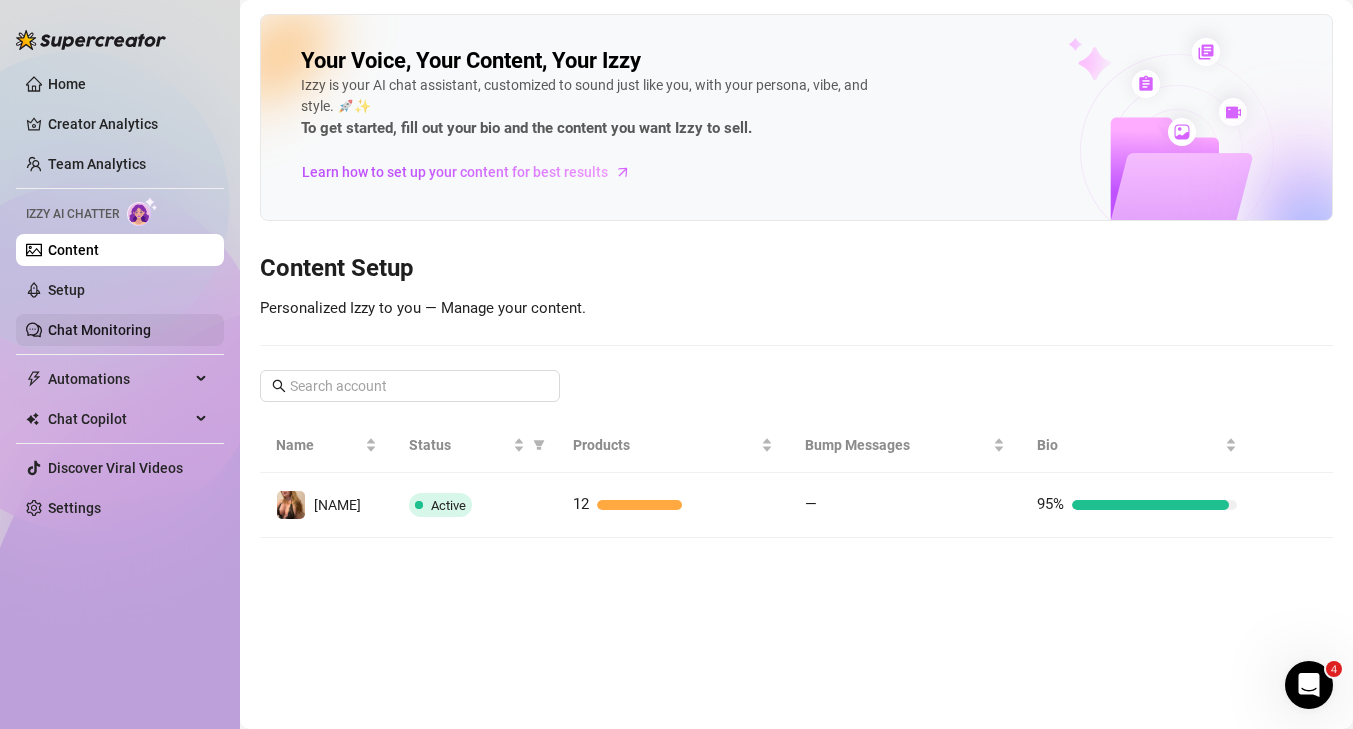 click on "Chat Monitoring" at bounding box center [99, 330] 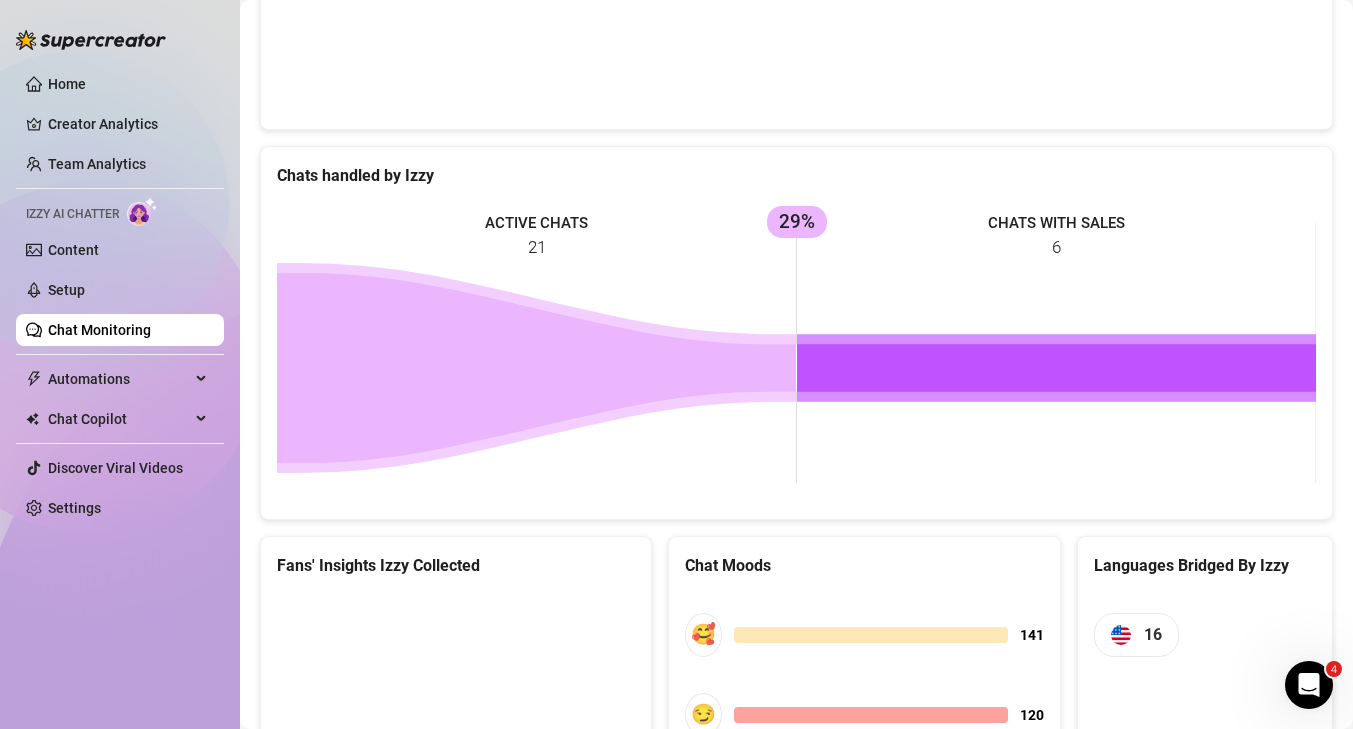 scroll, scrollTop: 723, scrollLeft: 0, axis: vertical 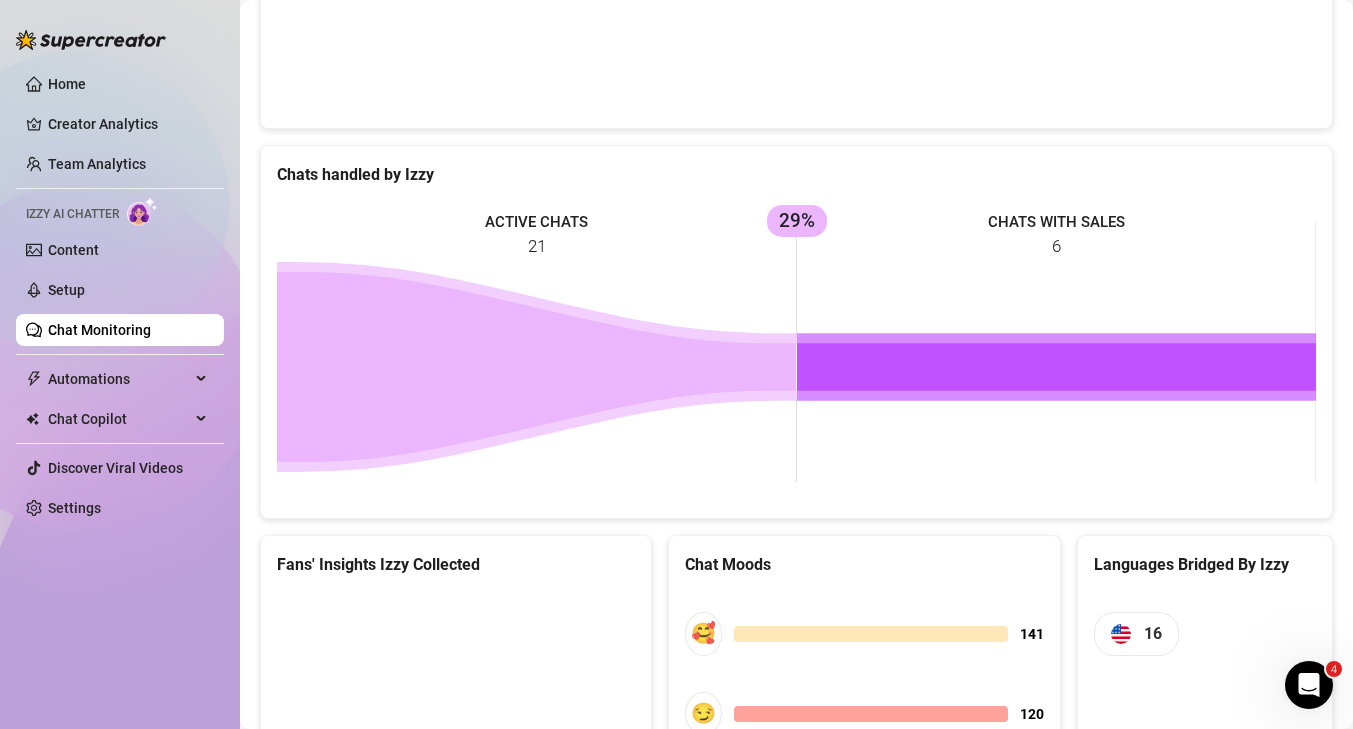 click 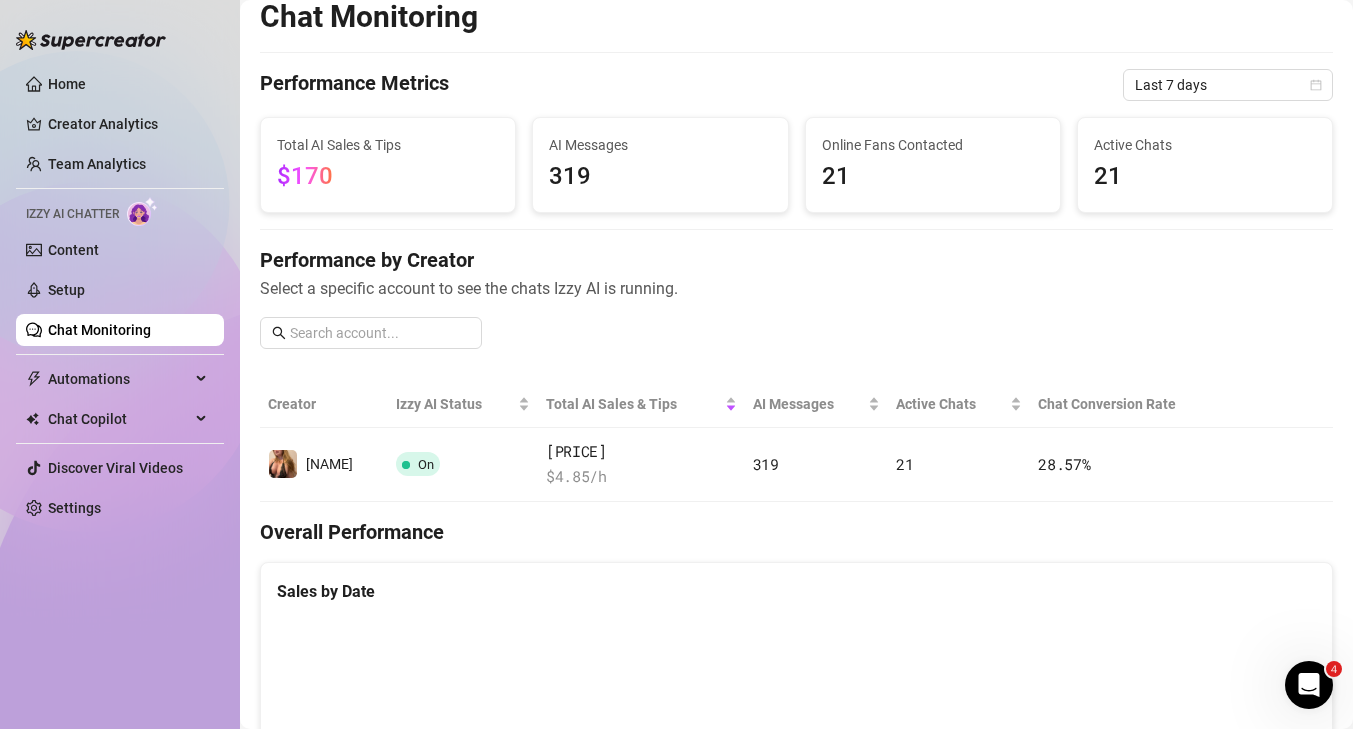 scroll, scrollTop: 0, scrollLeft: 0, axis: both 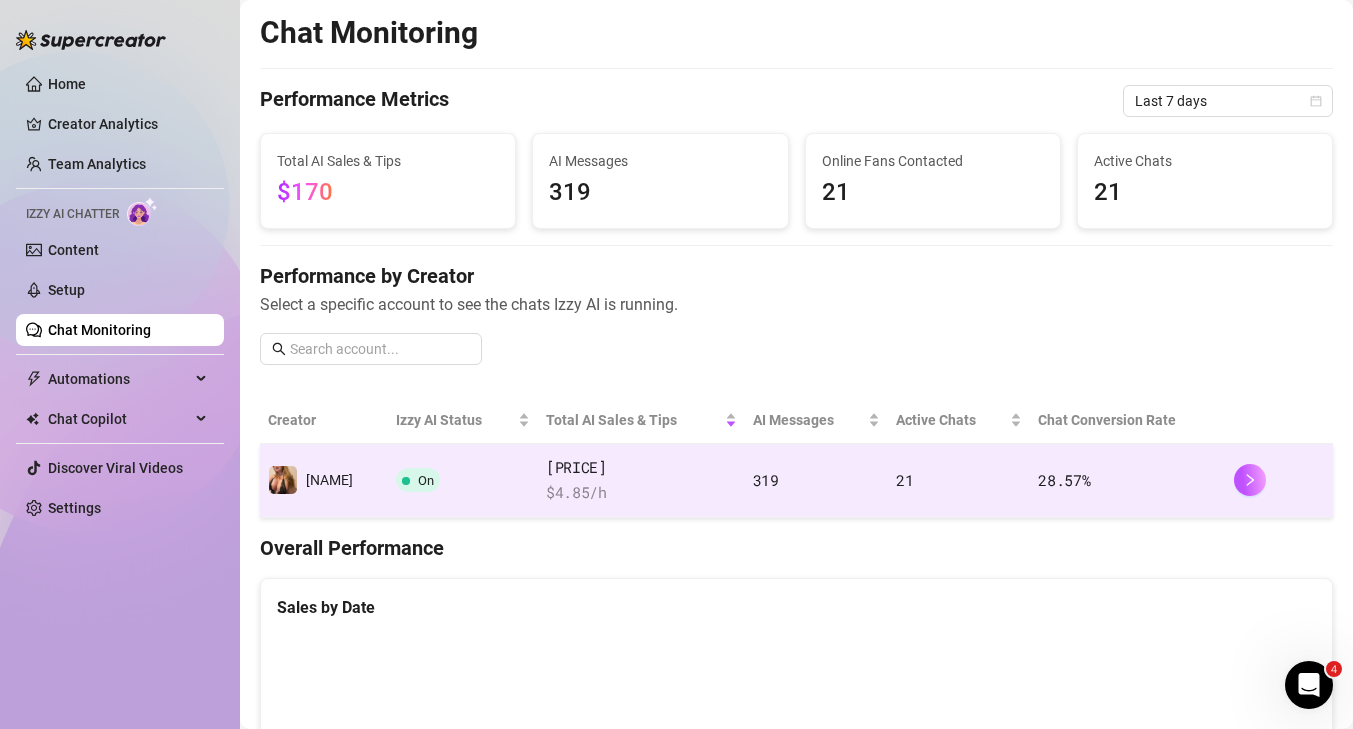 click on "$ 4.85 /h" at bounding box center [641, 493] 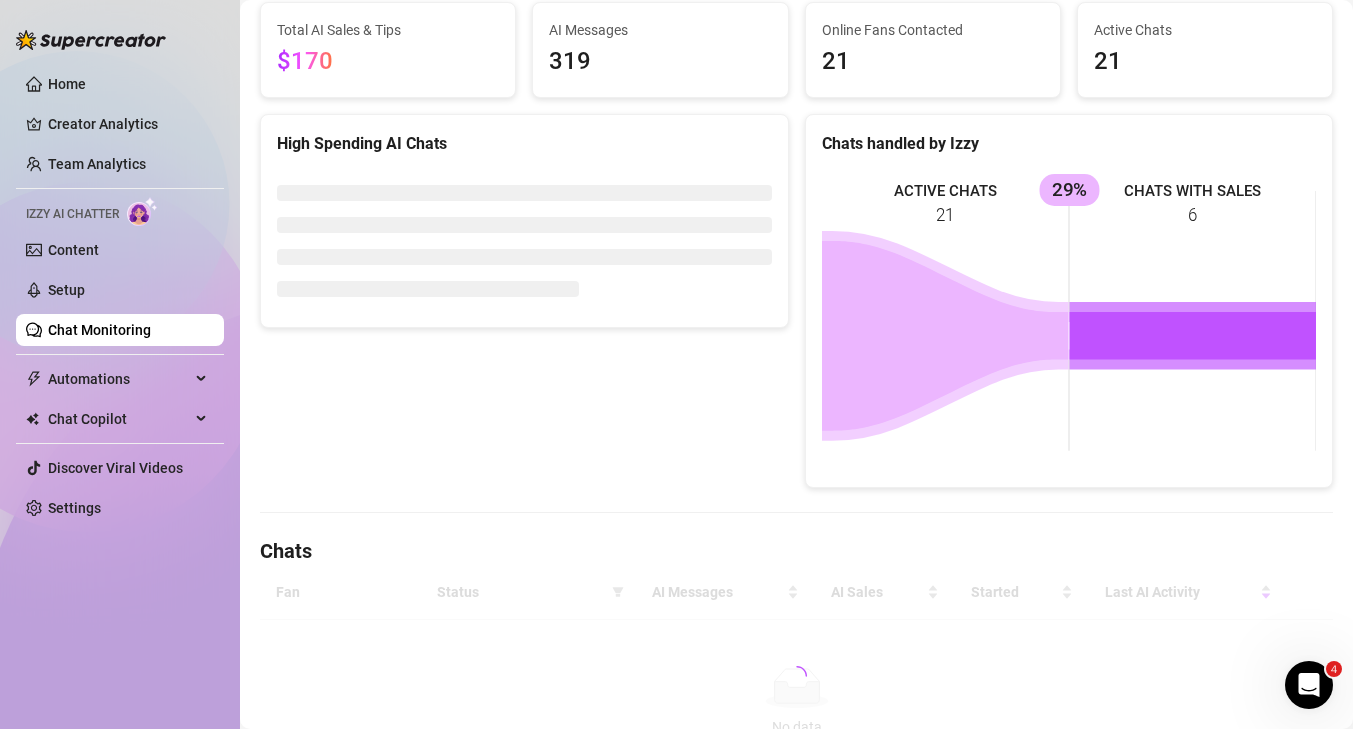 scroll, scrollTop: 187, scrollLeft: 0, axis: vertical 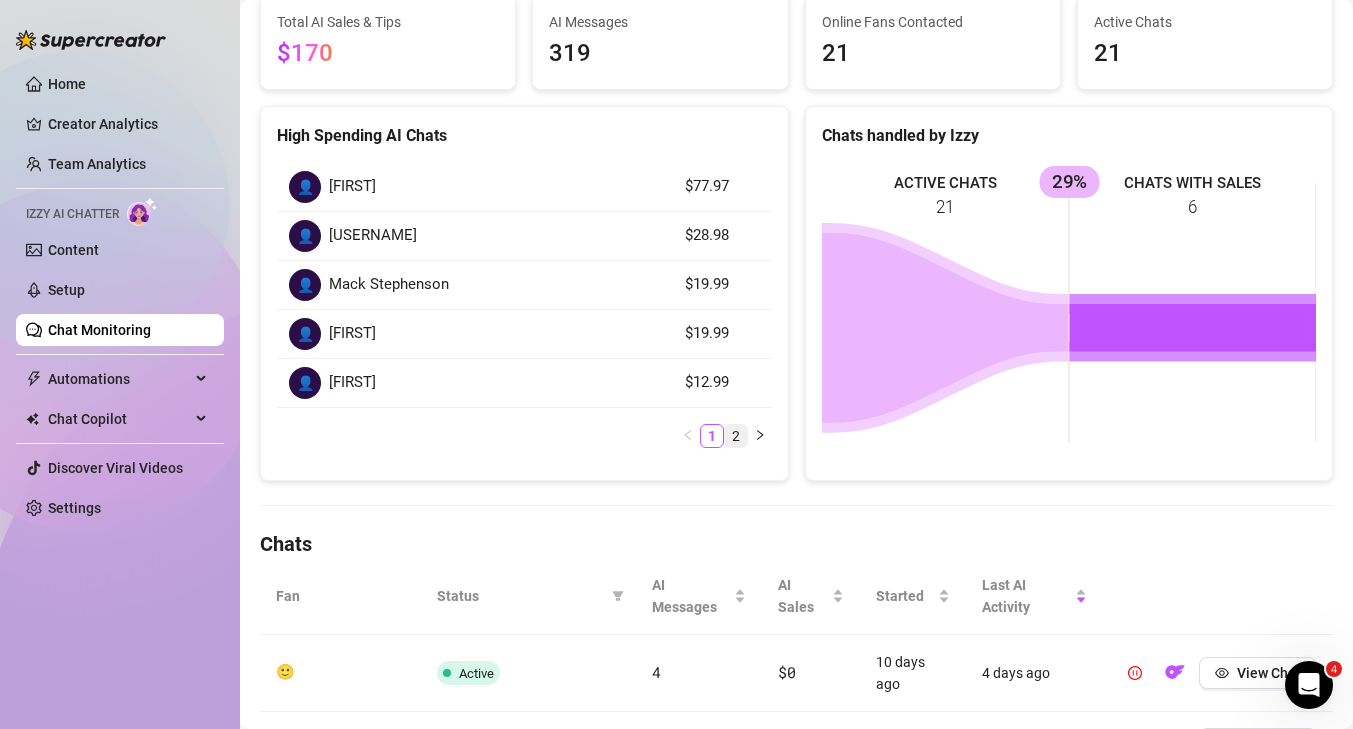 click on "2" at bounding box center [736, 436] 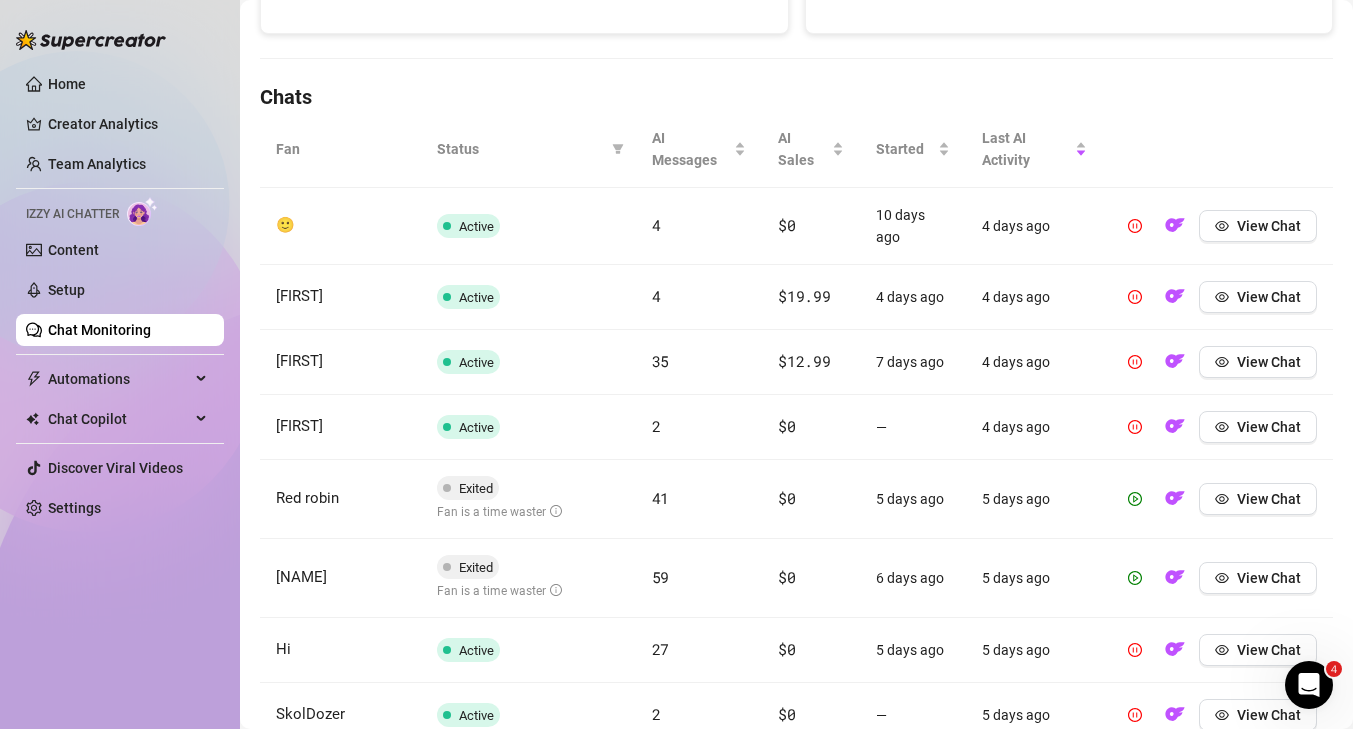 scroll, scrollTop: 647, scrollLeft: 0, axis: vertical 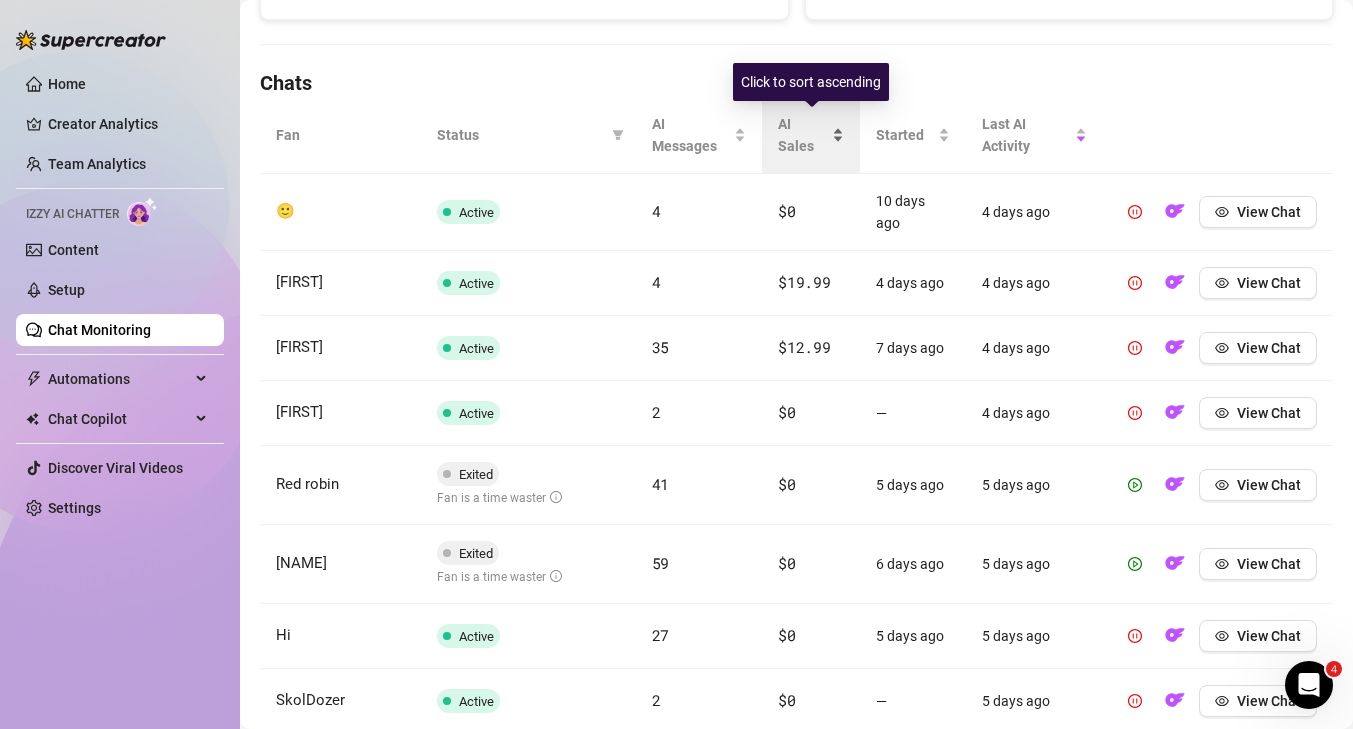 click on "AI Sales" at bounding box center (811, 135) 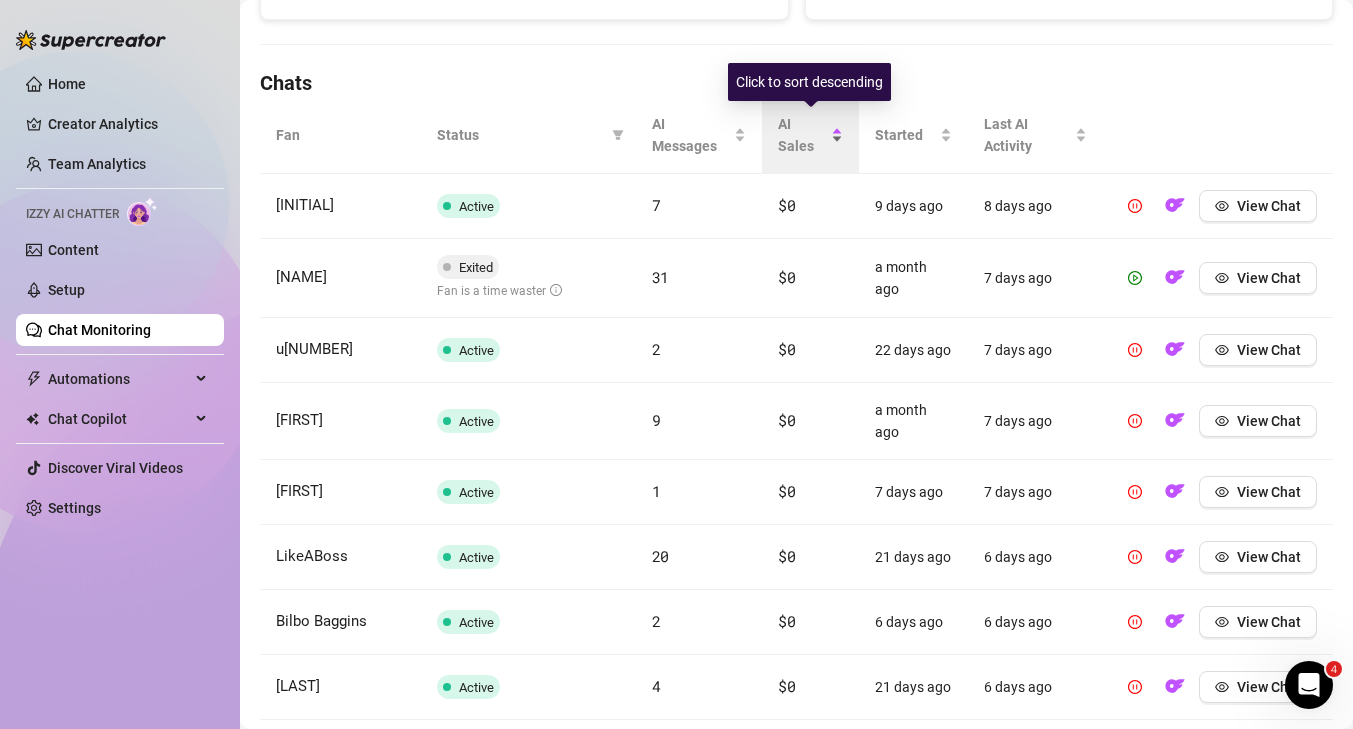 click on "AI Sales" at bounding box center (810, 135) 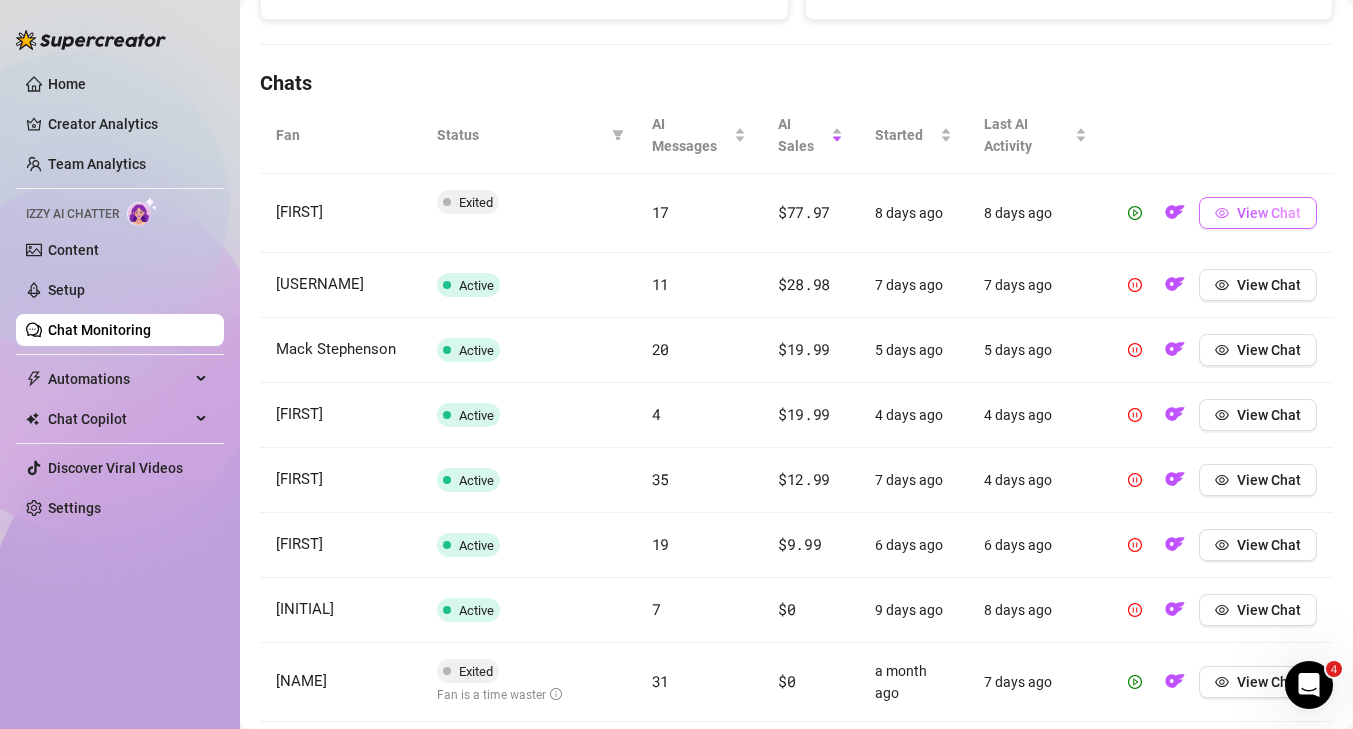 click on "View Chat" at bounding box center [1269, 213] 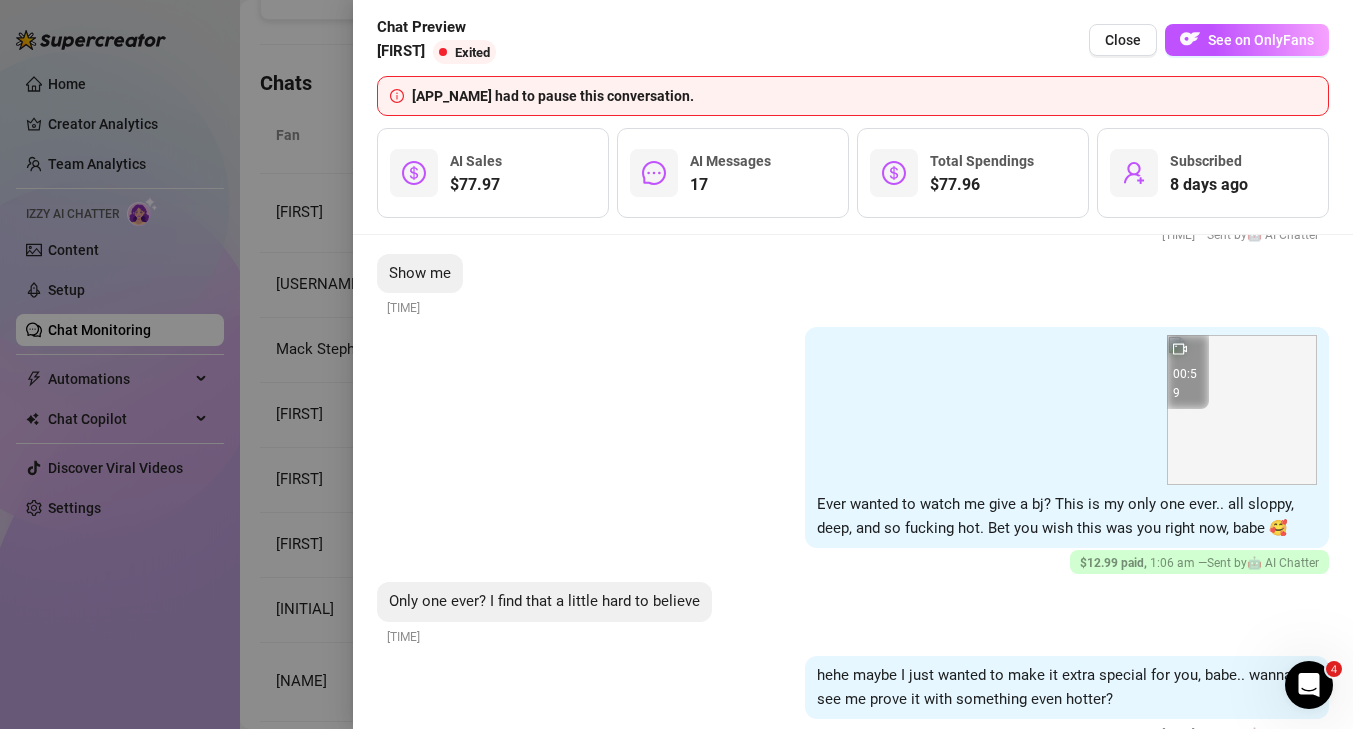 scroll, scrollTop: 2285, scrollLeft: 0, axis: vertical 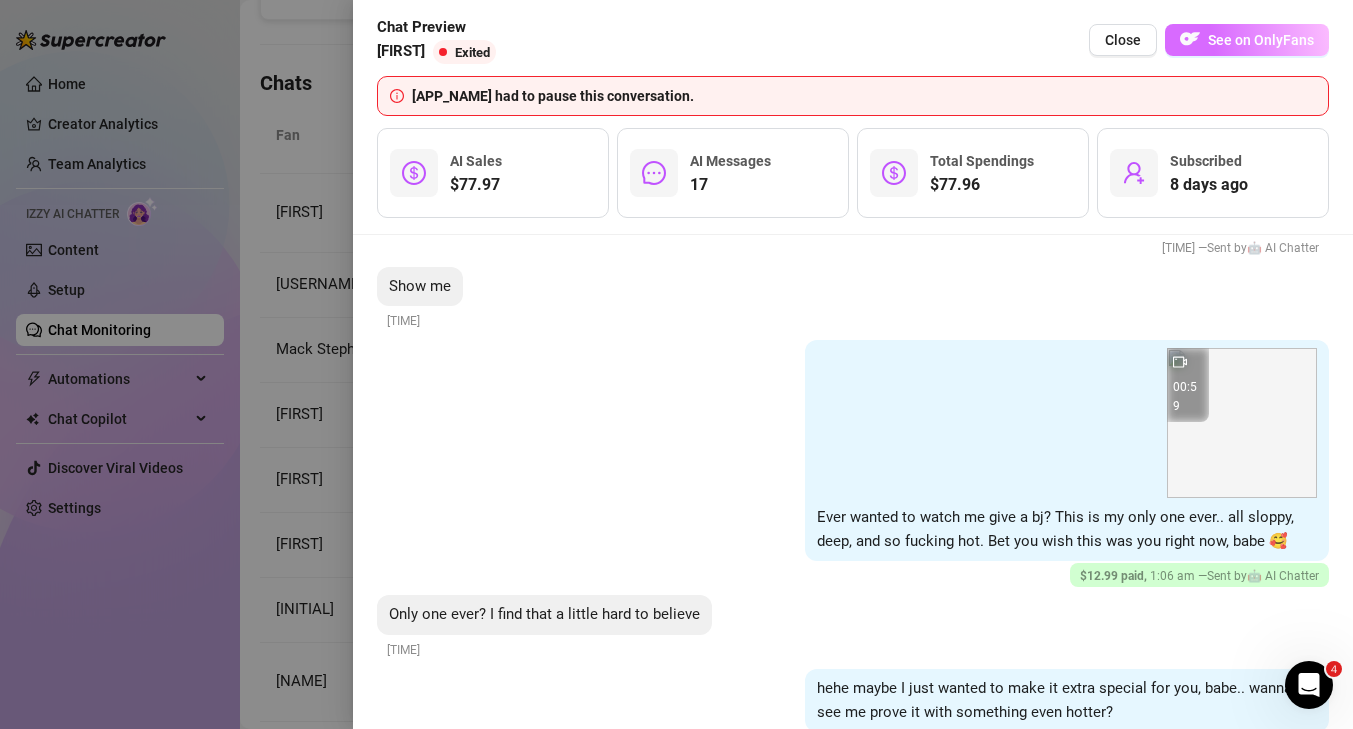 click on "See on OnlyFans" at bounding box center [1261, 40] 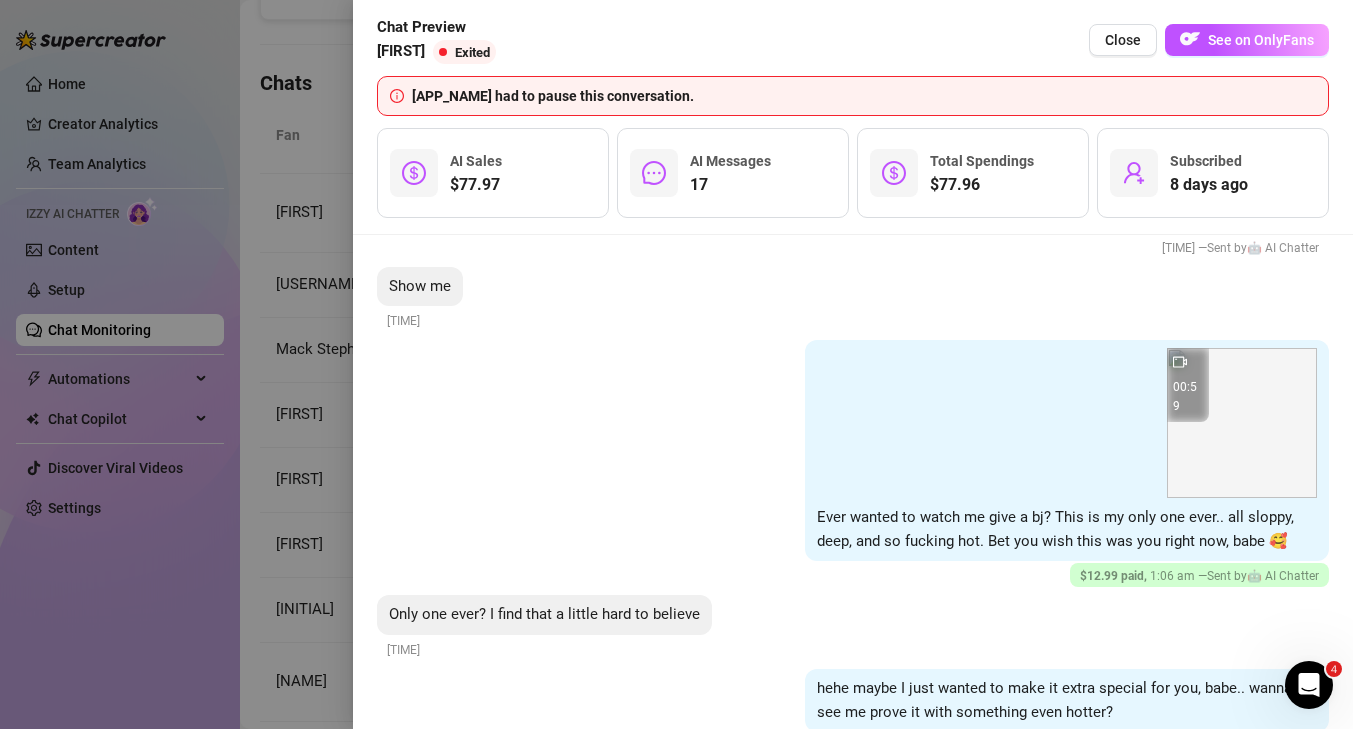 click at bounding box center (676, 364) 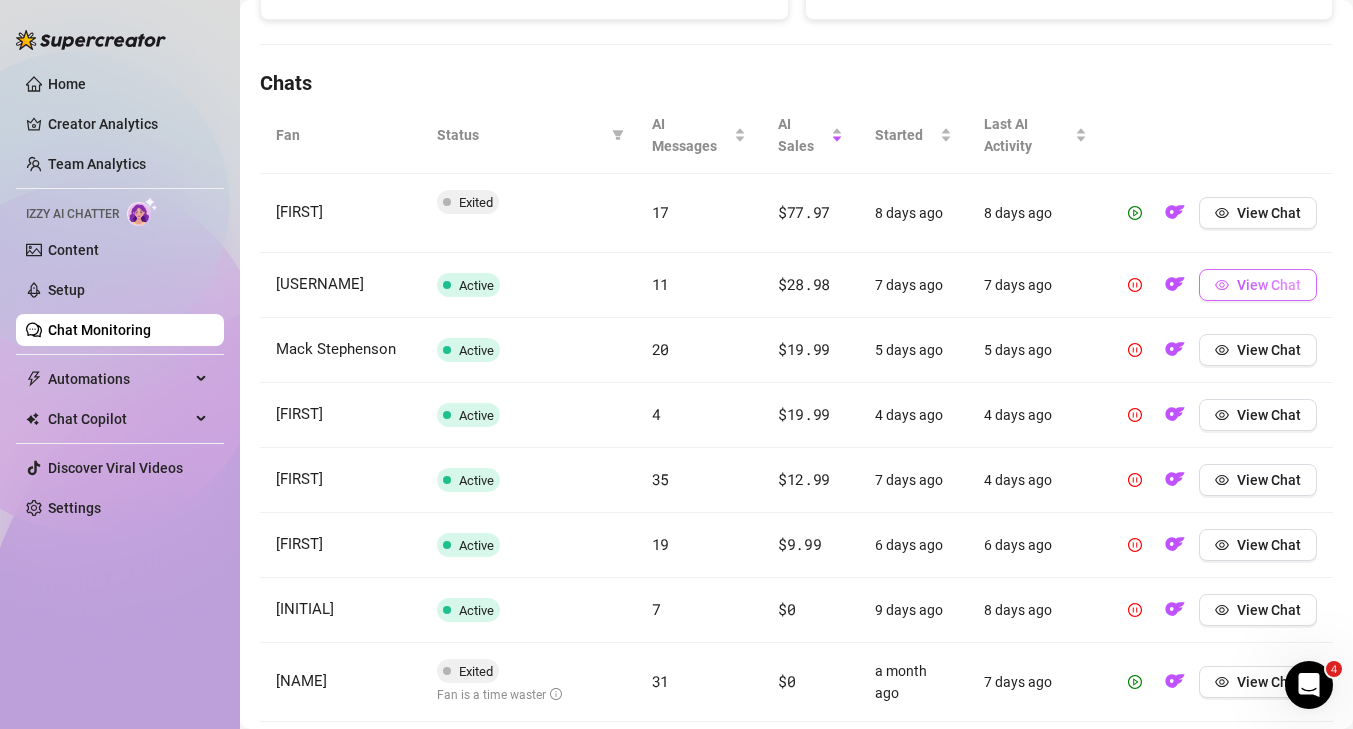 click on "View Chat" at bounding box center [1269, 285] 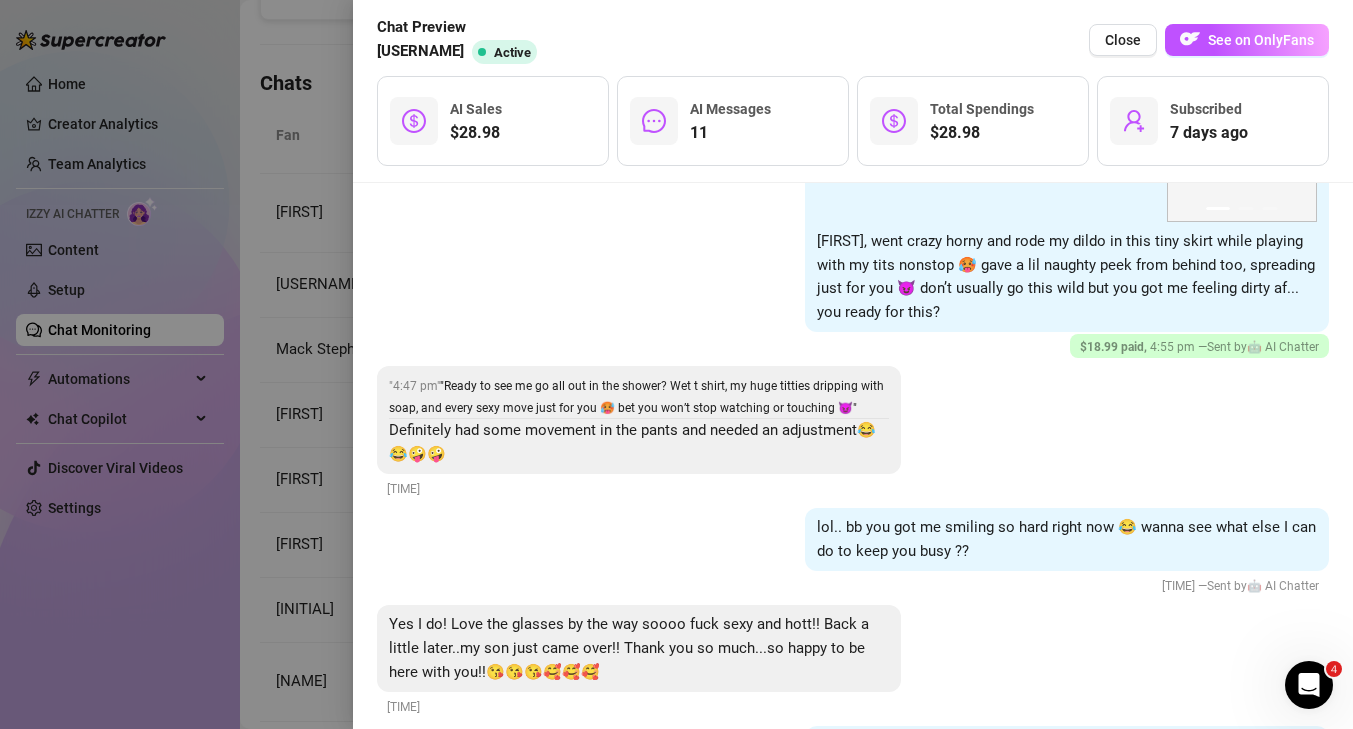 scroll, scrollTop: 2578, scrollLeft: 0, axis: vertical 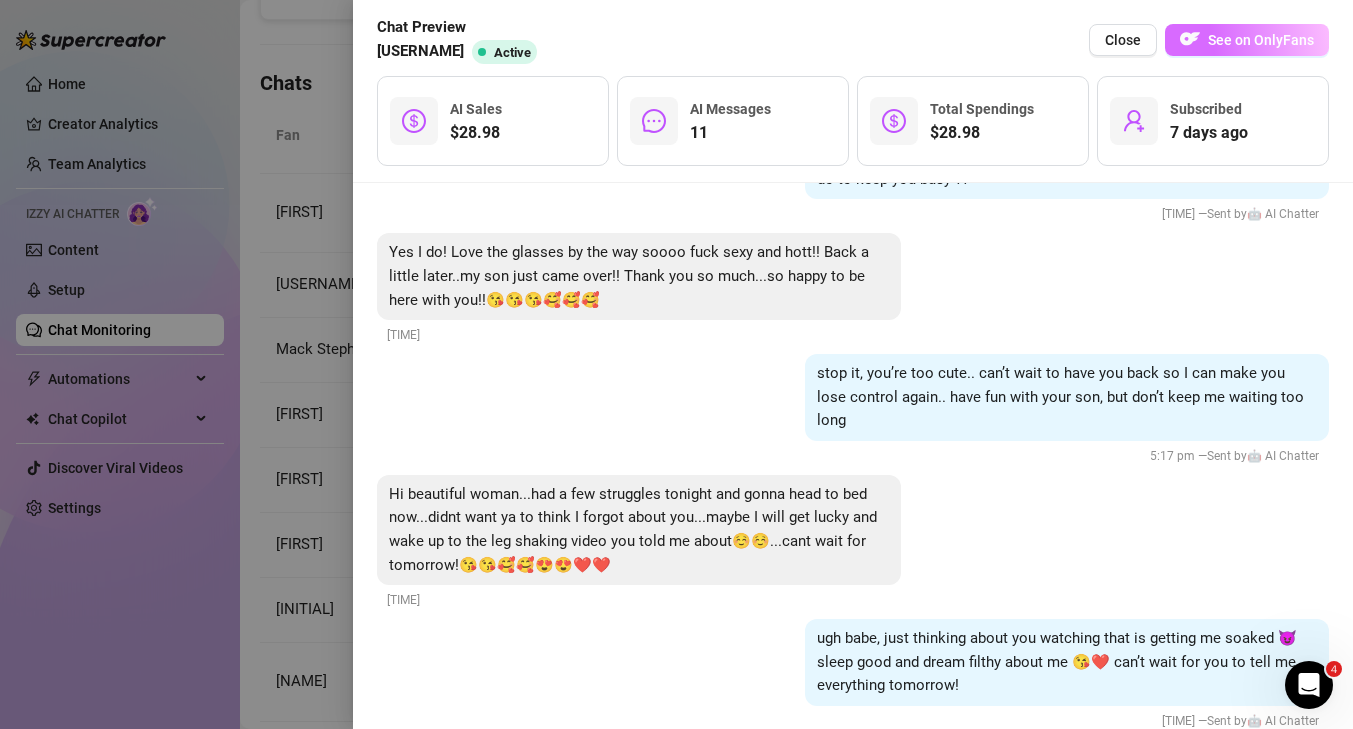 click on "See on OnlyFans" at bounding box center [1261, 40] 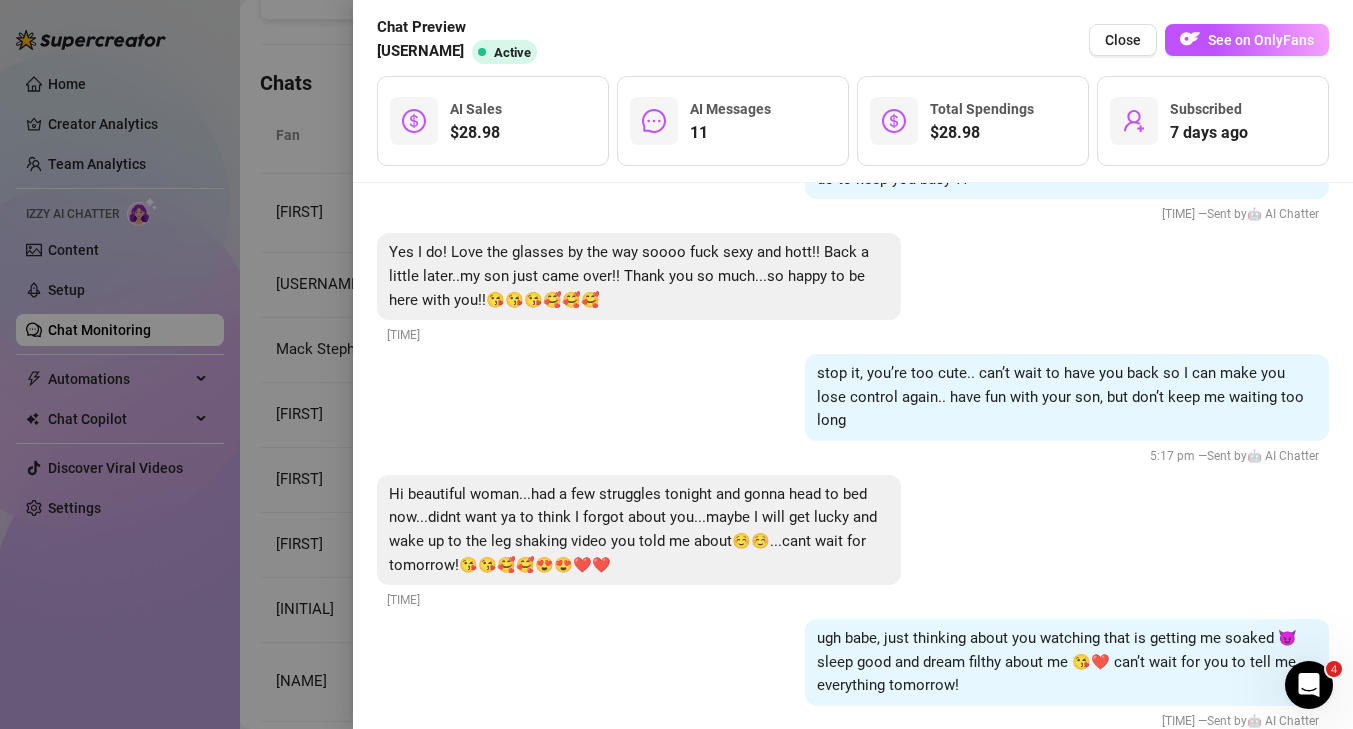 click at bounding box center [676, 364] 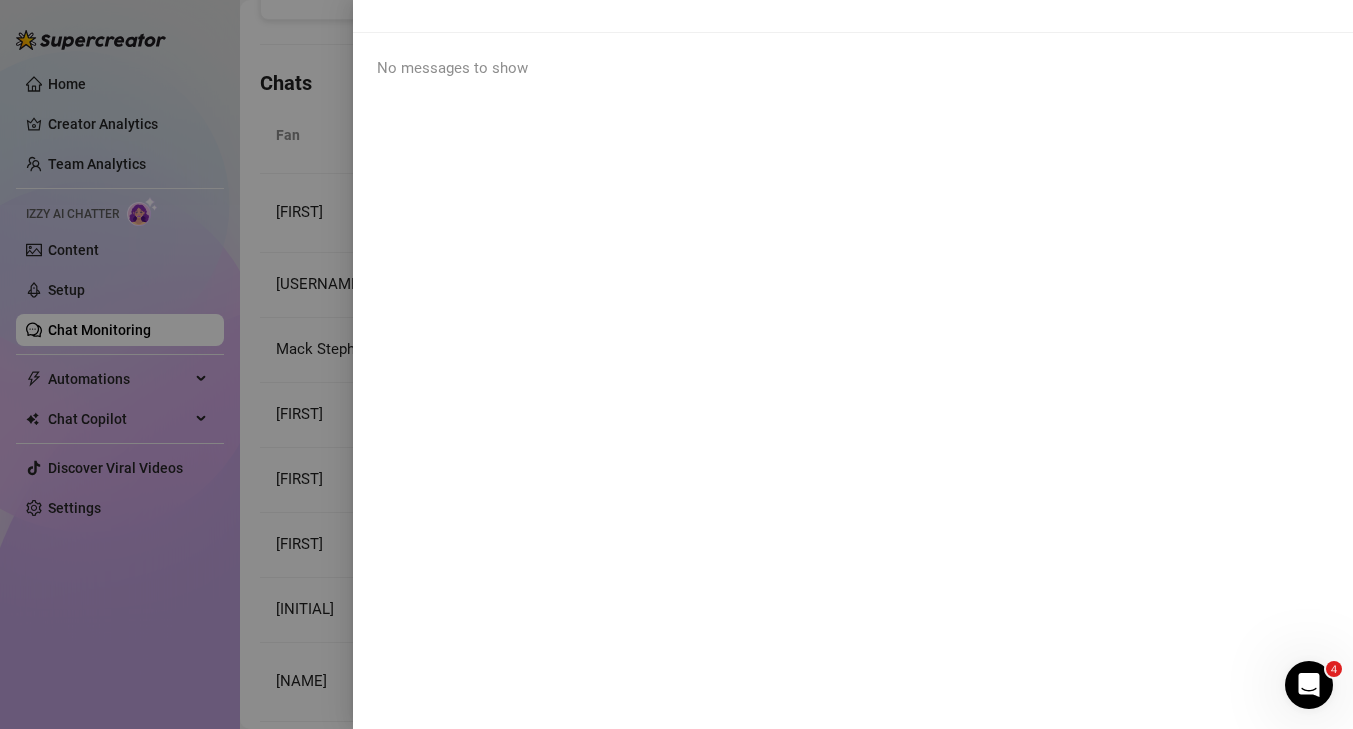 scroll, scrollTop: 0, scrollLeft: 0, axis: both 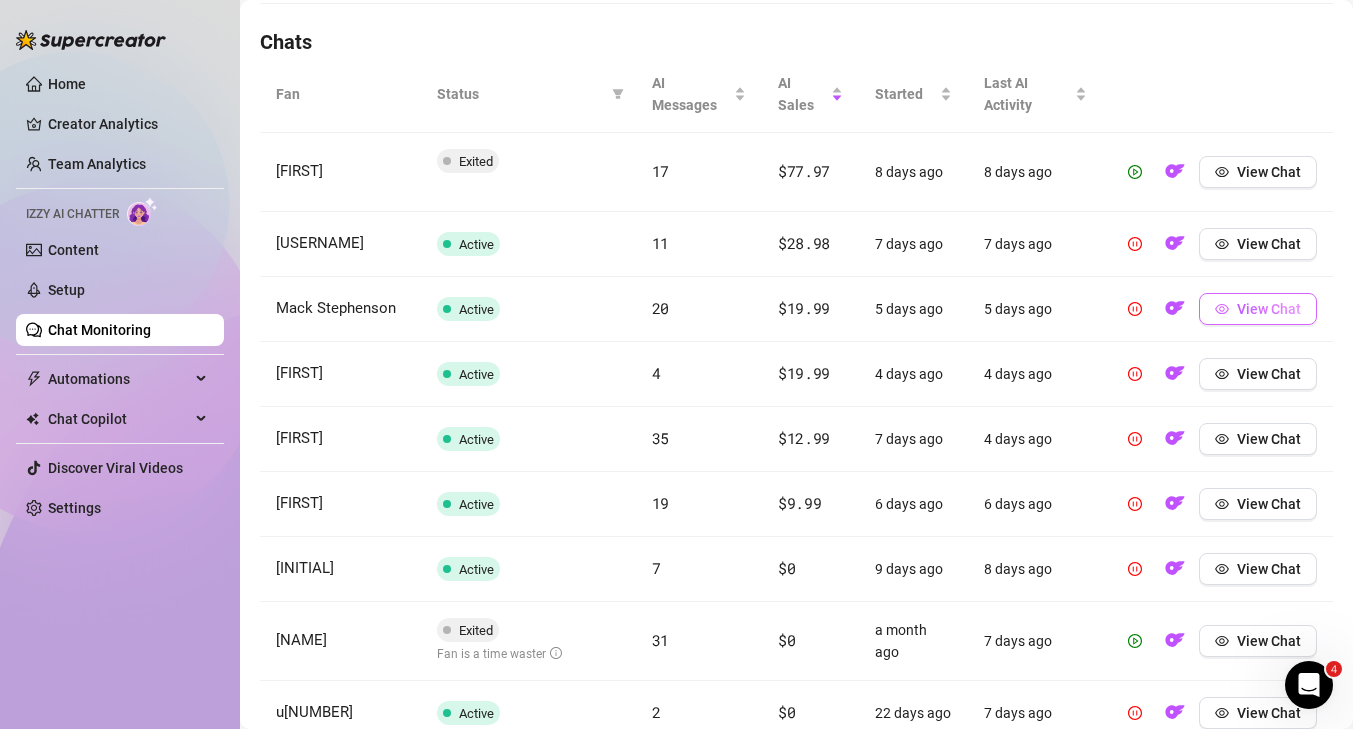 click on "View Chat" at bounding box center (1269, 309) 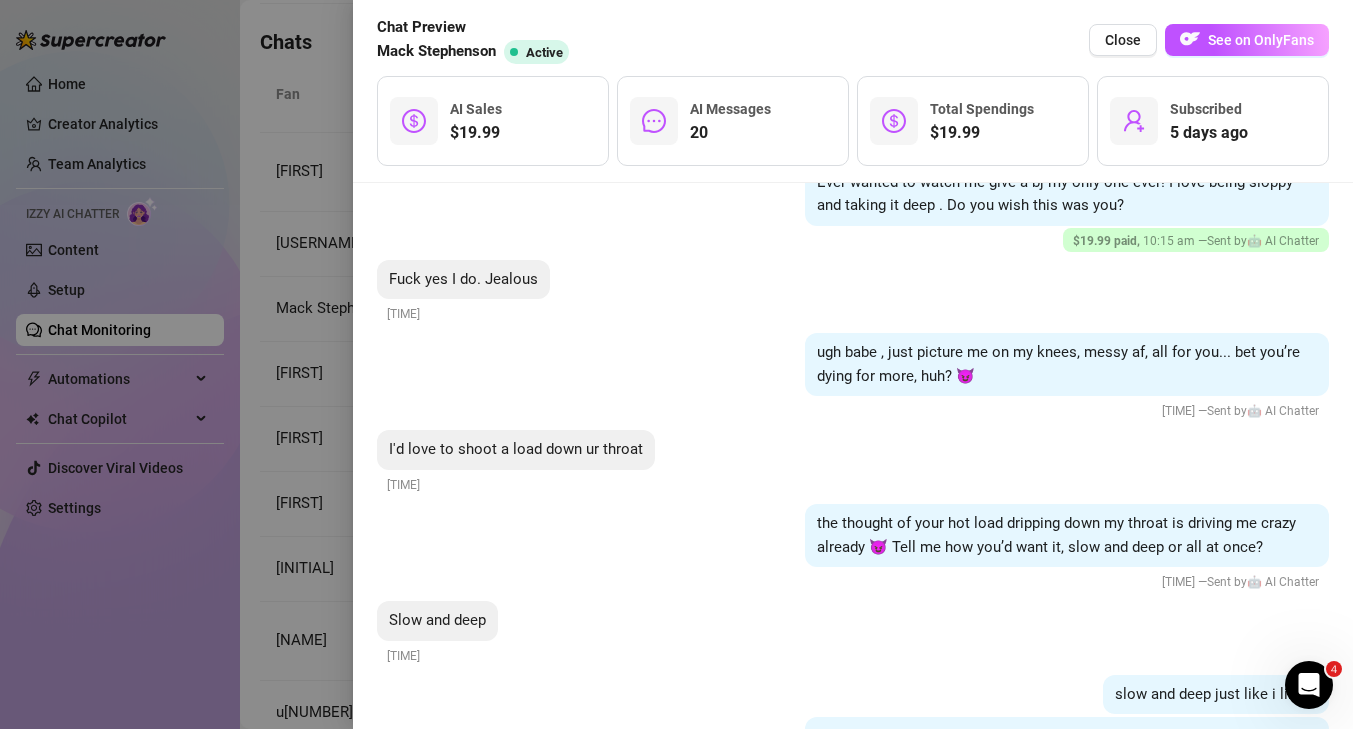 scroll, scrollTop: 1447, scrollLeft: 0, axis: vertical 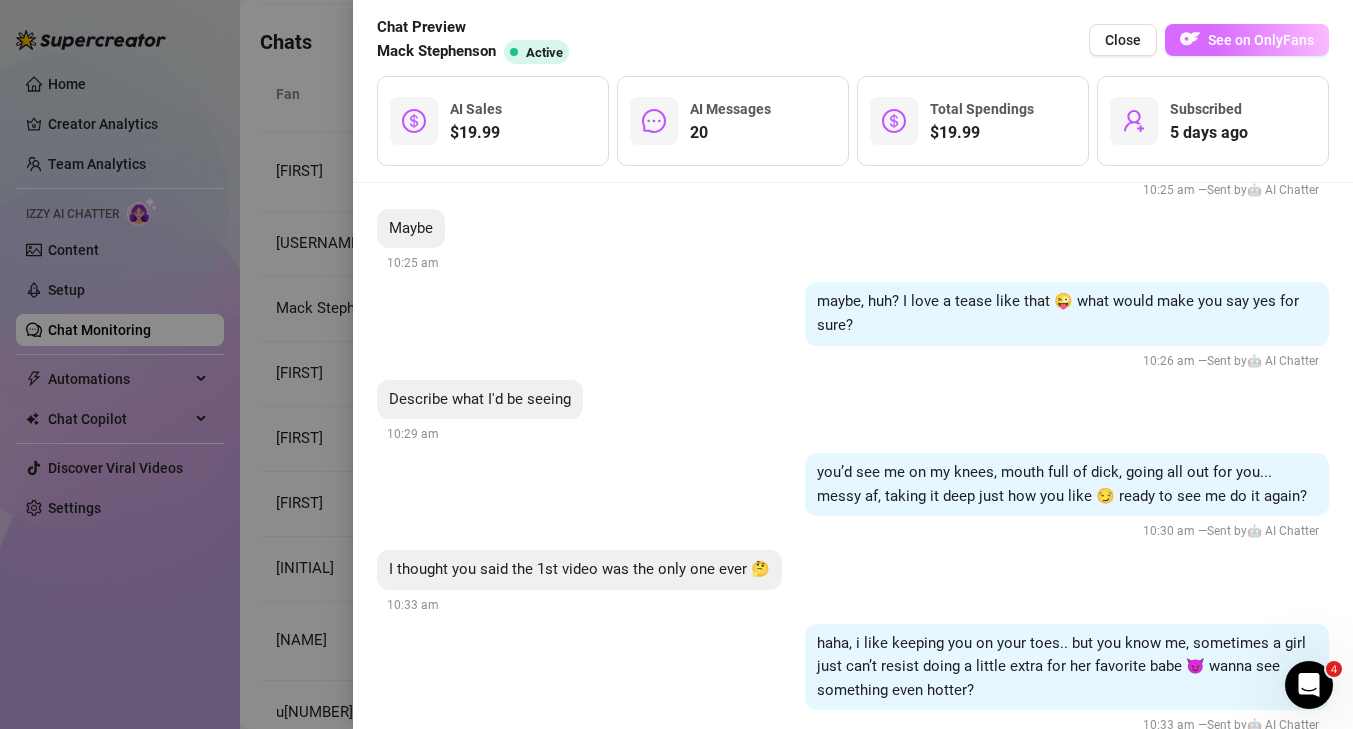 click on "See on OnlyFans" at bounding box center [1247, 40] 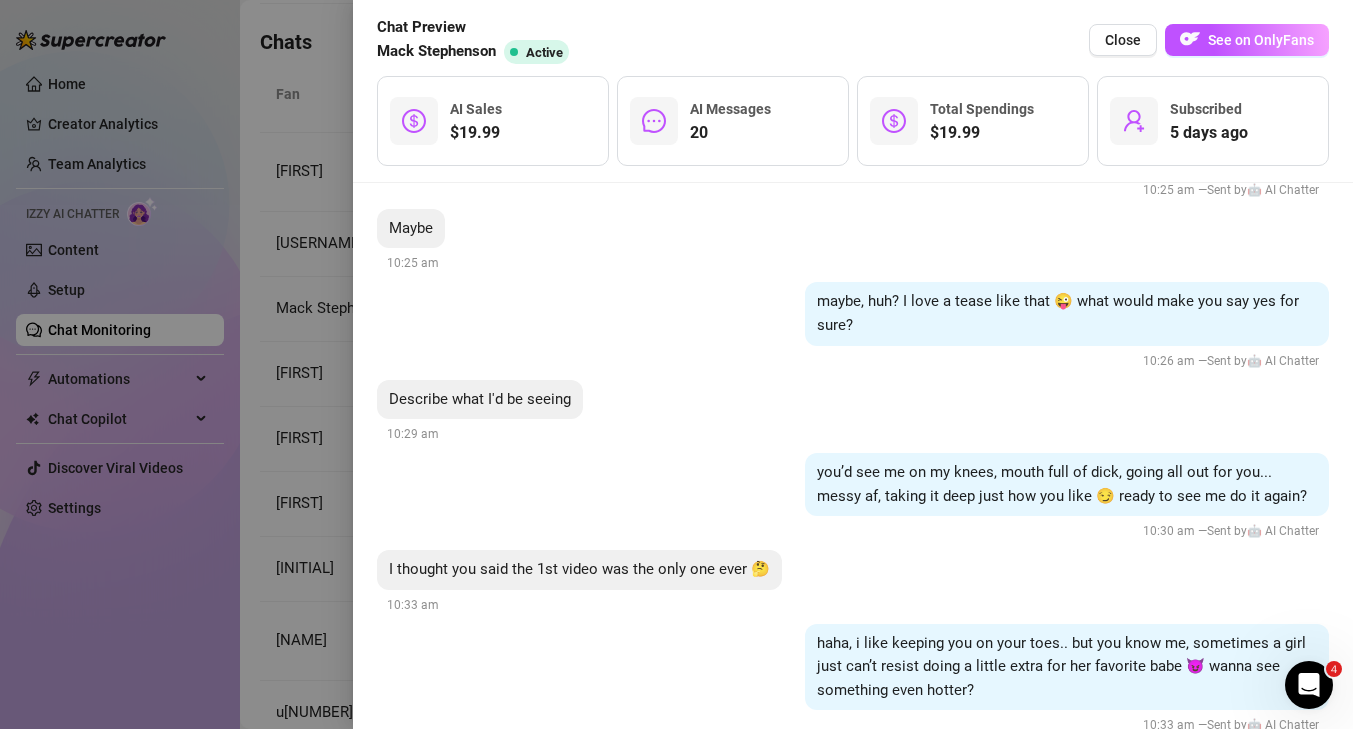 click at bounding box center (676, 364) 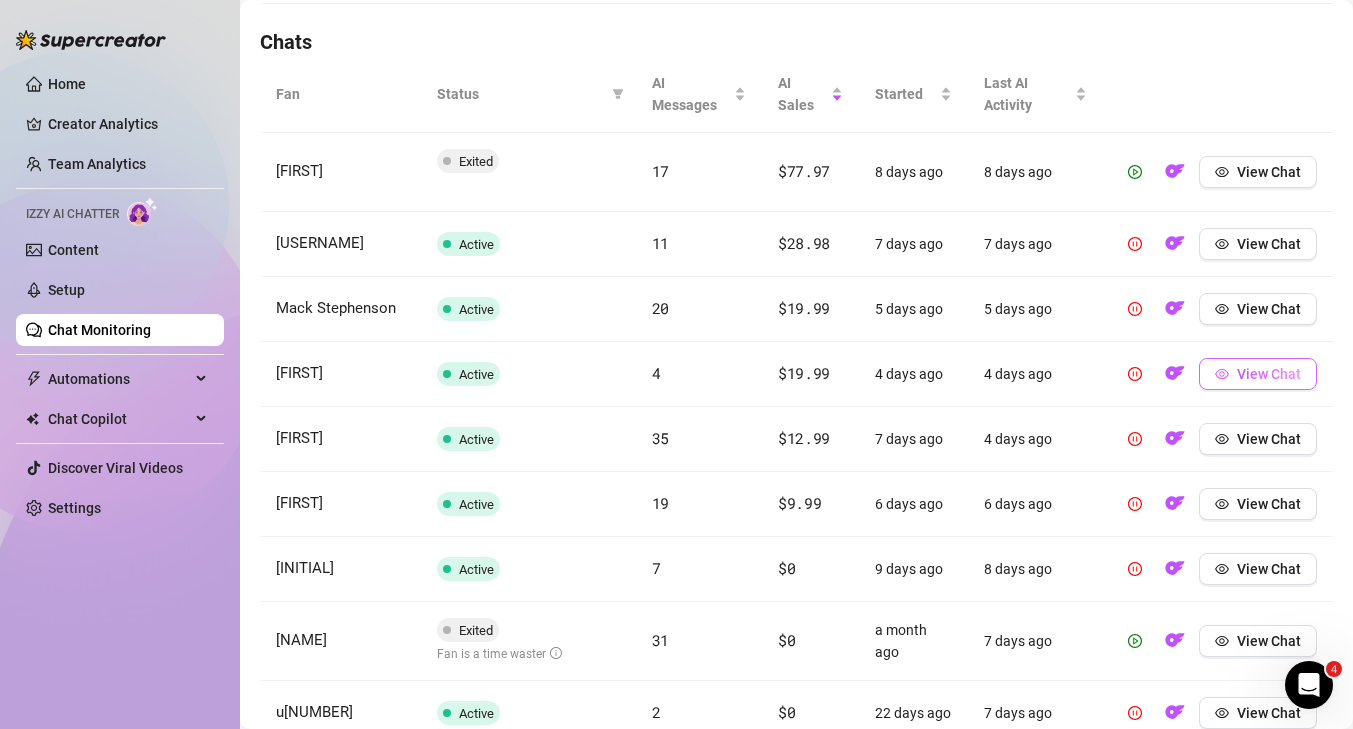 click on "View Chat" at bounding box center [1269, 374] 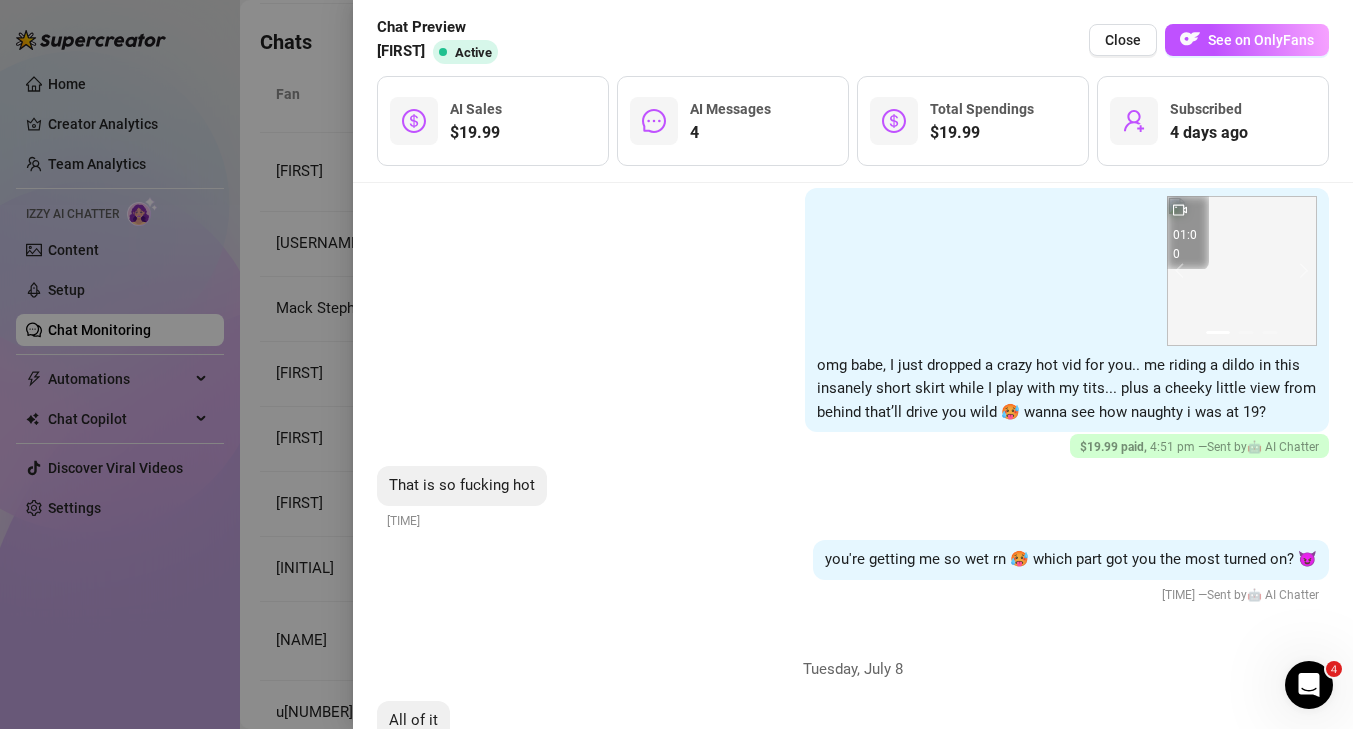 scroll, scrollTop: 871, scrollLeft: 0, axis: vertical 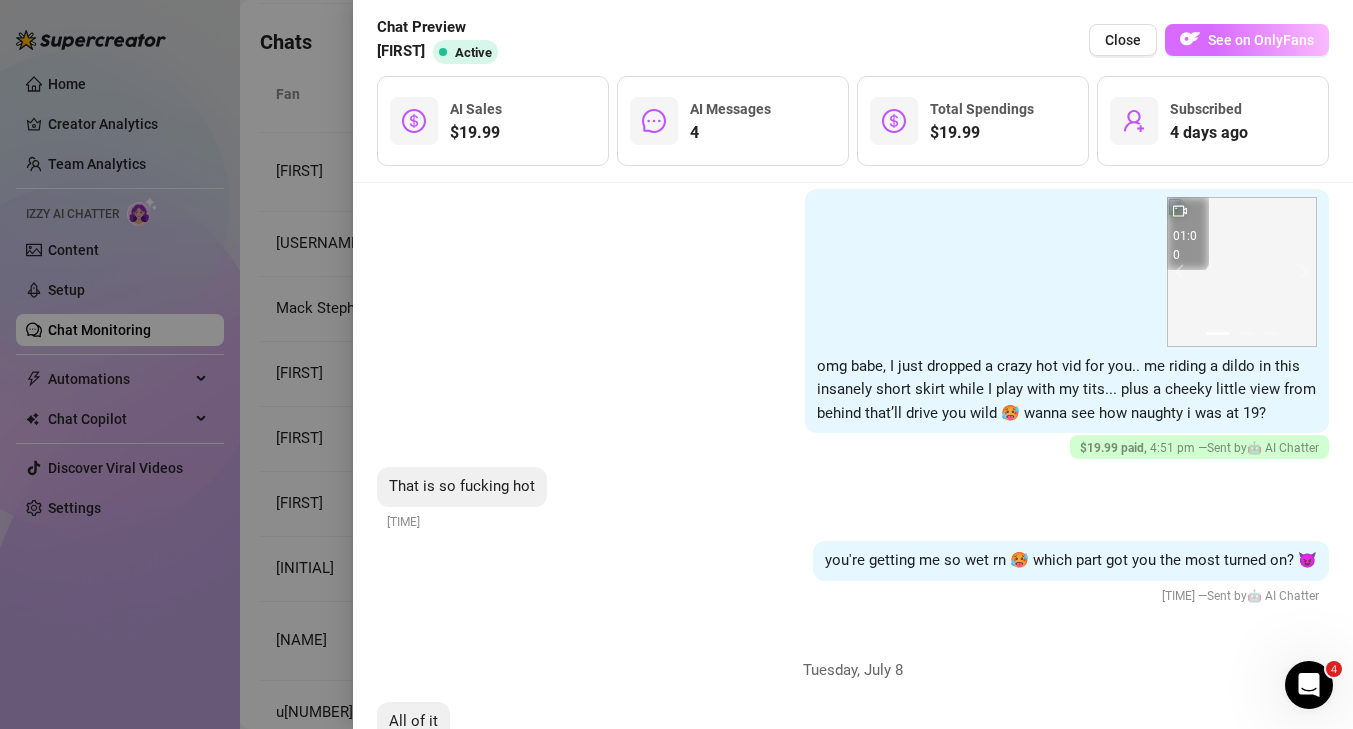 click at bounding box center (1190, 39) 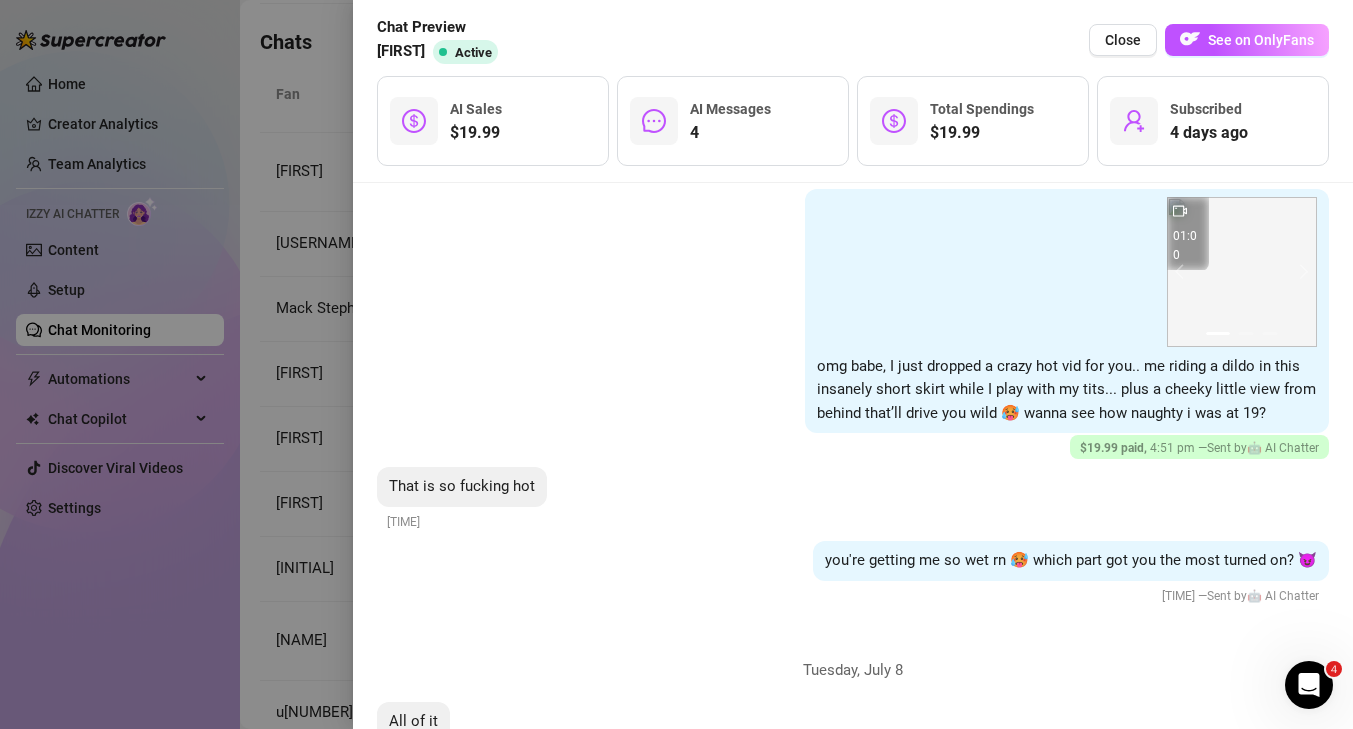 click at bounding box center [676, 364] 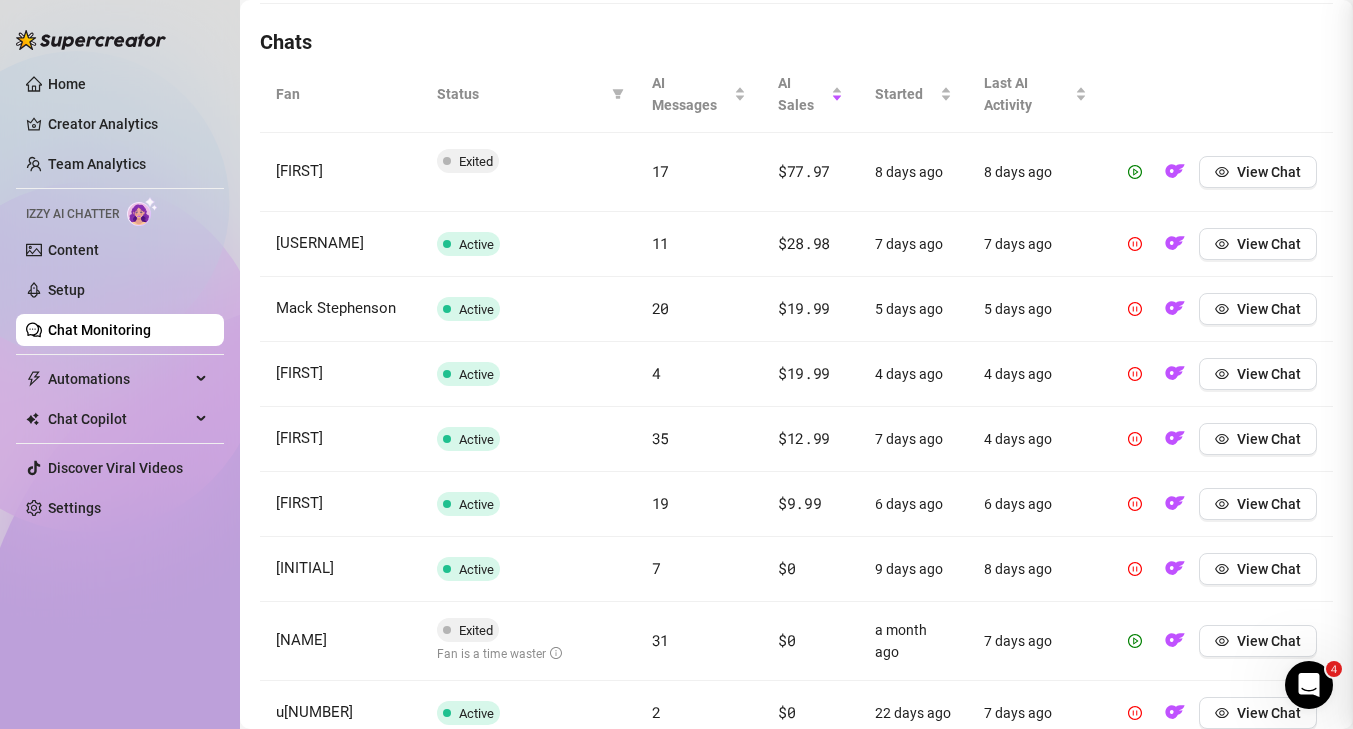 scroll, scrollTop: 0, scrollLeft: 0, axis: both 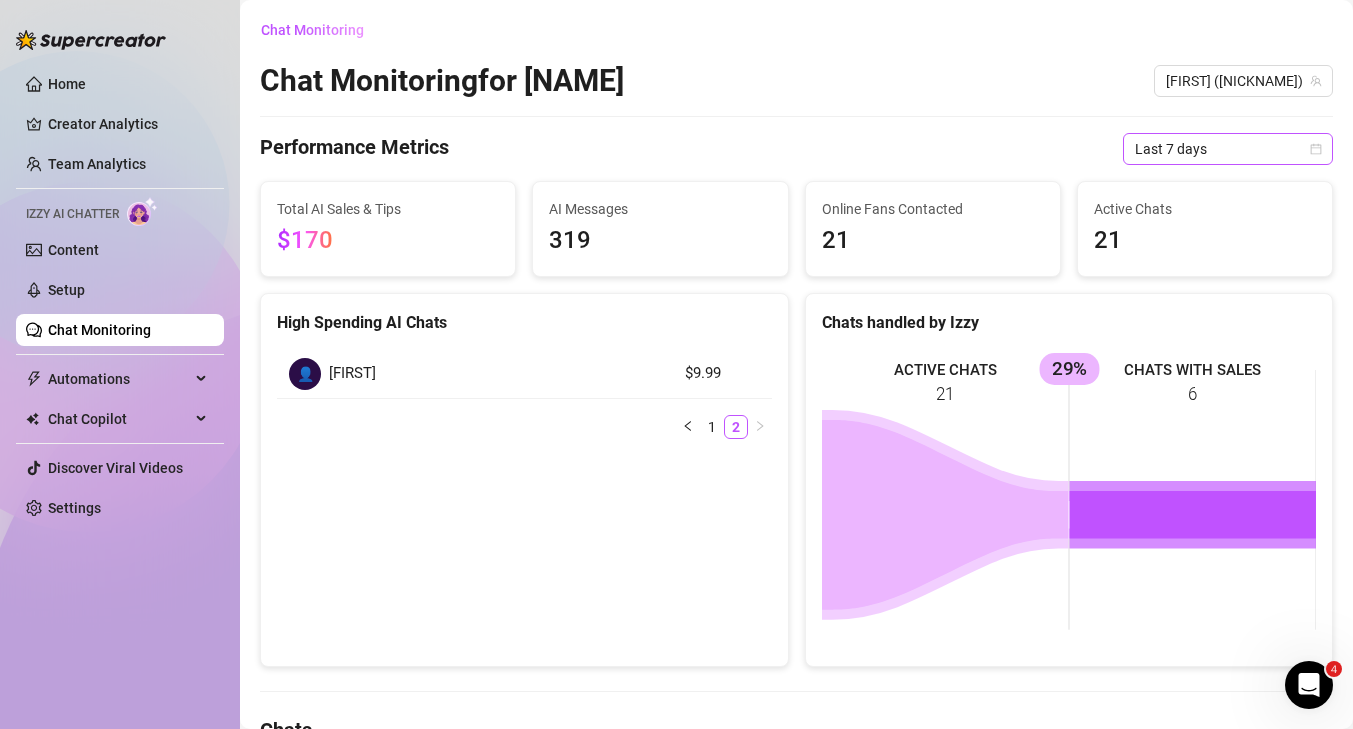 click on "Last 7 days" at bounding box center (1228, 149) 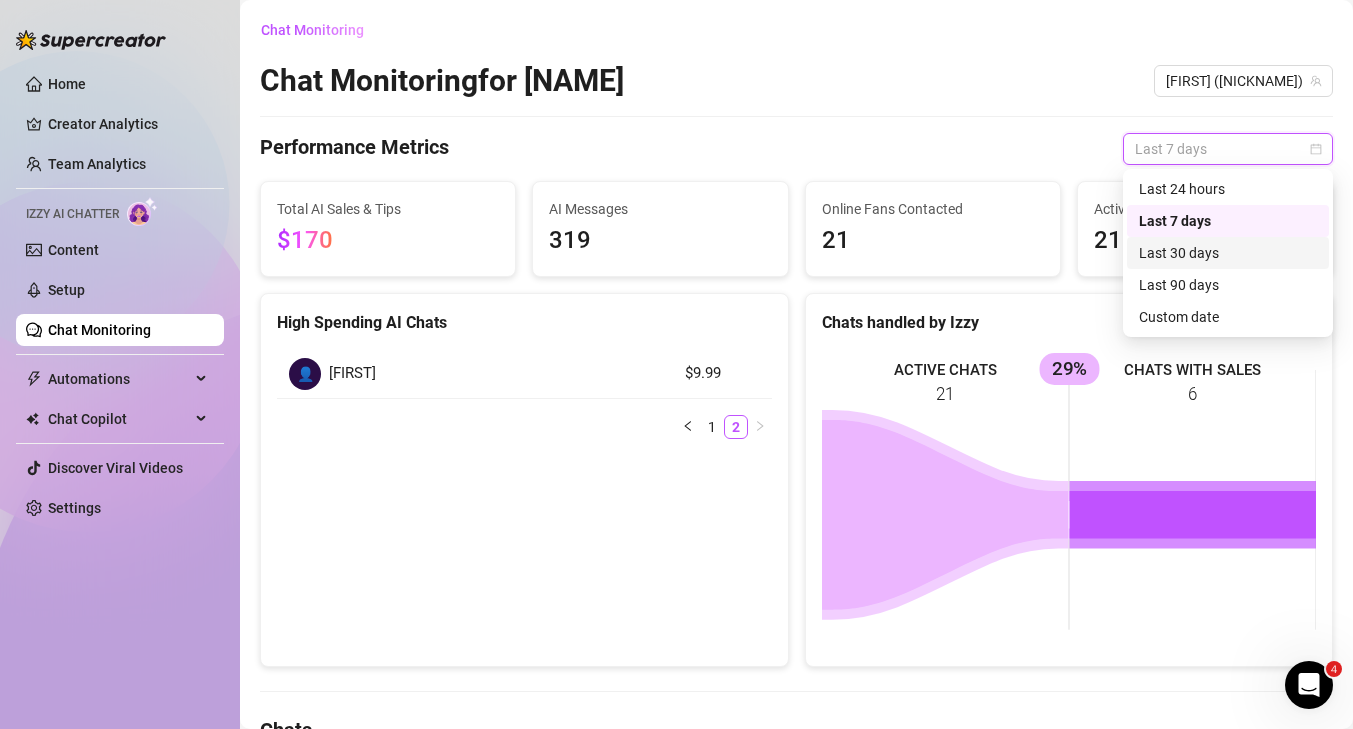 click on "Last 30 days" at bounding box center [1228, 253] 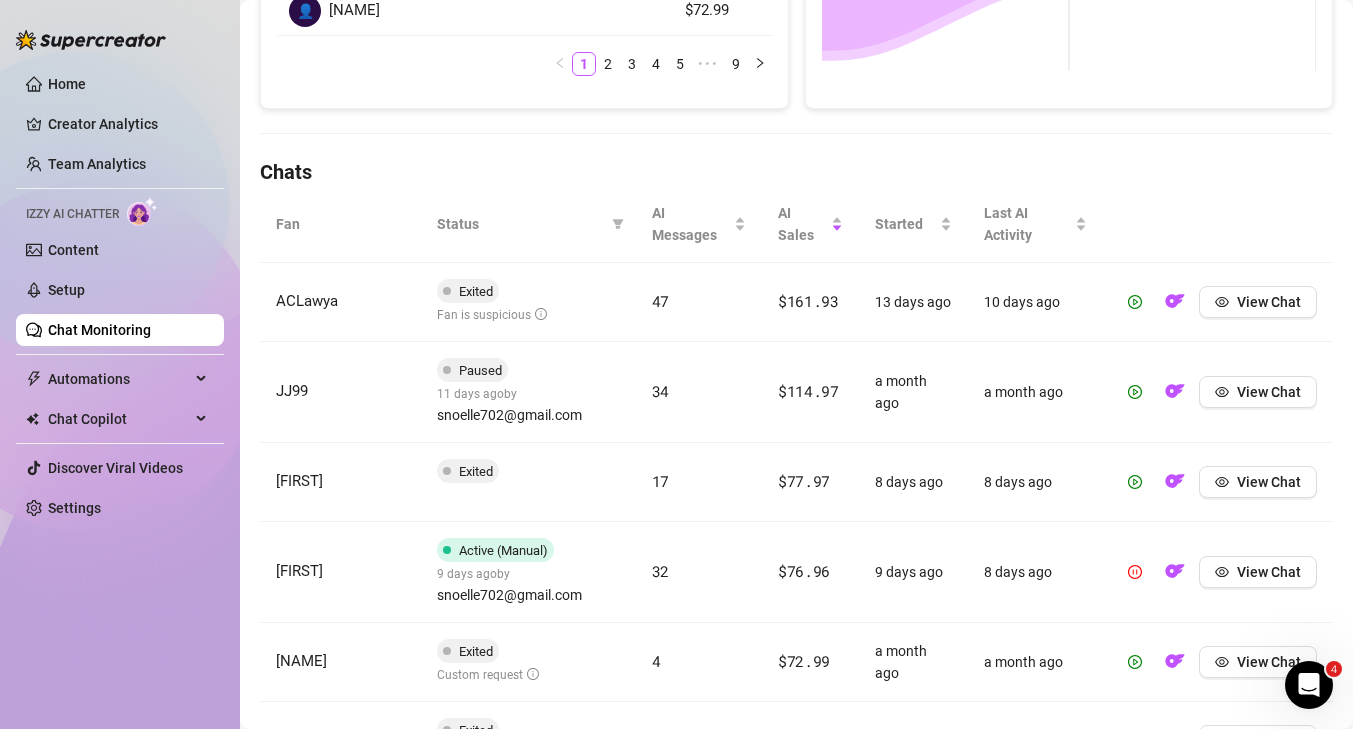 scroll, scrollTop: 569, scrollLeft: 0, axis: vertical 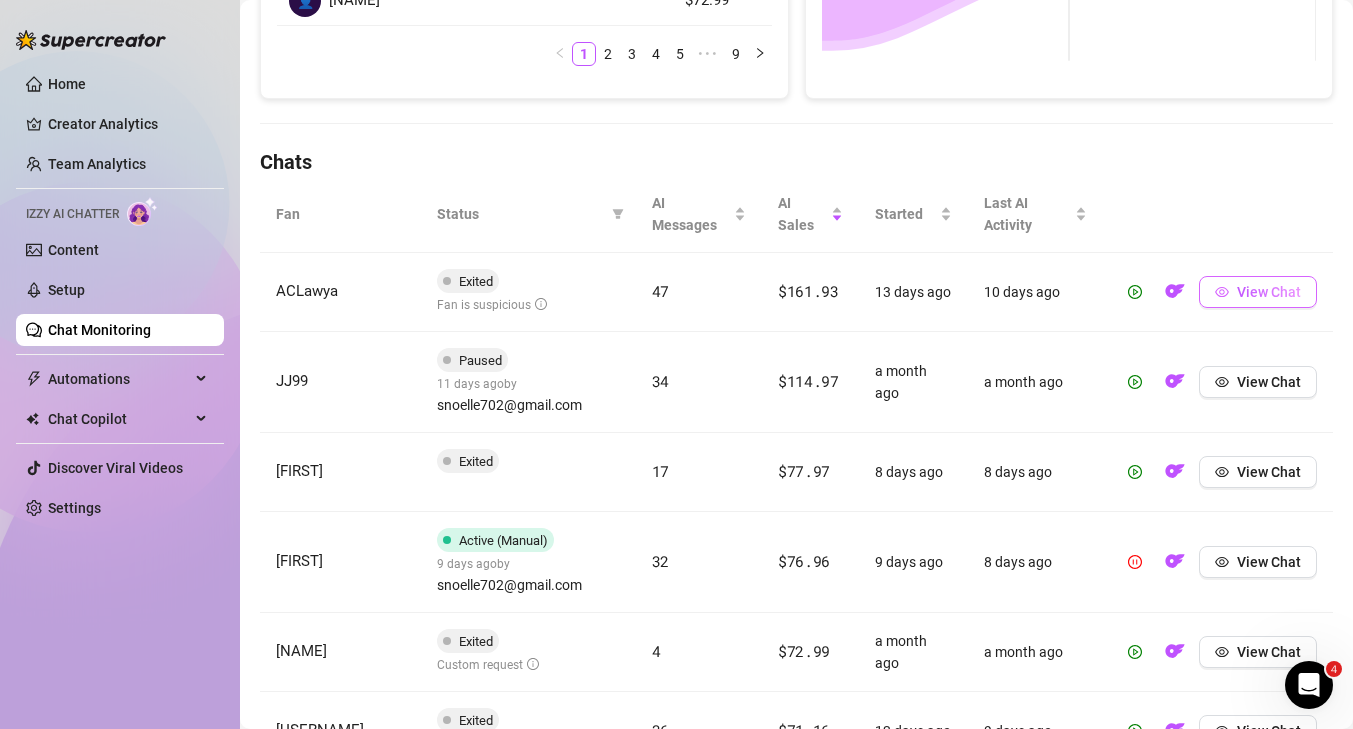 click 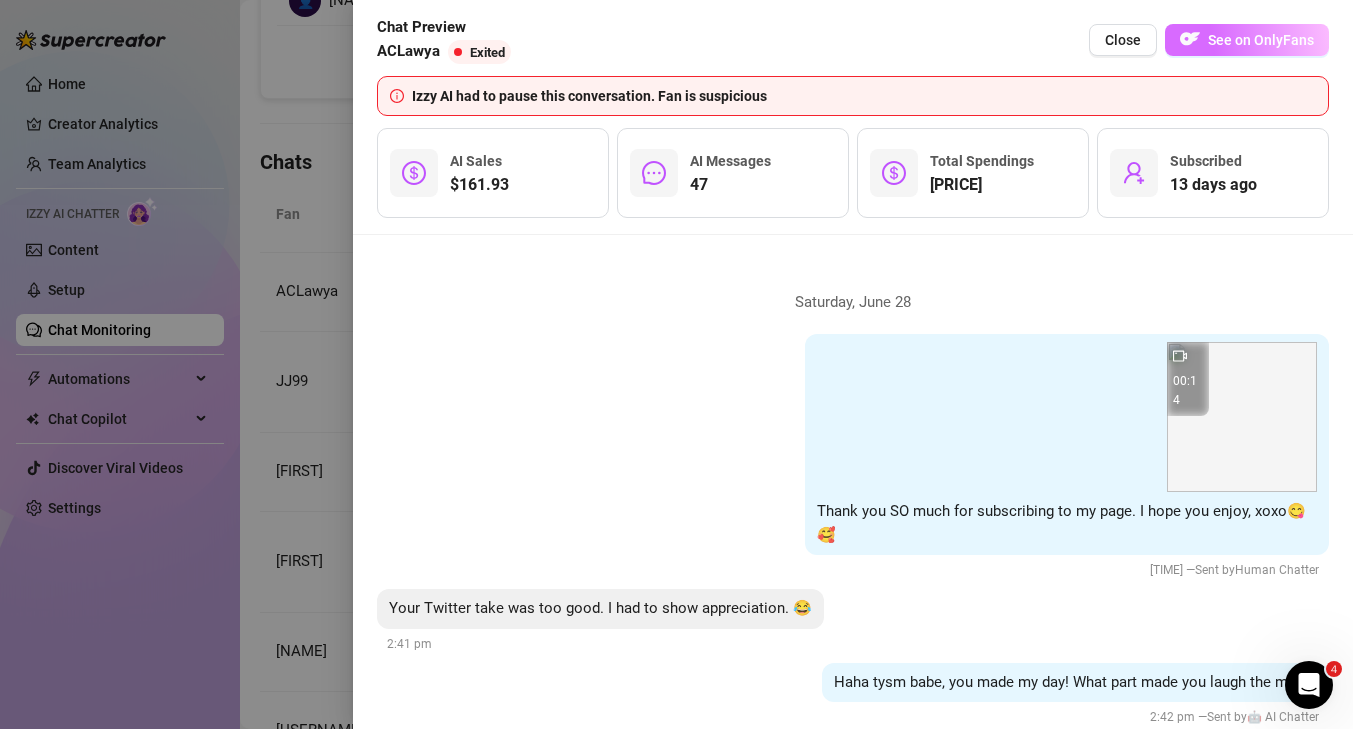 click on "See on OnlyFans" at bounding box center (1261, 40) 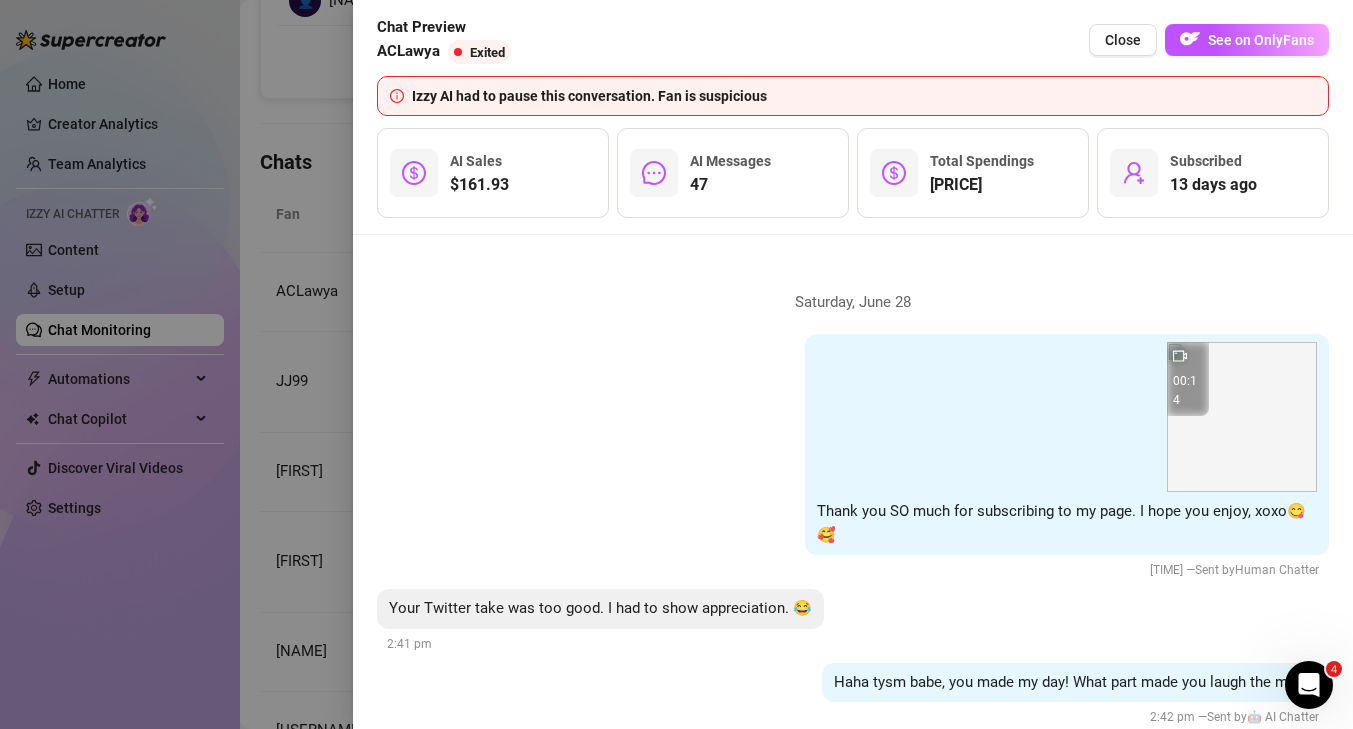 click on "Saturday, [DATE] 00:14 Thank you SO much for subscribing to my page. I hope you enjoy, xoxo😋🥰 2:40 pm   —  Sent by  Human Chatter Your Twitter take was too good. I had to show appreciation. 😂 2:41 pm Haha tysm babe, you made my day! What part made you laugh the most? 2:42 pm   —  Sent by  🤖 AI Chatter Didn’t necessarily make me laugh—it’s just shockingly true. Too many internet dudes get too wrapped up in the dating apps and forget that “clean, well-groomed, nice and kind of funny” will make you more desirable than like 90% of the guys in the world. 2:55 pm What’s your name? oh god you’re so right being sweet and normal is like a cheat code lol 2:56 pm   —  Sent by  🤖 AI Chatter 3:45 pm [NAME], you’re such a vibe oh god That prof sounds badass haha. What do you get up to for fun when you’re not out here fixing dudes? 3:46 pm   —  Sent by  🤖 AI Chatter 😂 Hush. You’re flattering me. I like it, but hush anyway. 3:46 pm Sunday, [DATE] Monday, [DATE]" at bounding box center (853, 482) 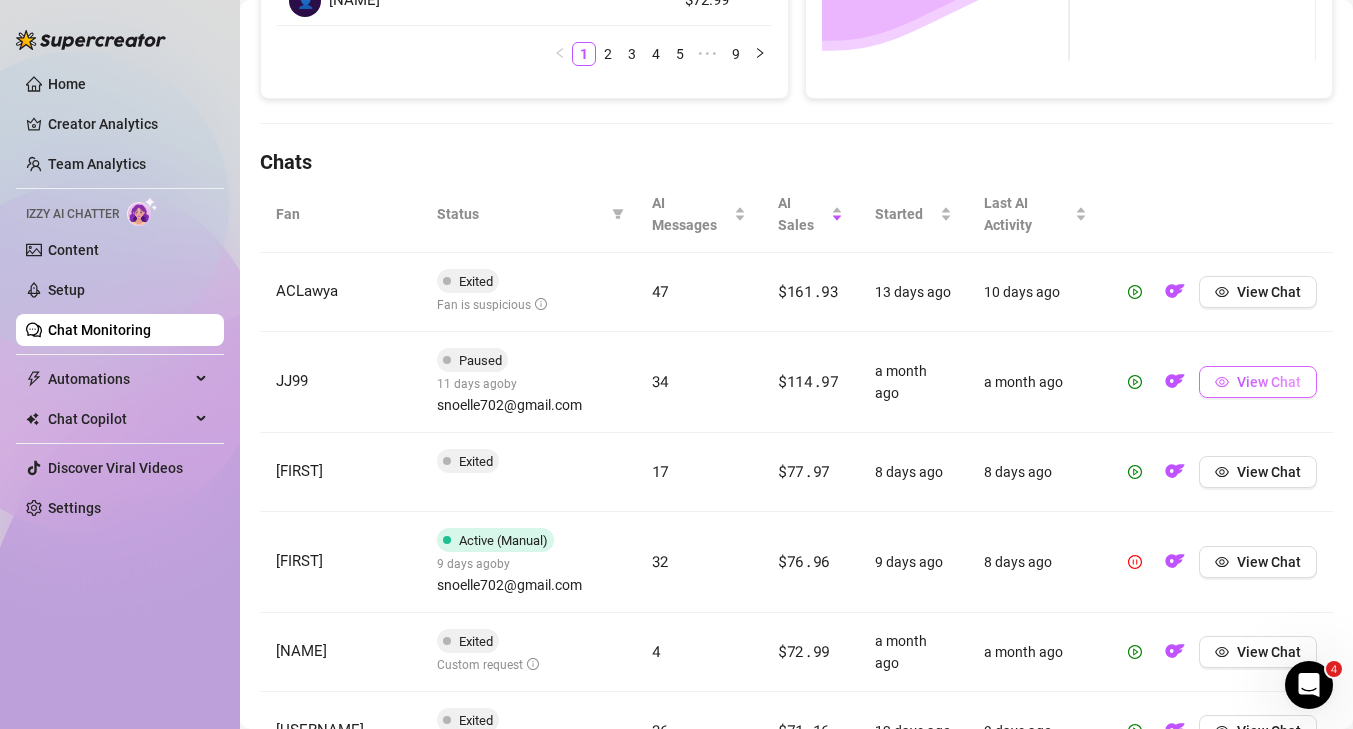 click on "View Chat" at bounding box center (1269, 382) 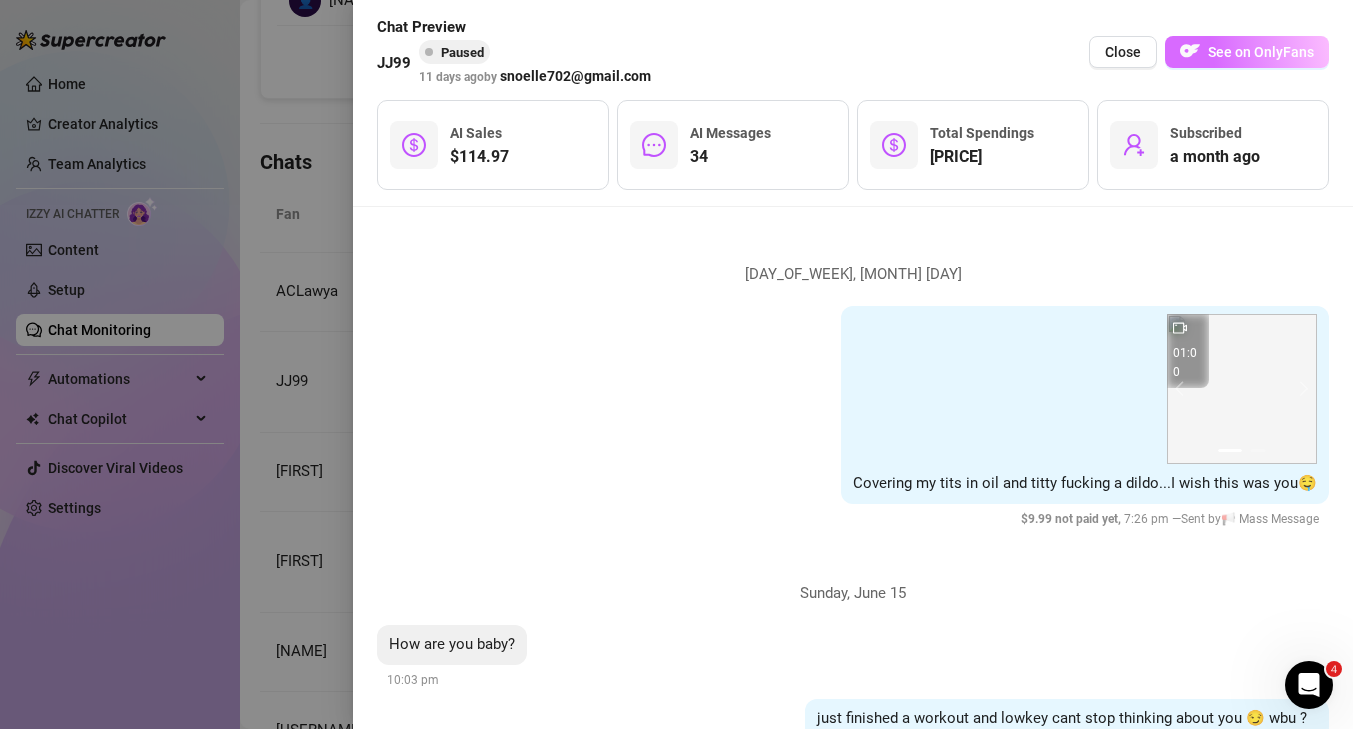 click on "See on OnlyFans" at bounding box center [1261, 52] 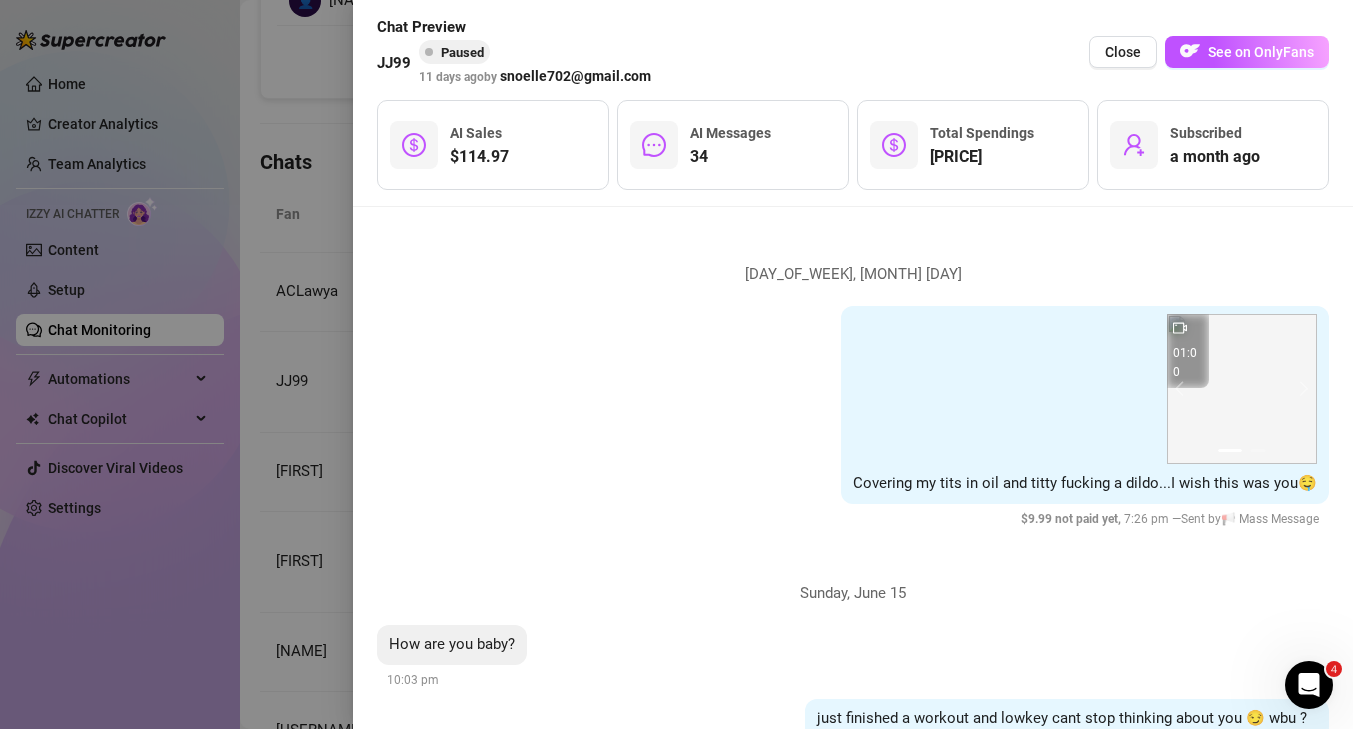 click at bounding box center (676, 364) 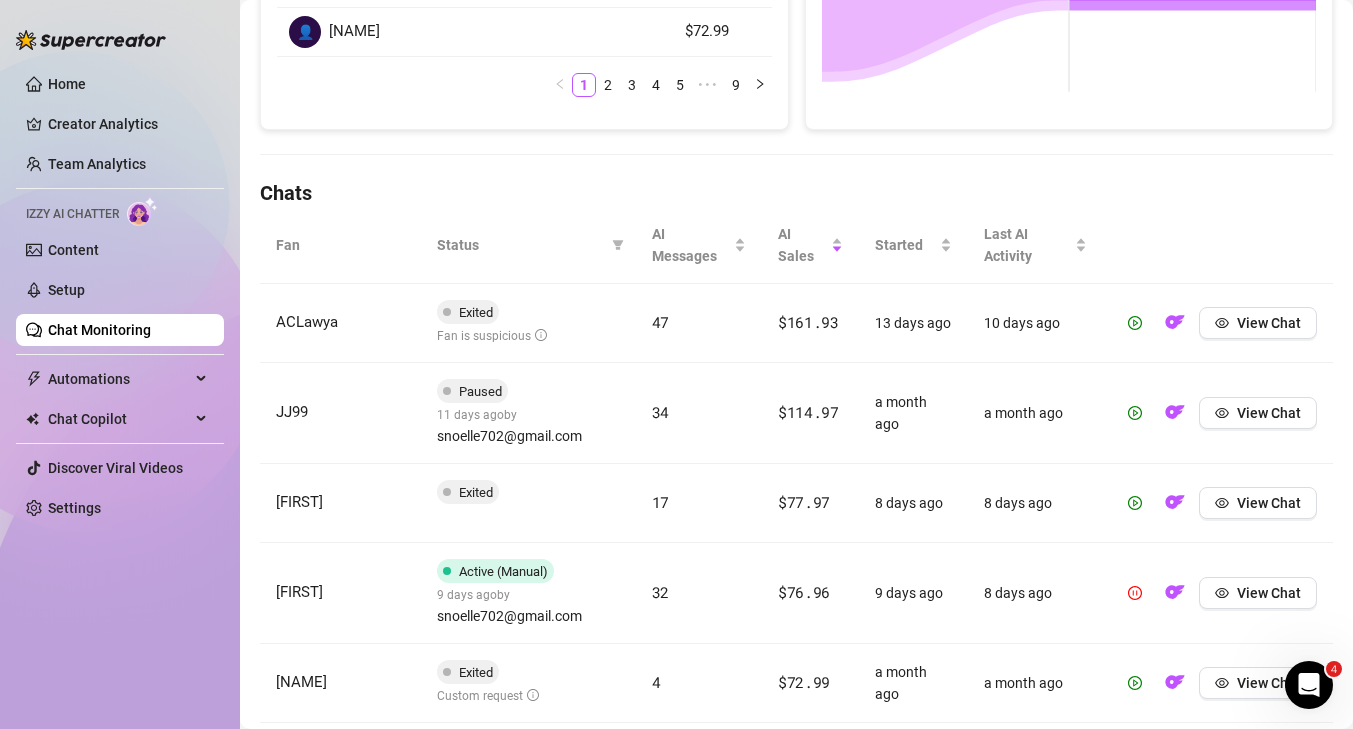 scroll, scrollTop: 631, scrollLeft: 0, axis: vertical 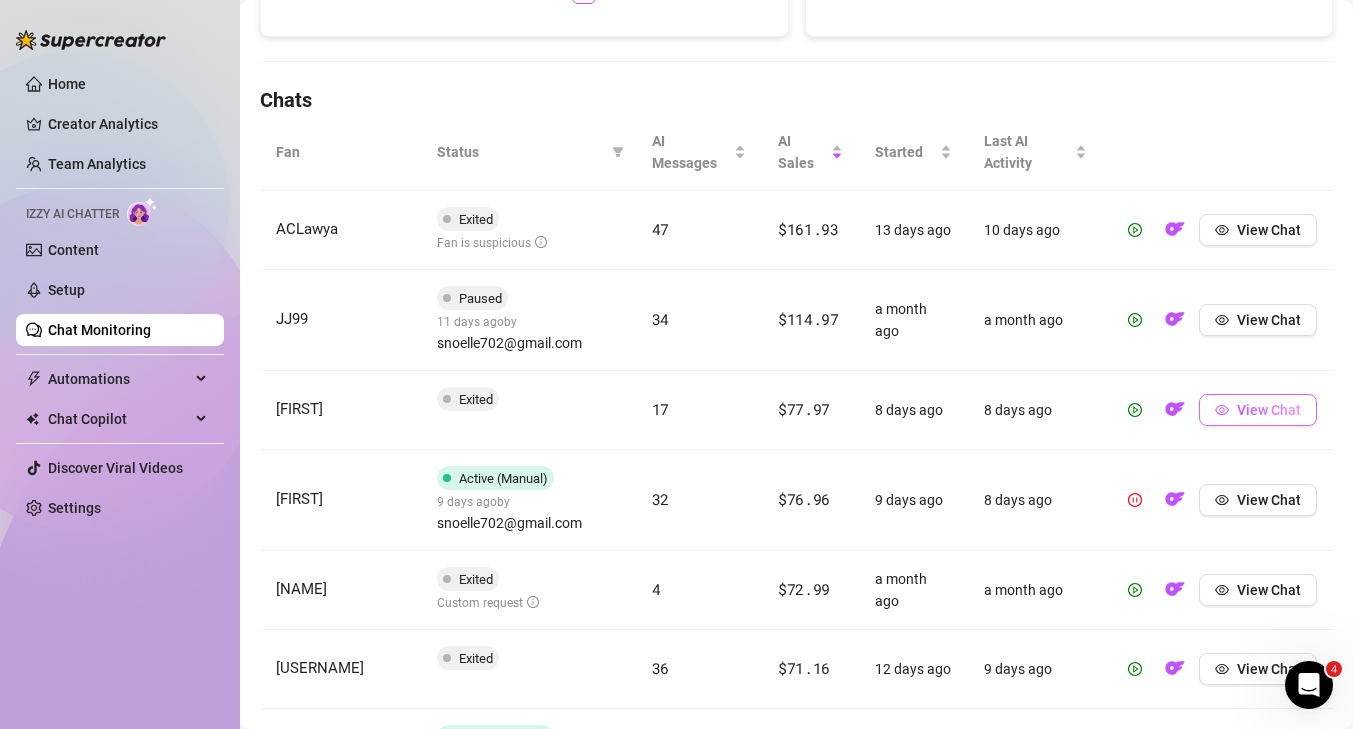 click on "View Chat" at bounding box center (1269, 410) 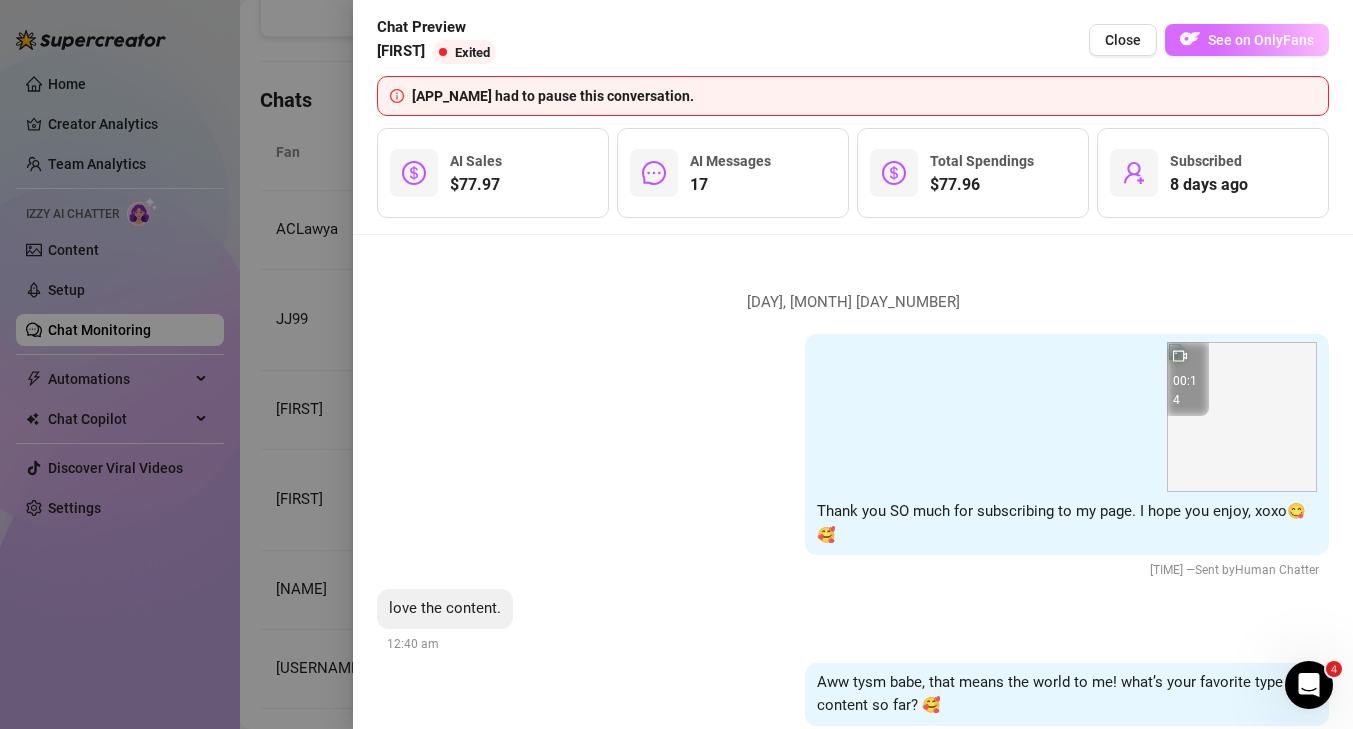 click on "See on OnlyFans" at bounding box center [1247, 40] 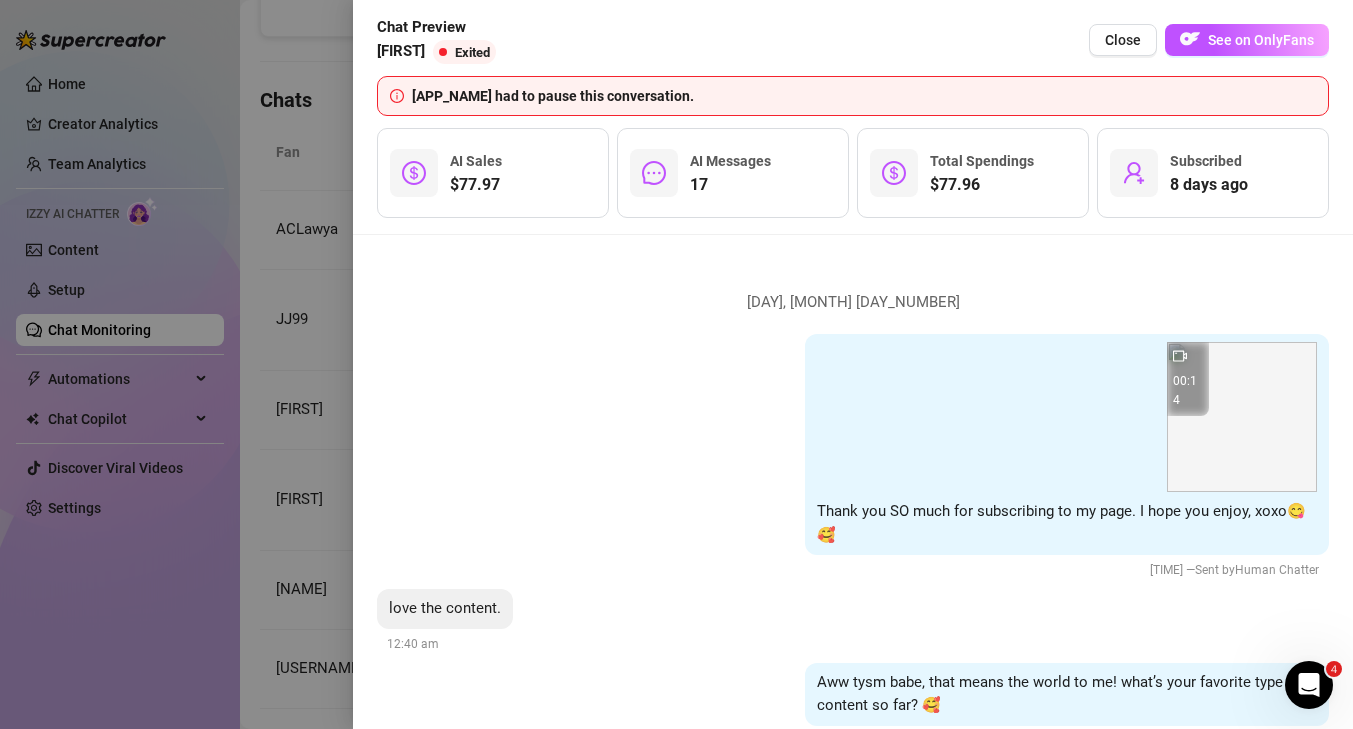 click at bounding box center [676, 364] 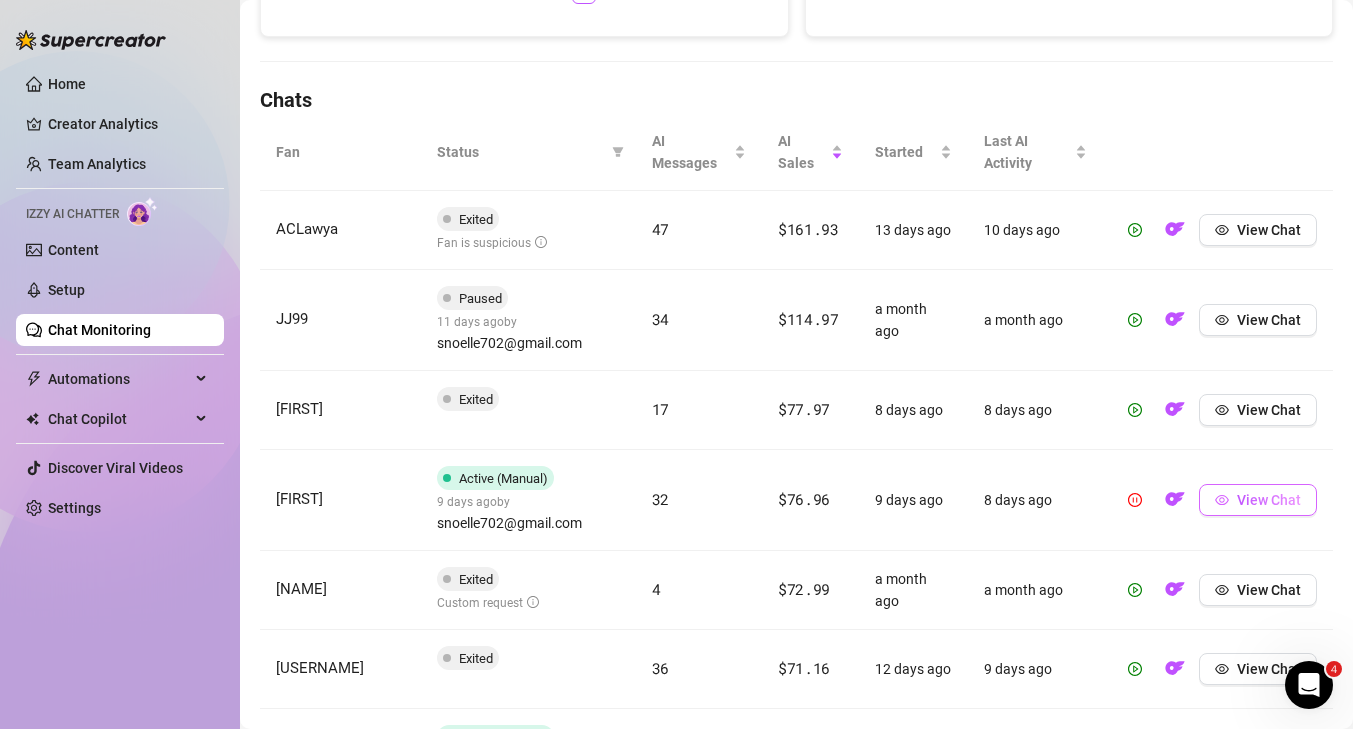 click on "View Chat" at bounding box center (1269, 500) 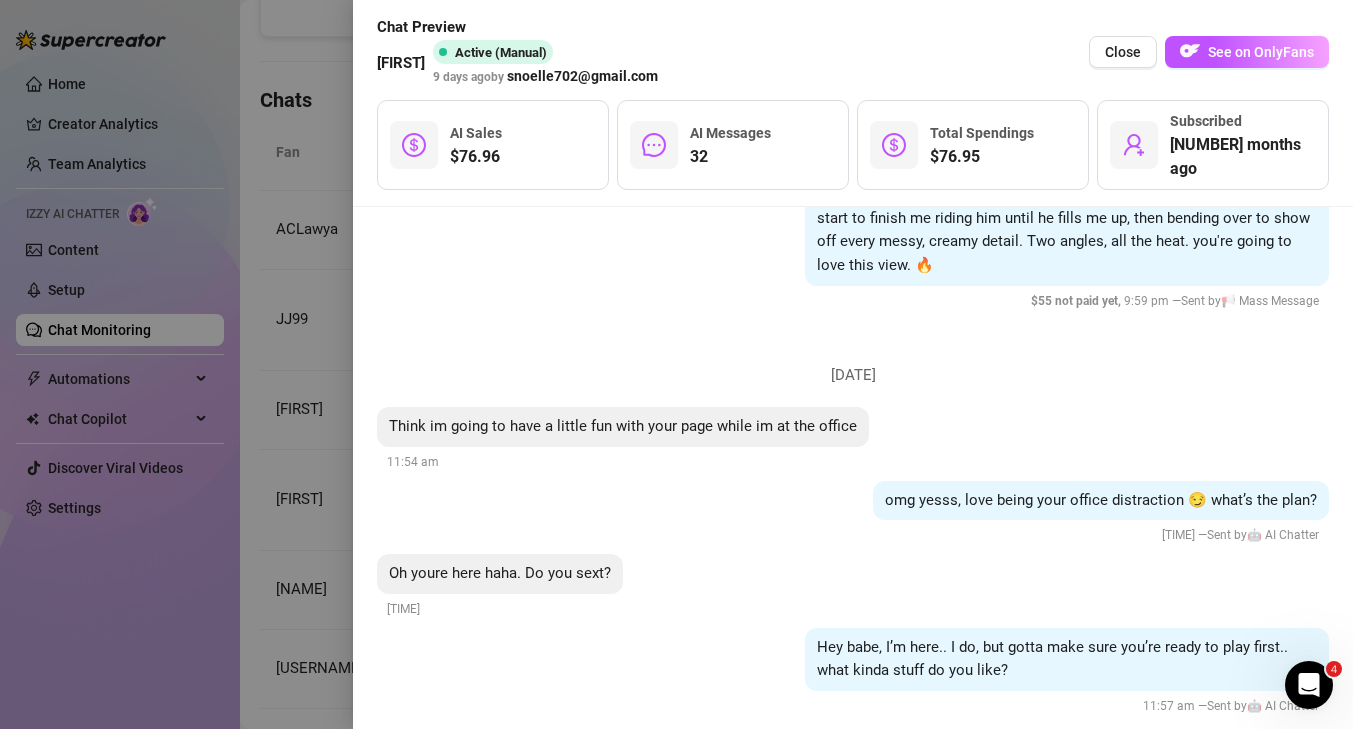 scroll, scrollTop: 616, scrollLeft: 0, axis: vertical 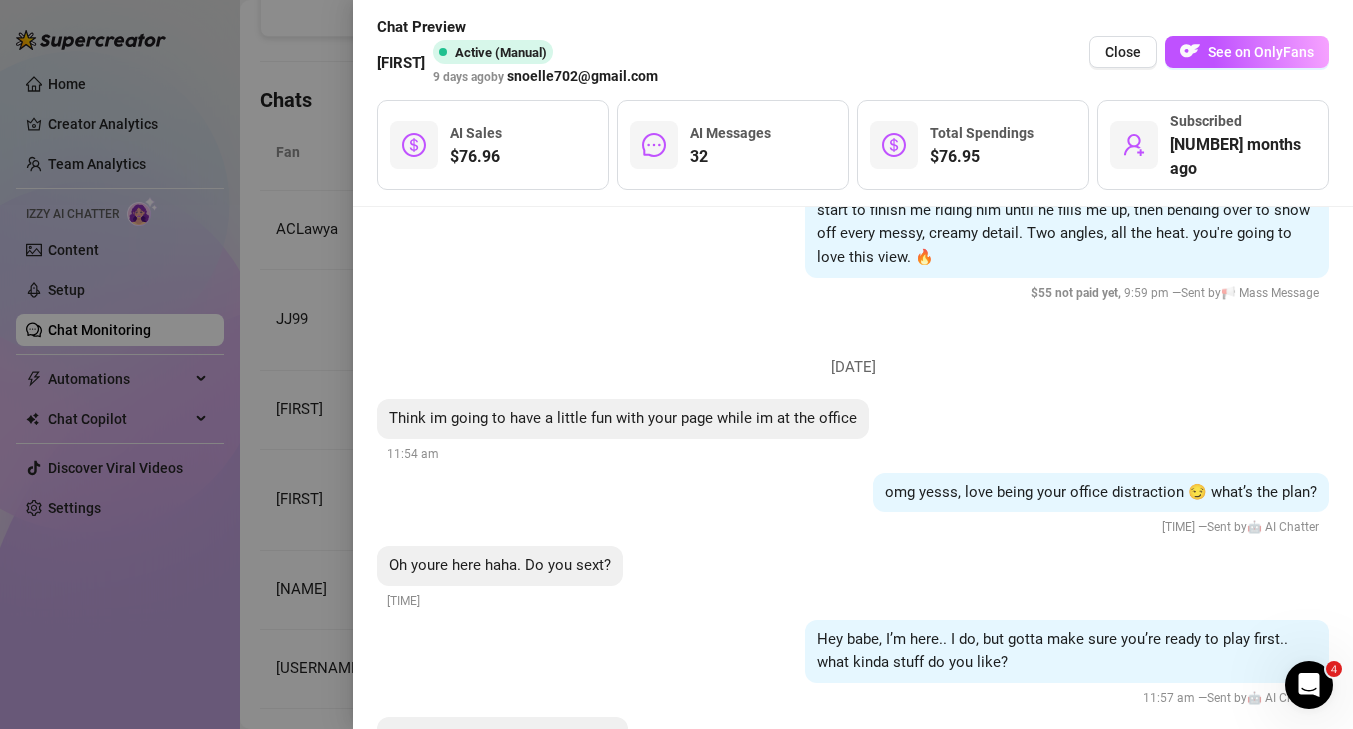 click on "Chat Preview [FIRST] Active (Manual) 9 days ago by [EMAIL] Close See on OnlyFans" at bounding box center [853, 52] 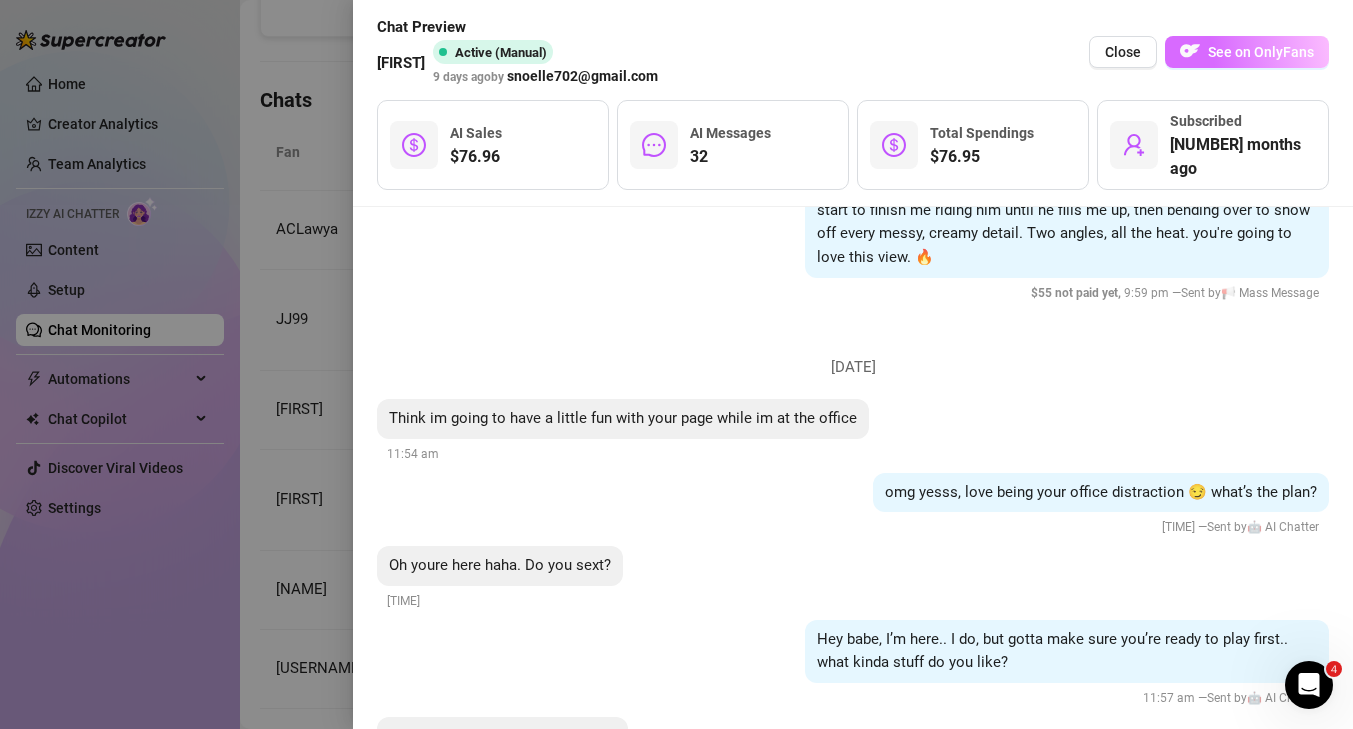 click on "See on OnlyFans" at bounding box center [1247, 52] 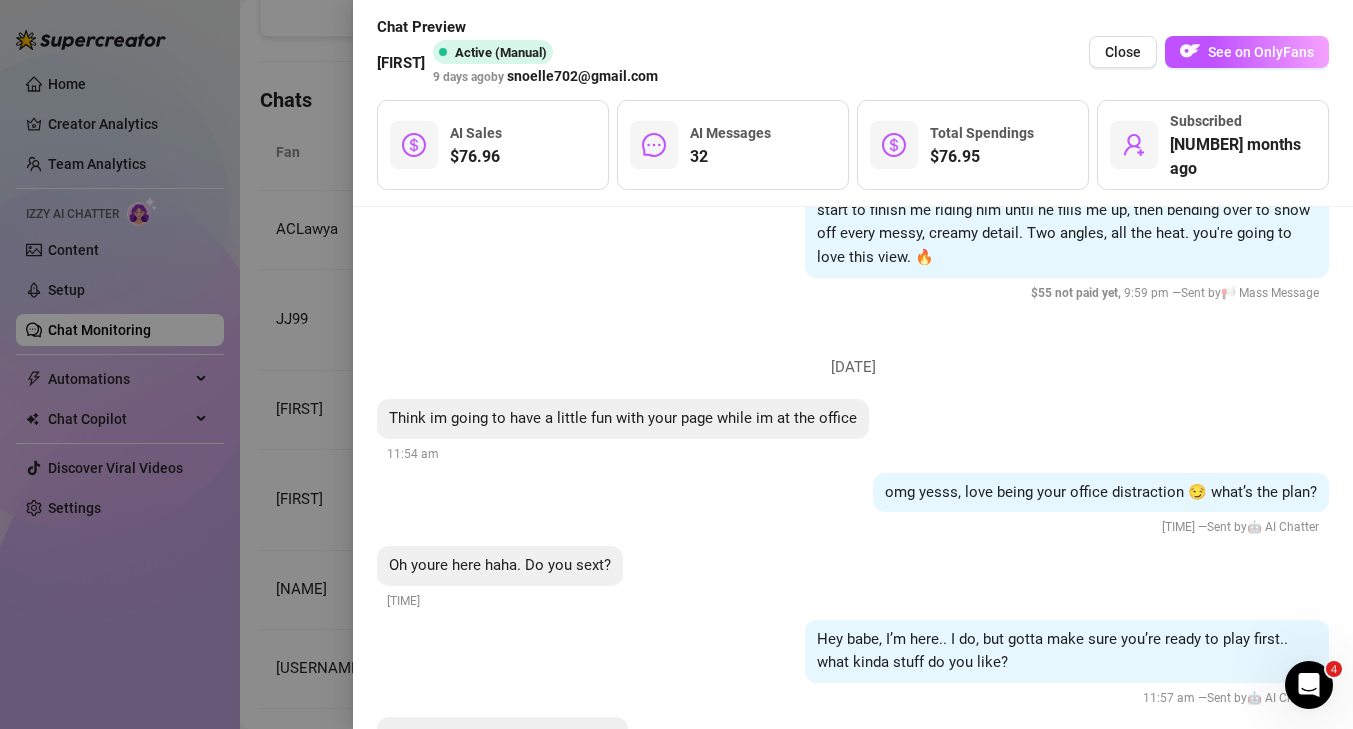 click on "Chat Preview [NAME] Active (Manual) [TIME_AGO] by [EMAIL] Close See on OnlyFans [PRICE] AI Sales [NUMBER] AI Messages [PRICE] Total Spendings [TIME_AGO] Subscribed" at bounding box center [853, 103] 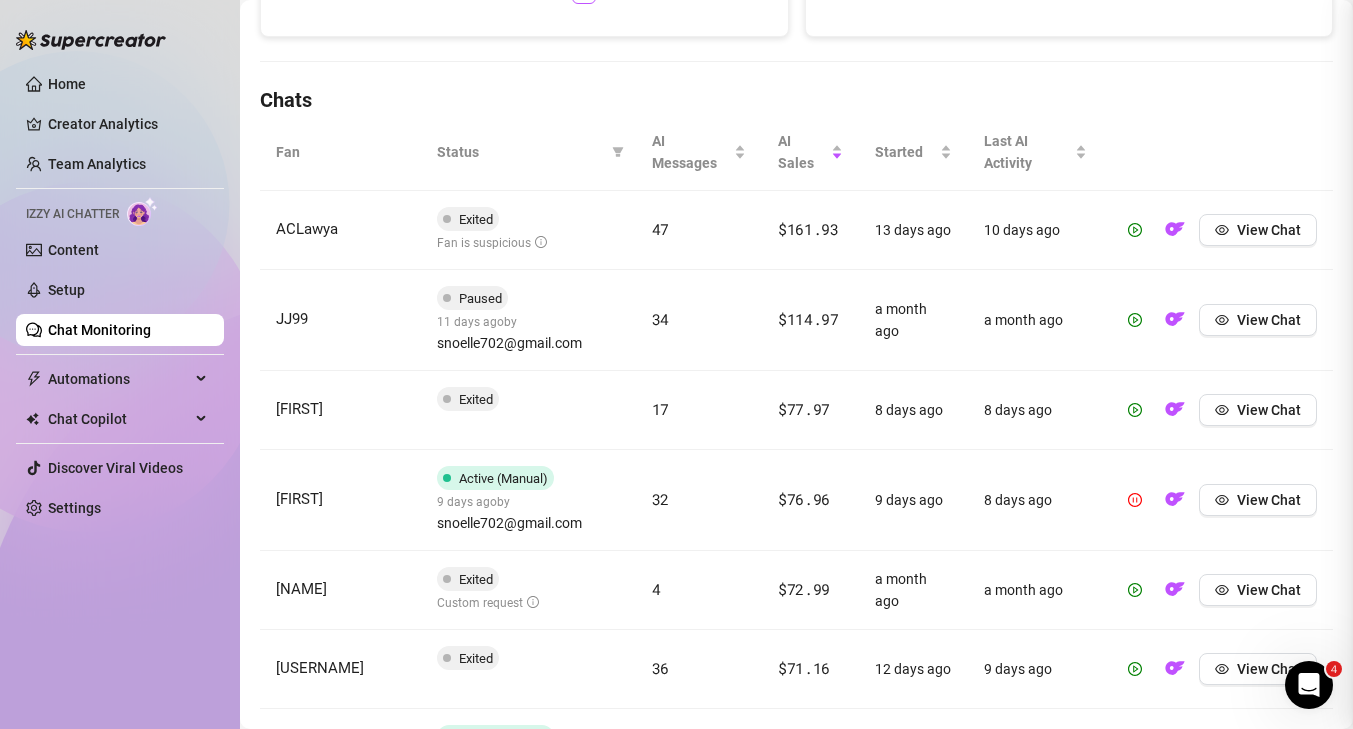 scroll, scrollTop: 0, scrollLeft: 0, axis: both 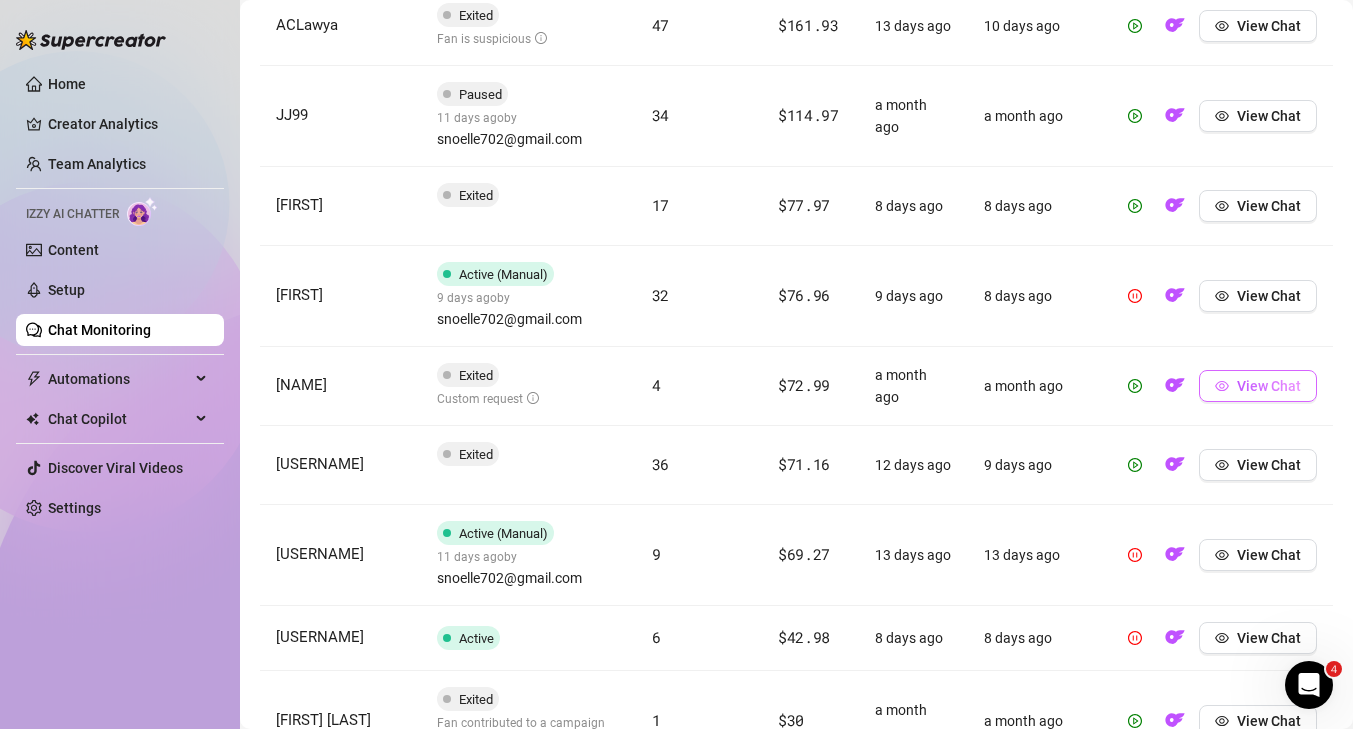 click on "View Chat" at bounding box center (1269, 386) 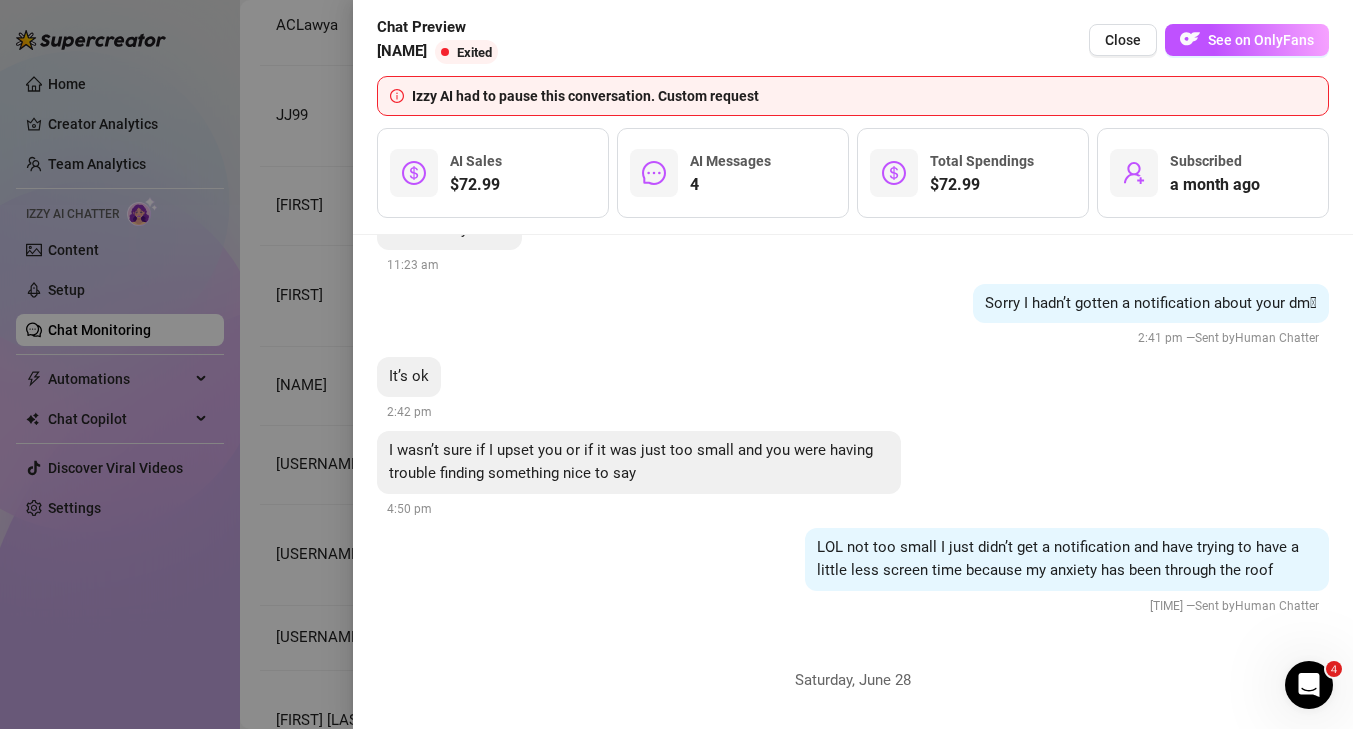 scroll, scrollTop: 1726, scrollLeft: 0, axis: vertical 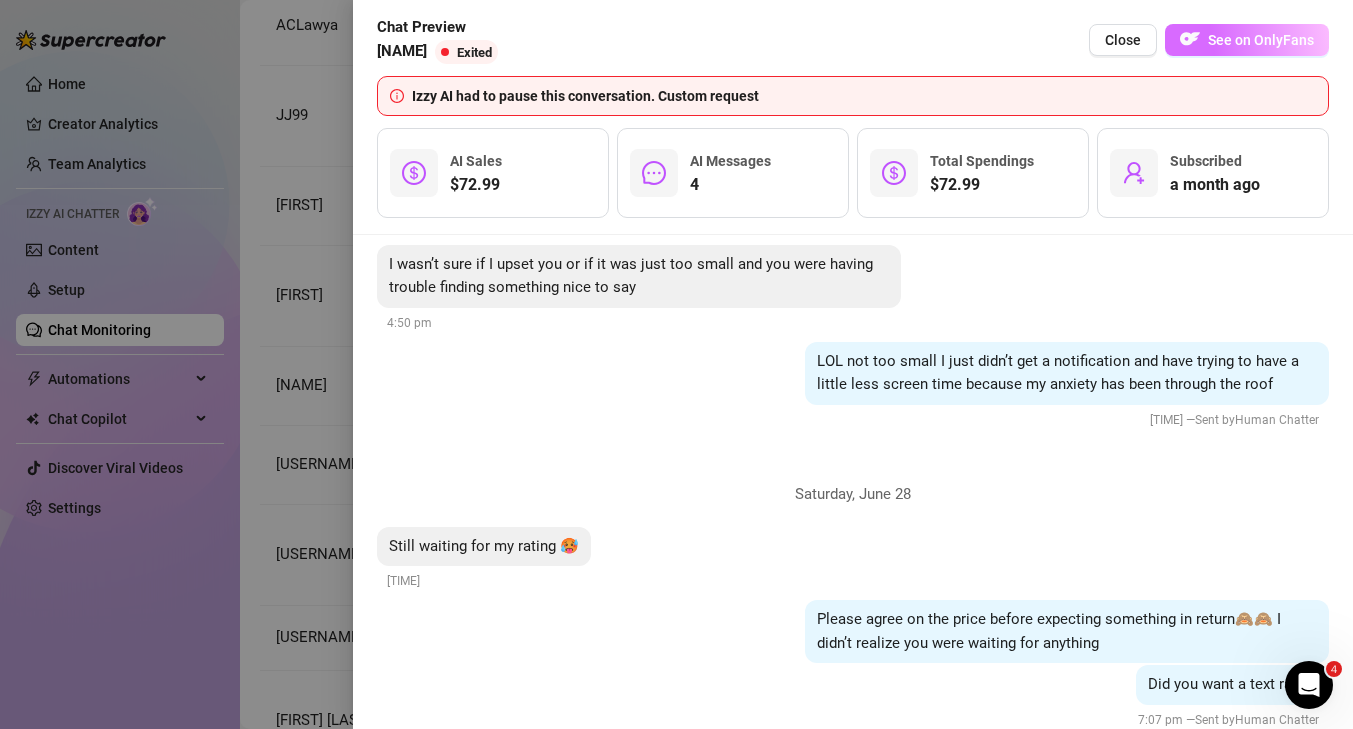 click on "See on OnlyFans" at bounding box center (1247, 40) 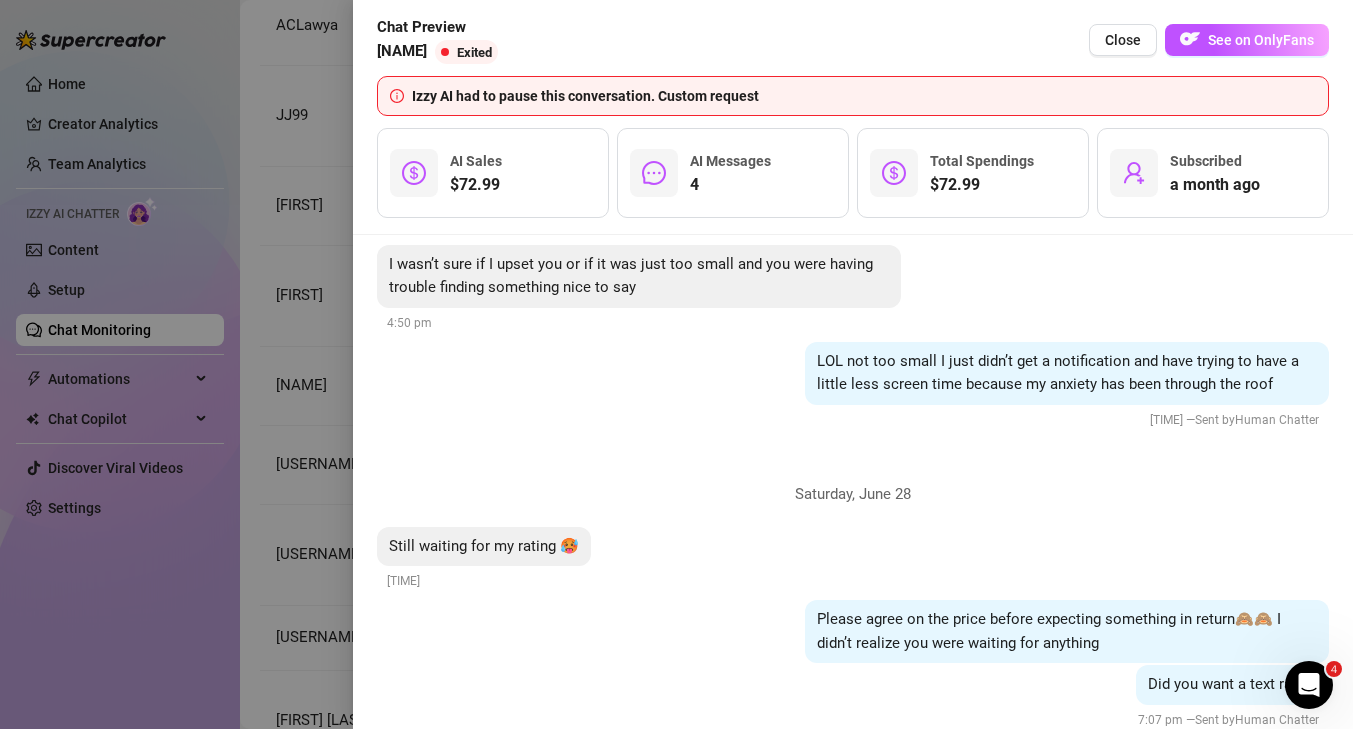 click at bounding box center [676, 364] 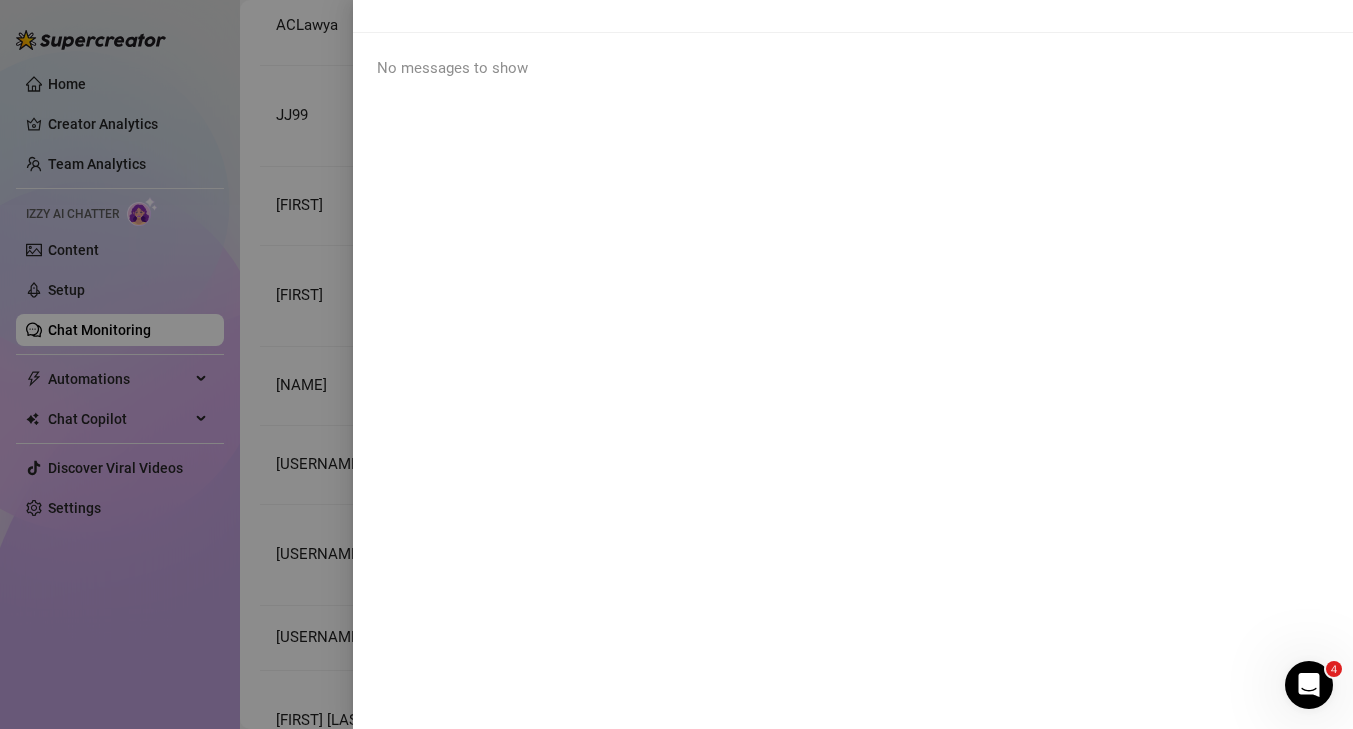 scroll, scrollTop: 0, scrollLeft: 0, axis: both 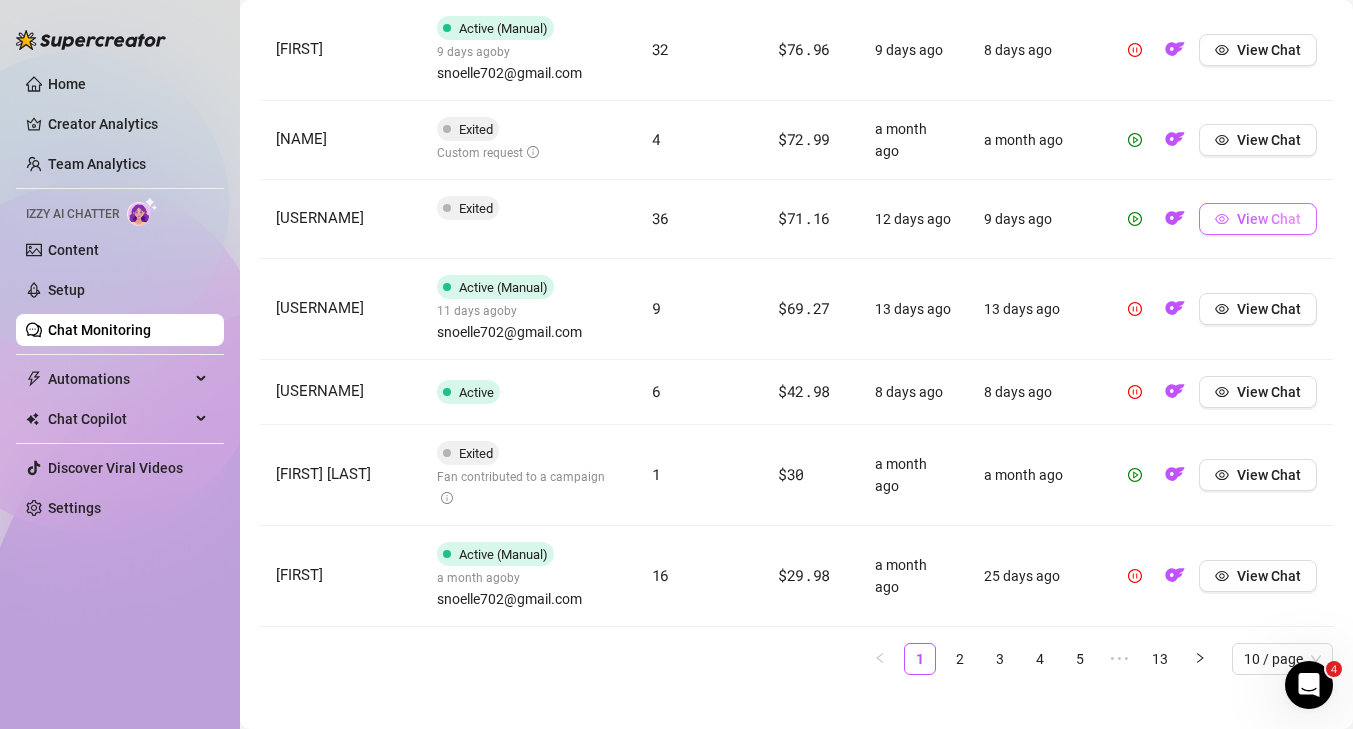 click on "View Chat" at bounding box center (1258, 219) 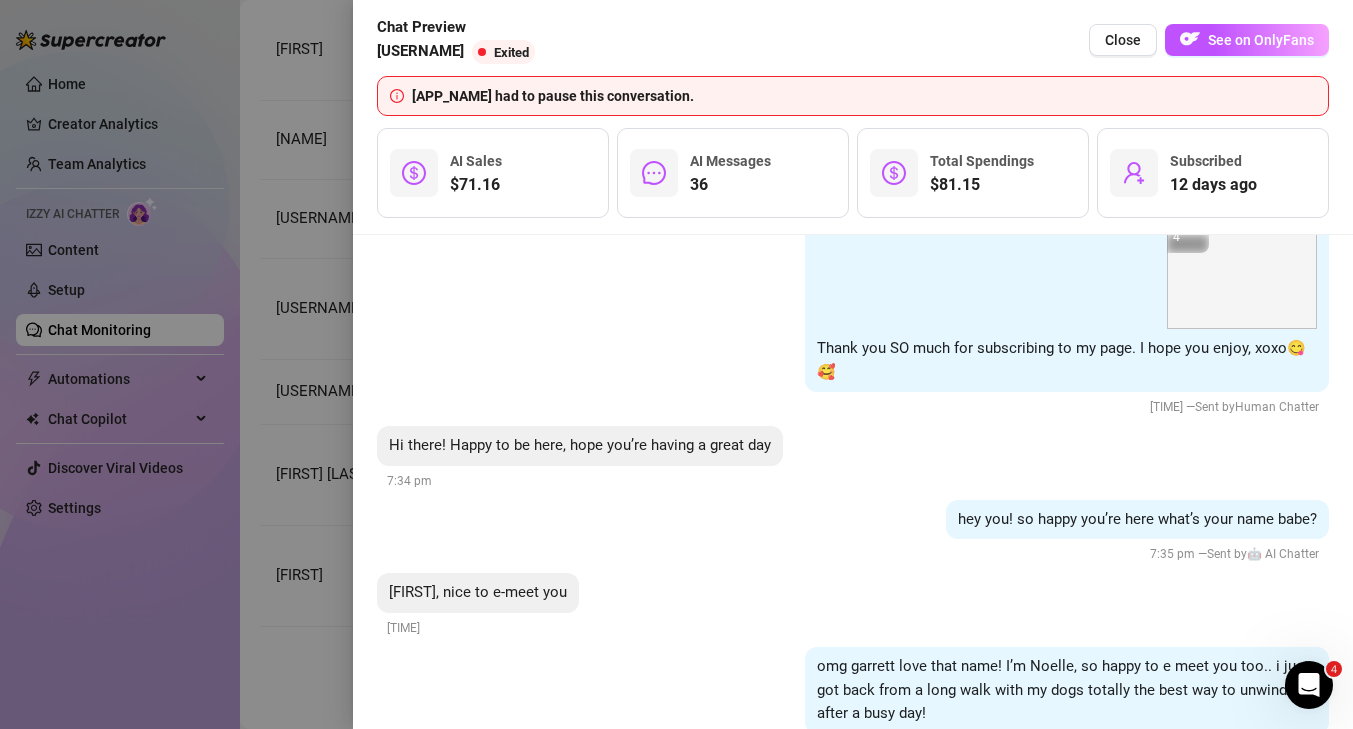 scroll, scrollTop: 164, scrollLeft: 0, axis: vertical 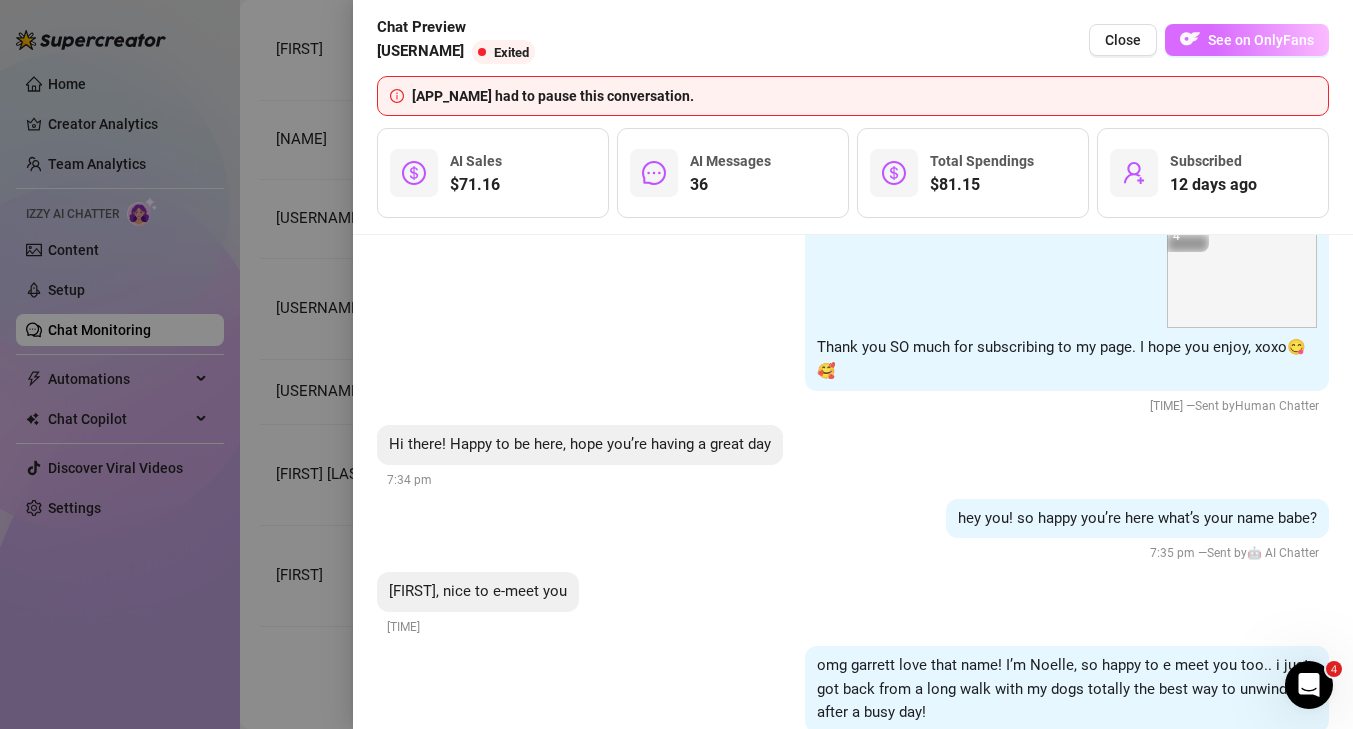 click on "See on OnlyFans" at bounding box center [1261, 40] 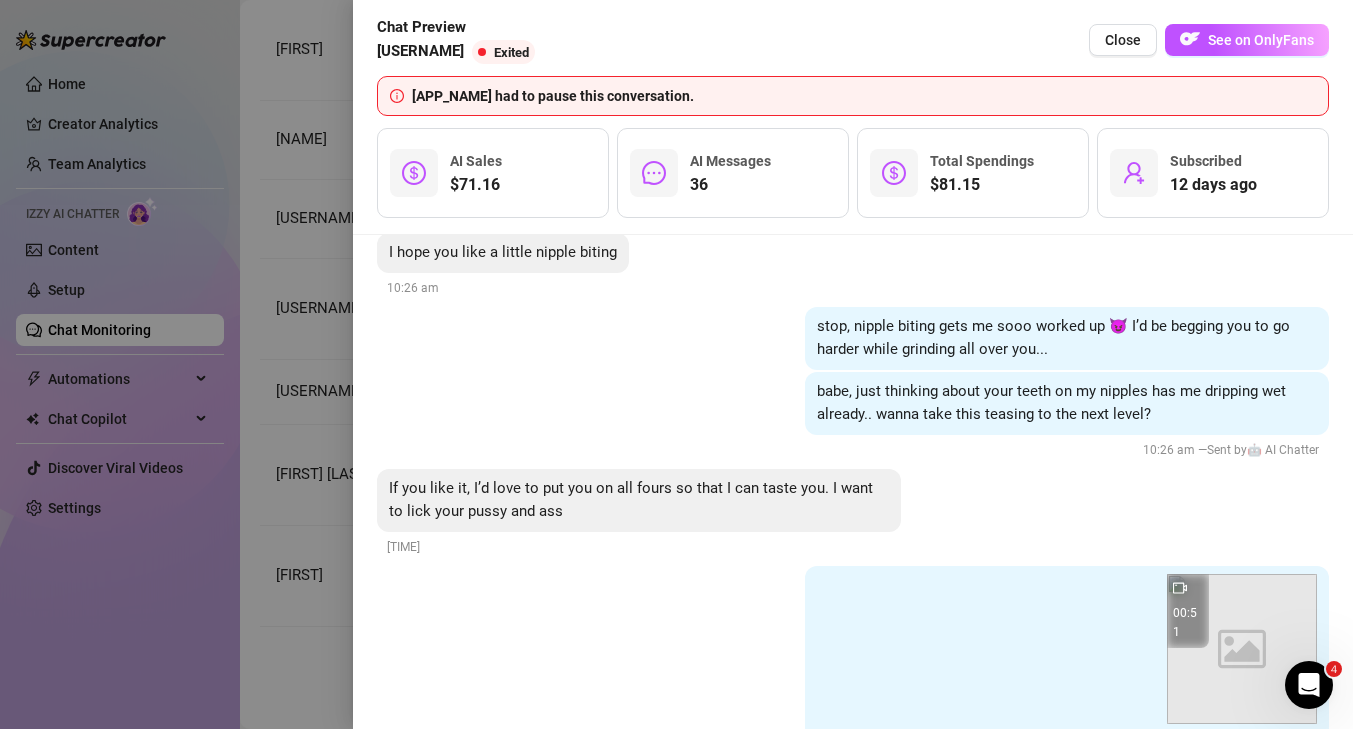 scroll, scrollTop: 8819, scrollLeft: 0, axis: vertical 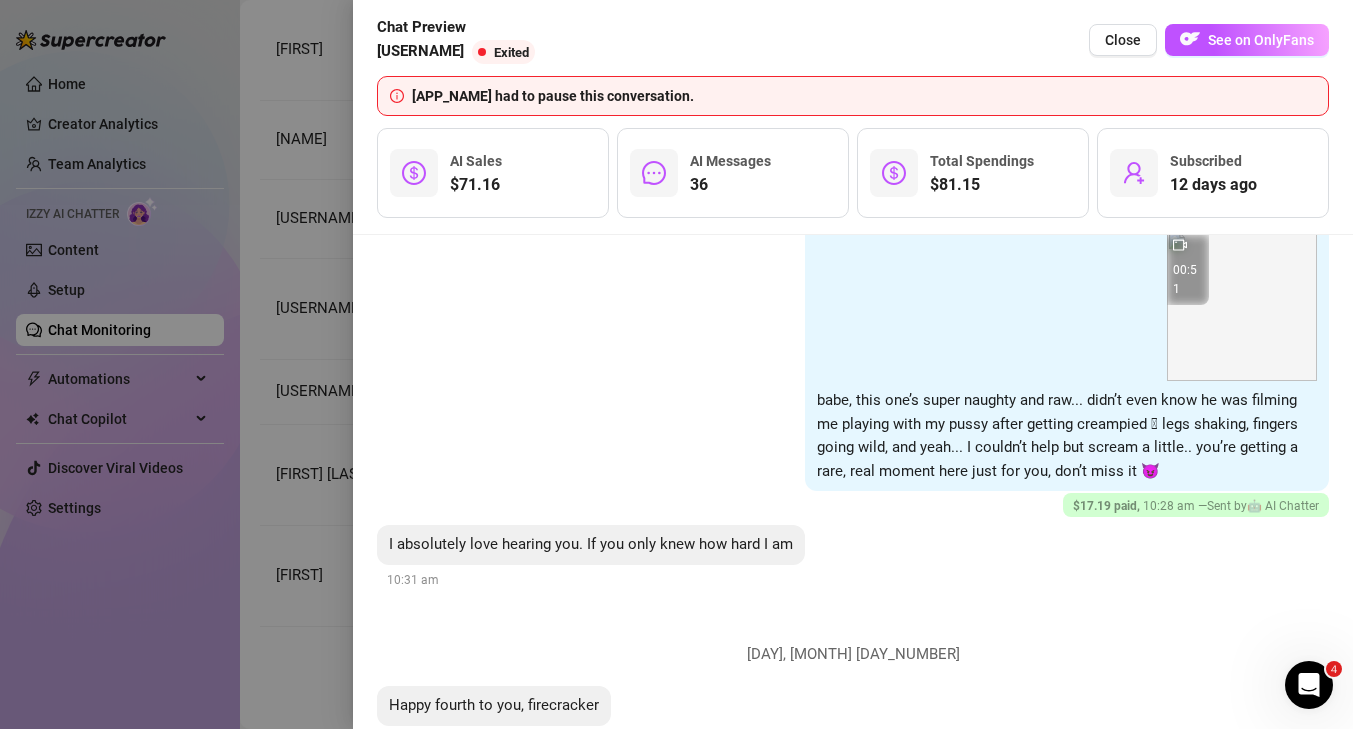 click on "Sunday, June 29 00:14 Thank you SO much for subscribing to my page. I hope you enjoy, xoxo😋🥰 7:27 pm   —  Sent by  Human Chatter Hi there! Happy to be here, hope you’re having a great day 7:34 pm hey you! so happy you’re here what’s your name babe? 7:35 pm   —  Sent by  🤖 AI Chatter [FIRST], nice to e-meet you 7:36 pm omg [FIRST] love that name! I’m [LAST], so happy to e meet you too.. i just got back from a long walk with my dogs totally the best way to unwind after a busy day! 7:36 pm   —  Sent by  🤖 AI Chatter Oh cute, what kind of dogs? 7:37 pm i’ve got a corgi and an English bulldog total troublemakers but I love them.. What about you, any pets? 7:37 pm   —  Sent by  🤖 AI Chatter I had dogs growing up. I can’t have pets at the moment because I travel for work and it’s not fair to leave them alone frequently 7:38 pm that’s so responsible of you, babe. Traveling sounds exciting though! What kind of work takes you all over the place? 7:39 pm   —  Sent by  7:39 pm" at bounding box center (853, 482) 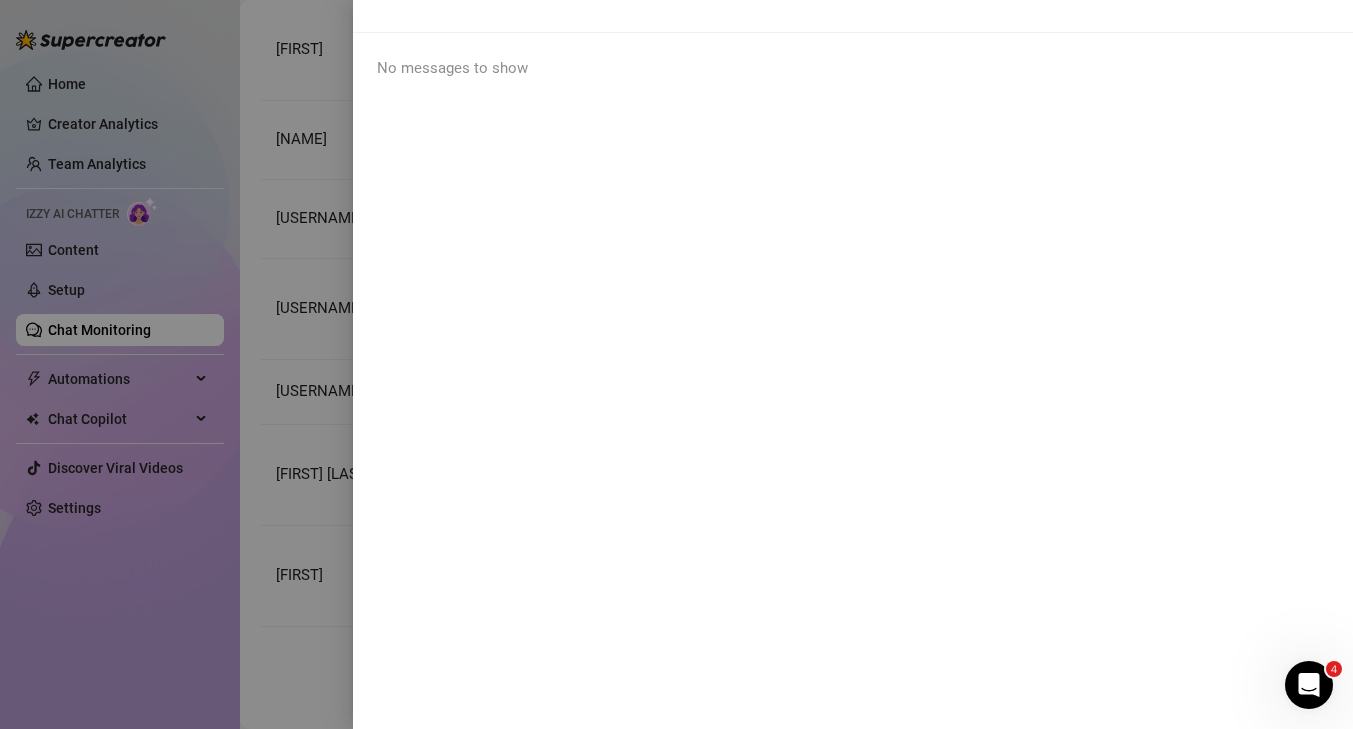 scroll, scrollTop: 0, scrollLeft: 0, axis: both 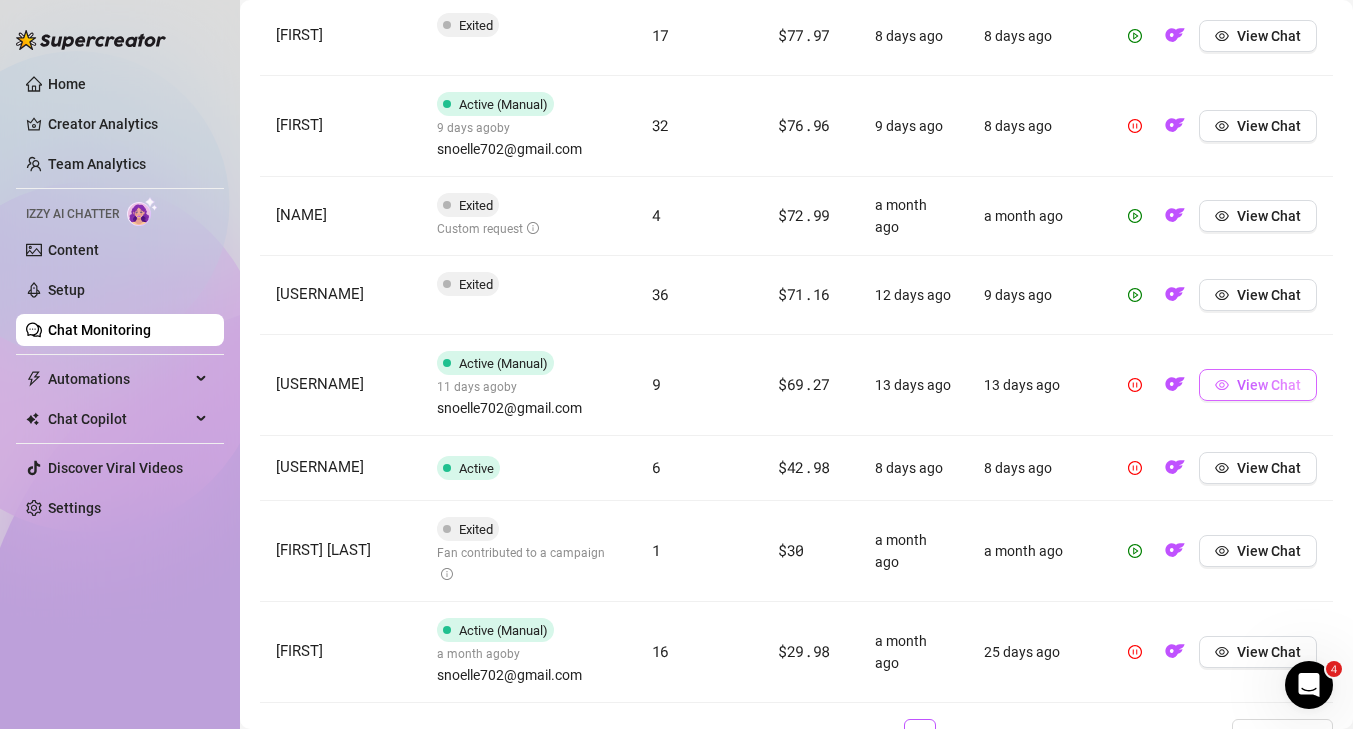 click on "View Chat" at bounding box center [1269, 385] 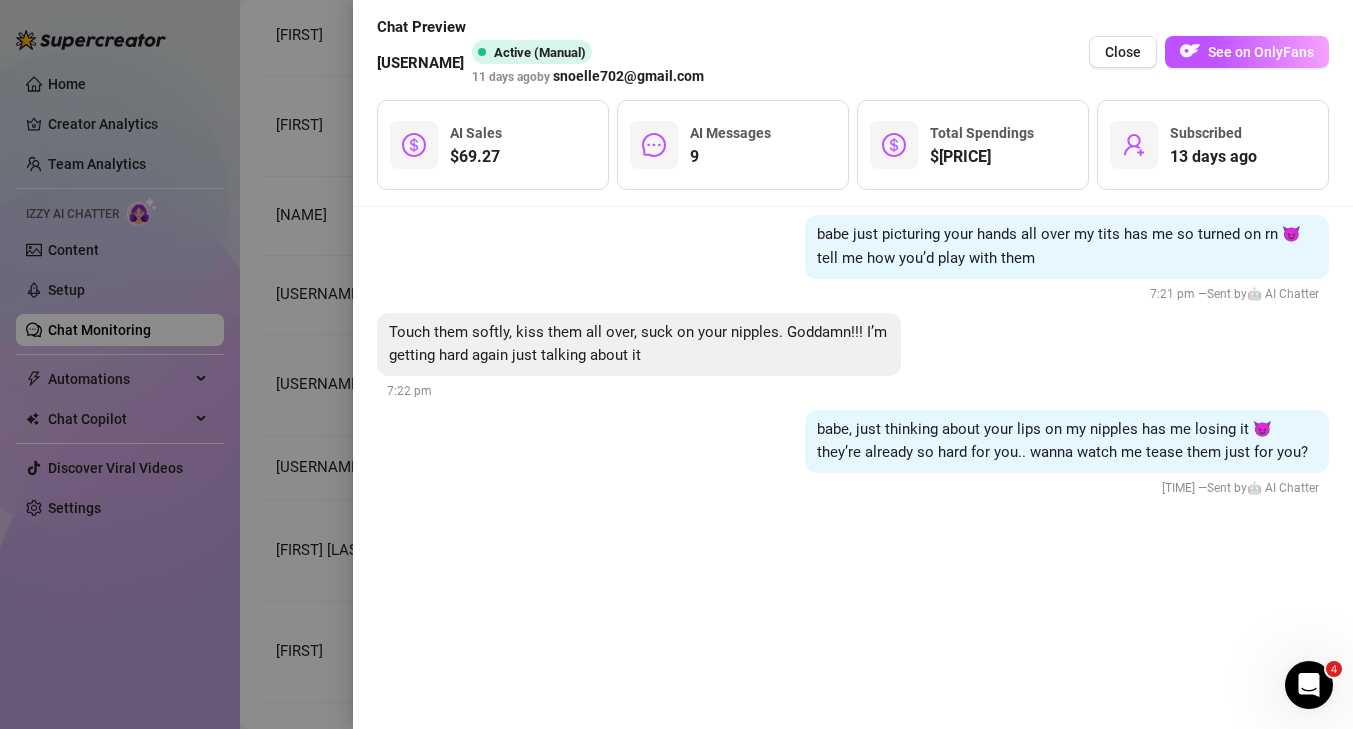 scroll, scrollTop: 2143, scrollLeft: 0, axis: vertical 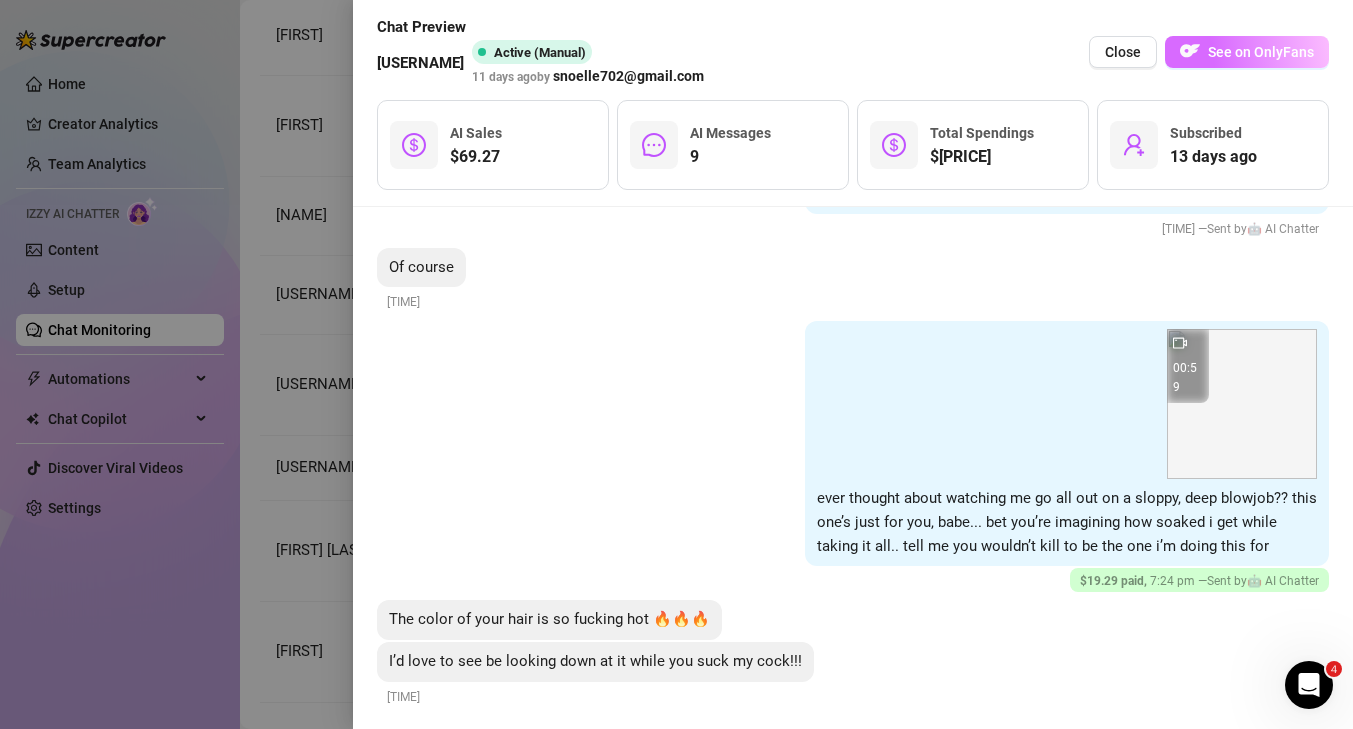 click on "See on OnlyFans" at bounding box center (1261, 52) 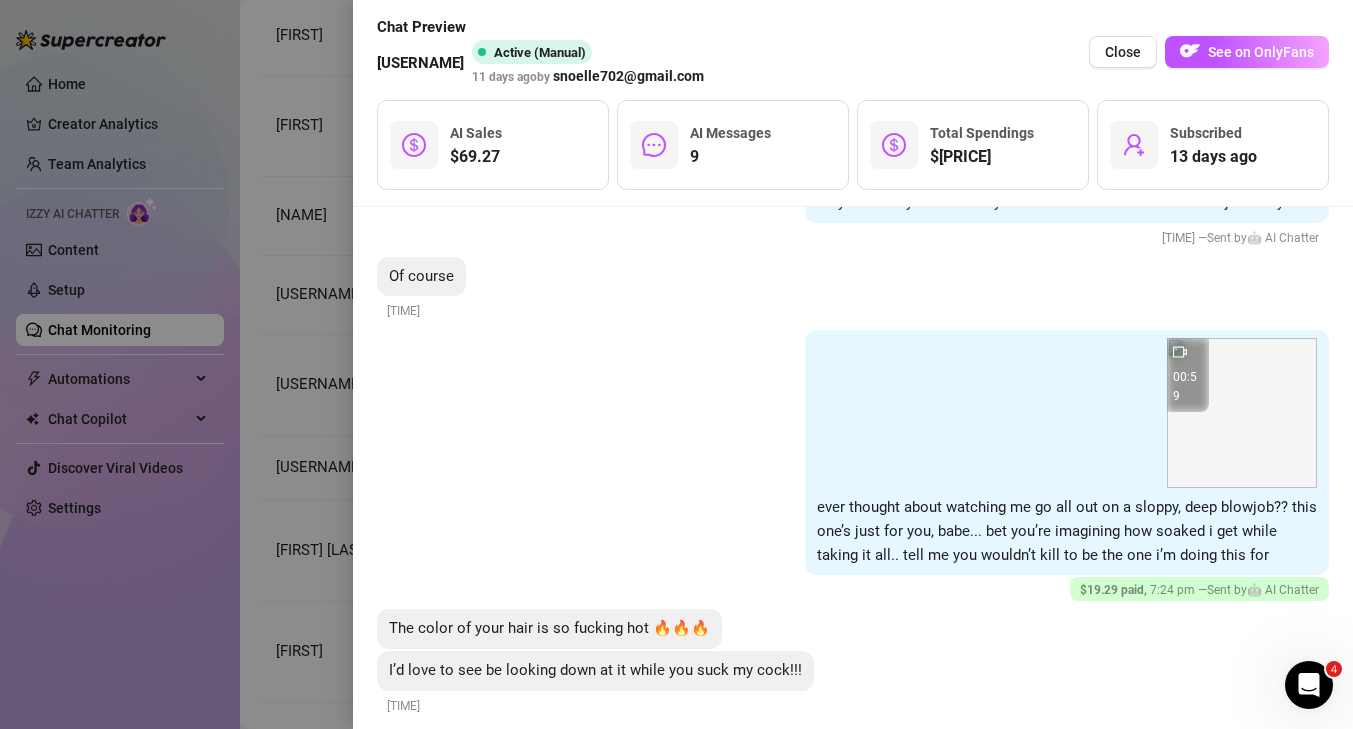 scroll, scrollTop: 2143, scrollLeft: 0, axis: vertical 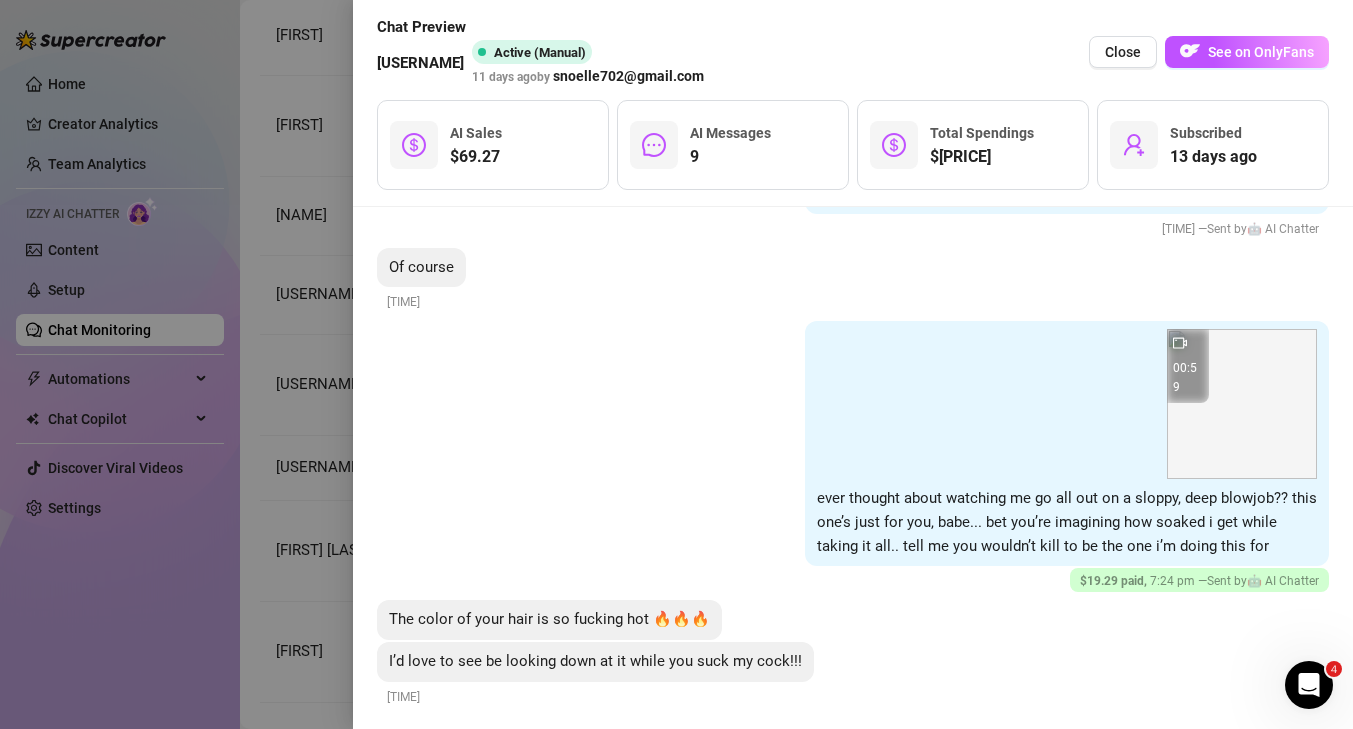 click at bounding box center [676, 364] 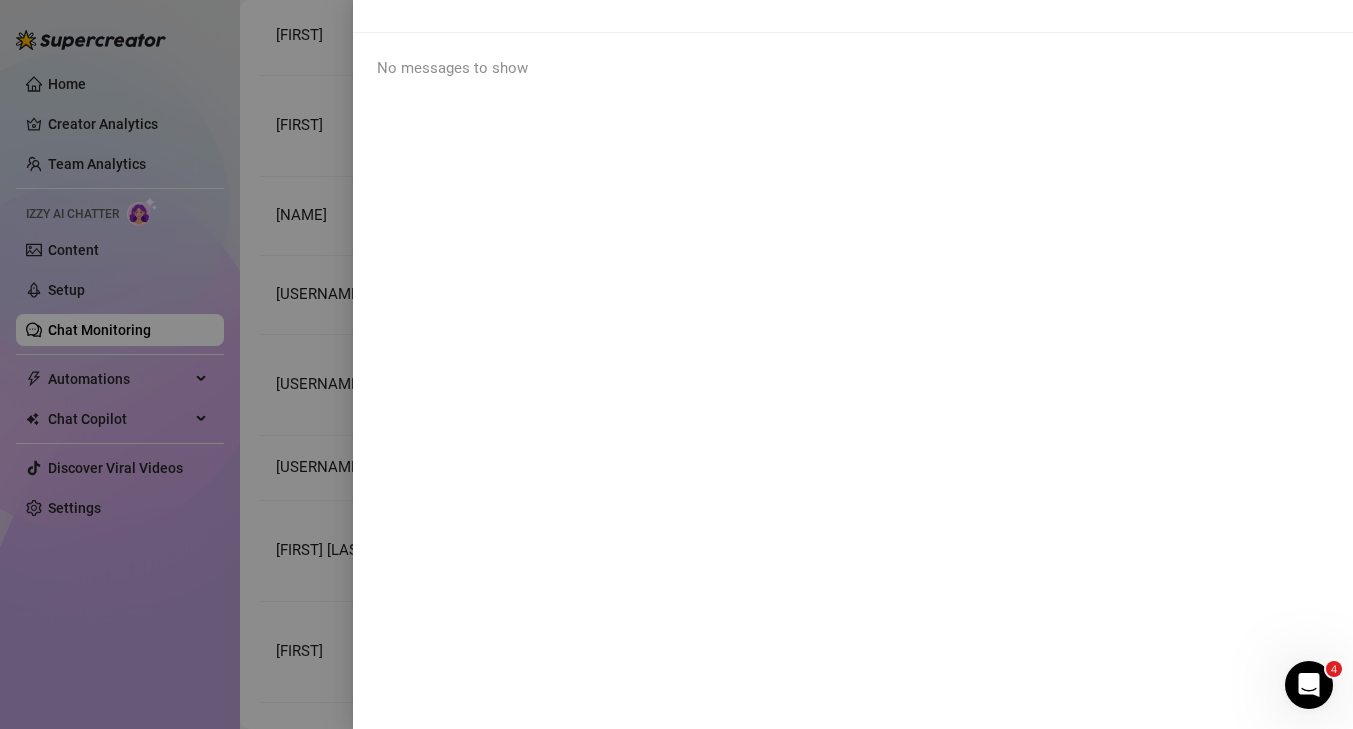 scroll, scrollTop: 0, scrollLeft: 0, axis: both 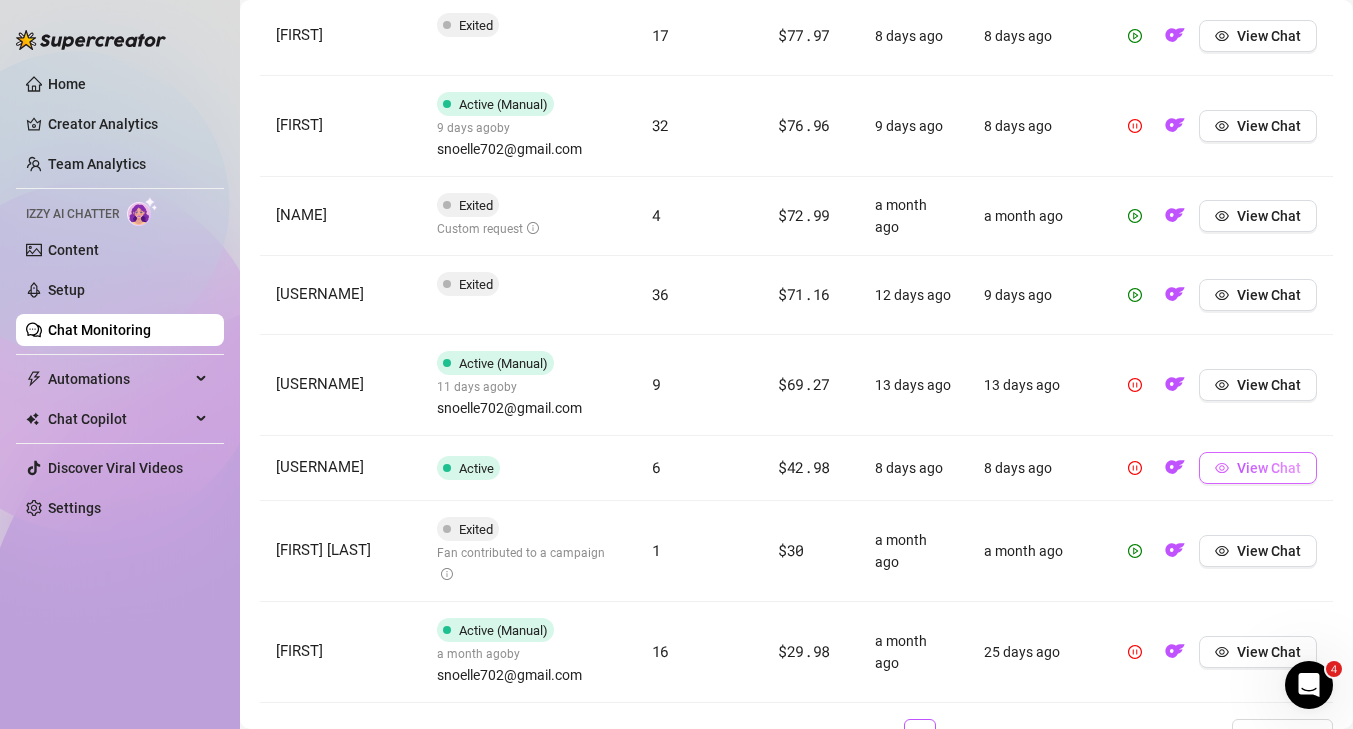 click on "View Chat" at bounding box center (1258, 468) 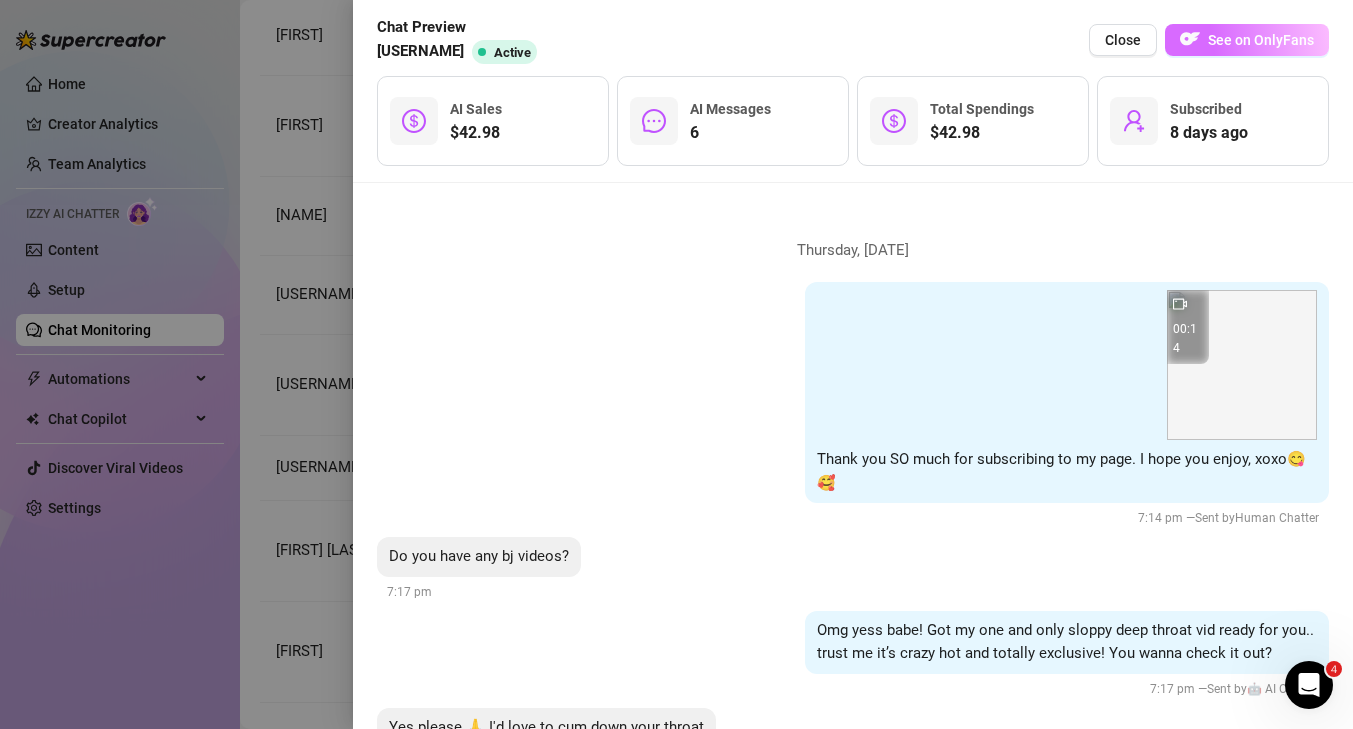 click on "See on OnlyFans" at bounding box center (1247, 40) 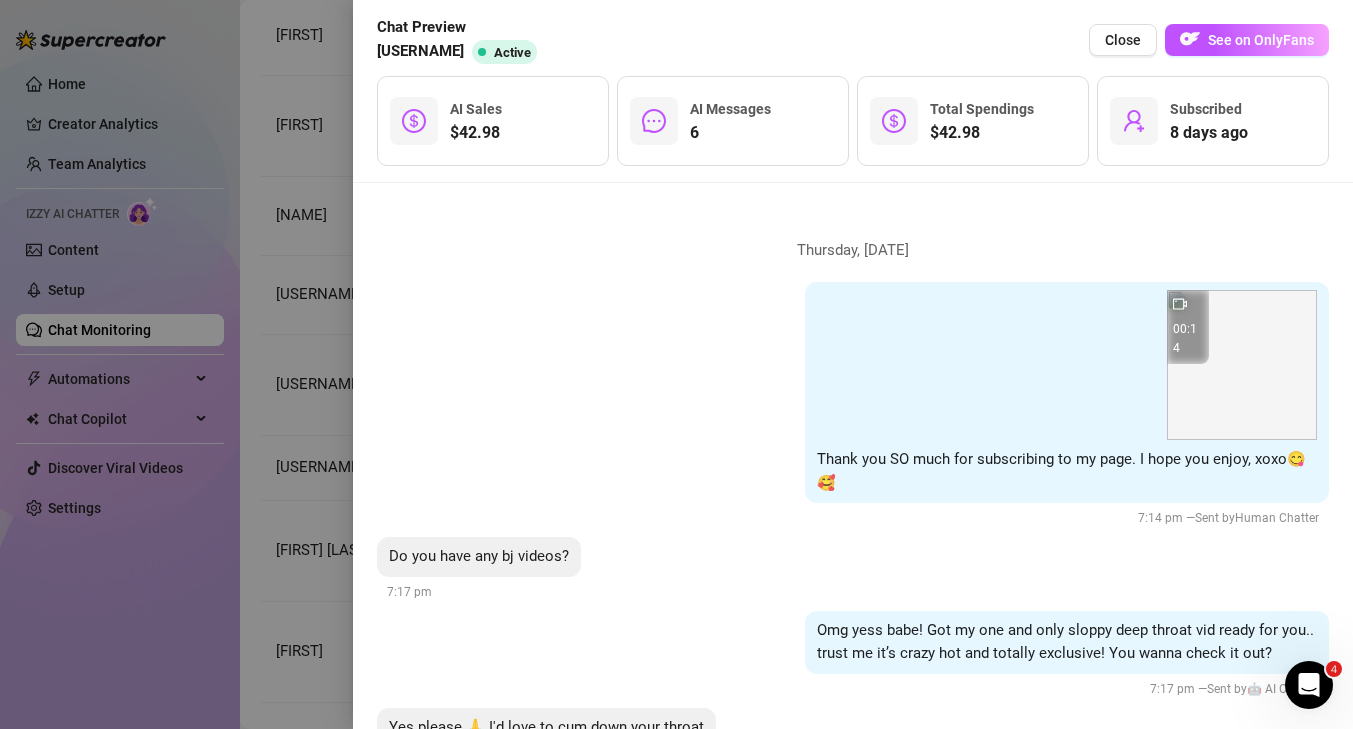 click at bounding box center [676, 364] 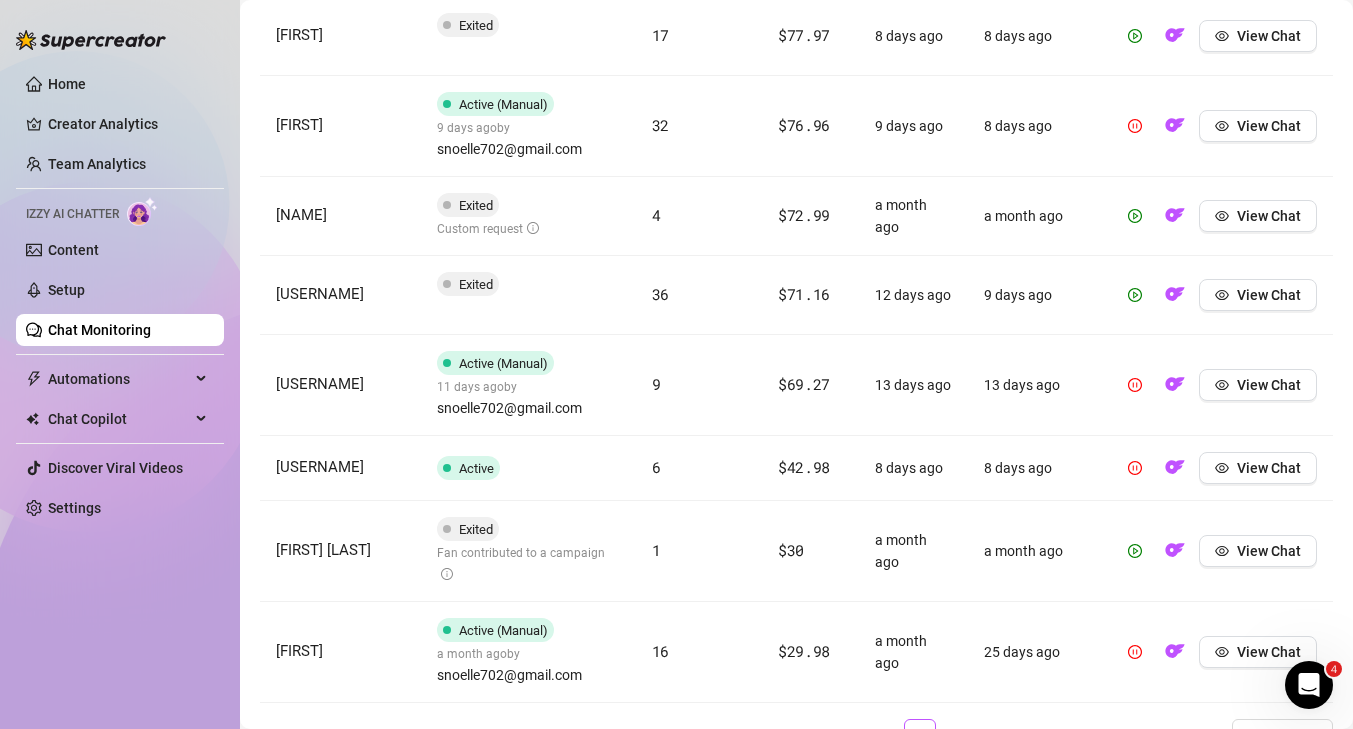 scroll, scrollTop: 1081, scrollLeft: 0, axis: vertical 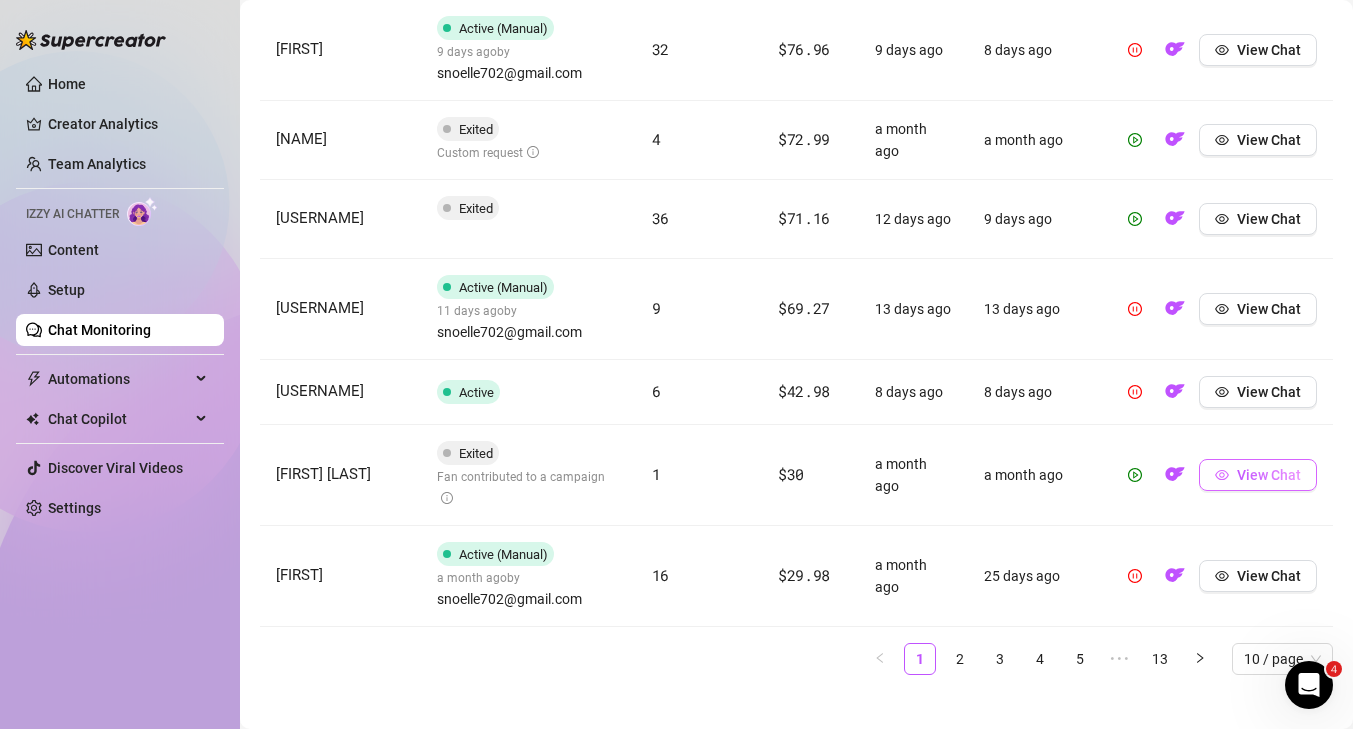 click 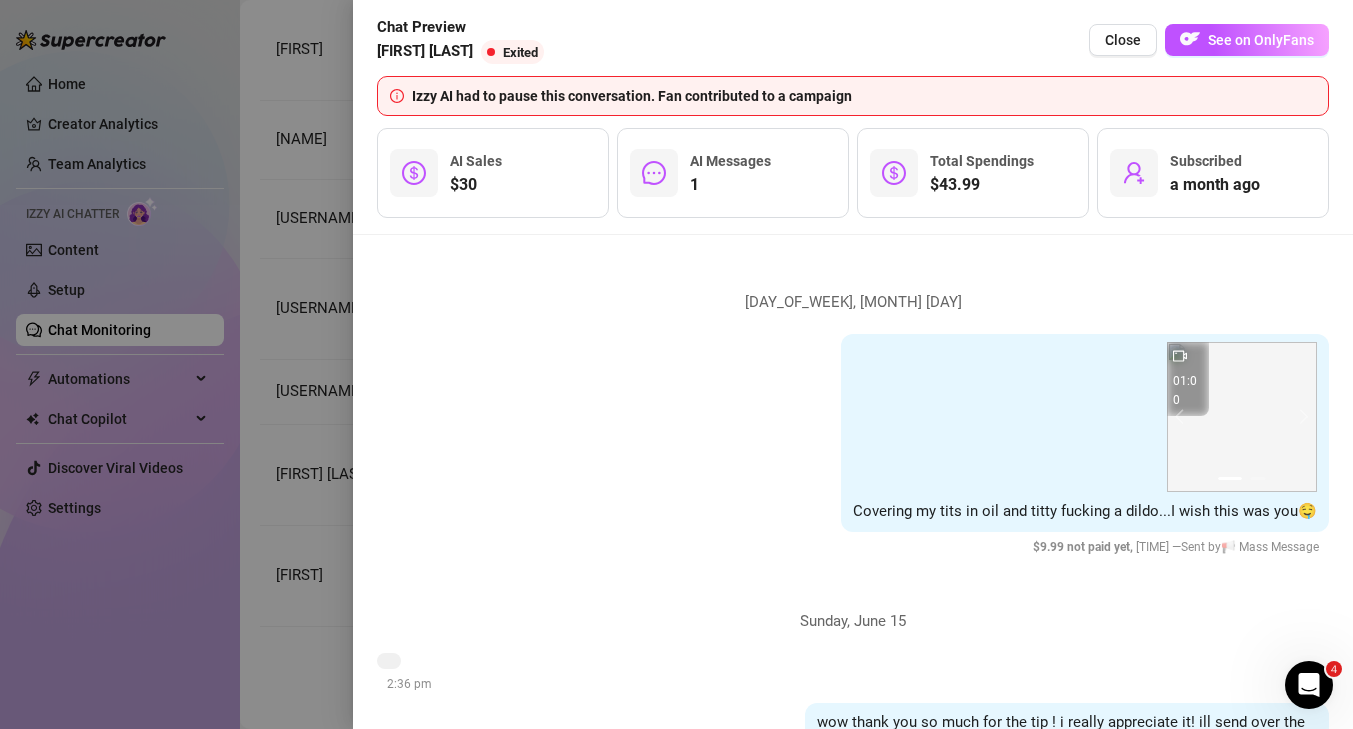 scroll, scrollTop: 487, scrollLeft: 0, axis: vertical 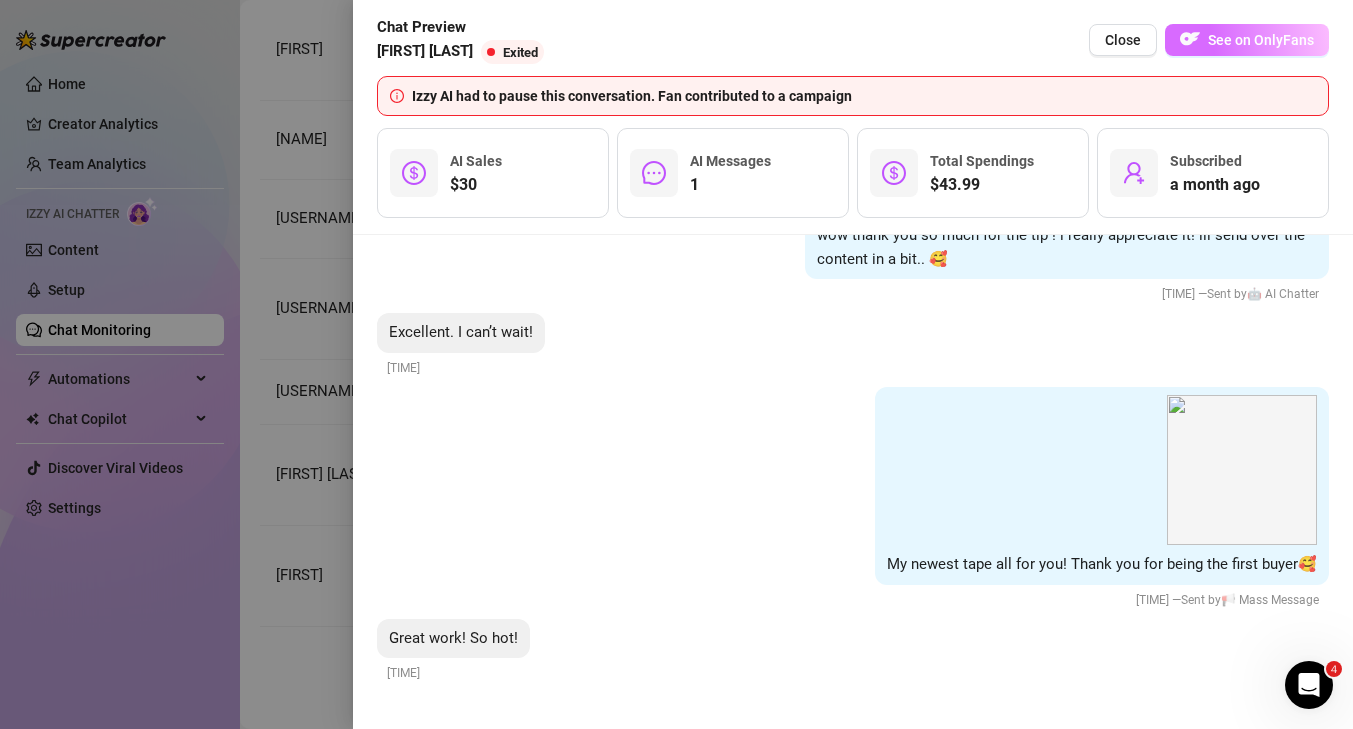 click on "See on OnlyFans" at bounding box center (1261, 40) 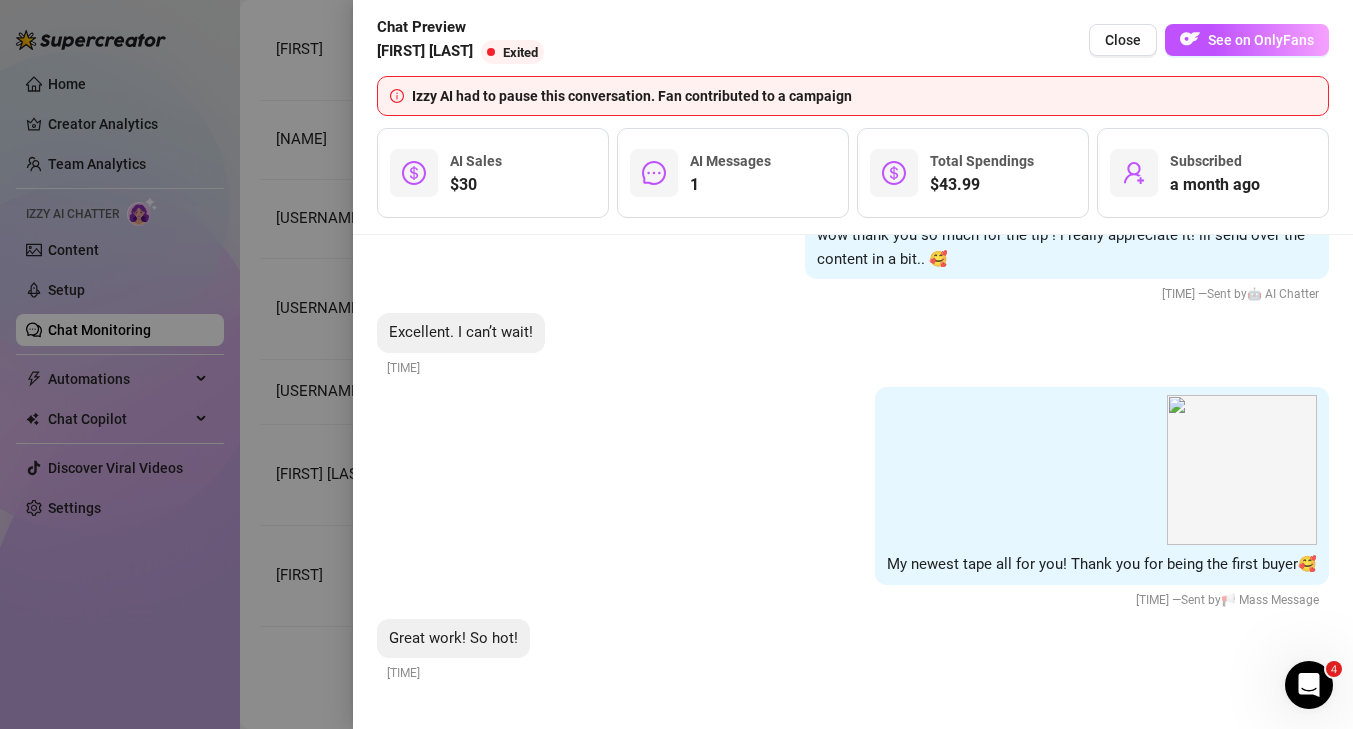 click at bounding box center [676, 364] 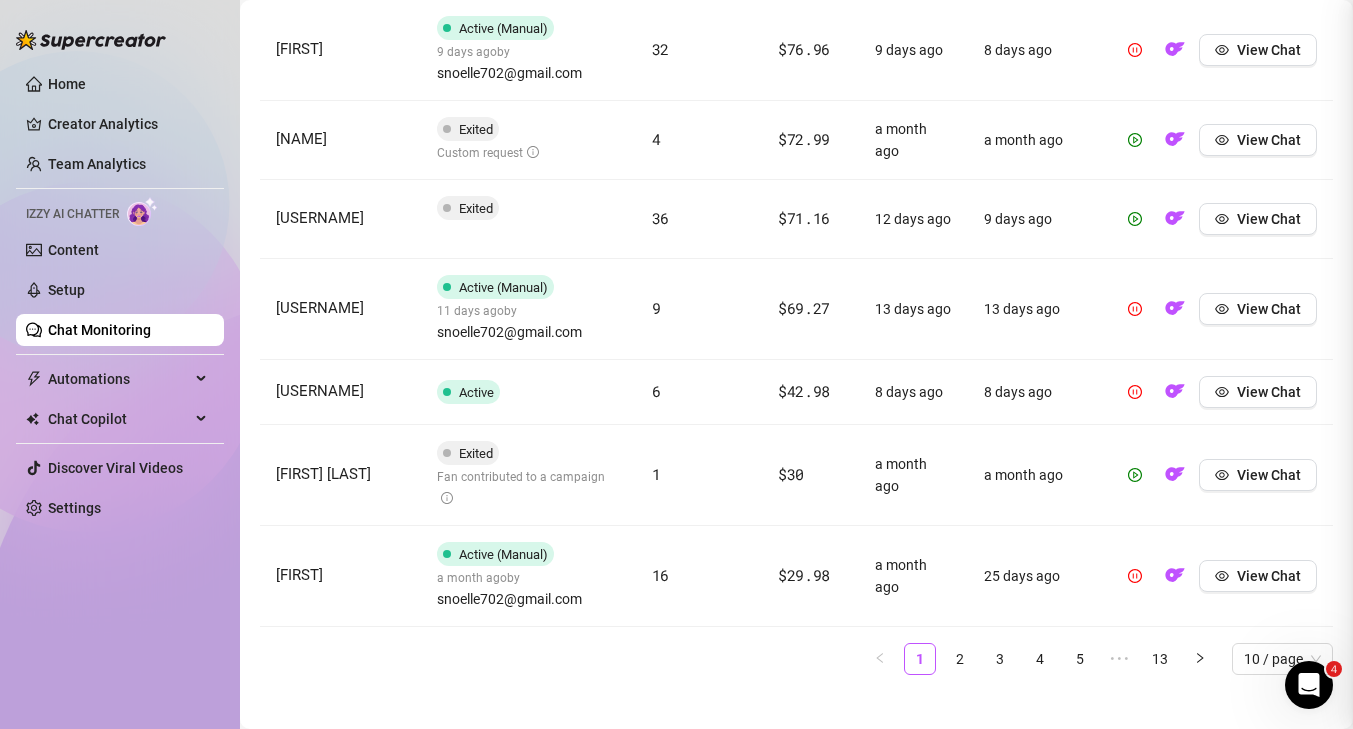 scroll, scrollTop: 0, scrollLeft: 0, axis: both 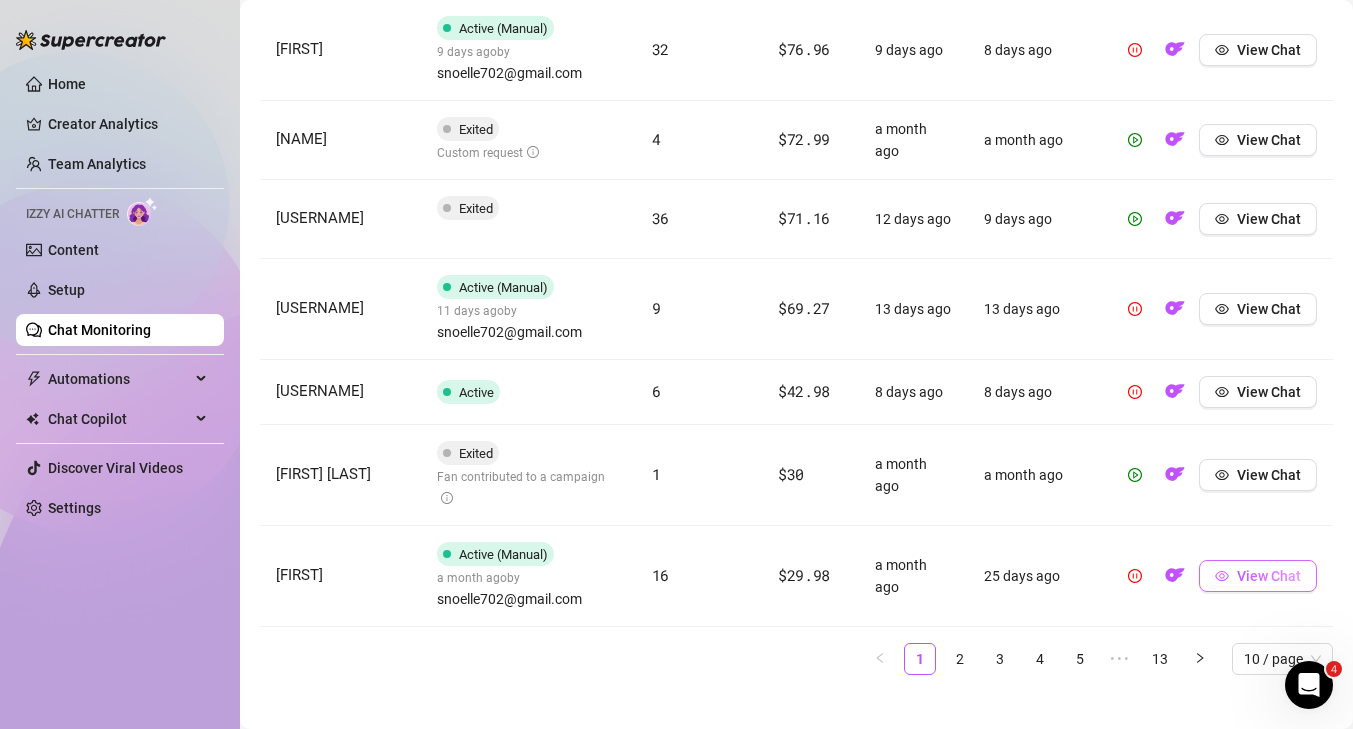 click on "View Chat" at bounding box center (1269, 576) 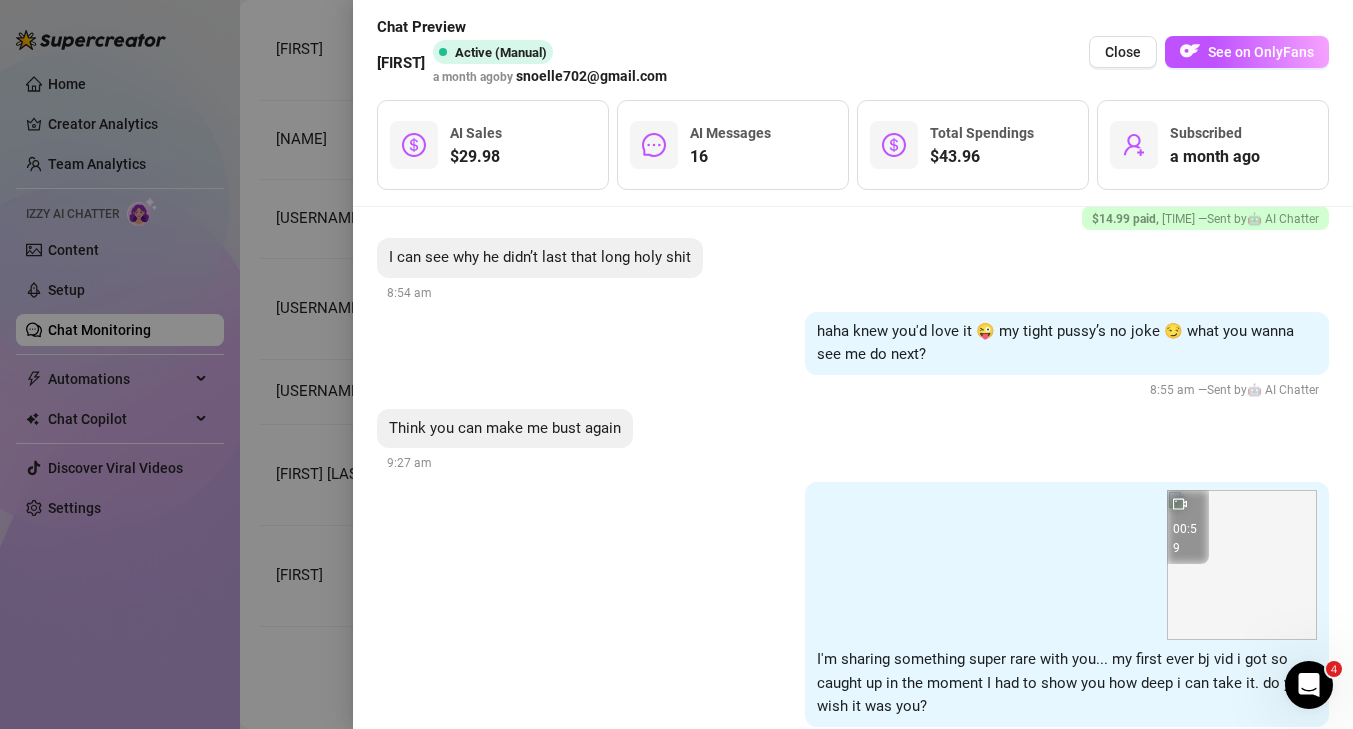 scroll, scrollTop: 2978, scrollLeft: 0, axis: vertical 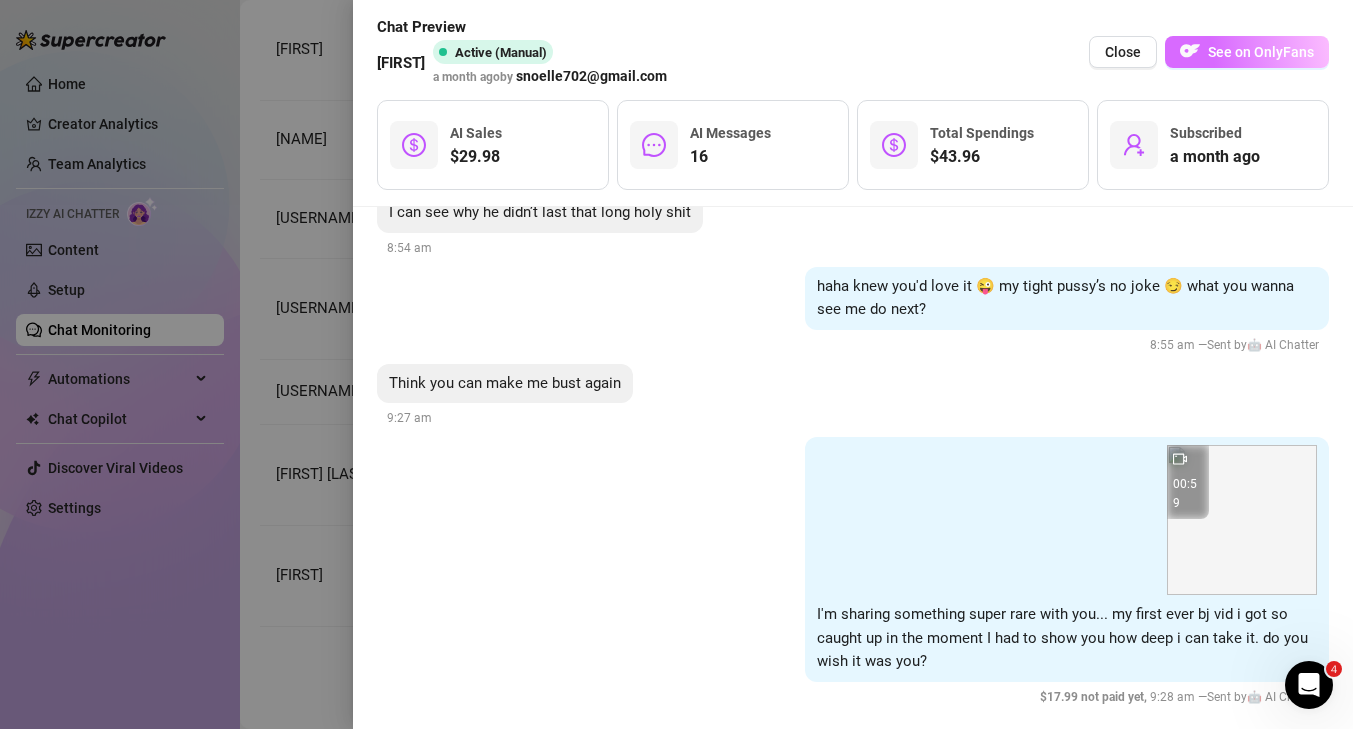 click on "See on OnlyFans" at bounding box center (1247, 52) 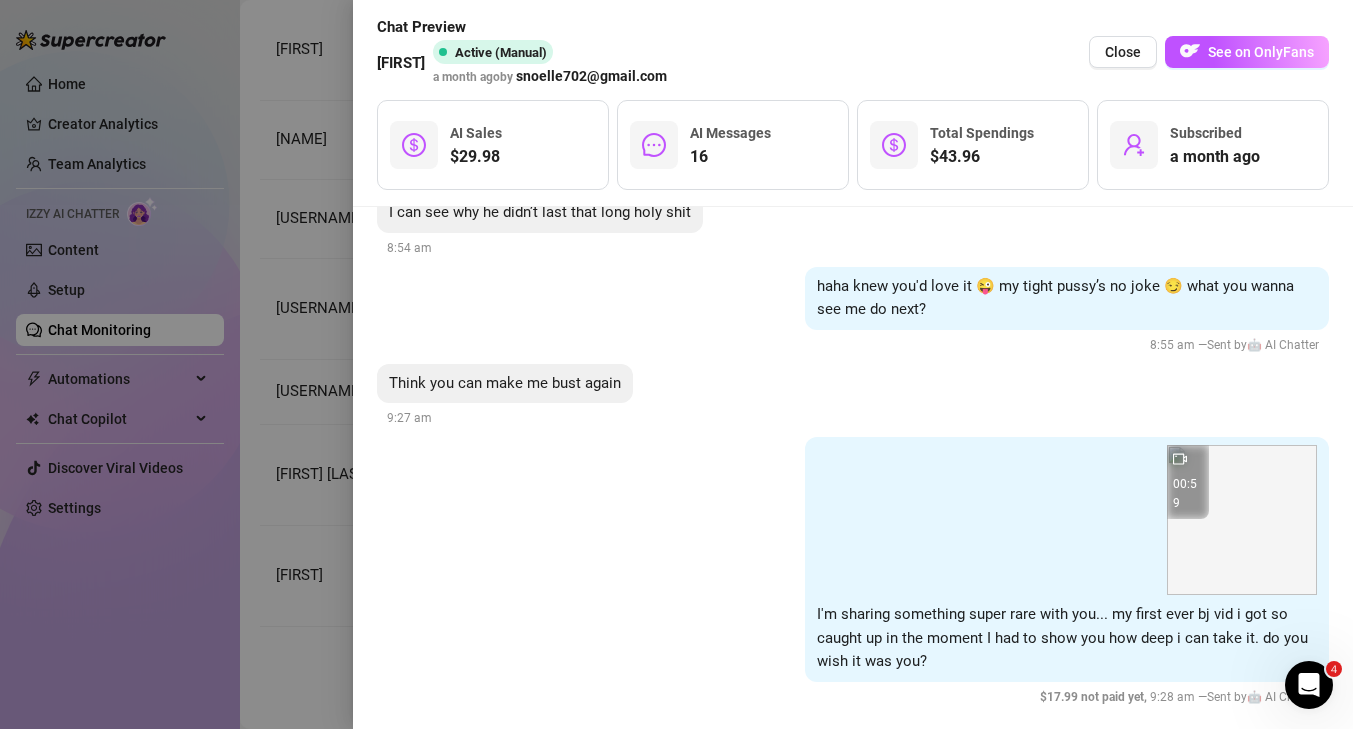 click at bounding box center [676, 364] 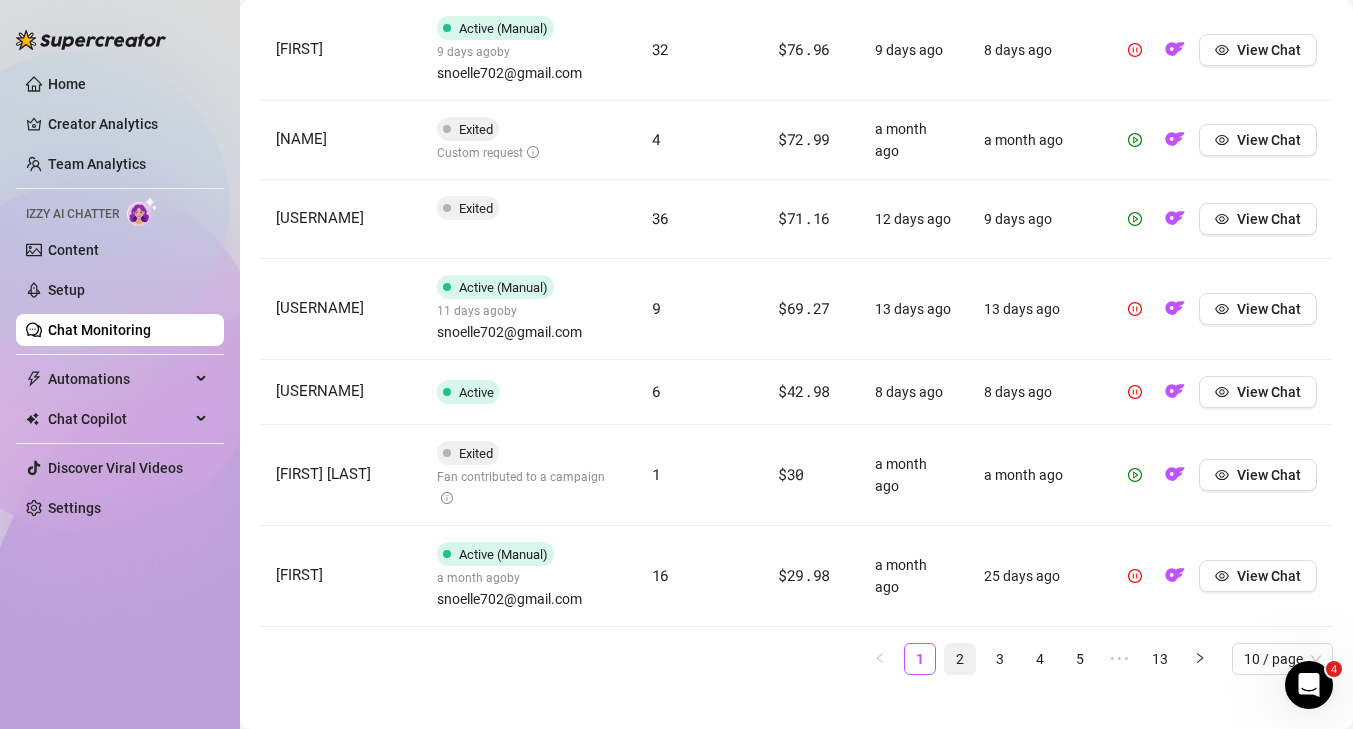 click on "2" at bounding box center (960, 659) 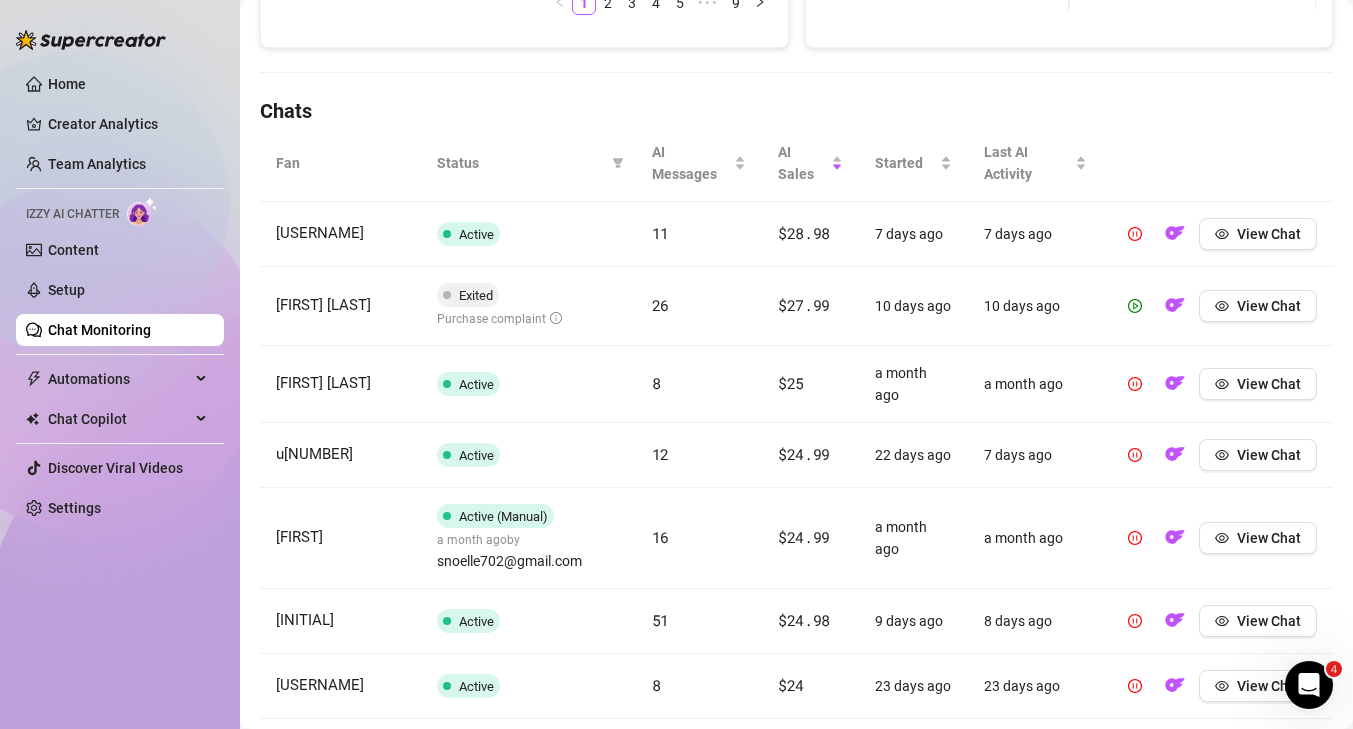 scroll, scrollTop: 619, scrollLeft: 0, axis: vertical 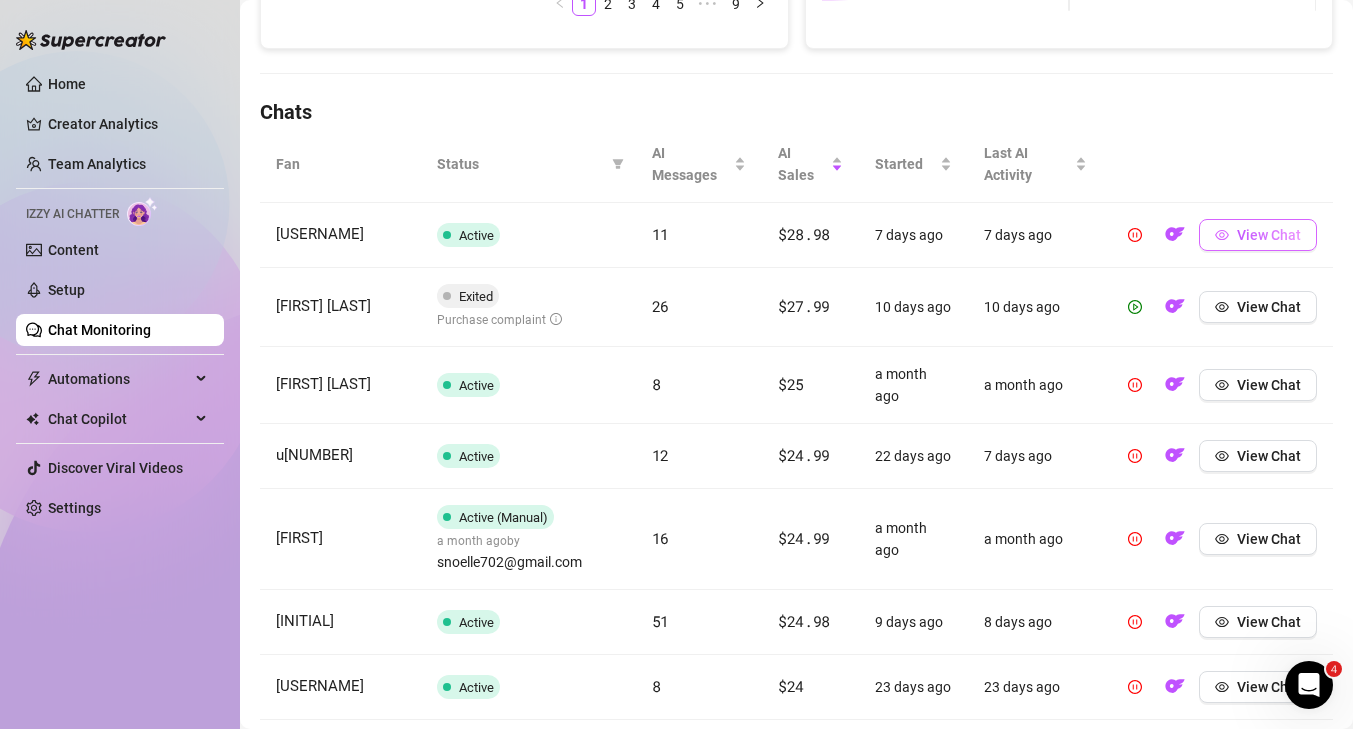 click on "View Chat" at bounding box center [1269, 235] 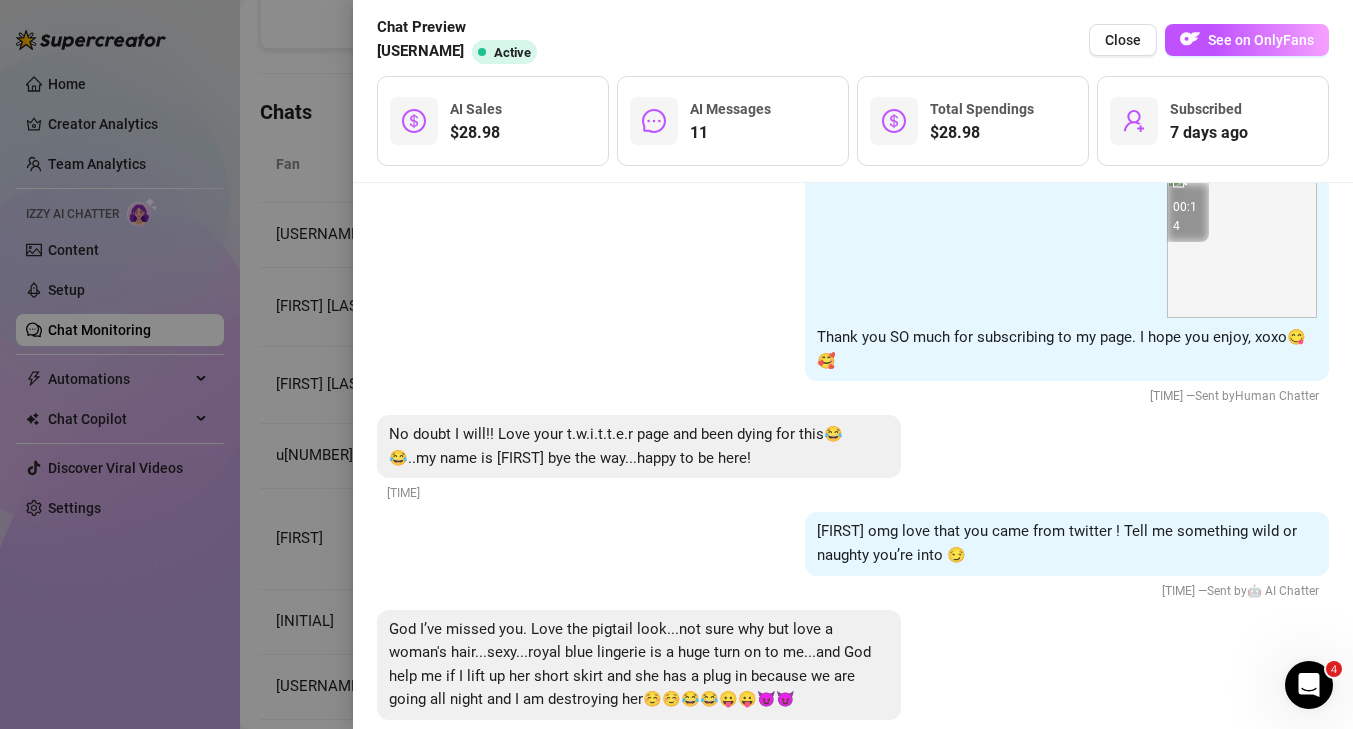 scroll, scrollTop: 125, scrollLeft: 0, axis: vertical 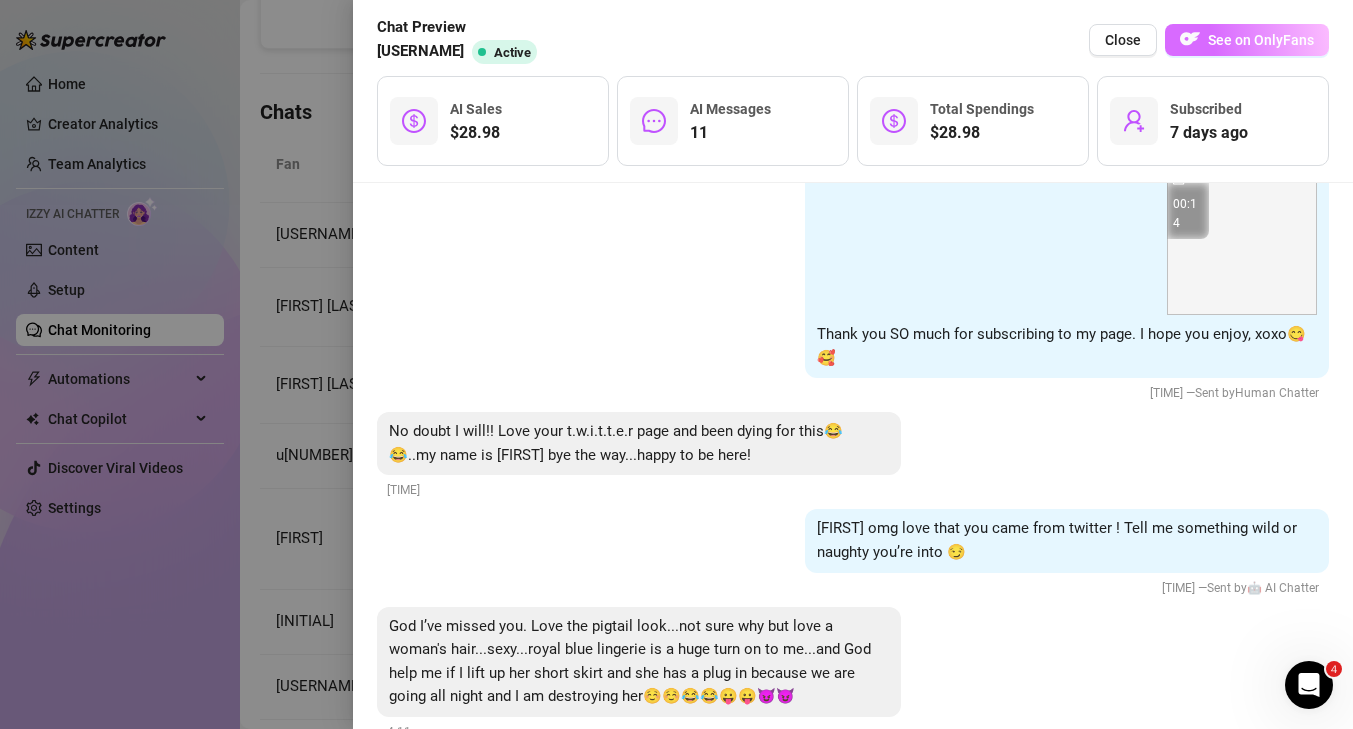 click on "See on OnlyFans" at bounding box center (1261, 40) 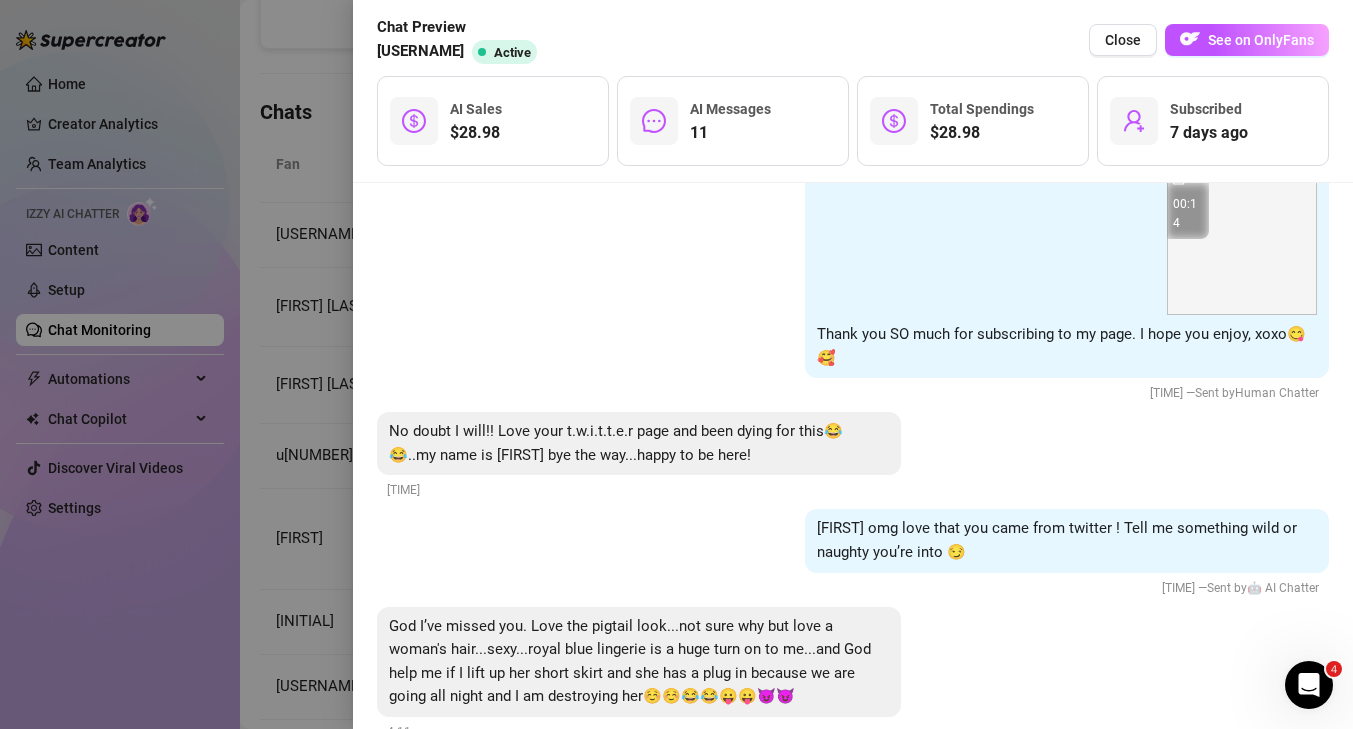 click at bounding box center (676, 364) 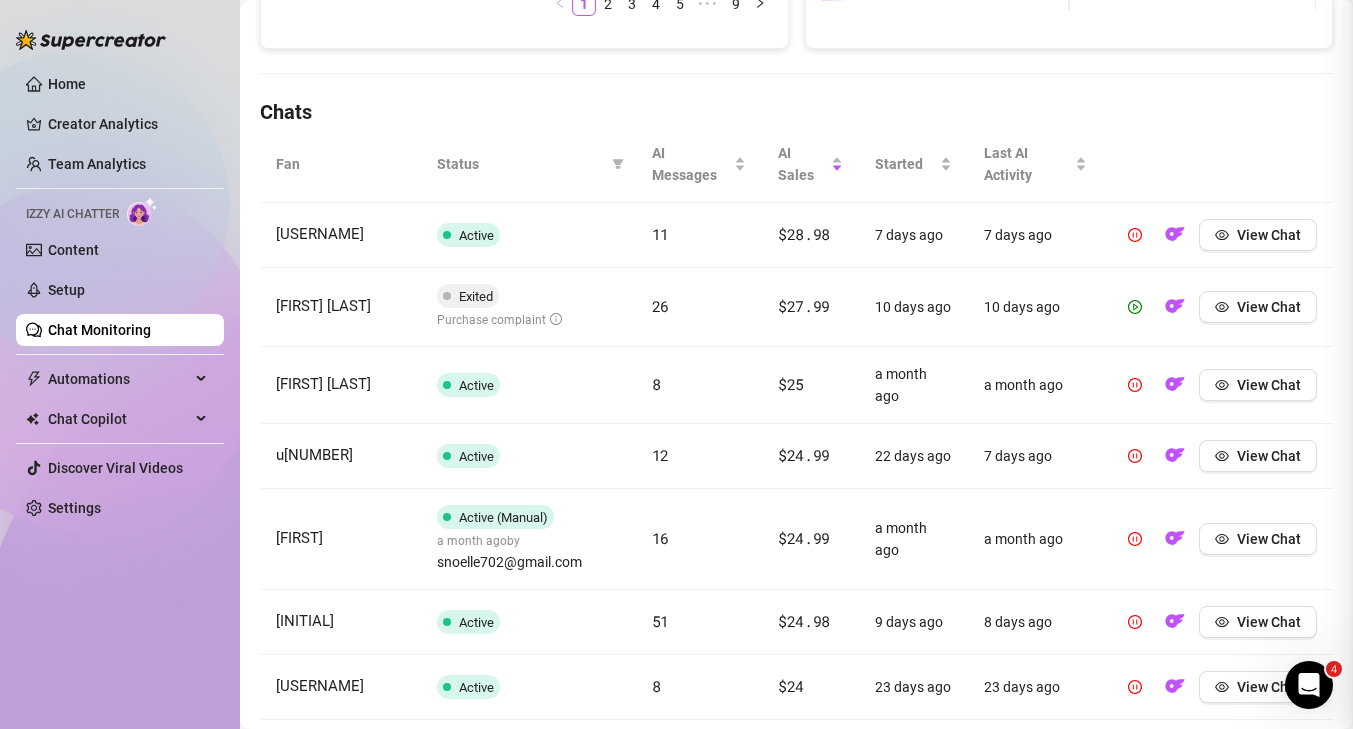 scroll, scrollTop: 0, scrollLeft: 0, axis: both 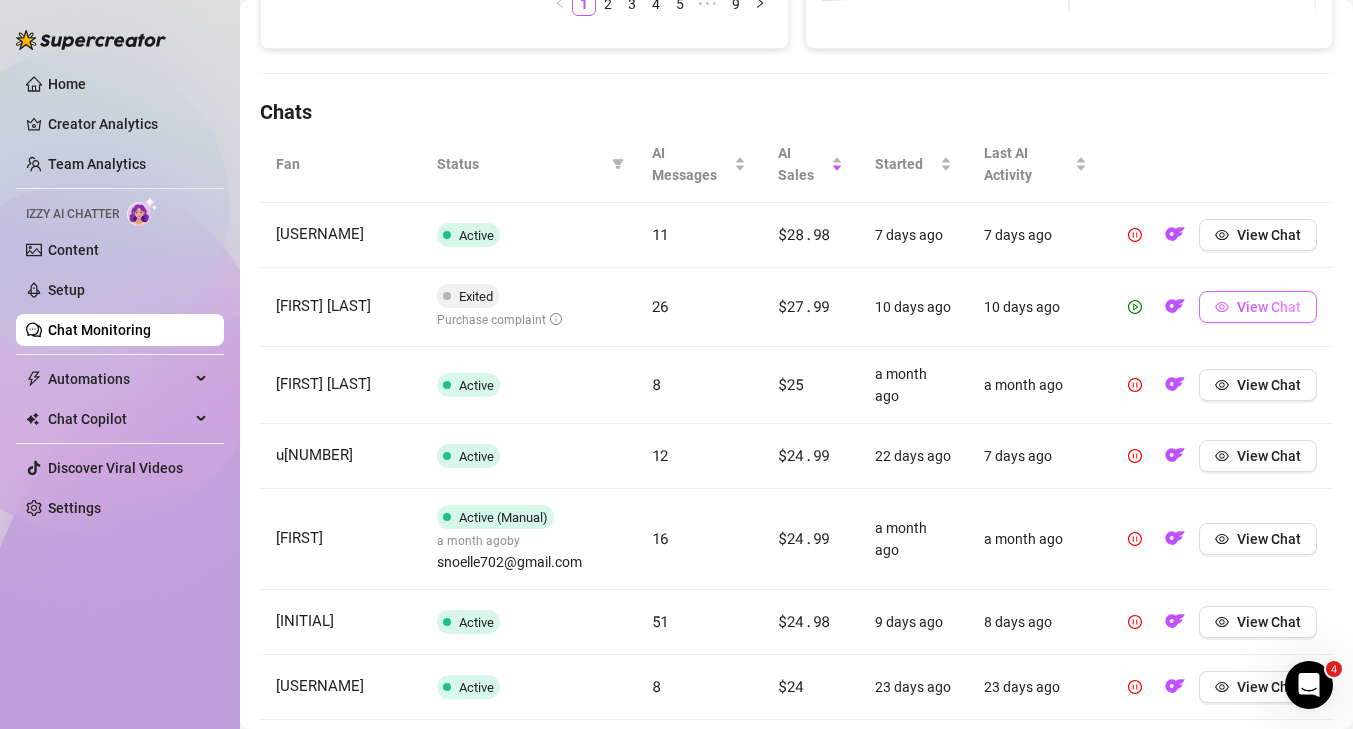 click on "View Chat" at bounding box center [1258, 307] 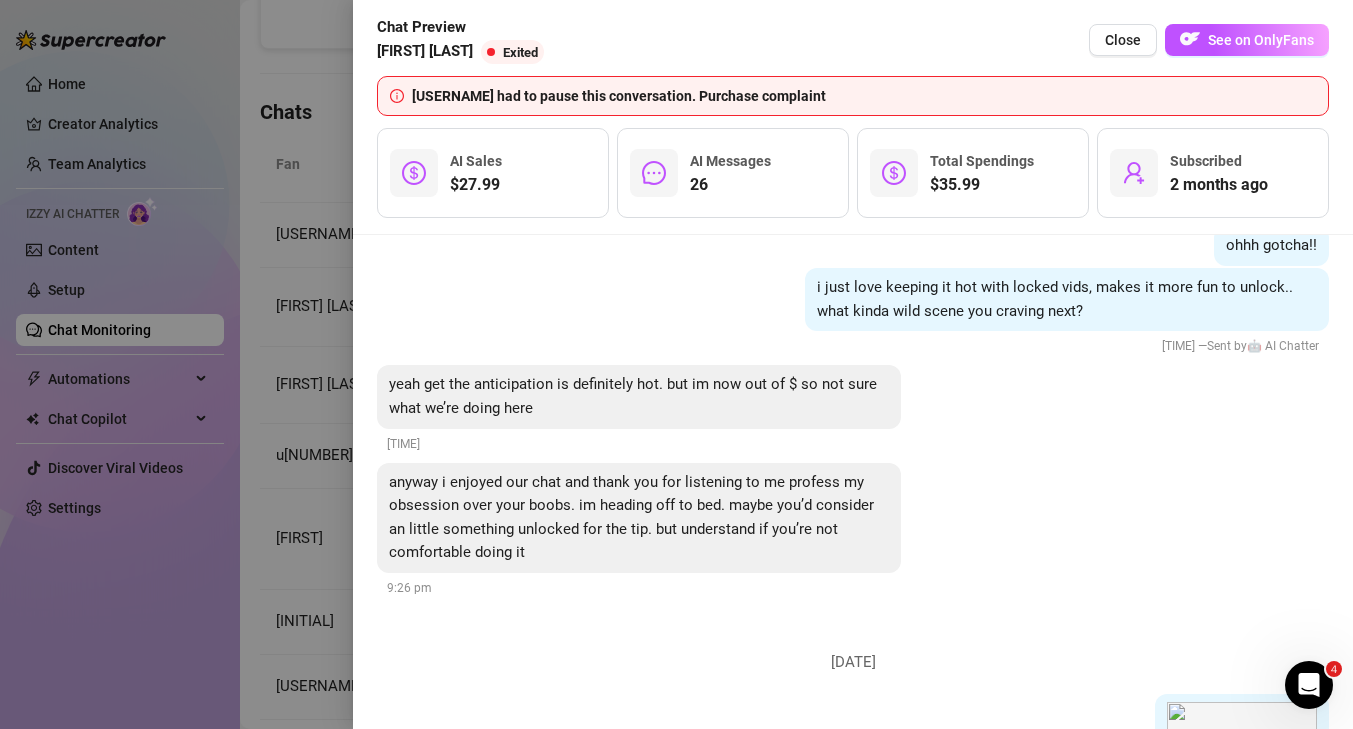 scroll, scrollTop: 4826, scrollLeft: 0, axis: vertical 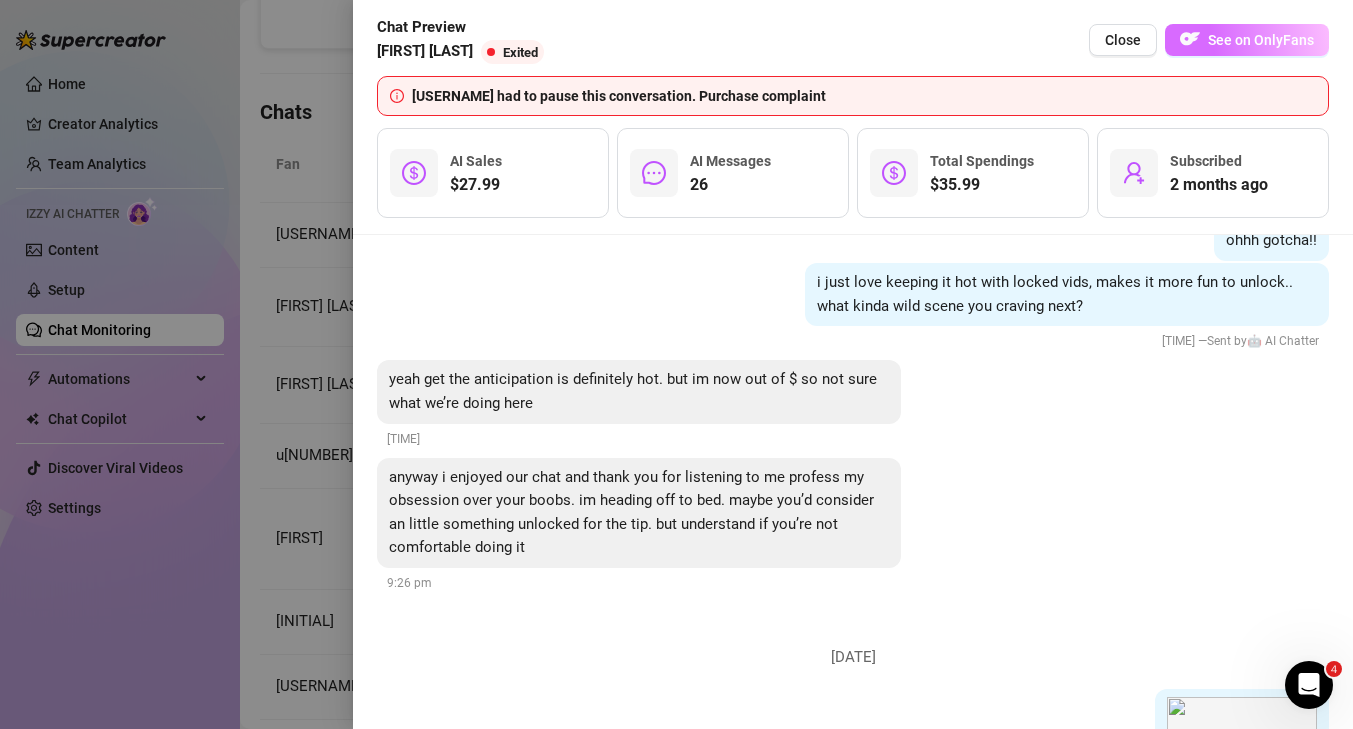 click on "See on OnlyFans" at bounding box center [1247, 40] 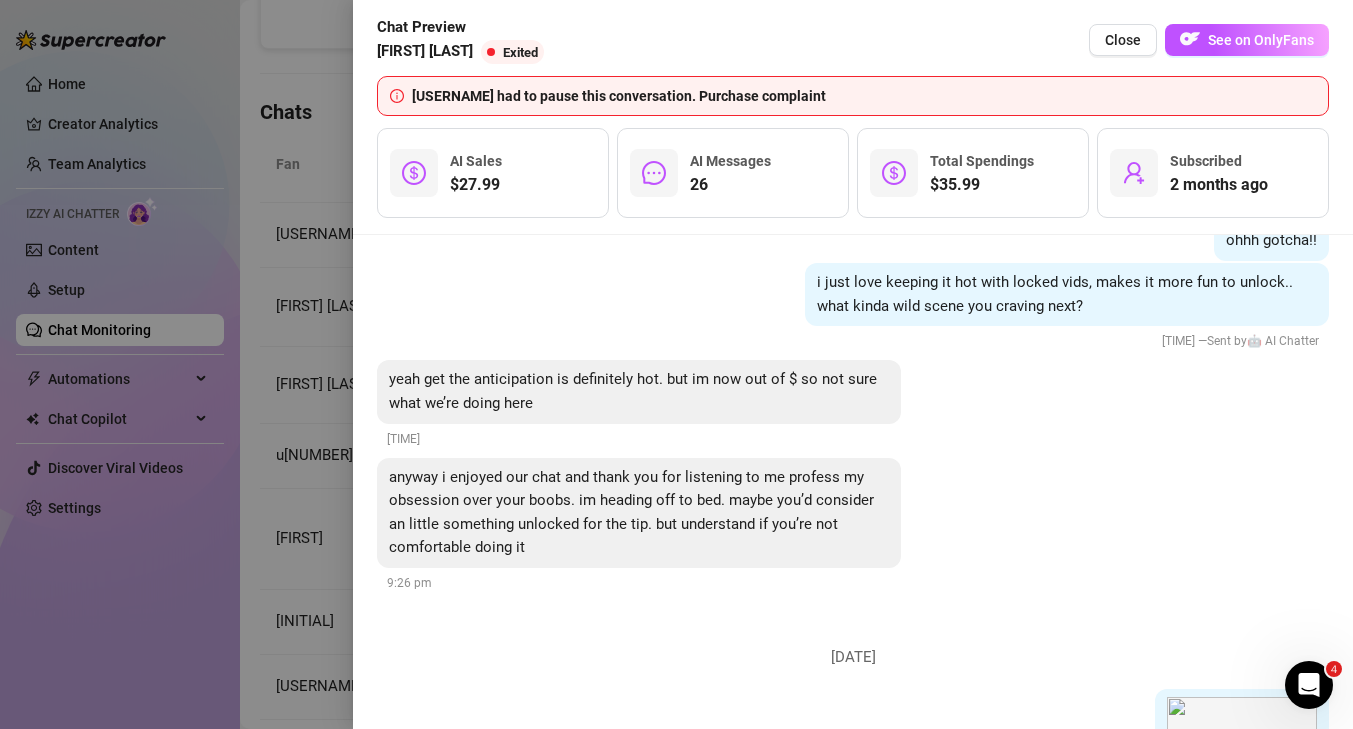 click at bounding box center (676, 364) 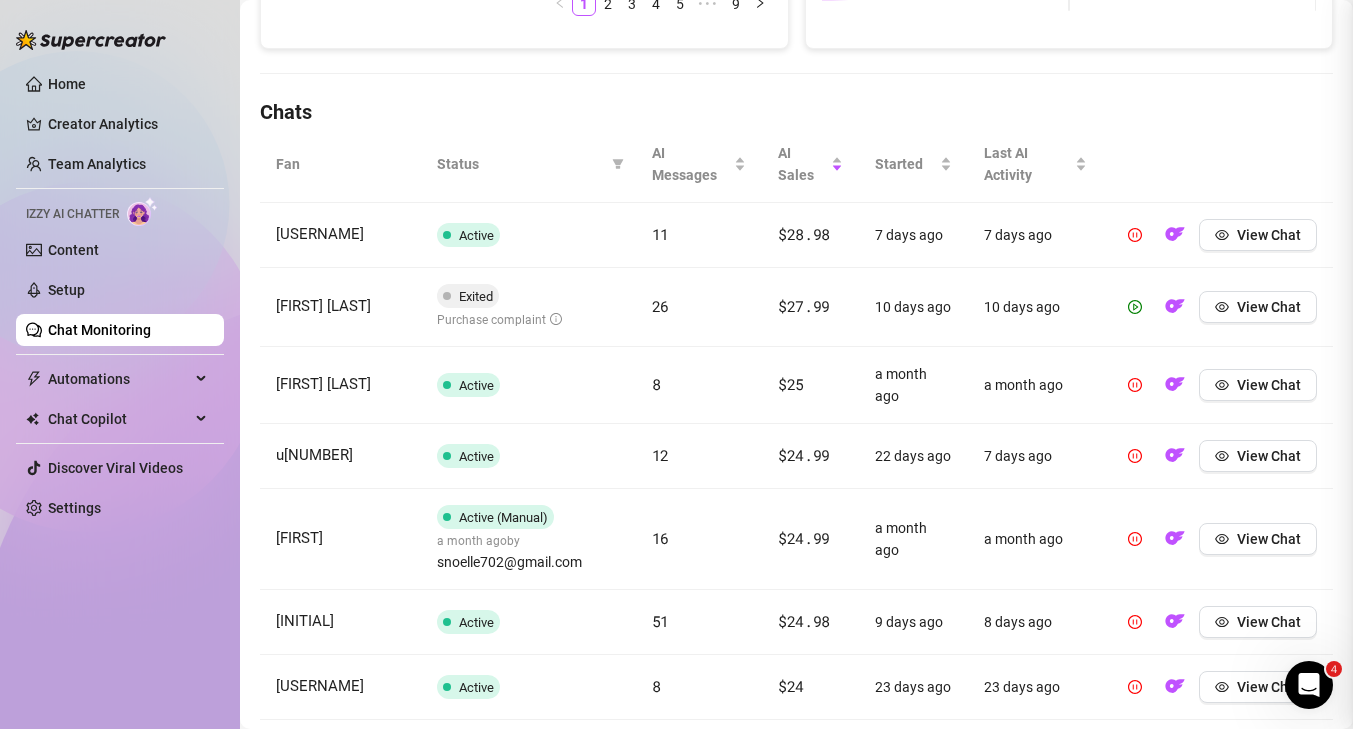 scroll, scrollTop: 0, scrollLeft: 0, axis: both 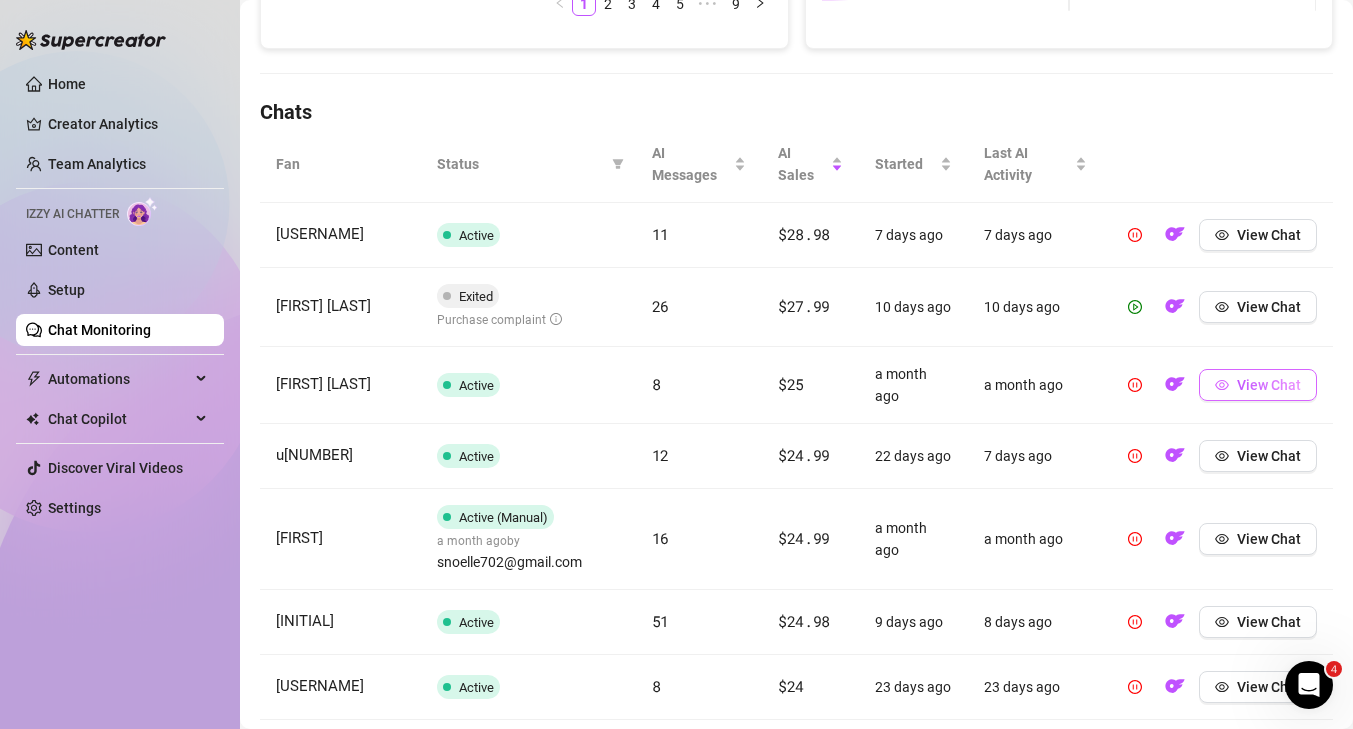 click on "View Chat" at bounding box center (1269, 385) 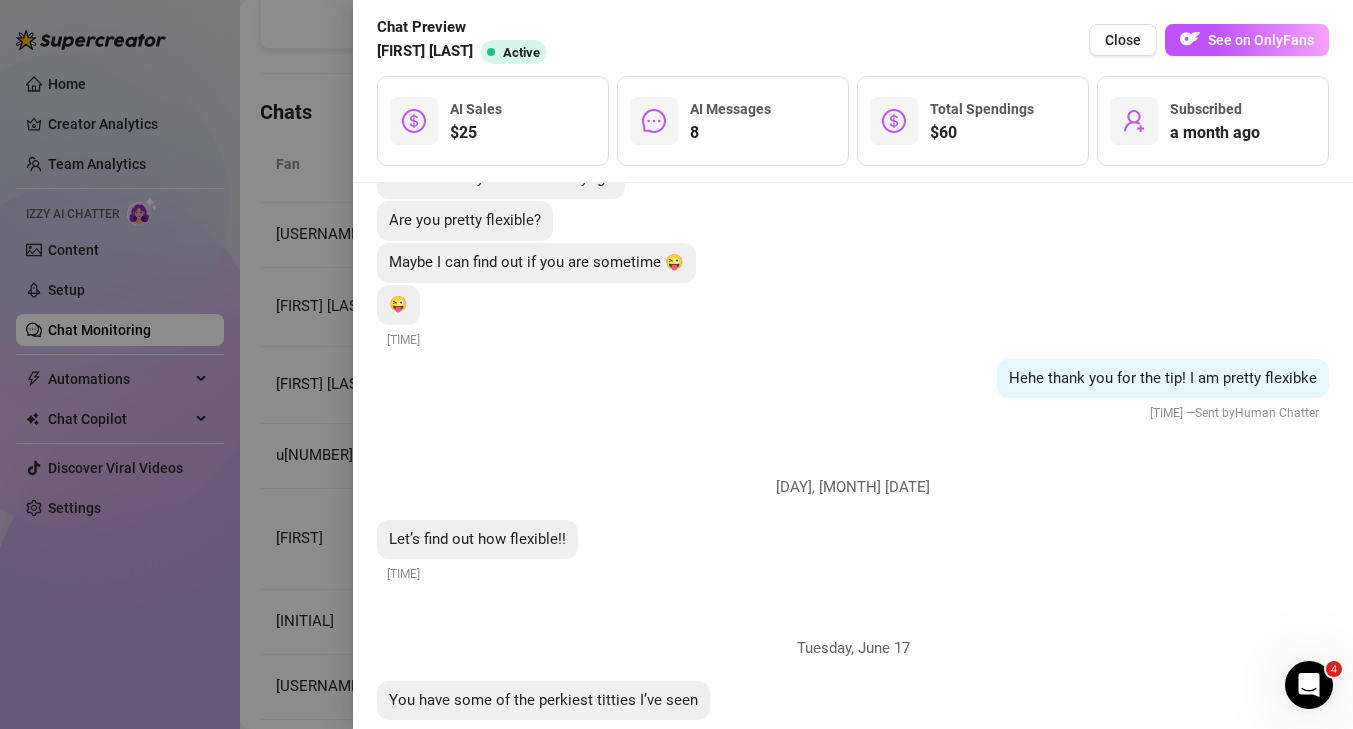 scroll, scrollTop: 2264, scrollLeft: 0, axis: vertical 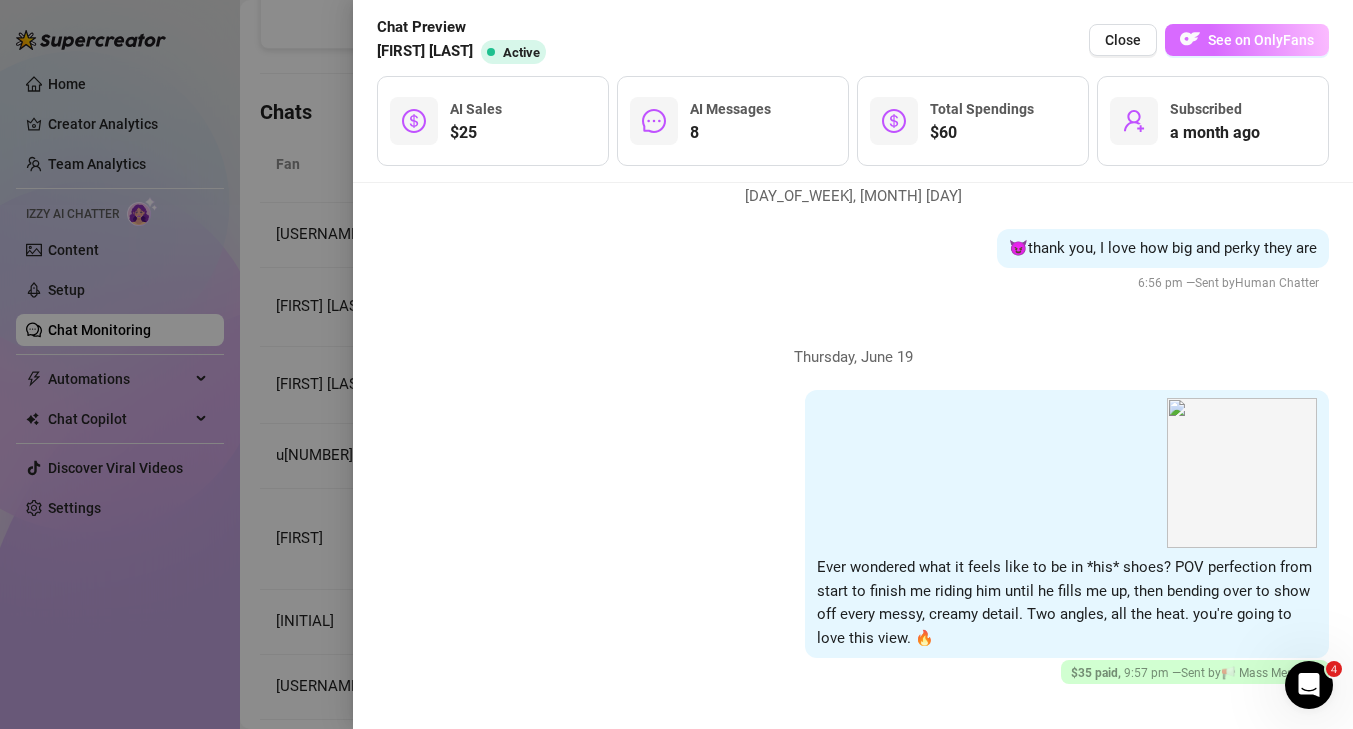 click on "See on OnlyFans" at bounding box center [1261, 40] 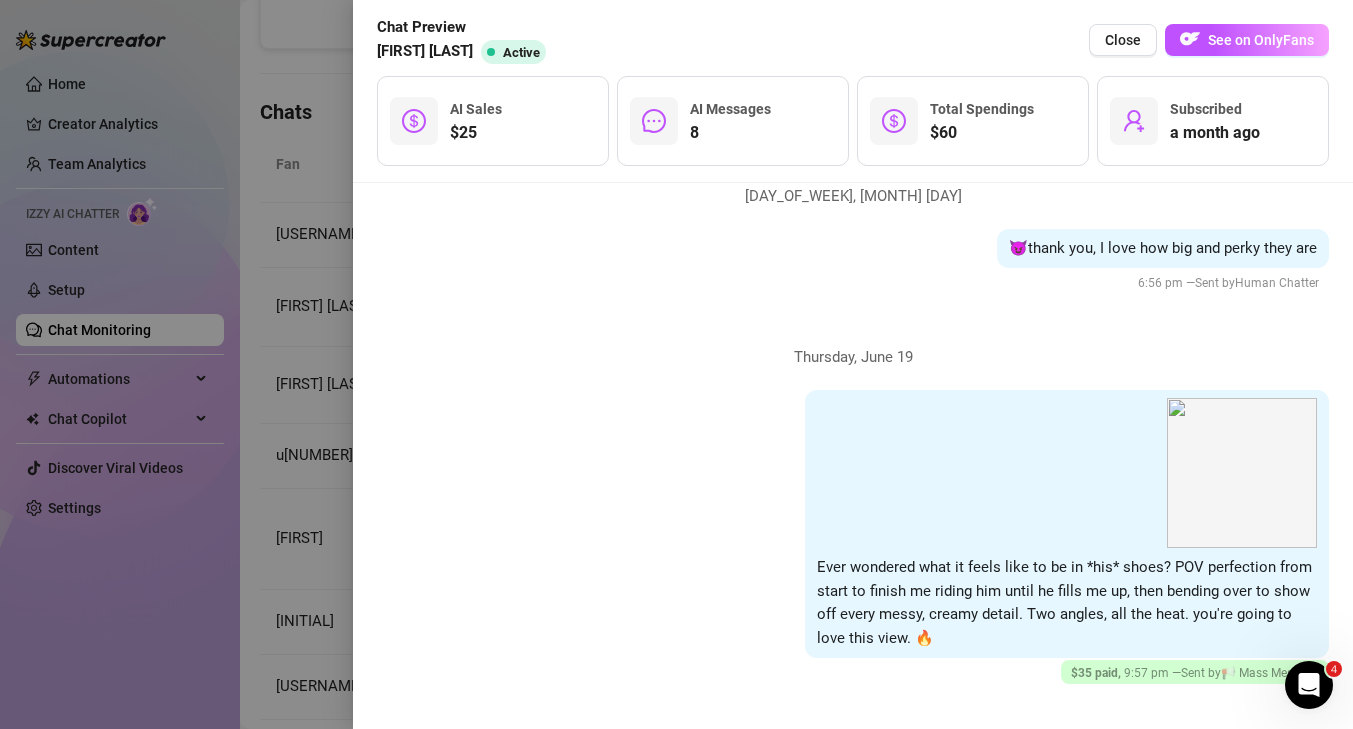 click at bounding box center [676, 364] 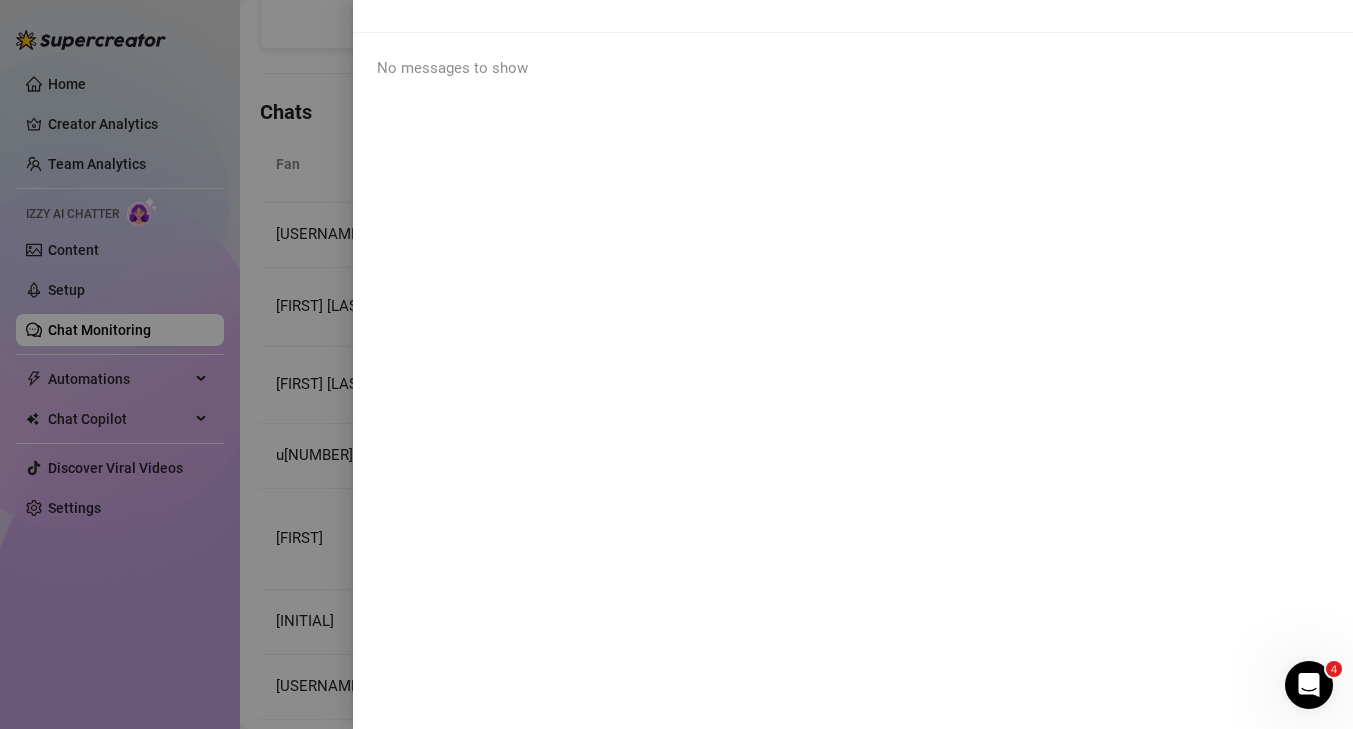 scroll, scrollTop: 0, scrollLeft: 0, axis: both 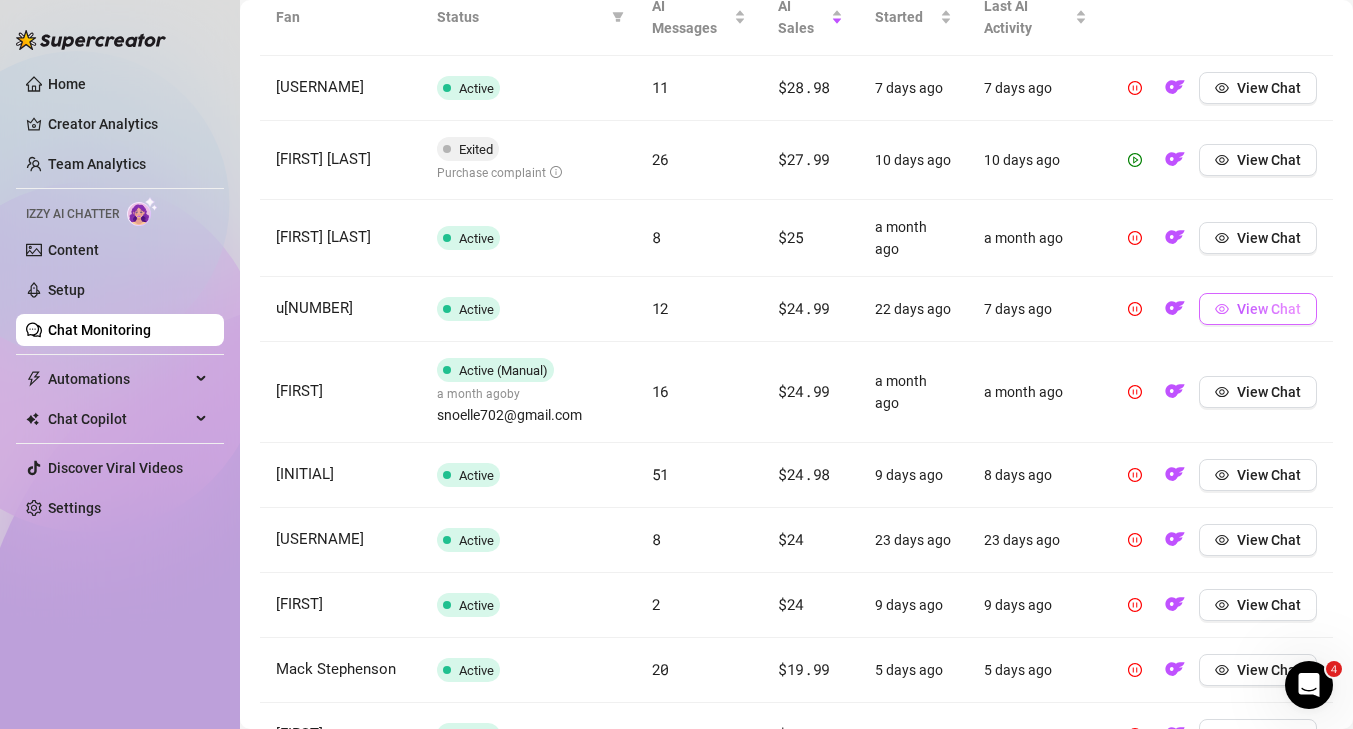 click on "View Chat" at bounding box center (1269, 309) 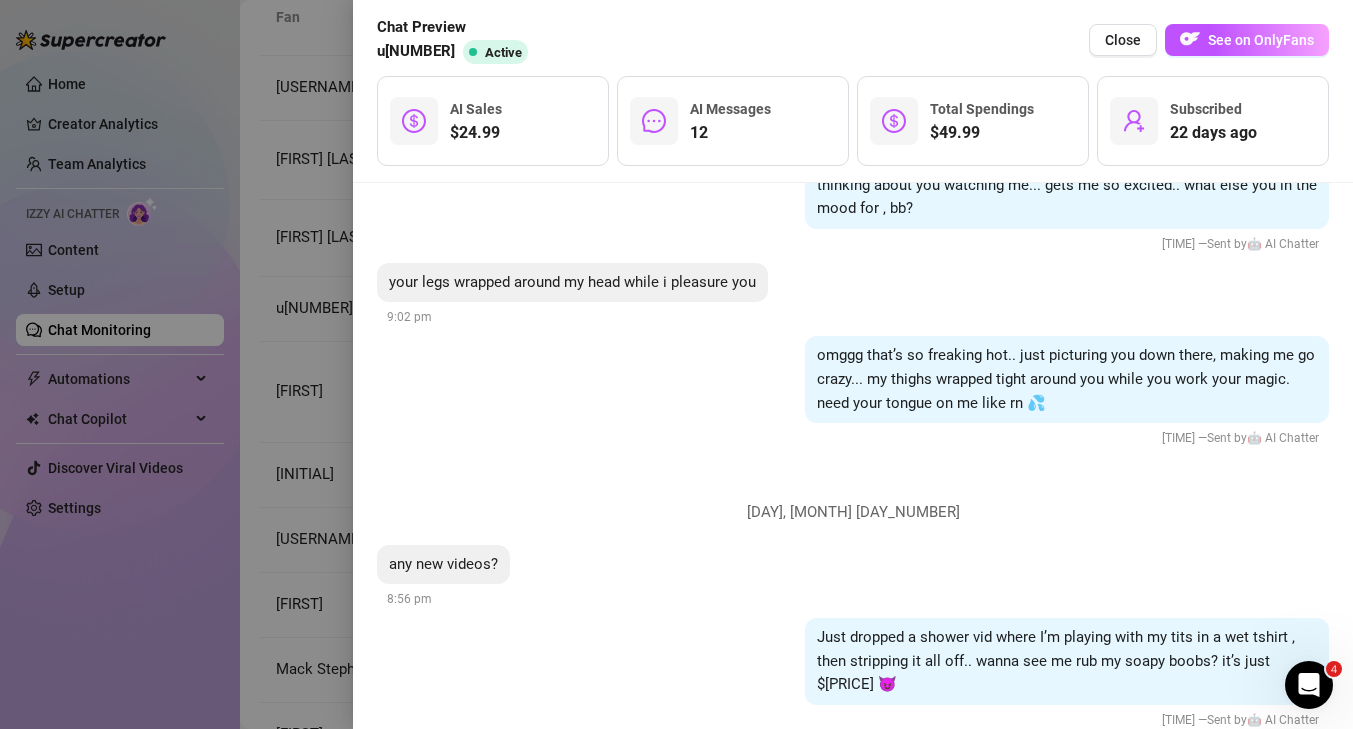 scroll, scrollTop: 2103, scrollLeft: 0, axis: vertical 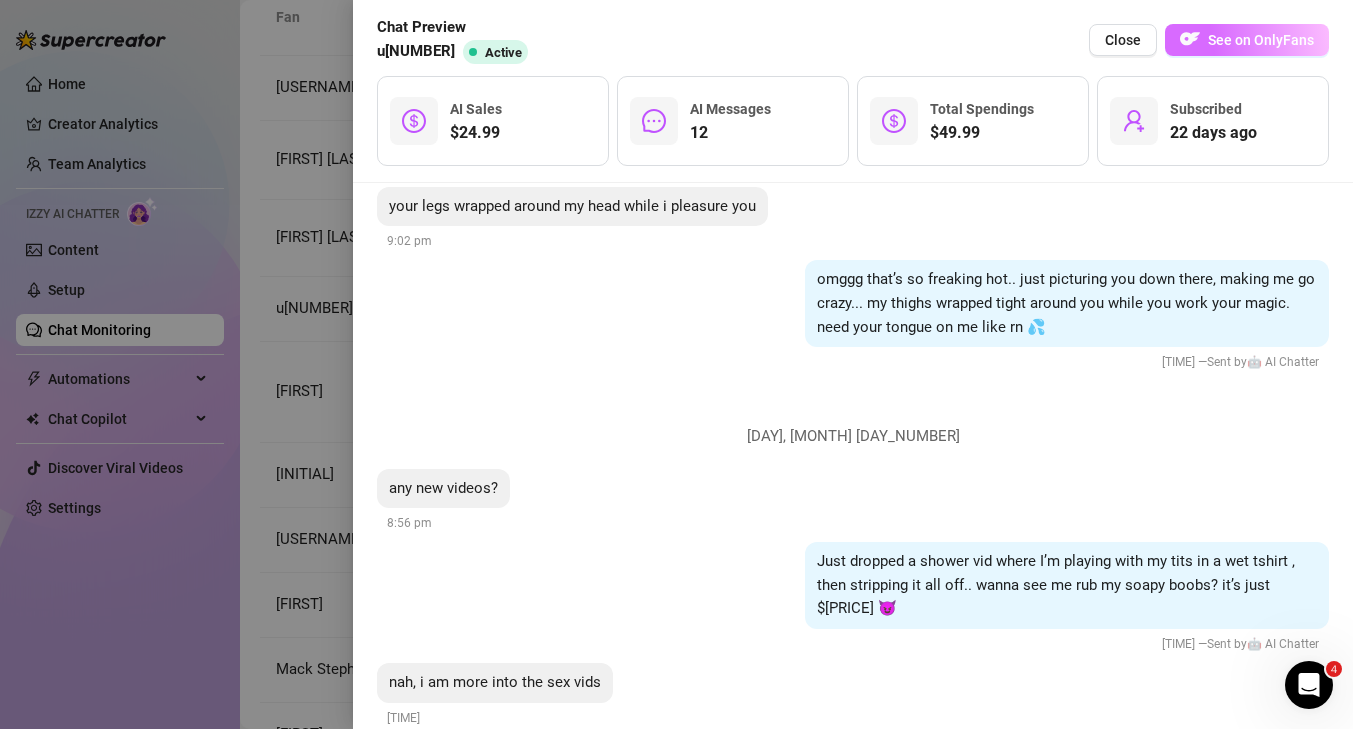 click on "See on OnlyFans" at bounding box center (1261, 40) 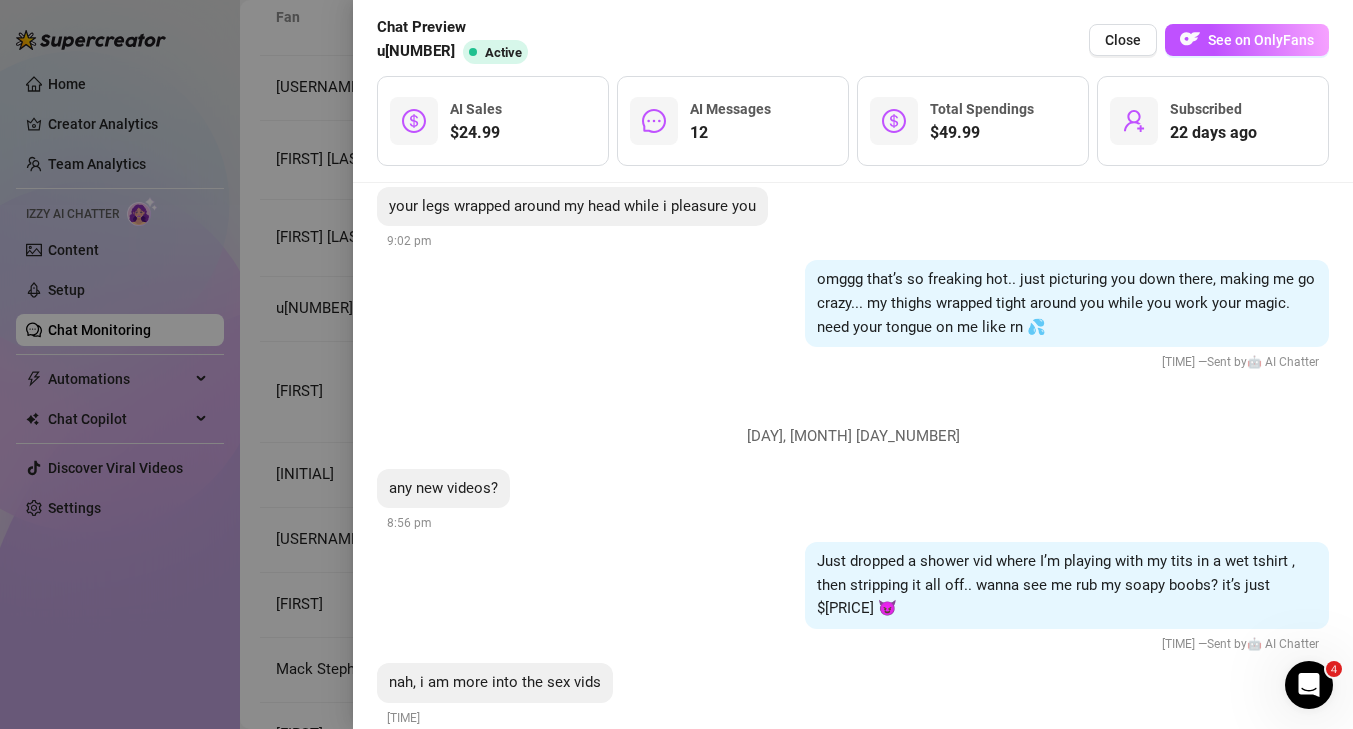 click at bounding box center (676, 364) 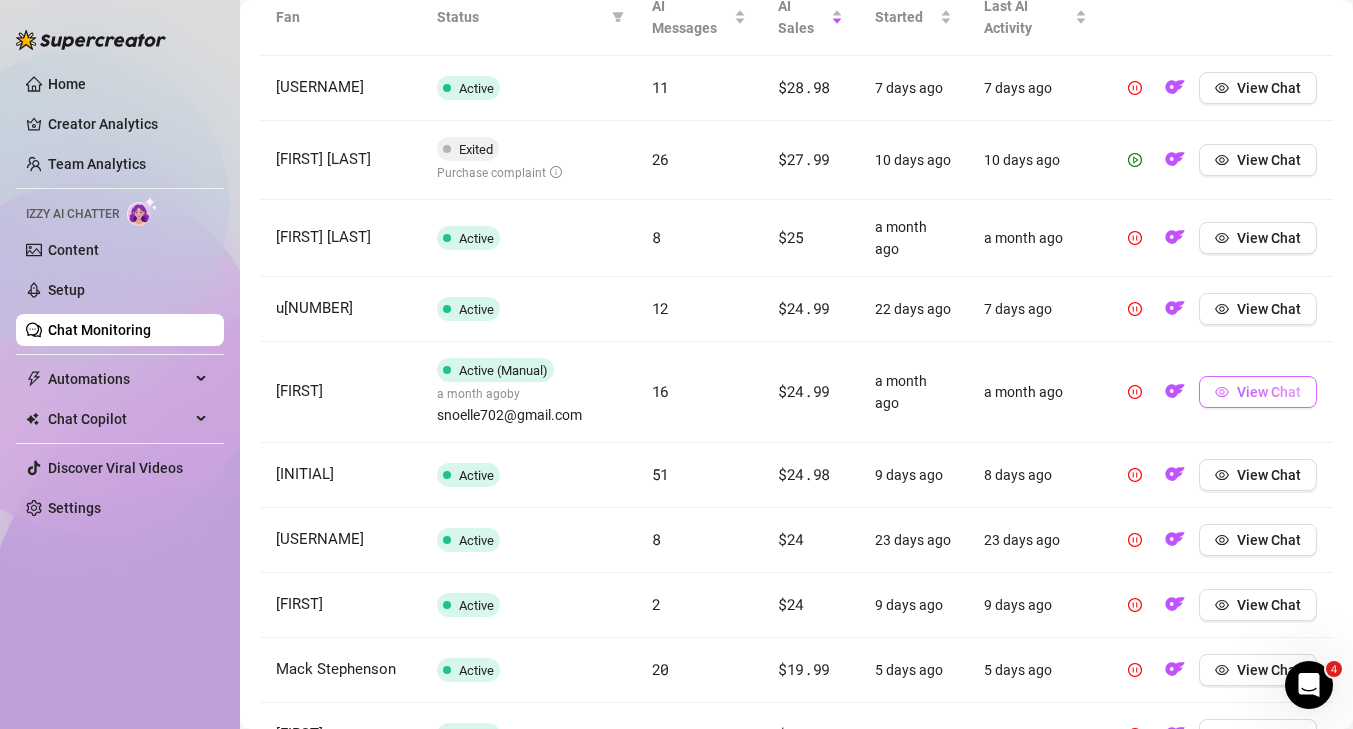 click on "View Chat" at bounding box center [1269, 392] 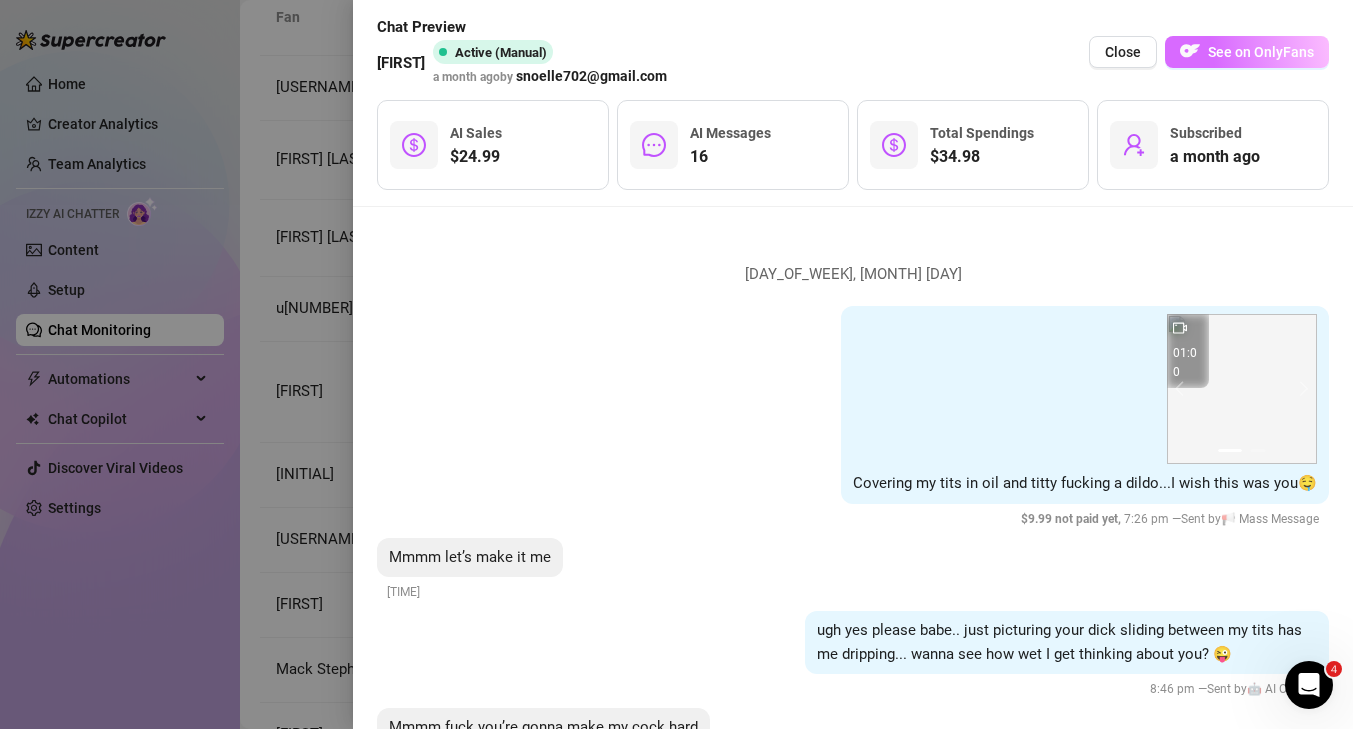 click on "See on OnlyFans" at bounding box center [1261, 52] 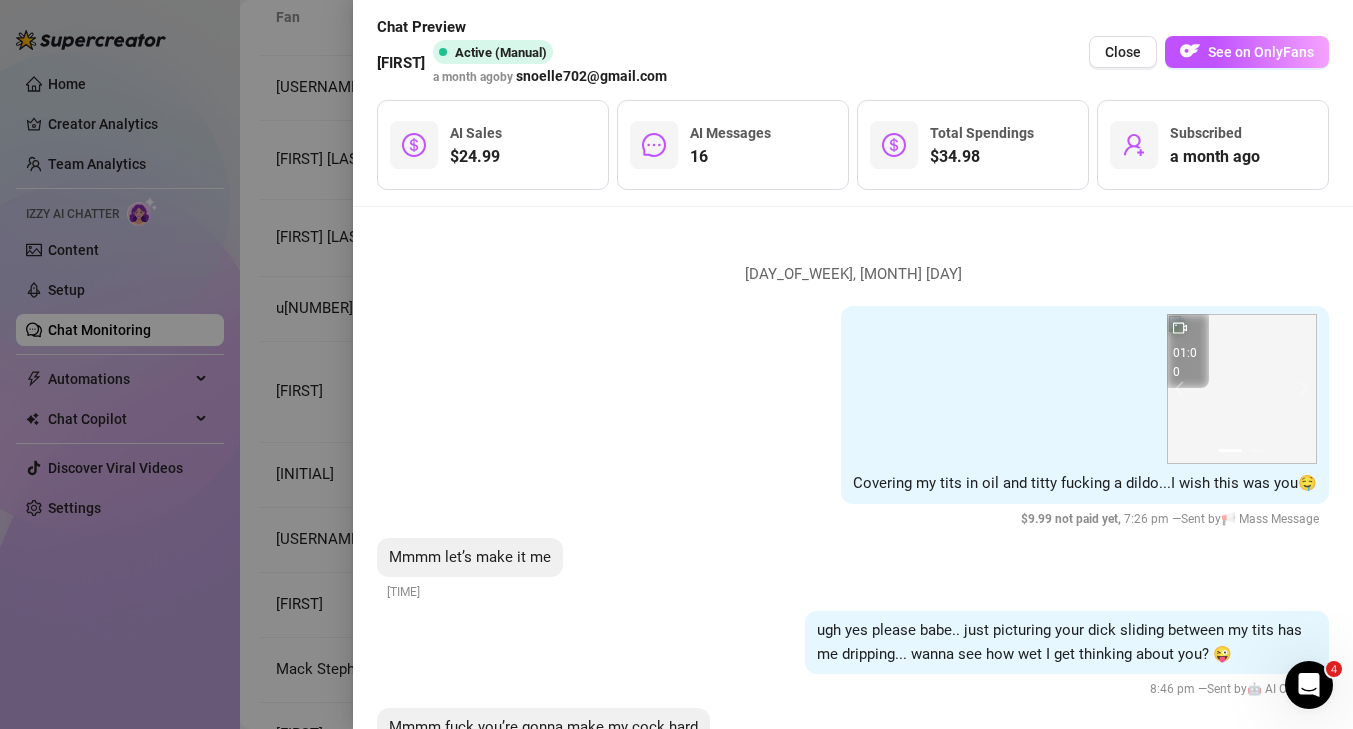 click at bounding box center [676, 364] 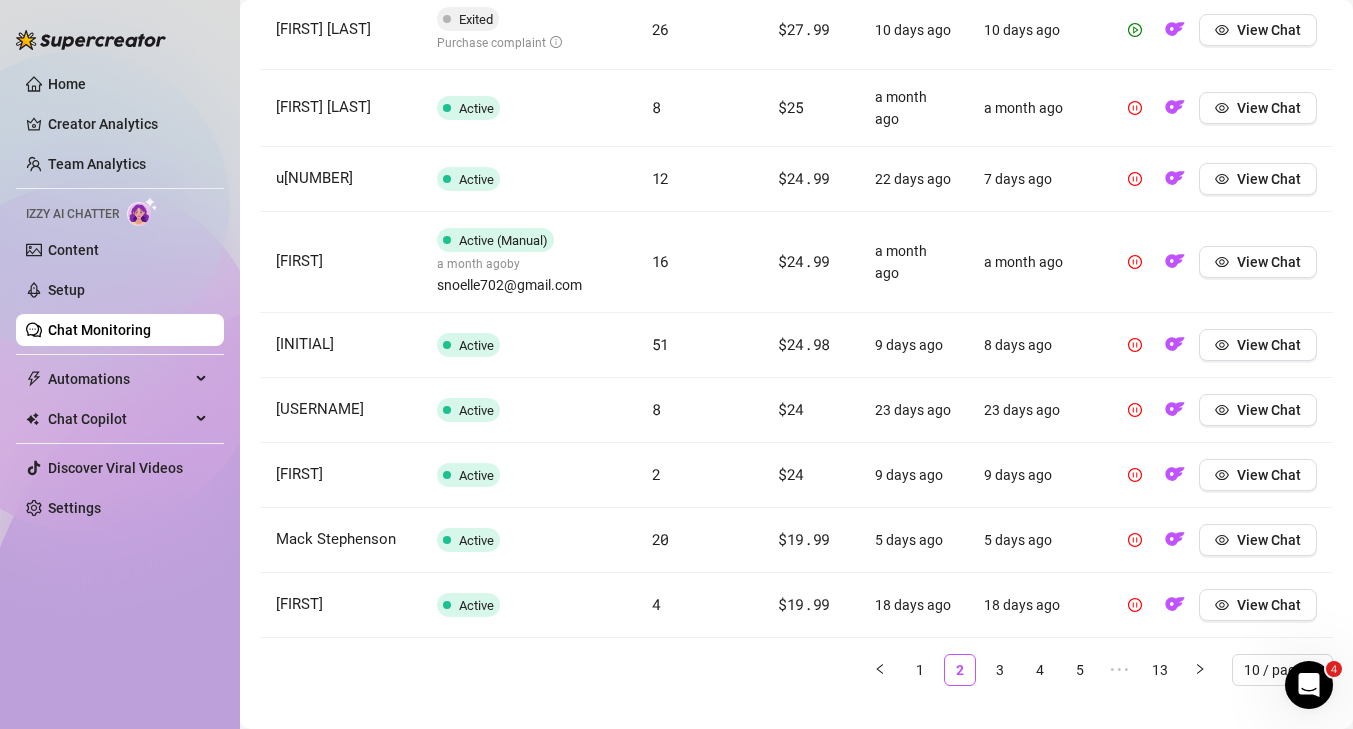scroll, scrollTop: 929, scrollLeft: 0, axis: vertical 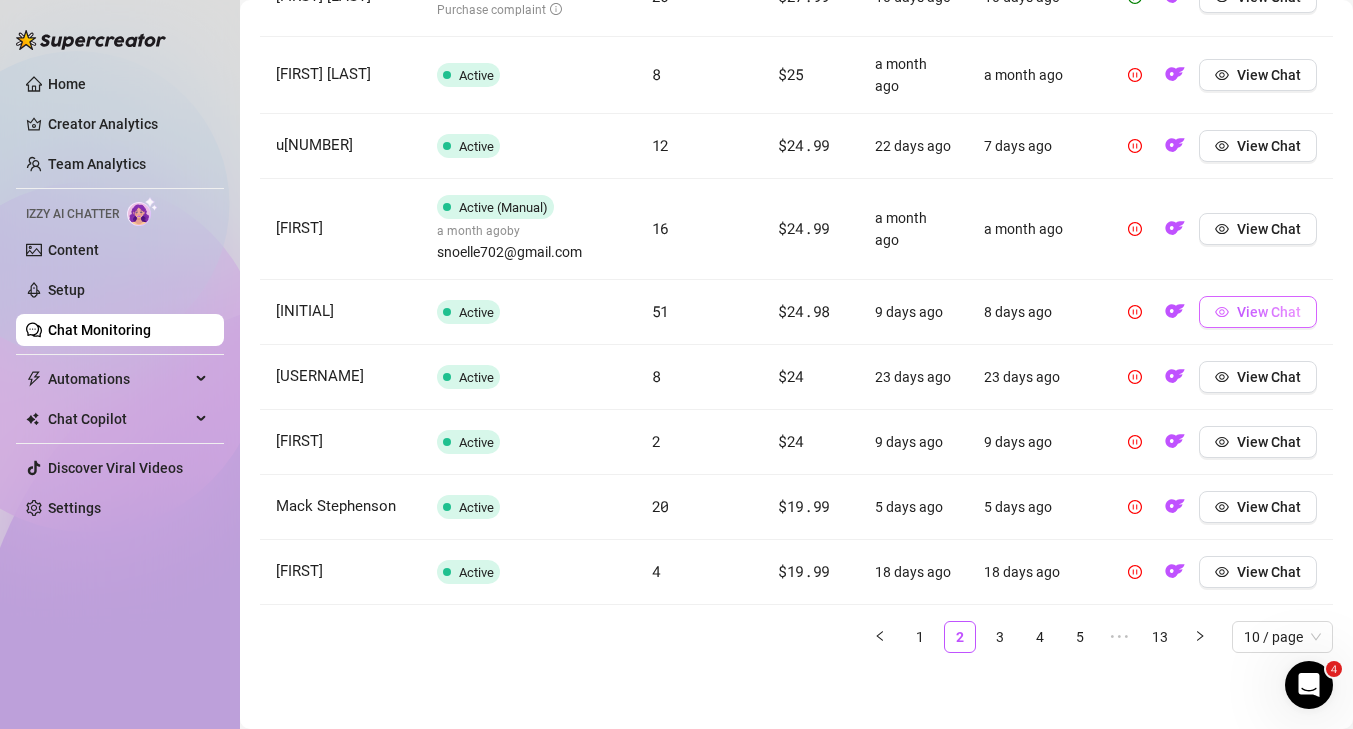 click on "View Chat" at bounding box center (1269, 312) 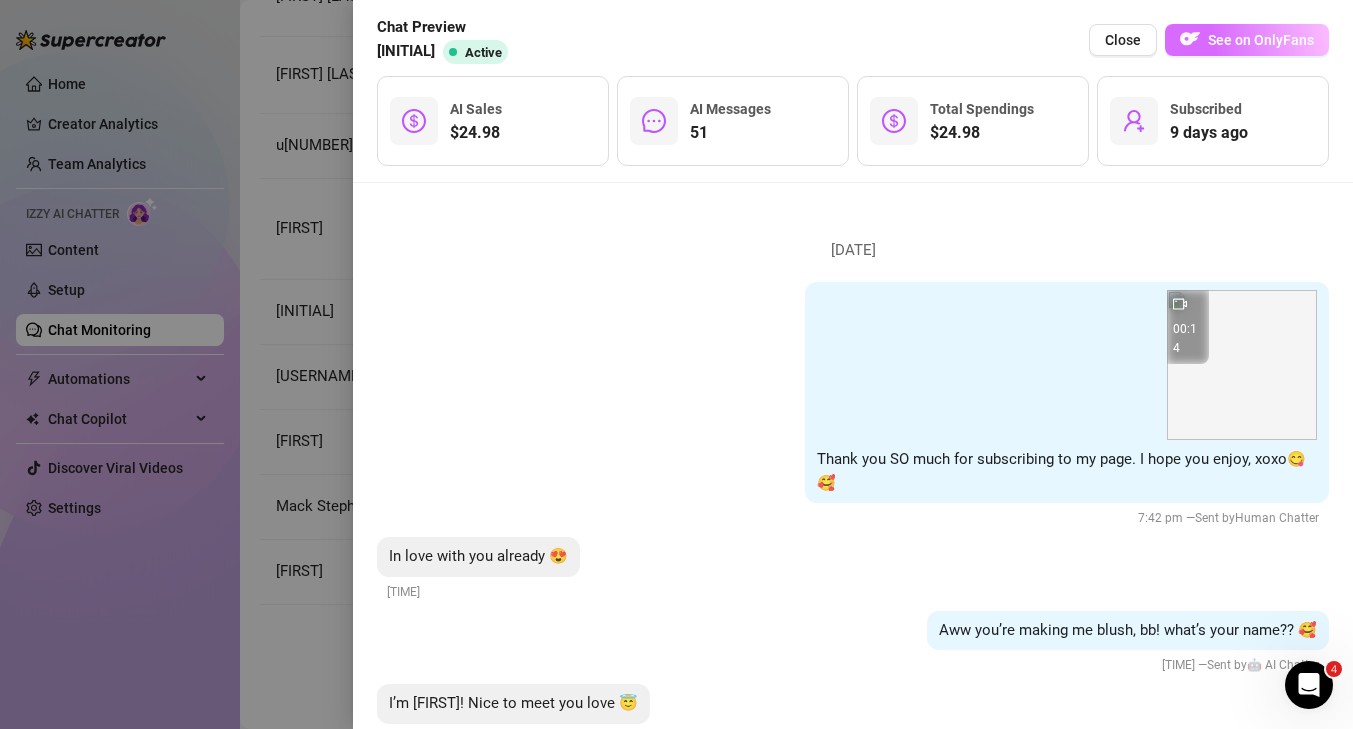 click on "See on OnlyFans" at bounding box center [1261, 40] 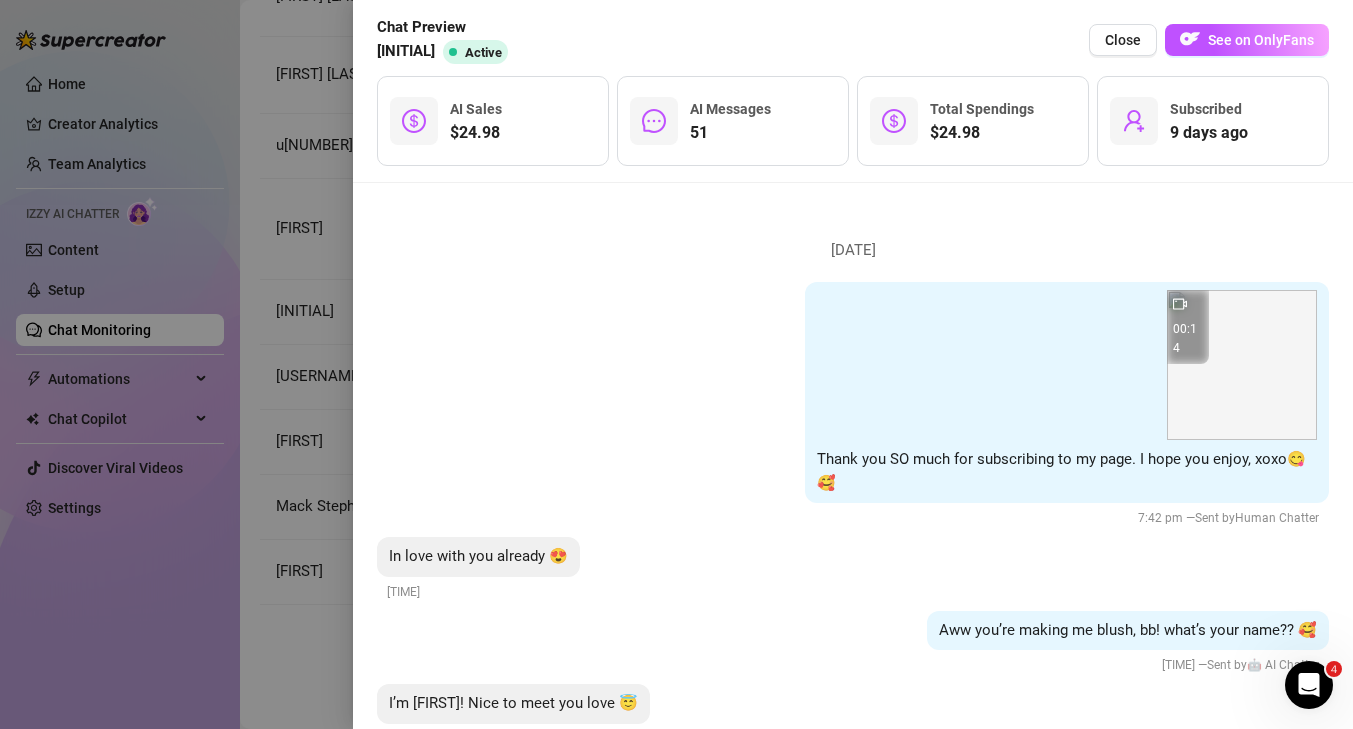 click at bounding box center [676, 364] 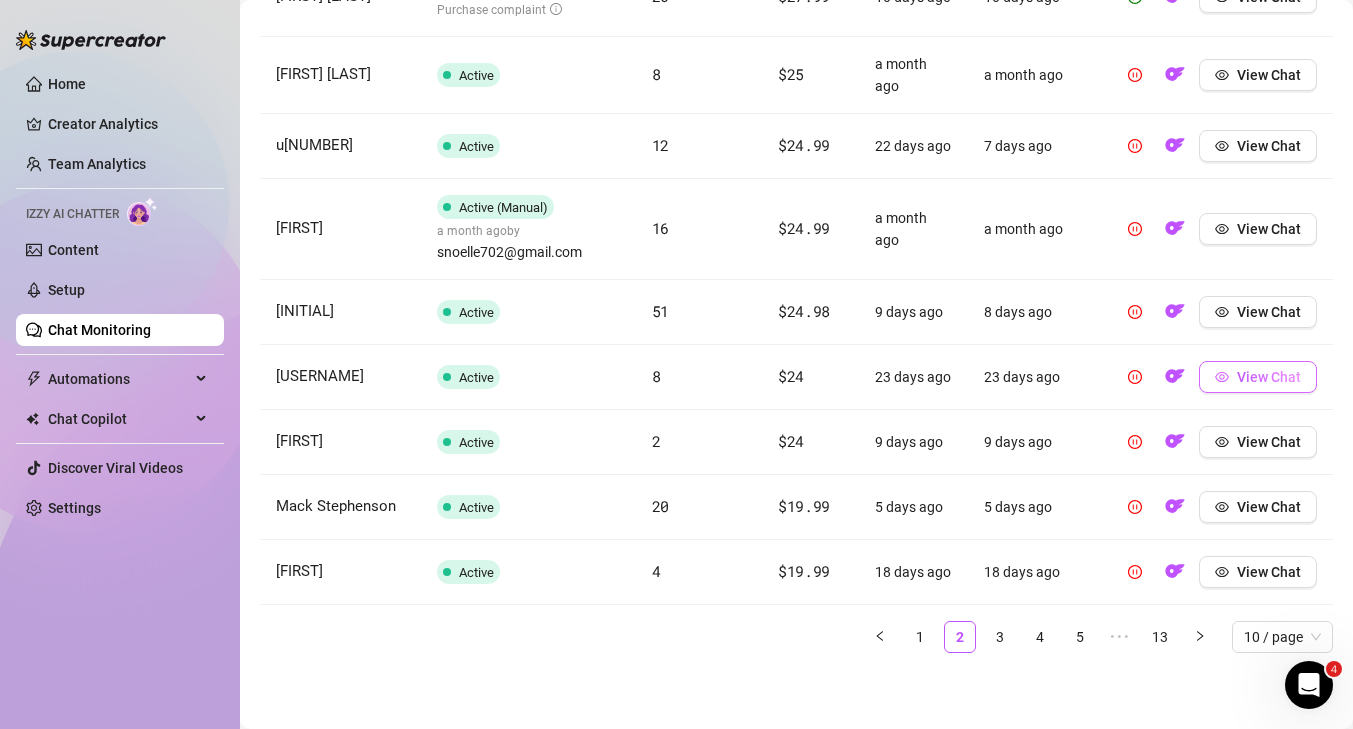 click on "View Chat" at bounding box center (1269, 377) 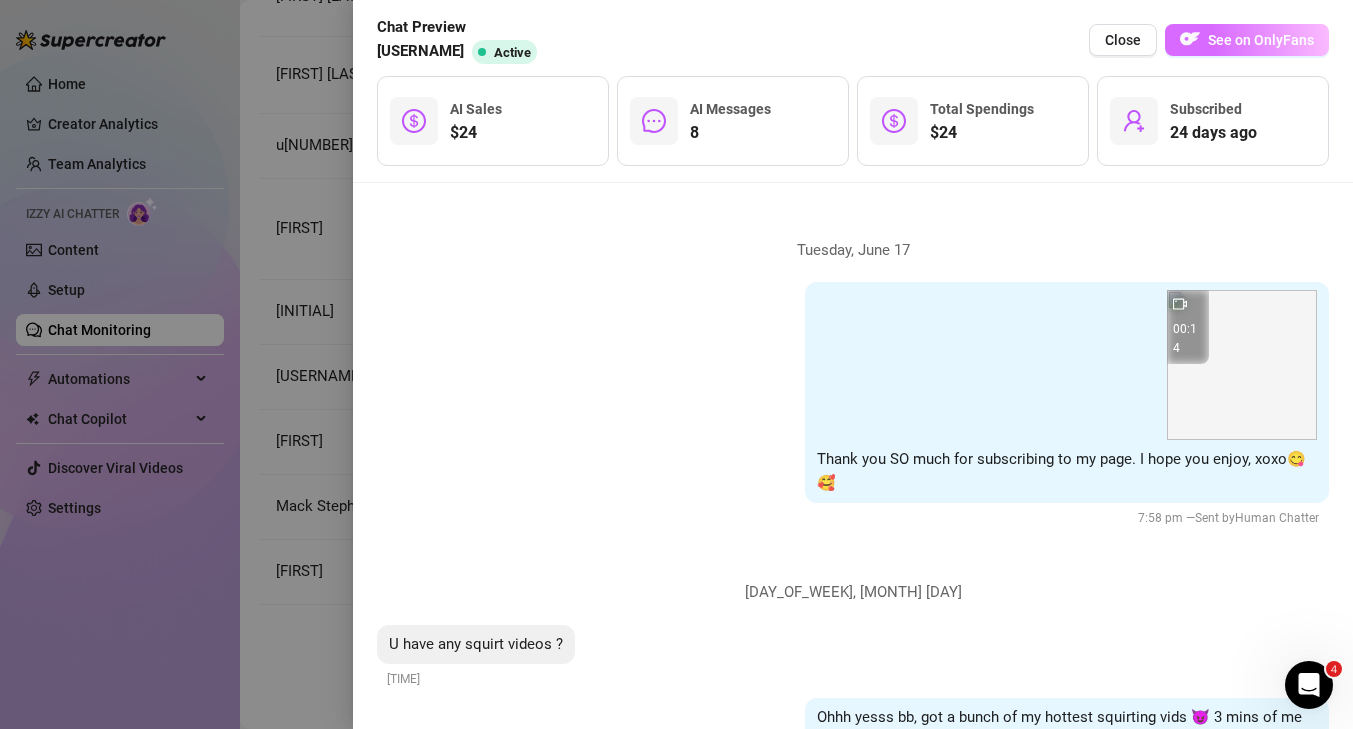 click on "See on OnlyFans" at bounding box center (1261, 40) 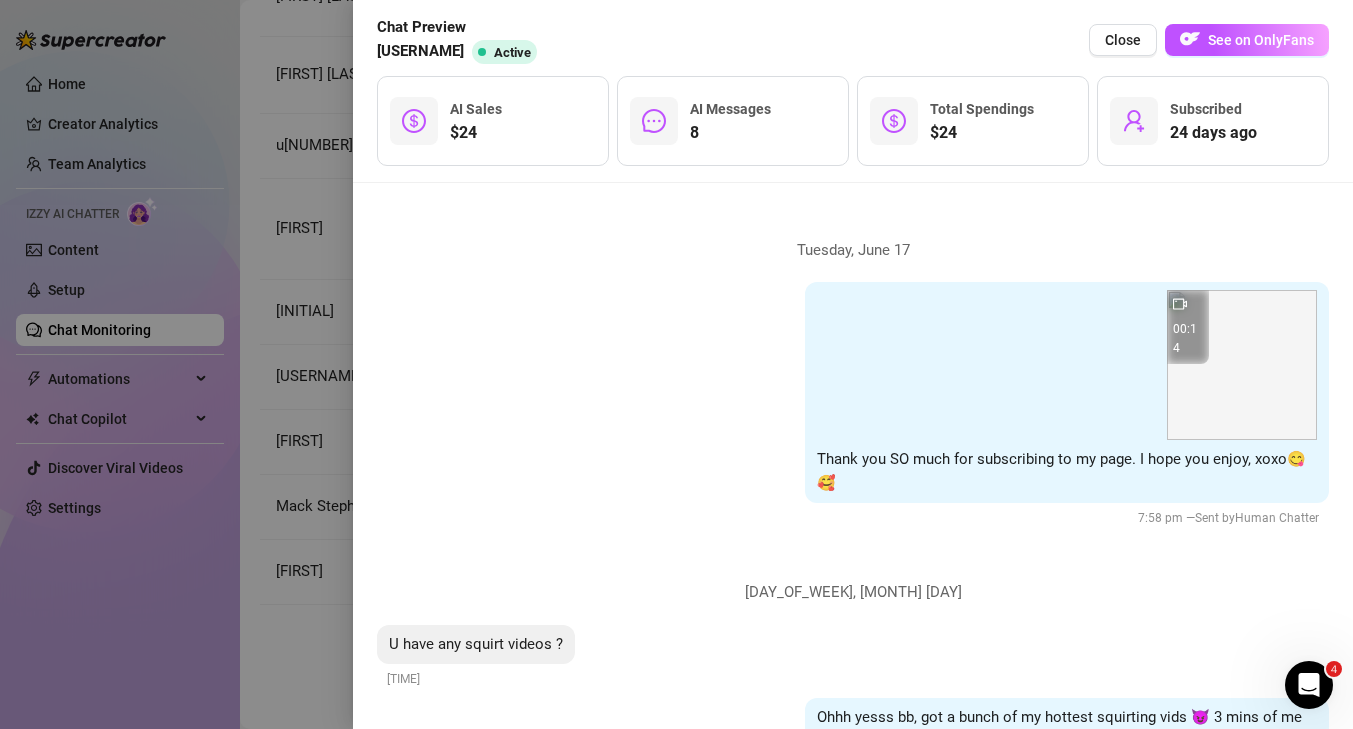 click at bounding box center [676, 364] 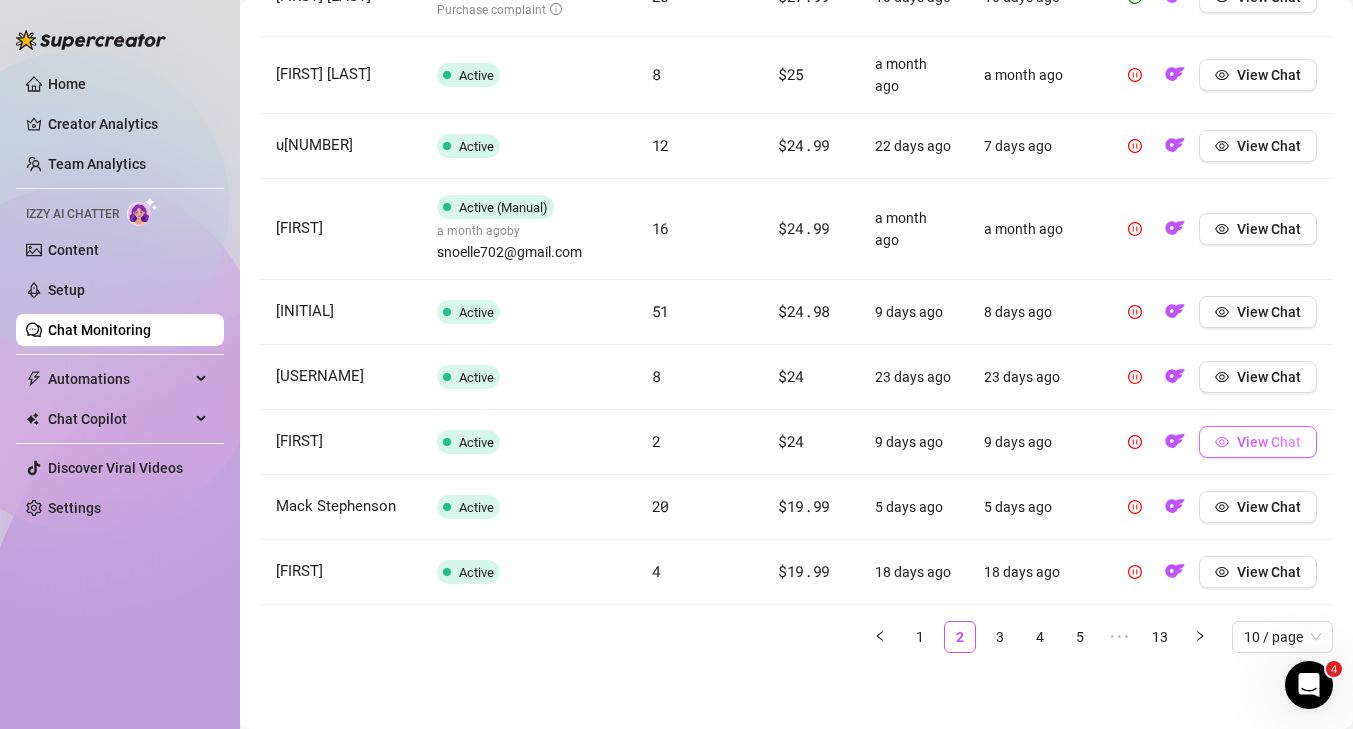 click on "View Chat" at bounding box center (1269, 442) 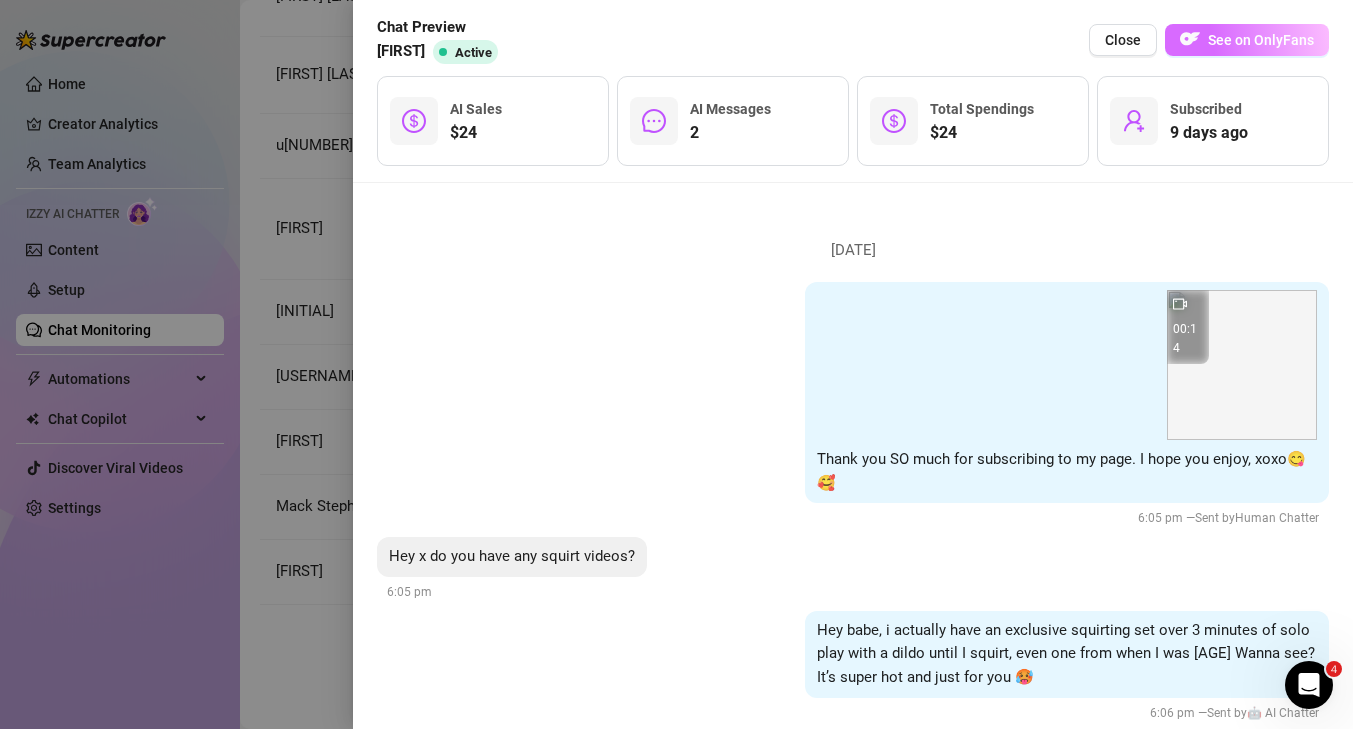 click on "See on OnlyFans" at bounding box center (1261, 40) 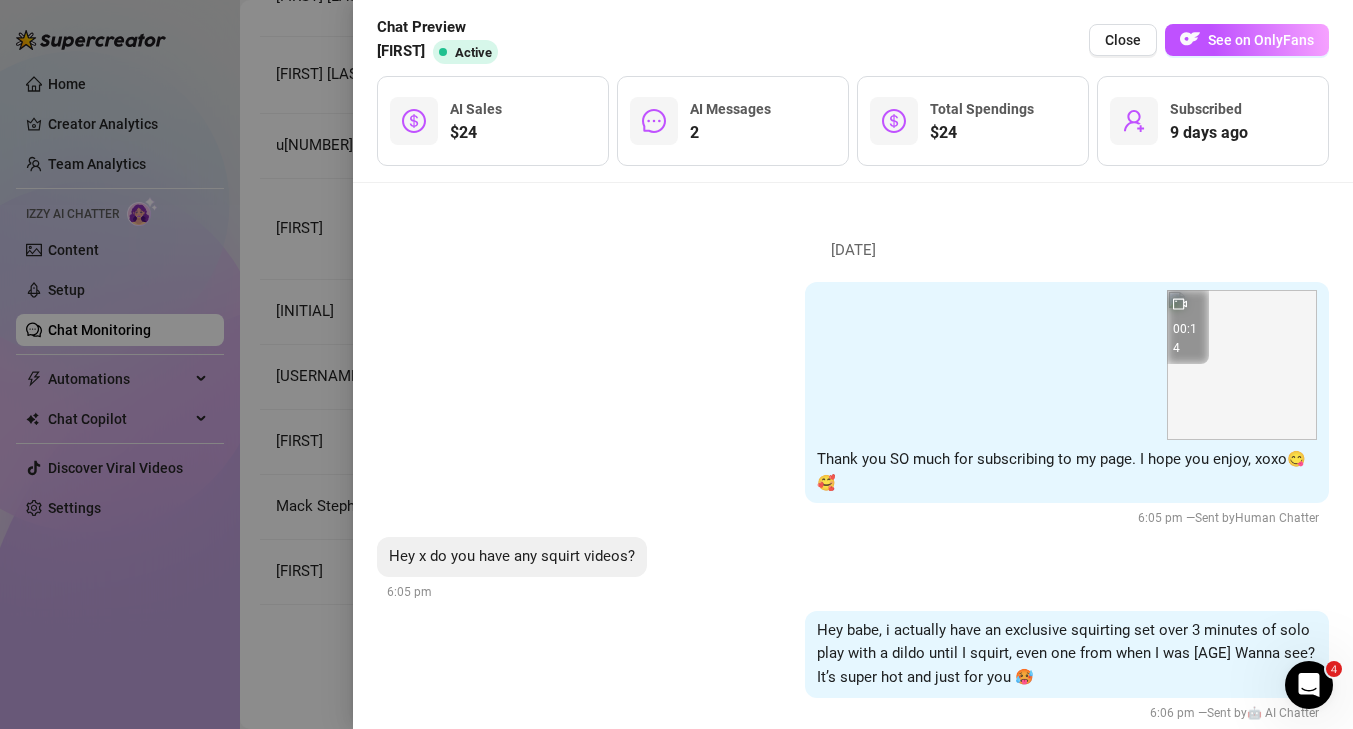 click at bounding box center (676, 364) 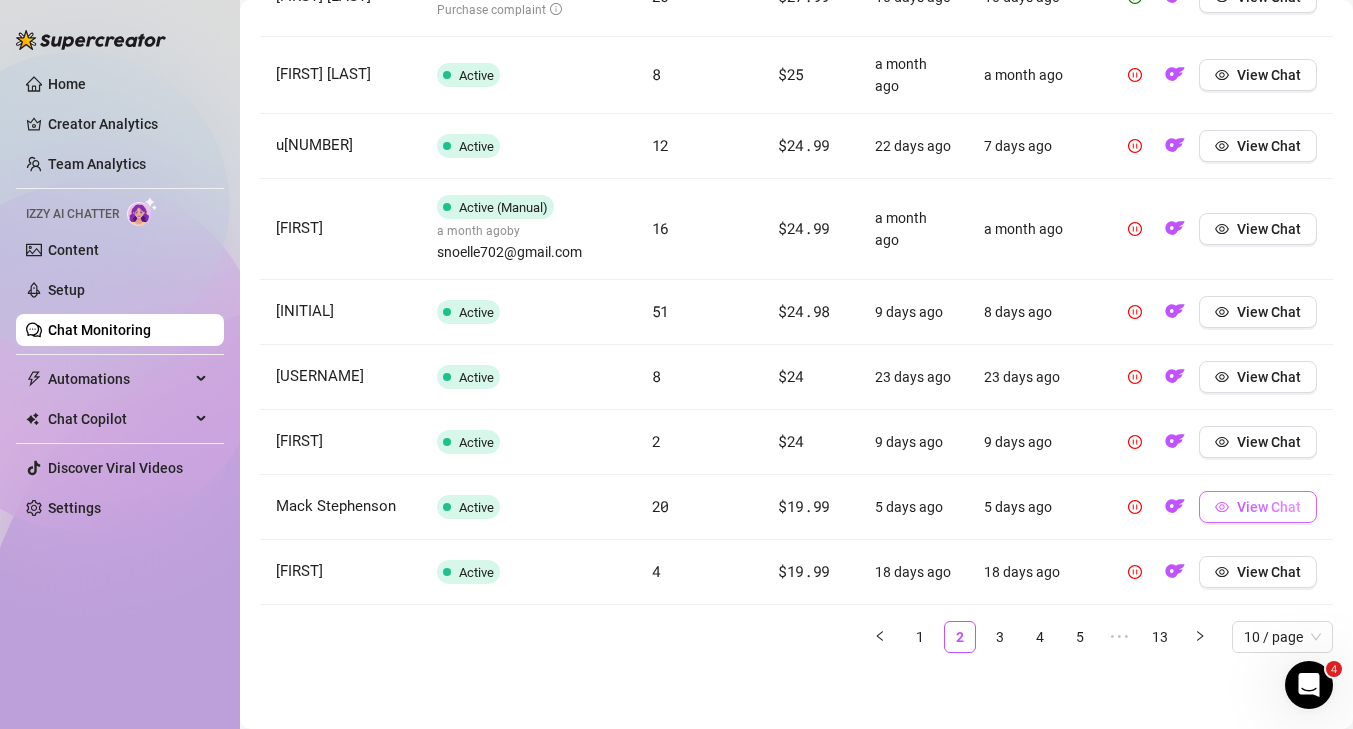 click on "View Chat" at bounding box center [1258, 507] 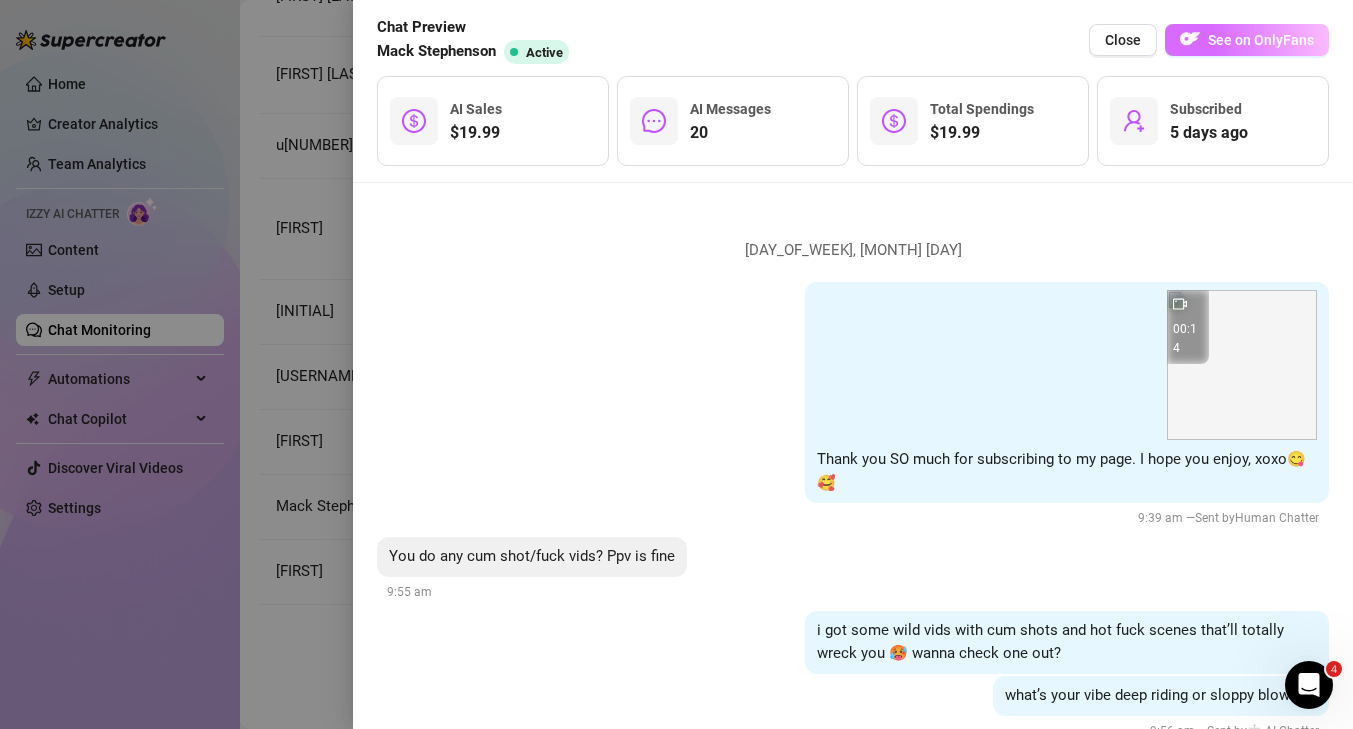 click on "See on OnlyFans" at bounding box center [1261, 40] 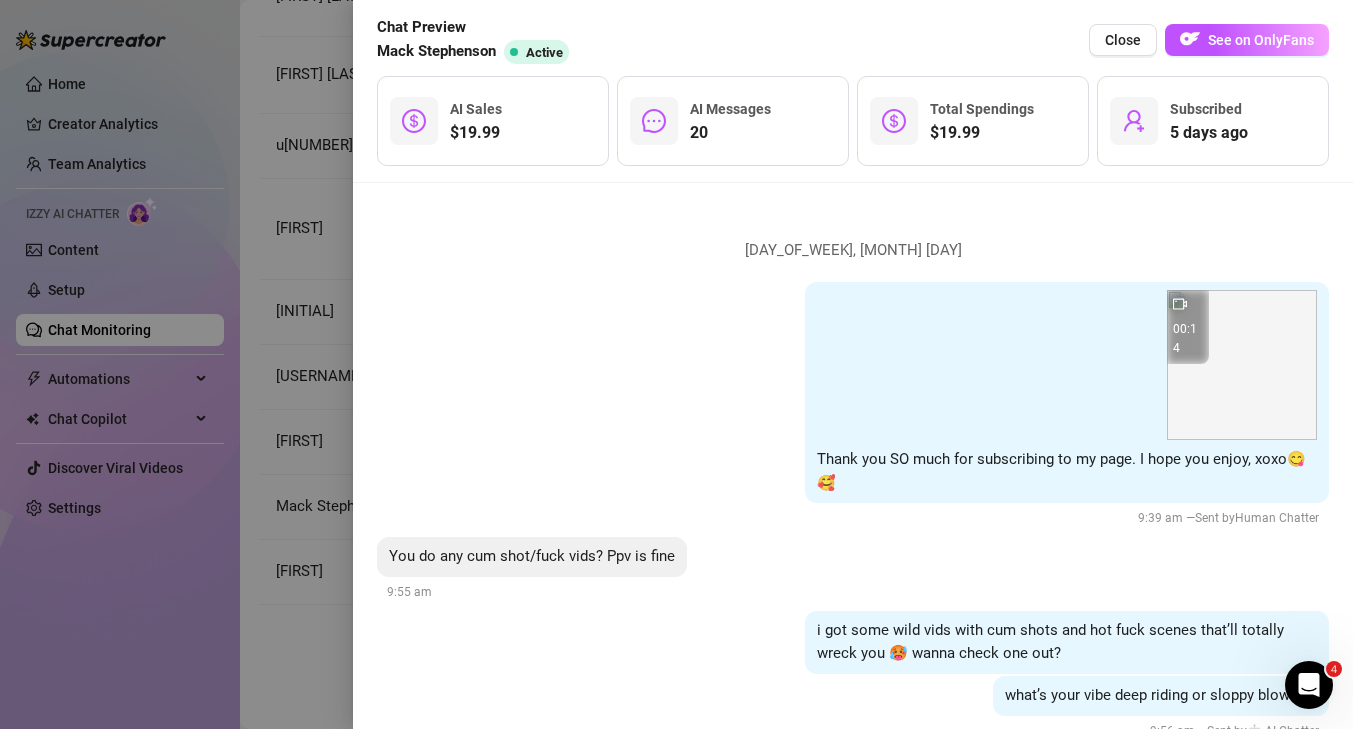 click at bounding box center (676, 364) 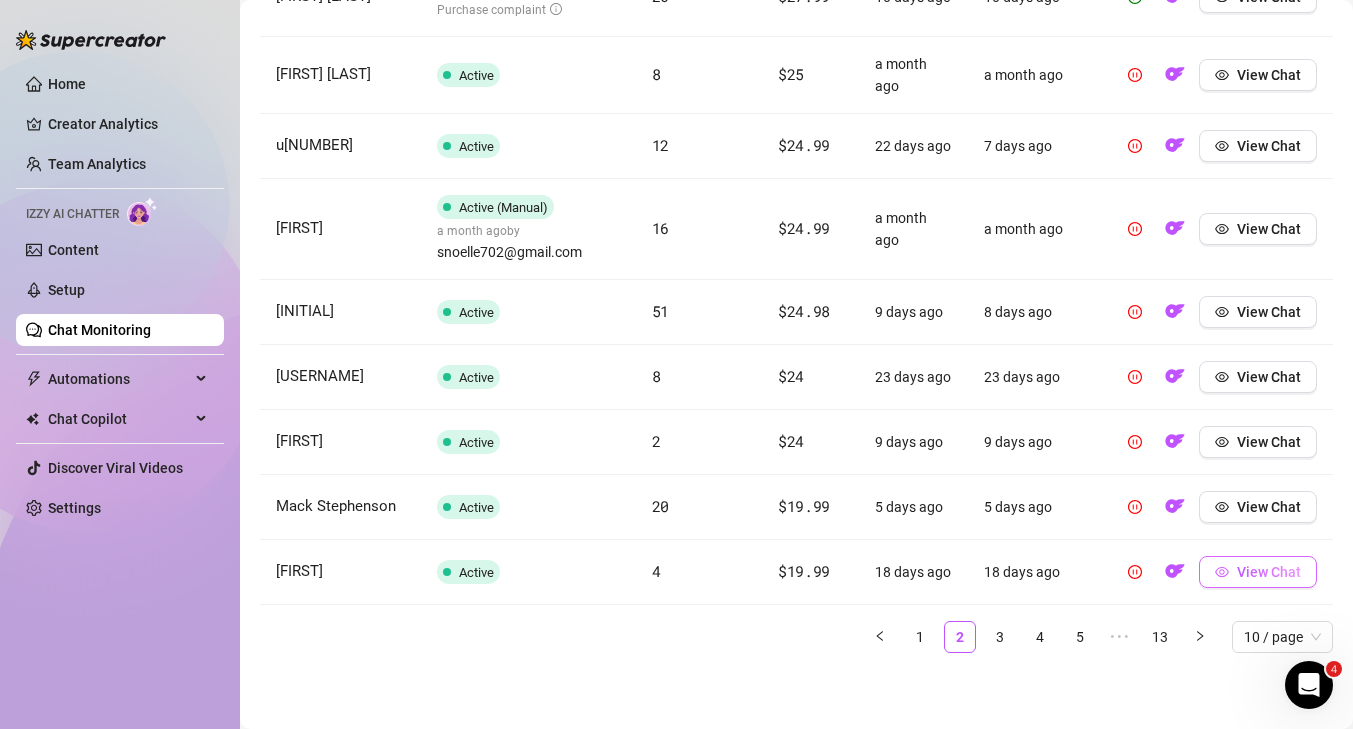 click on "View Chat" at bounding box center [1269, 572] 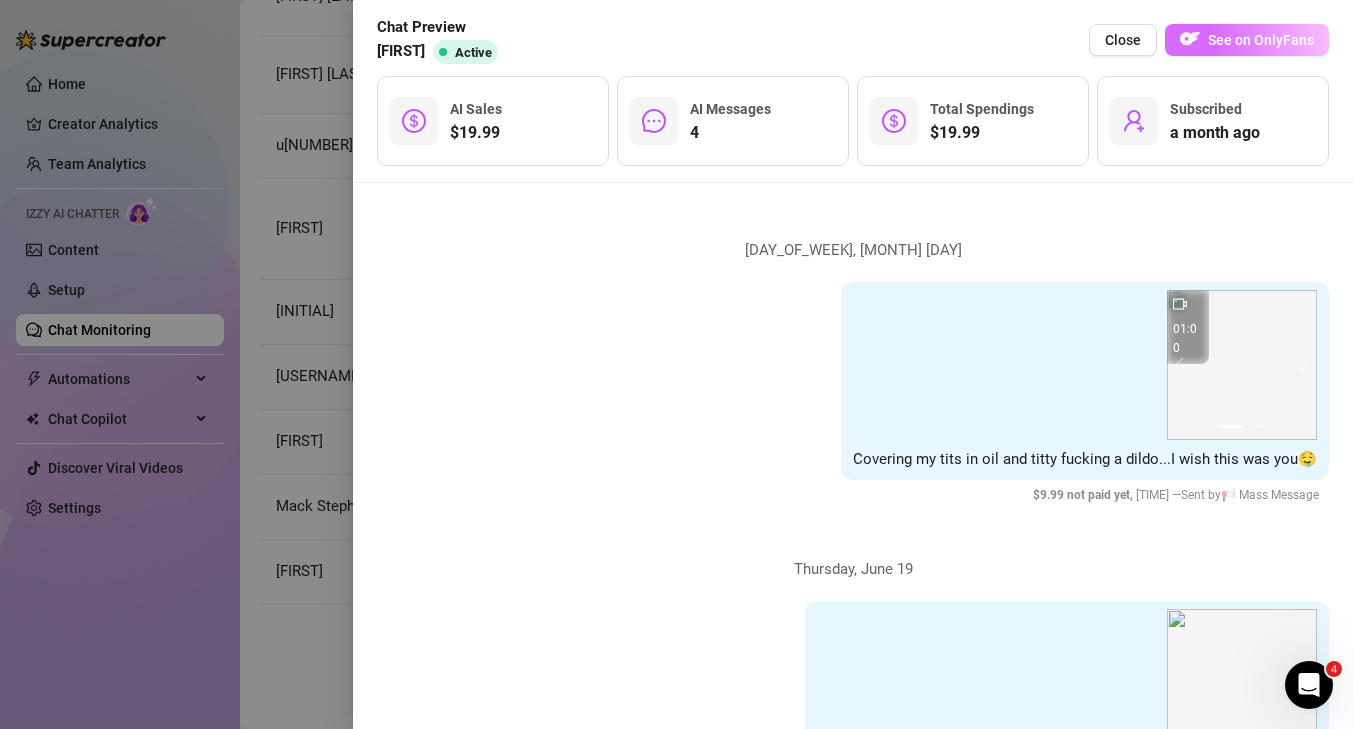 click on "See on OnlyFans" at bounding box center [1247, 40] 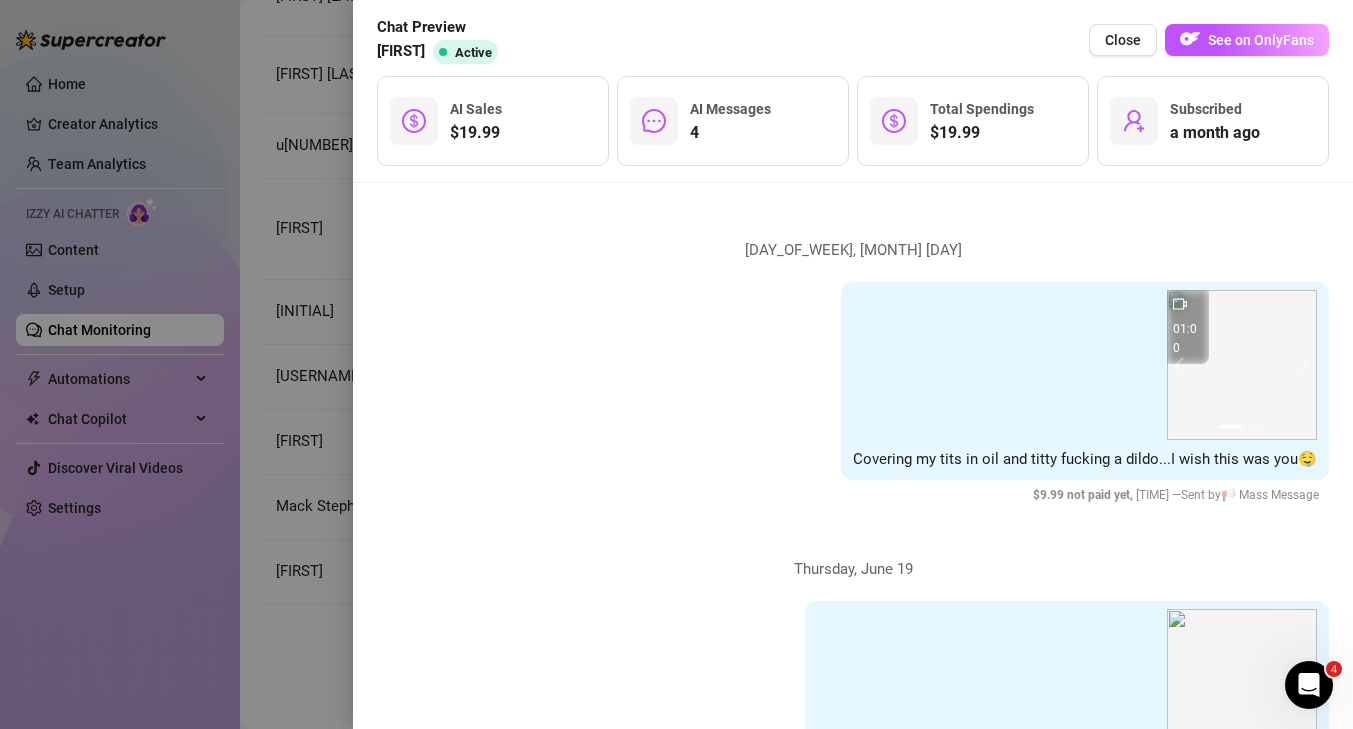 click at bounding box center [676, 364] 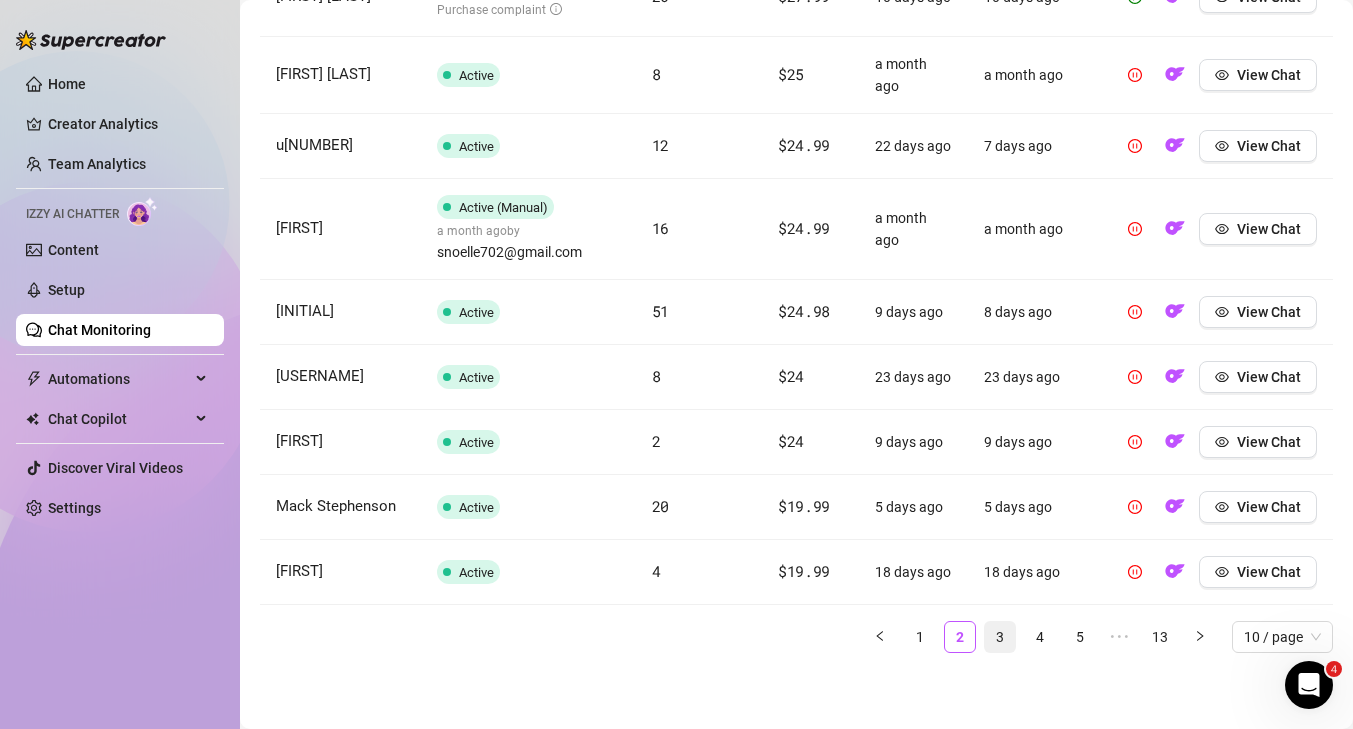 click on "3" at bounding box center (1000, 637) 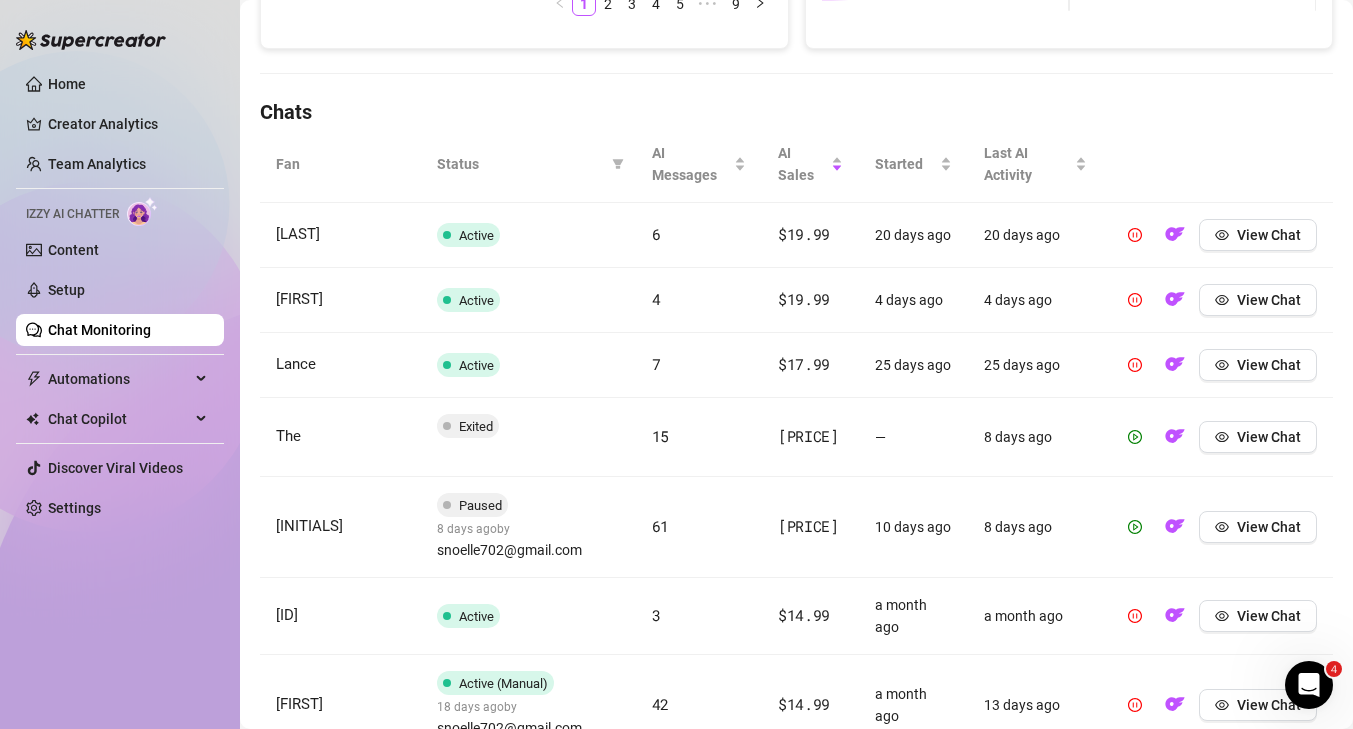 scroll, scrollTop: 616, scrollLeft: 0, axis: vertical 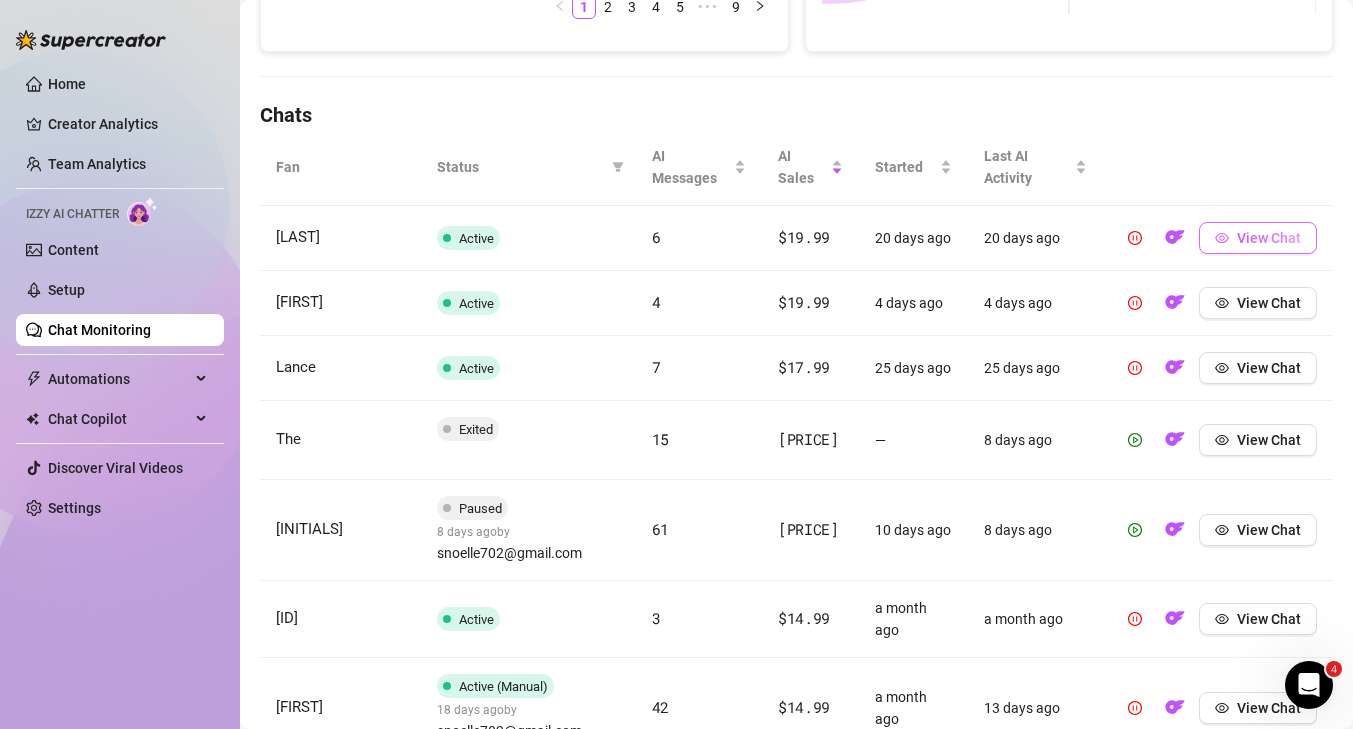 click on "View Chat" at bounding box center (1269, 238) 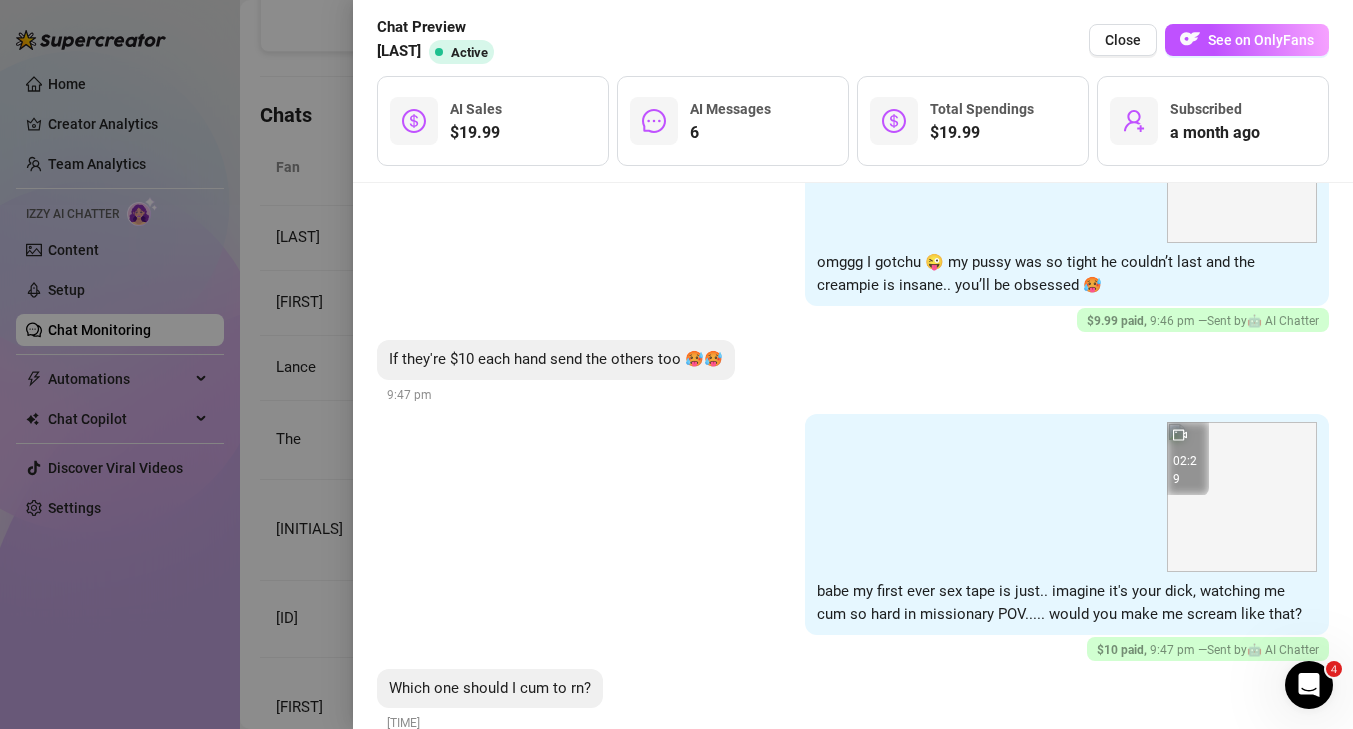 scroll, scrollTop: 1176, scrollLeft: 0, axis: vertical 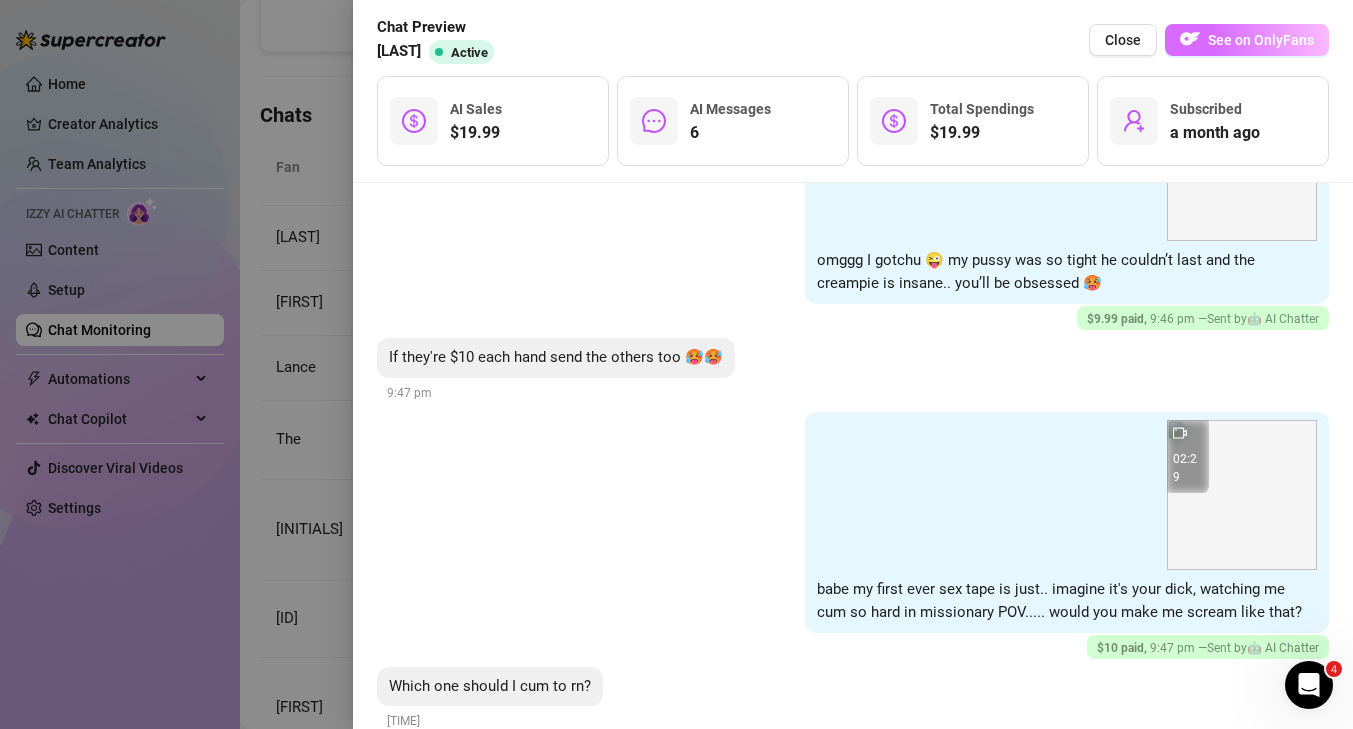 click on "See on OnlyFans" at bounding box center (1261, 40) 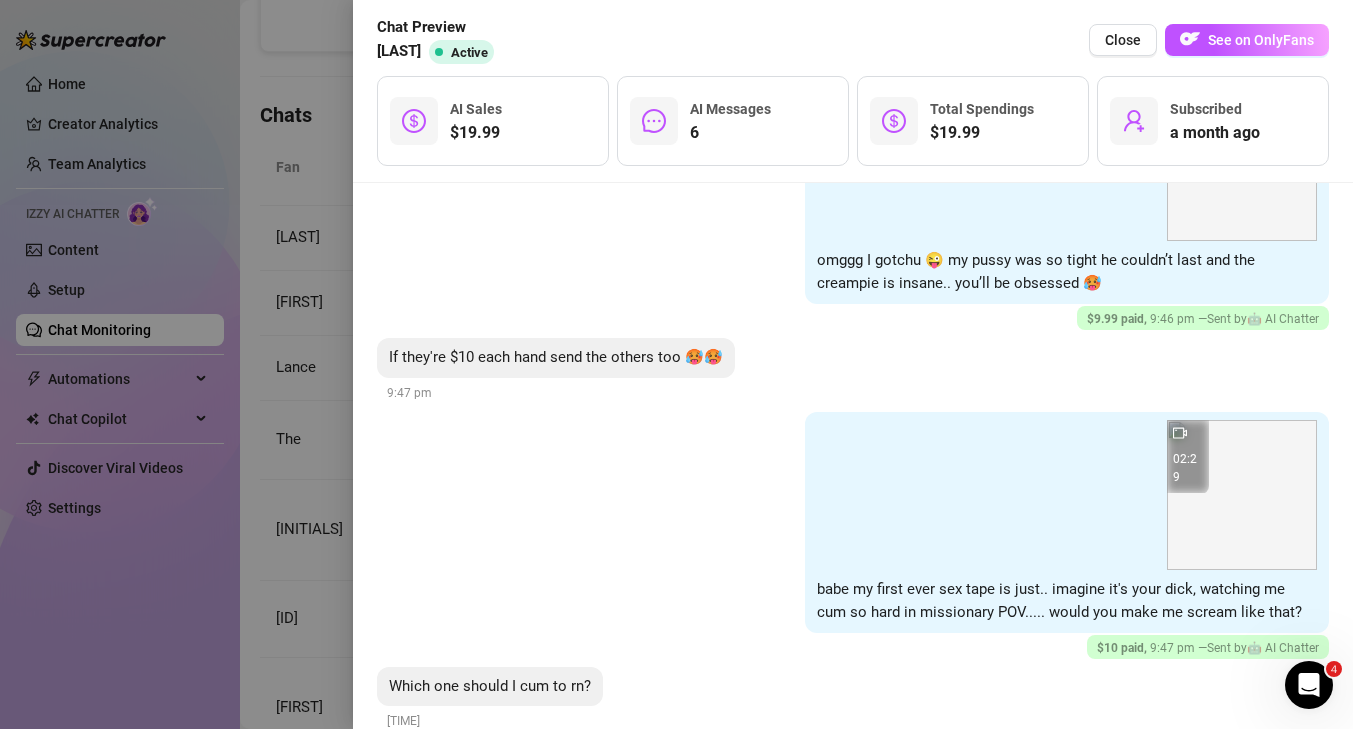 click at bounding box center [676, 364] 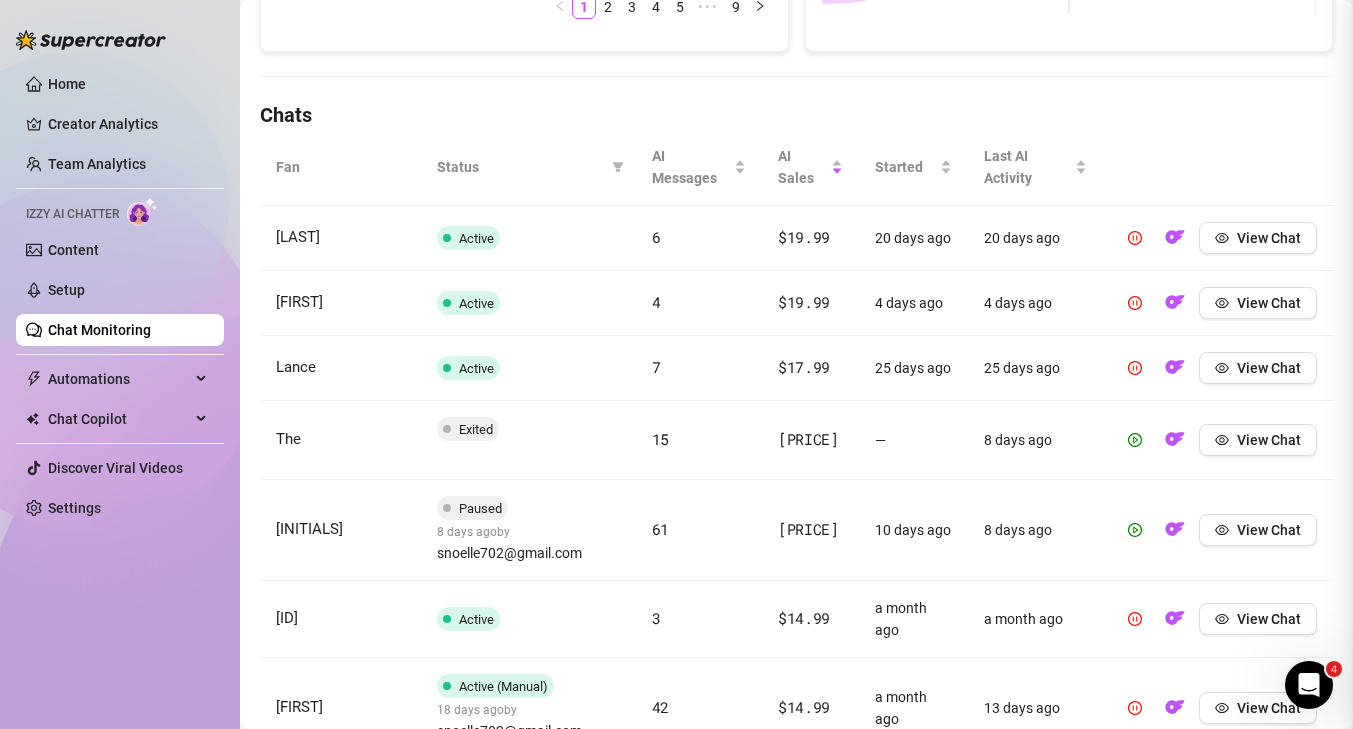 scroll, scrollTop: 0, scrollLeft: 0, axis: both 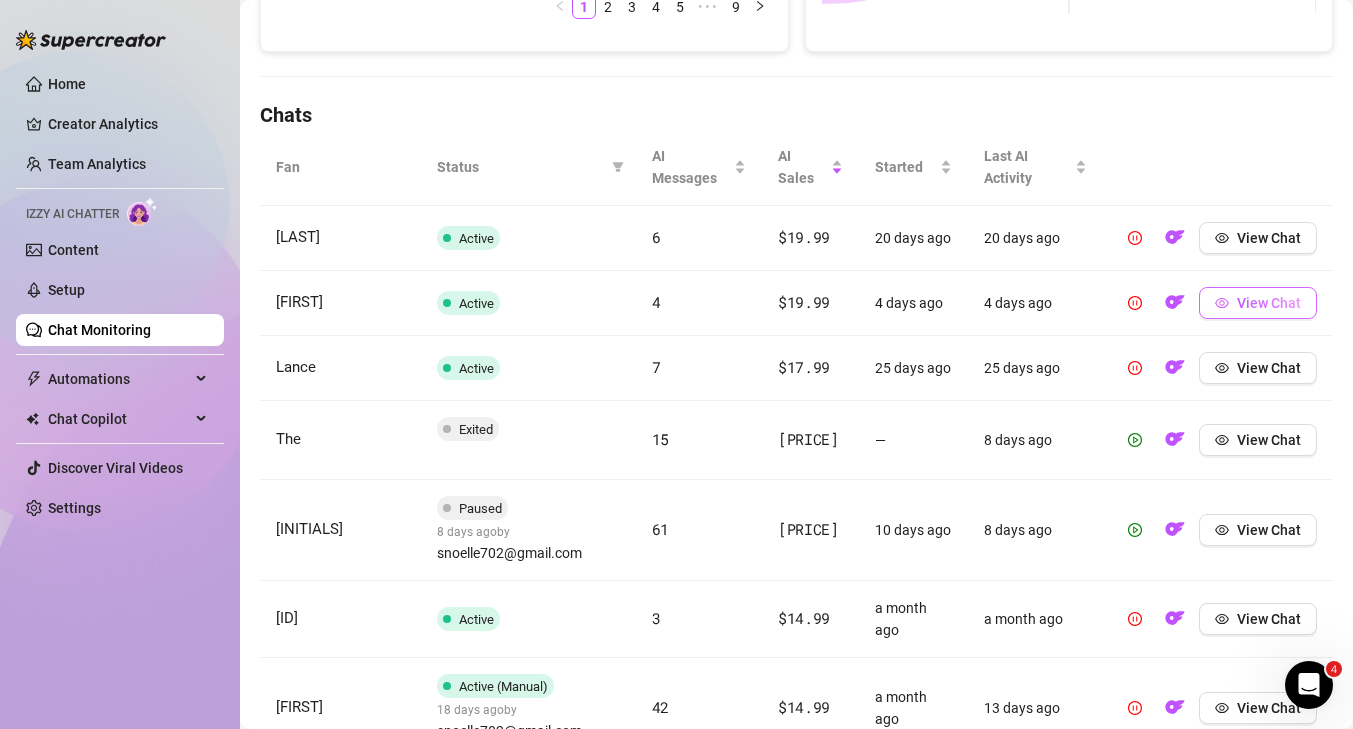 click on "View Chat" at bounding box center [1269, 303] 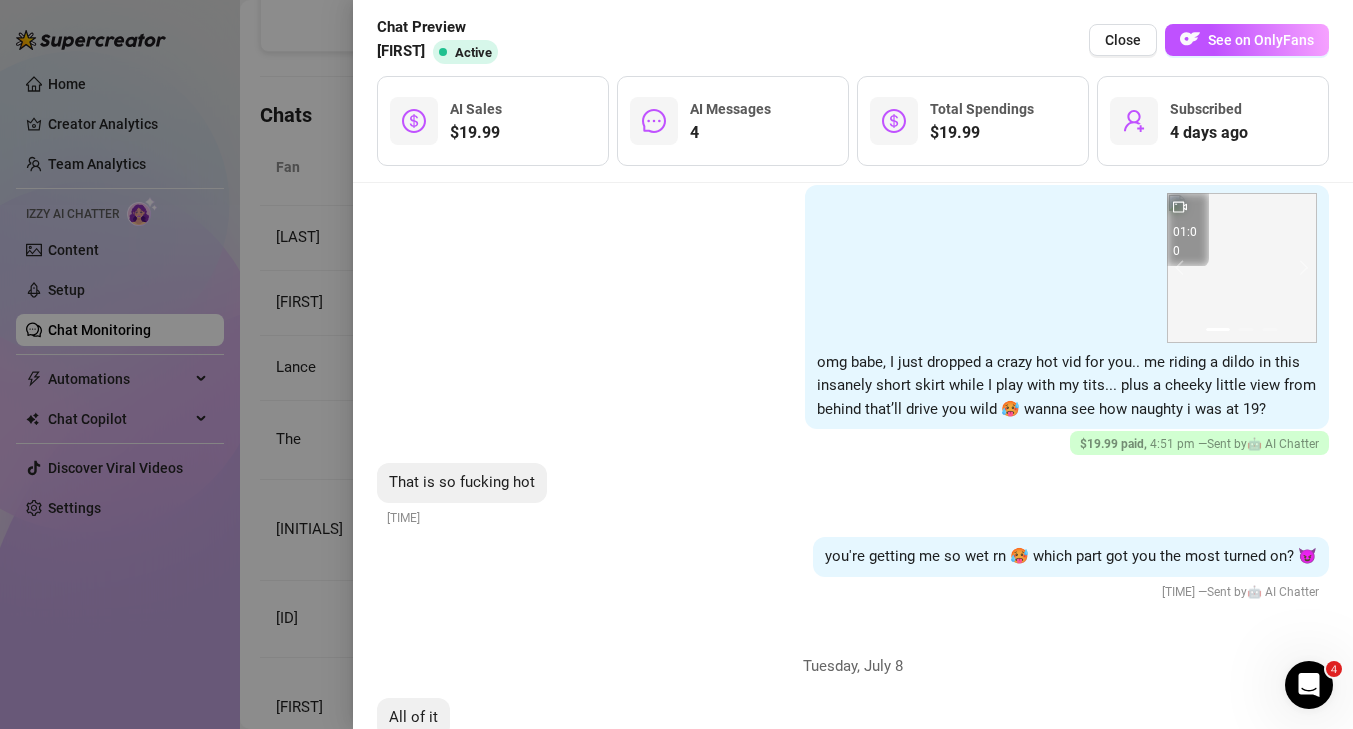 scroll, scrollTop: 930, scrollLeft: 0, axis: vertical 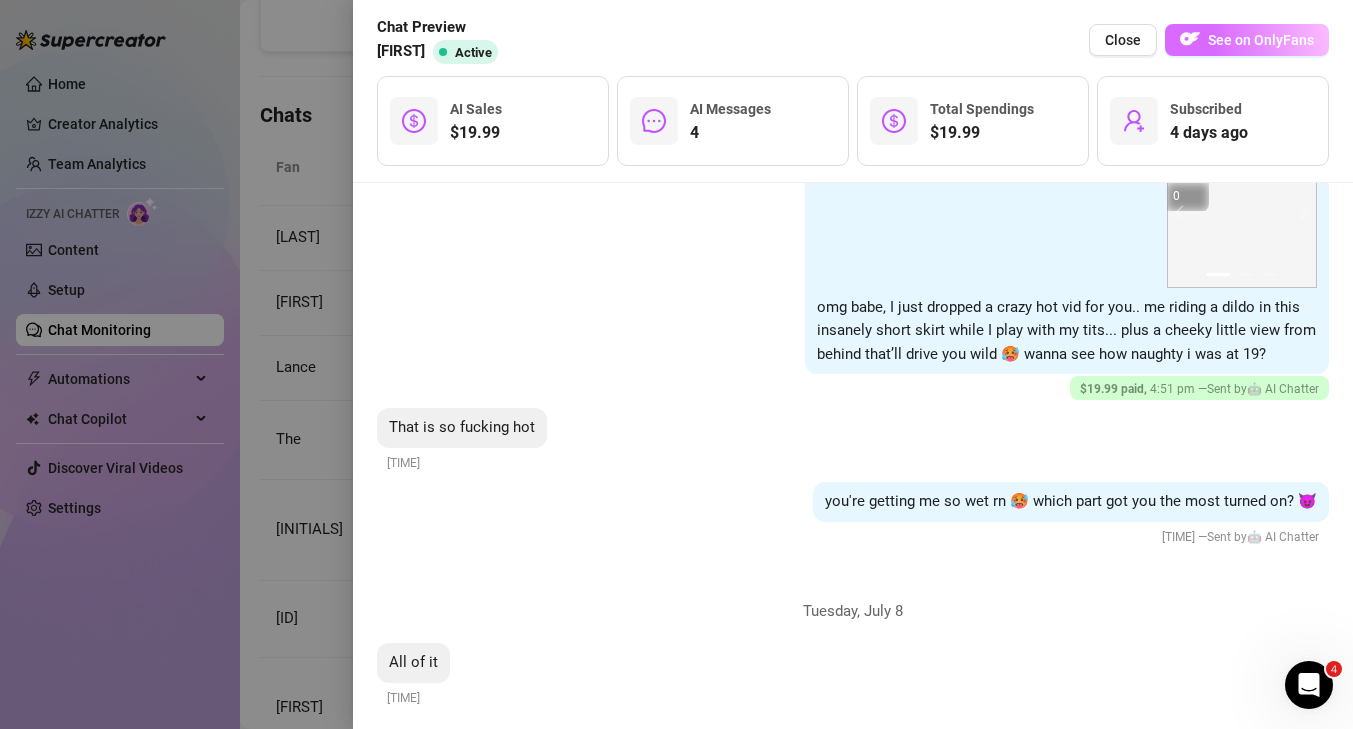 click on "See on OnlyFans" at bounding box center [1247, 40] 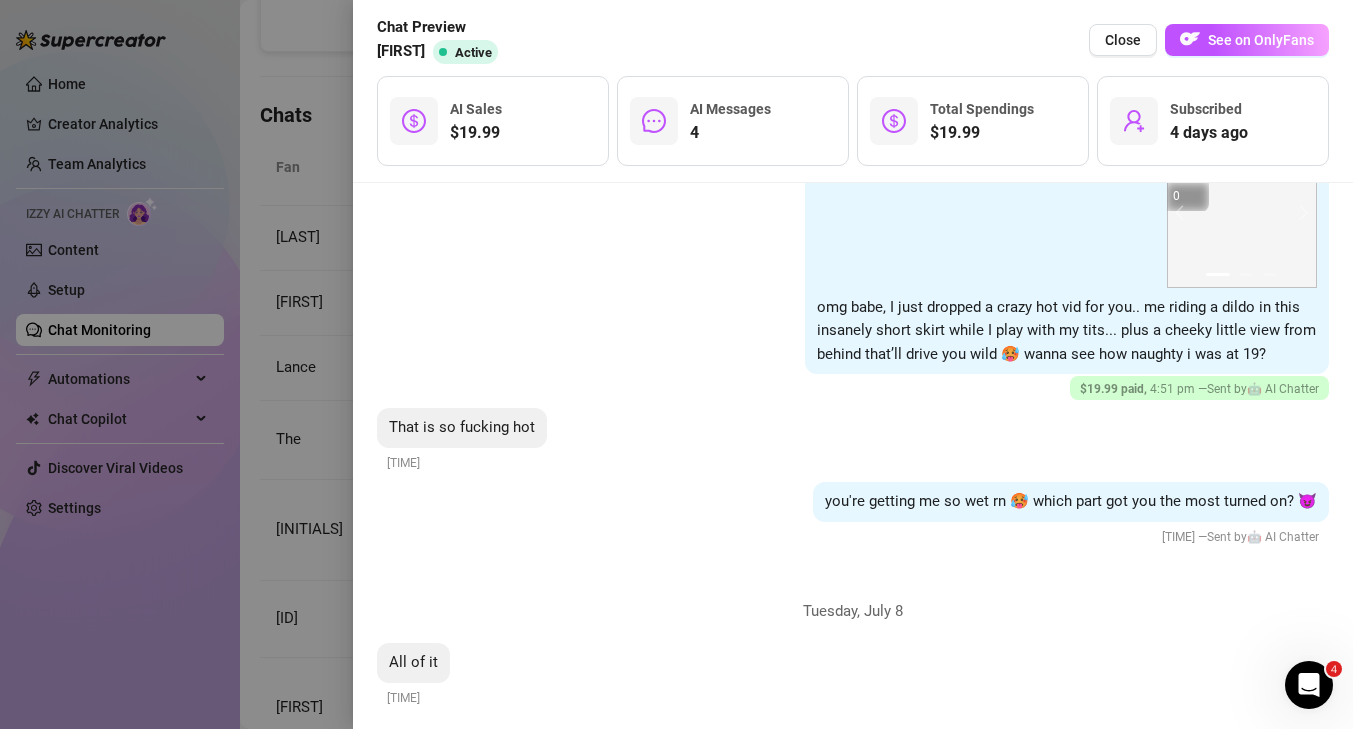 click at bounding box center (676, 364) 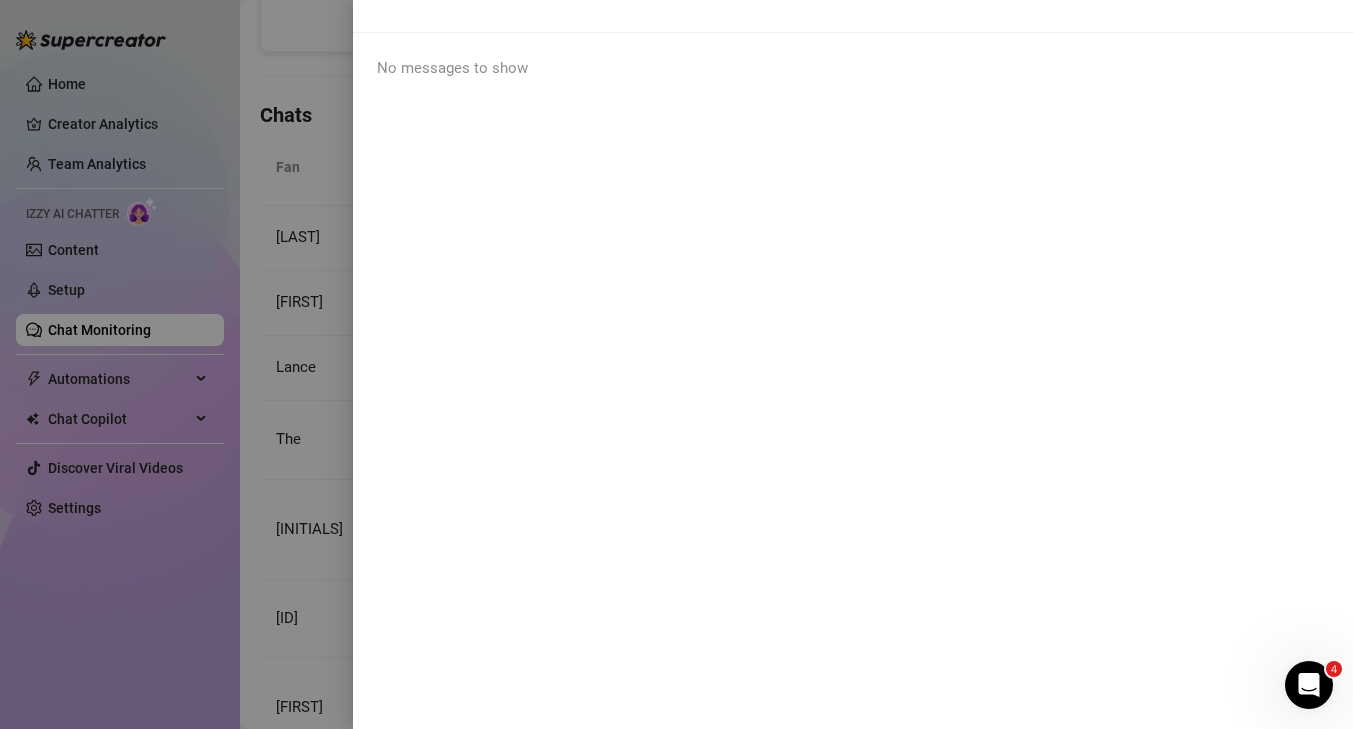 scroll, scrollTop: 0, scrollLeft: 0, axis: both 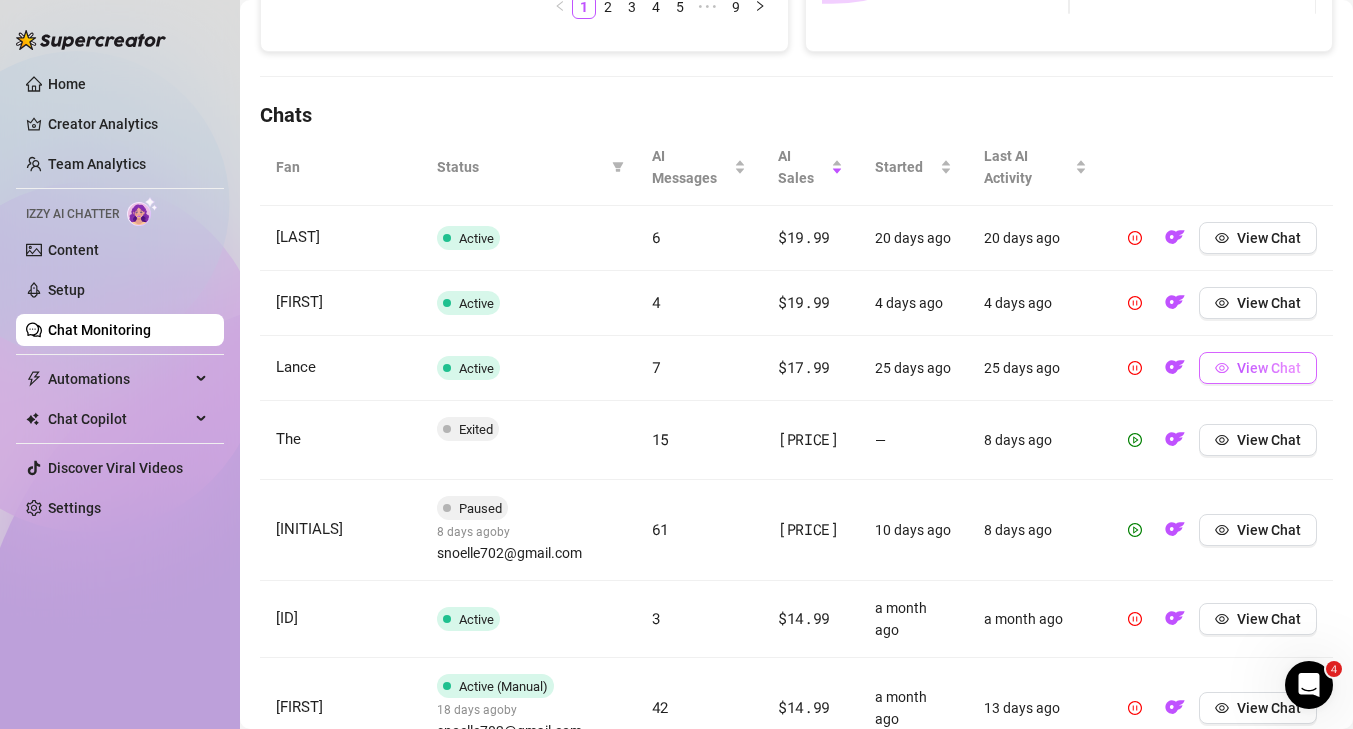 click on "View Chat" at bounding box center (1269, 368) 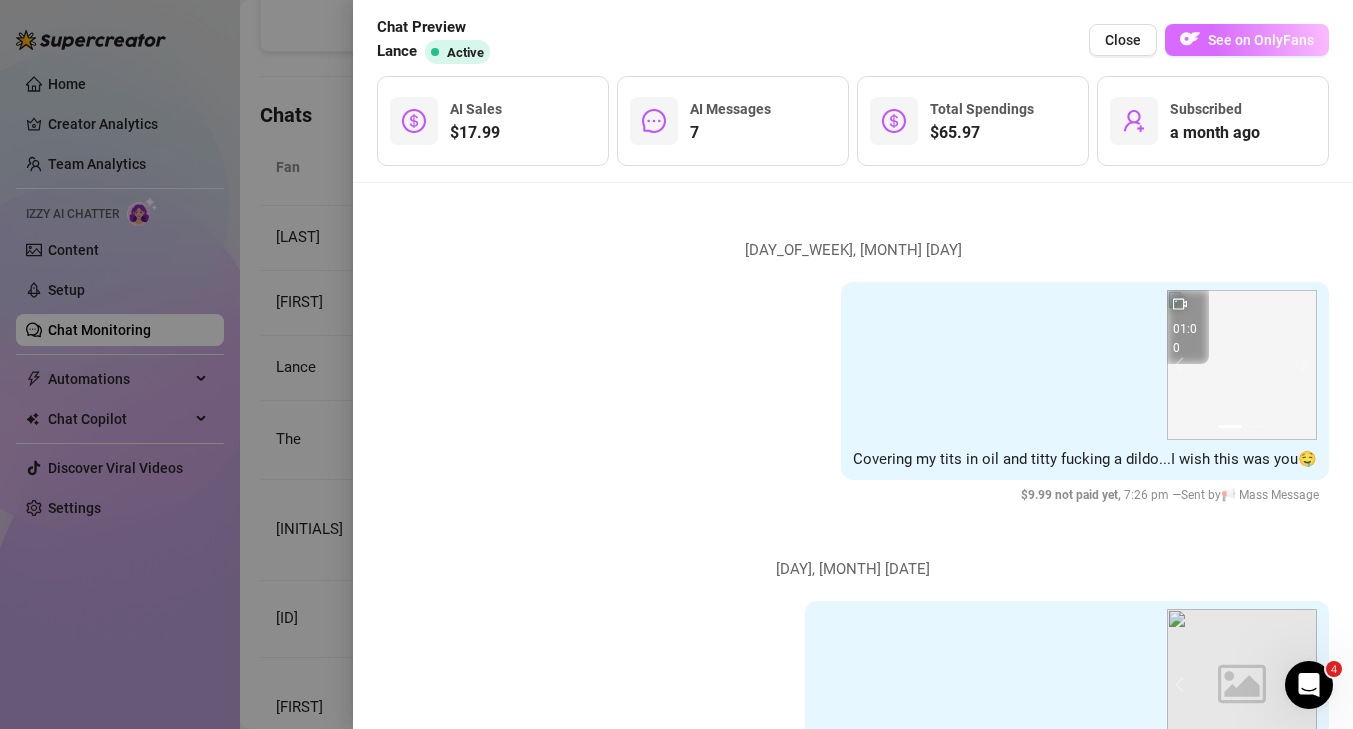 click on "See on OnlyFans" at bounding box center [1261, 40] 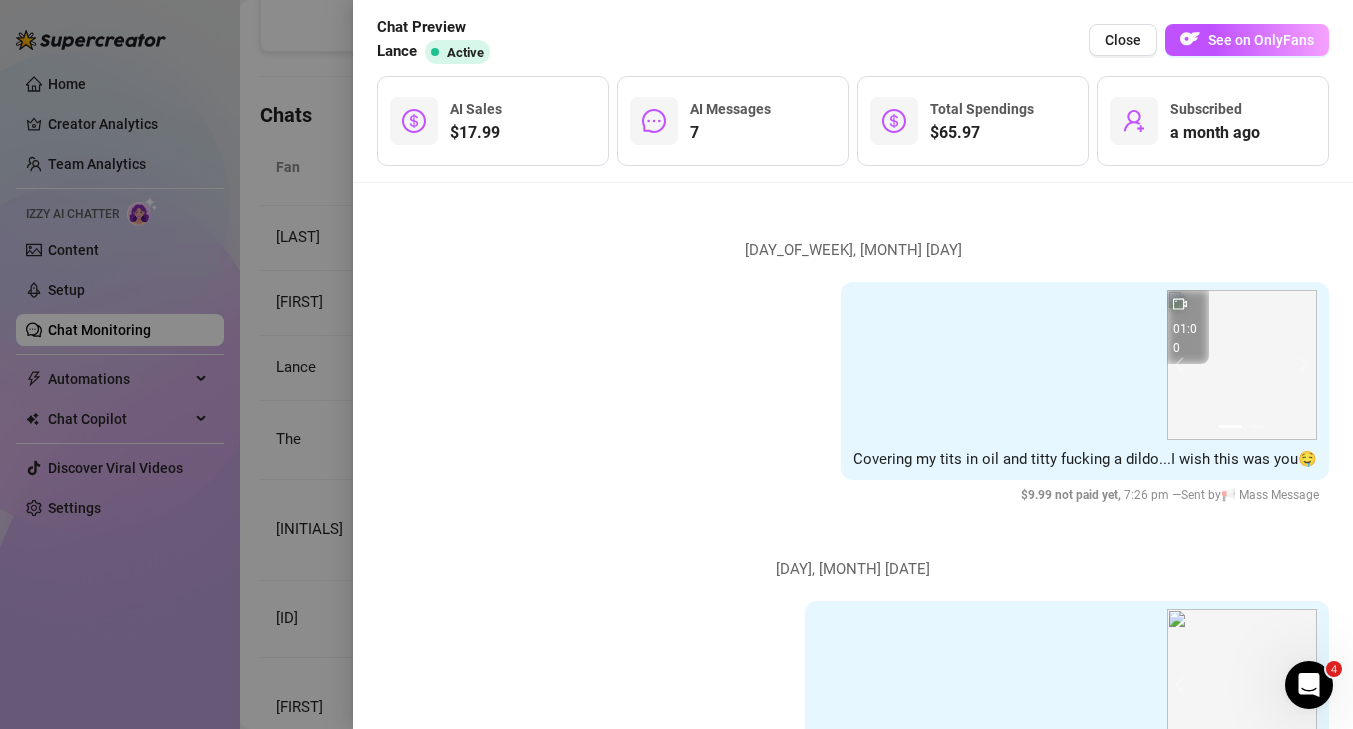 click at bounding box center (676, 364) 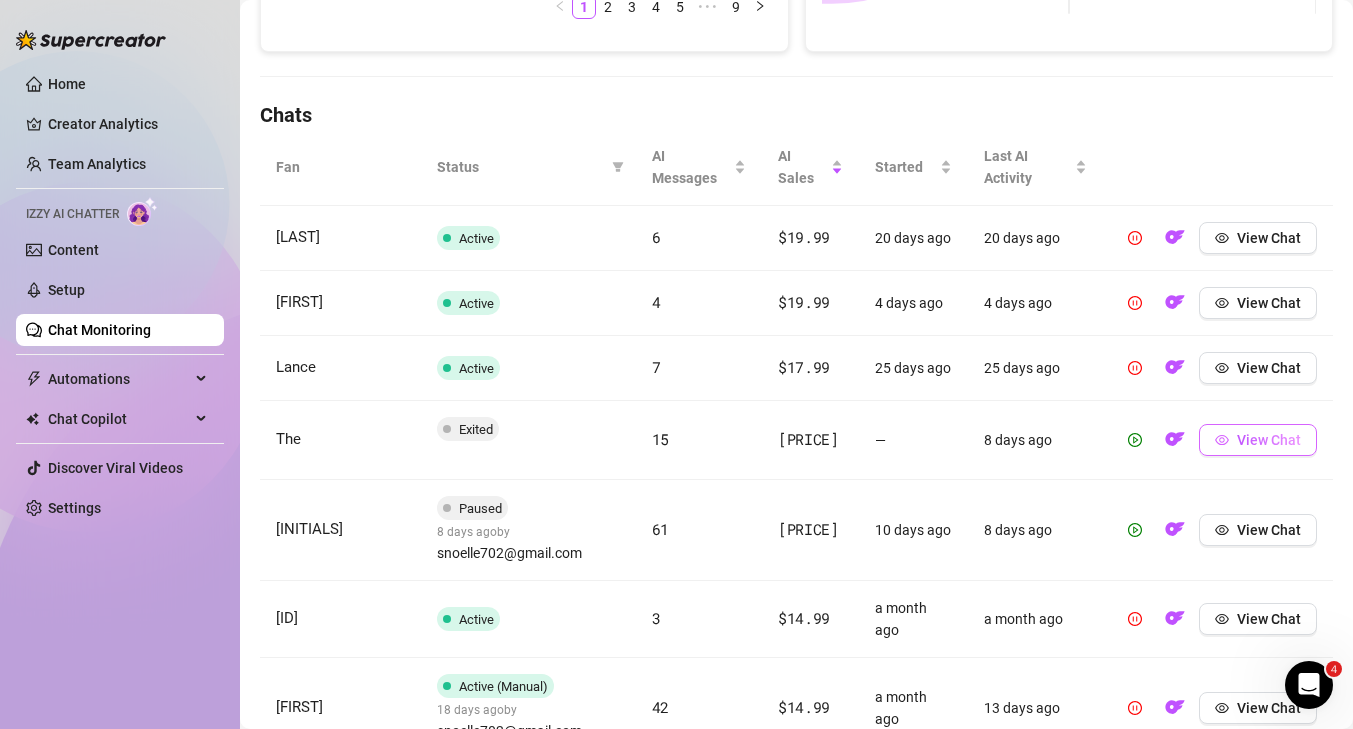 click on "View Chat" at bounding box center [1258, 440] 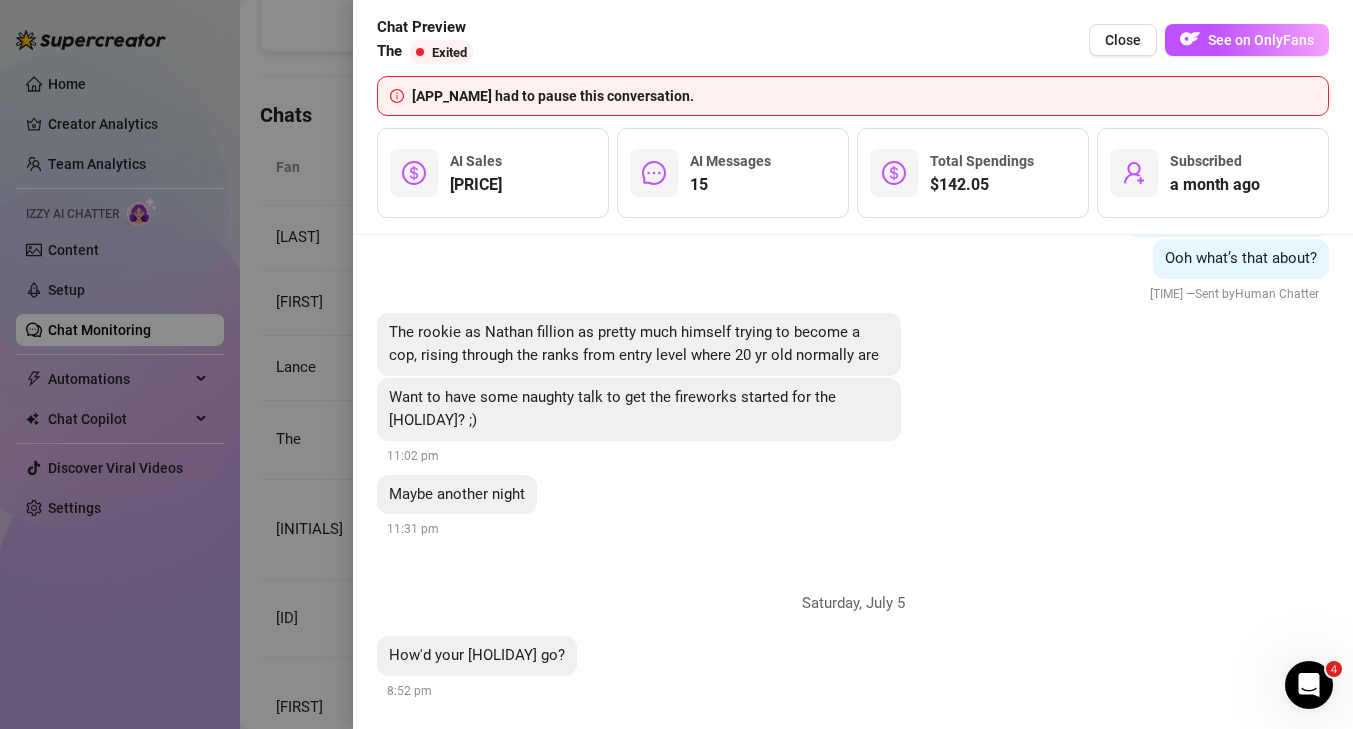 scroll, scrollTop: 5307, scrollLeft: 0, axis: vertical 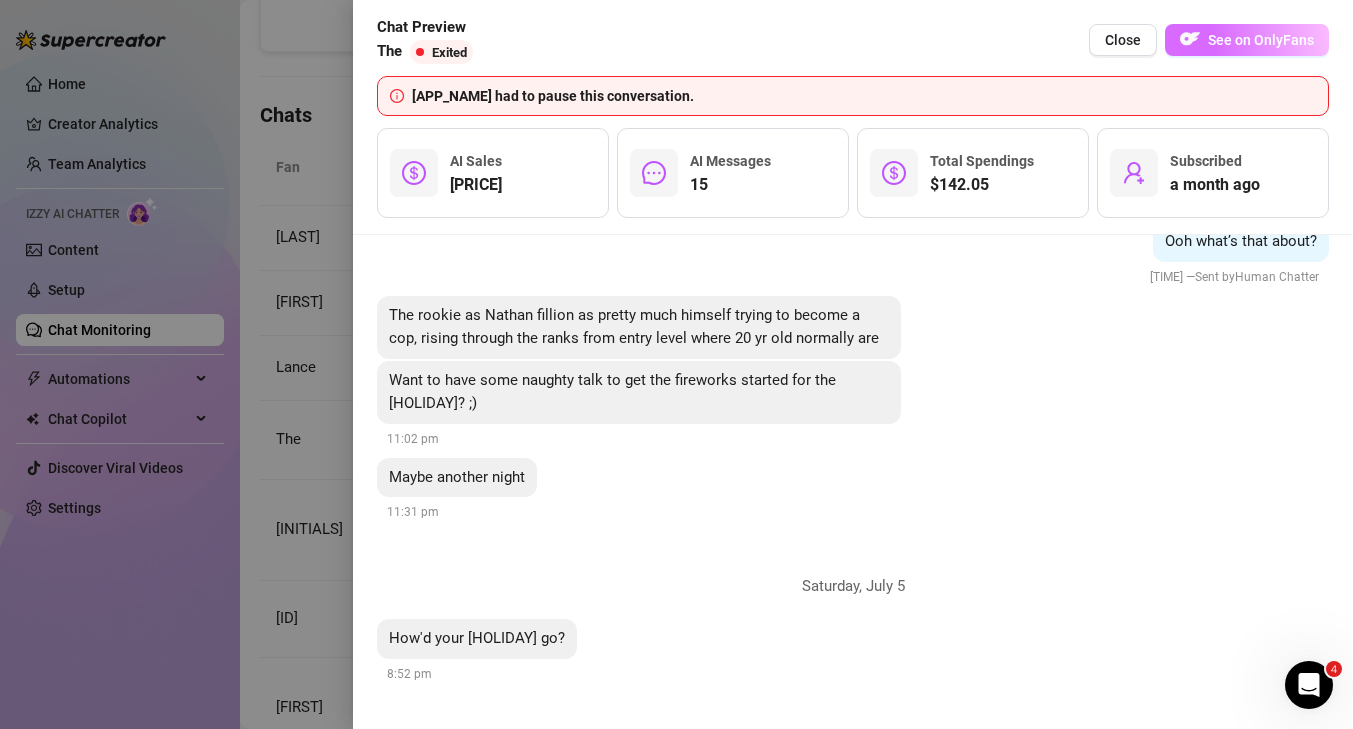 click on "See on OnlyFans" at bounding box center [1261, 40] 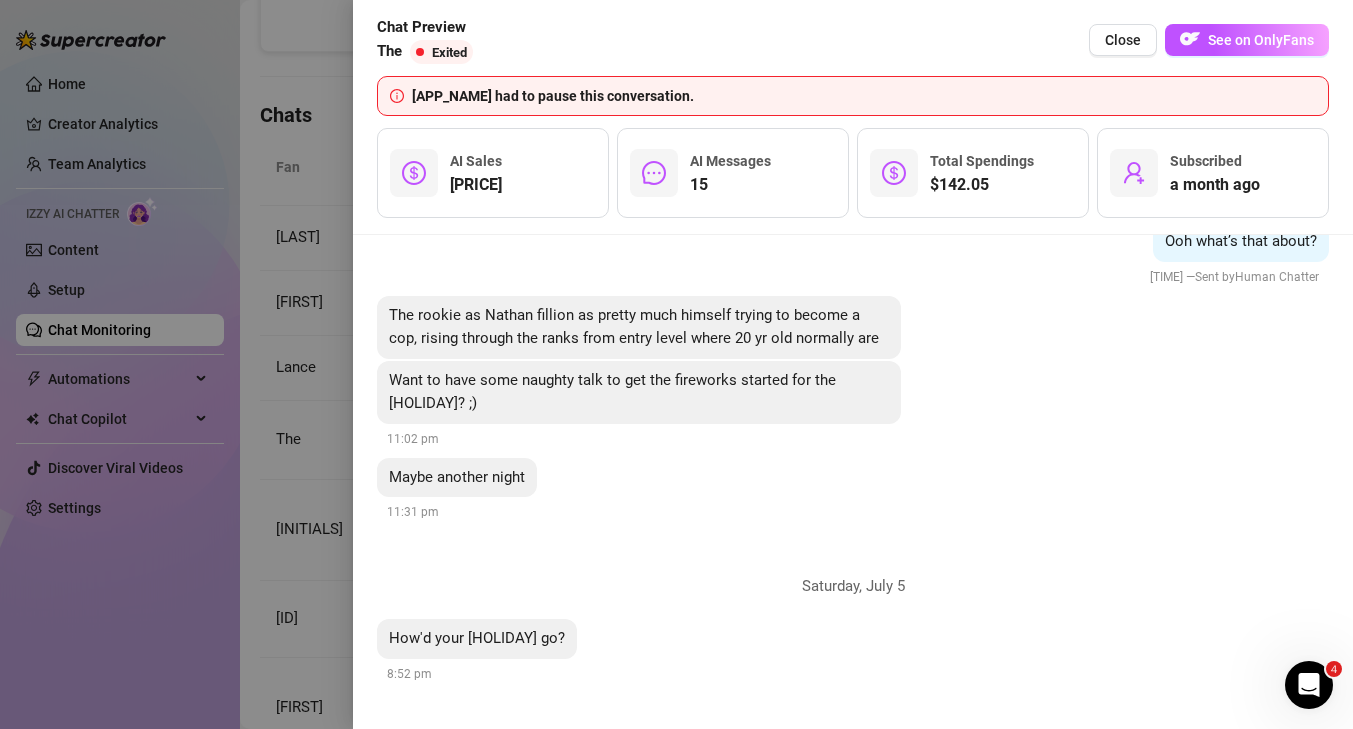 click at bounding box center [676, 364] 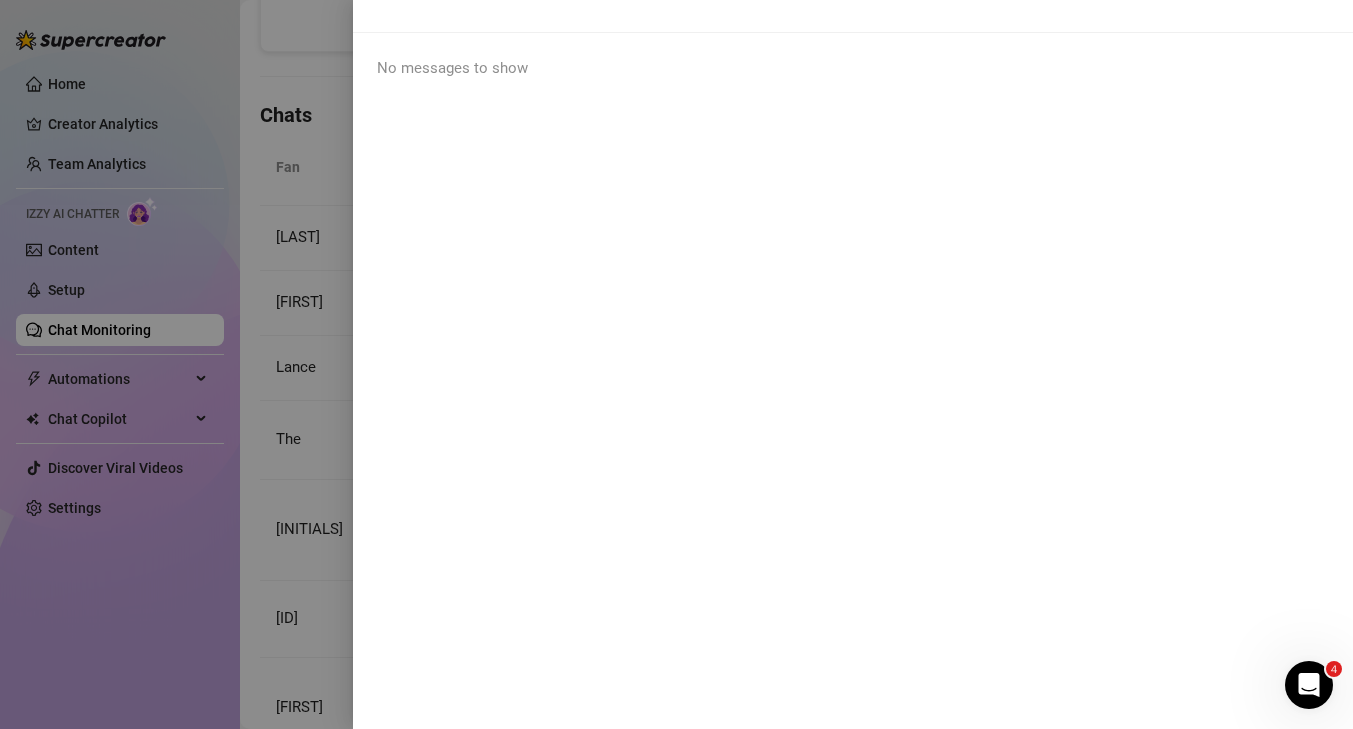 scroll, scrollTop: 0, scrollLeft: 0, axis: both 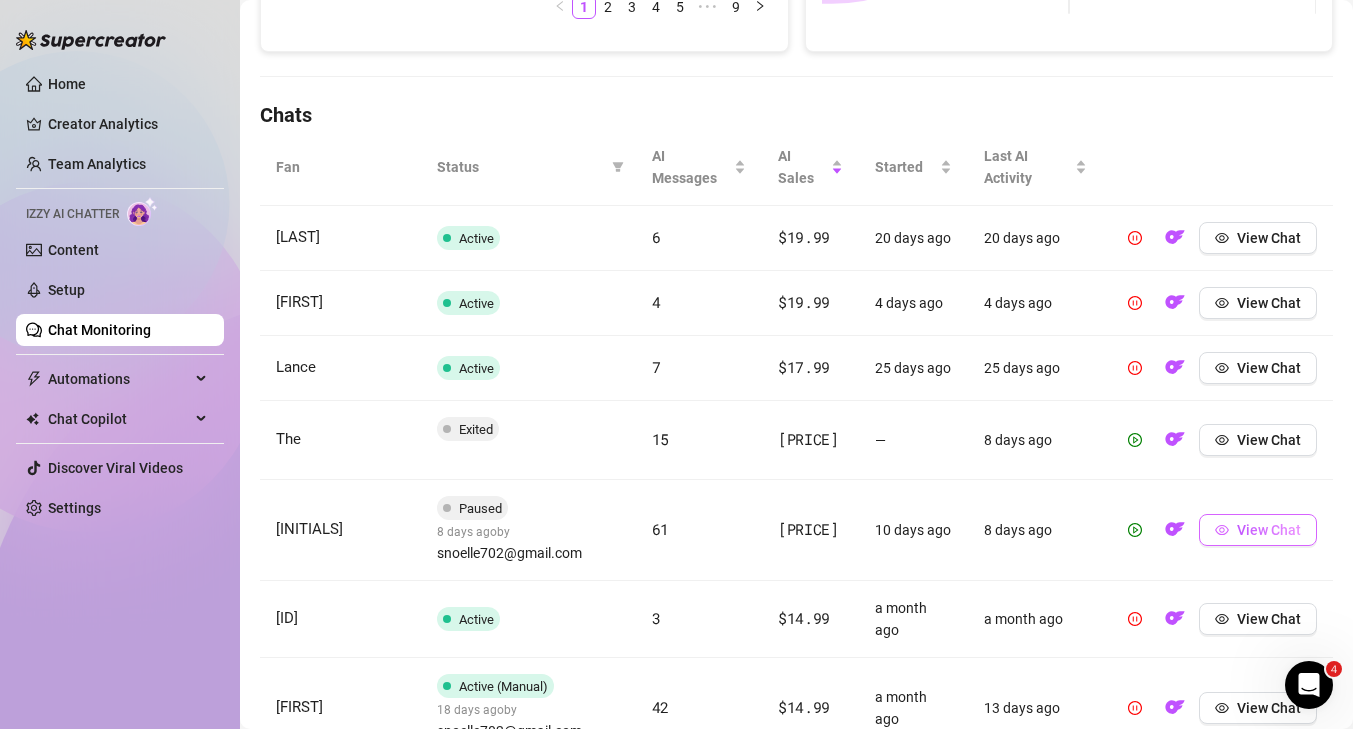 click on "View Chat" at bounding box center [1269, 530] 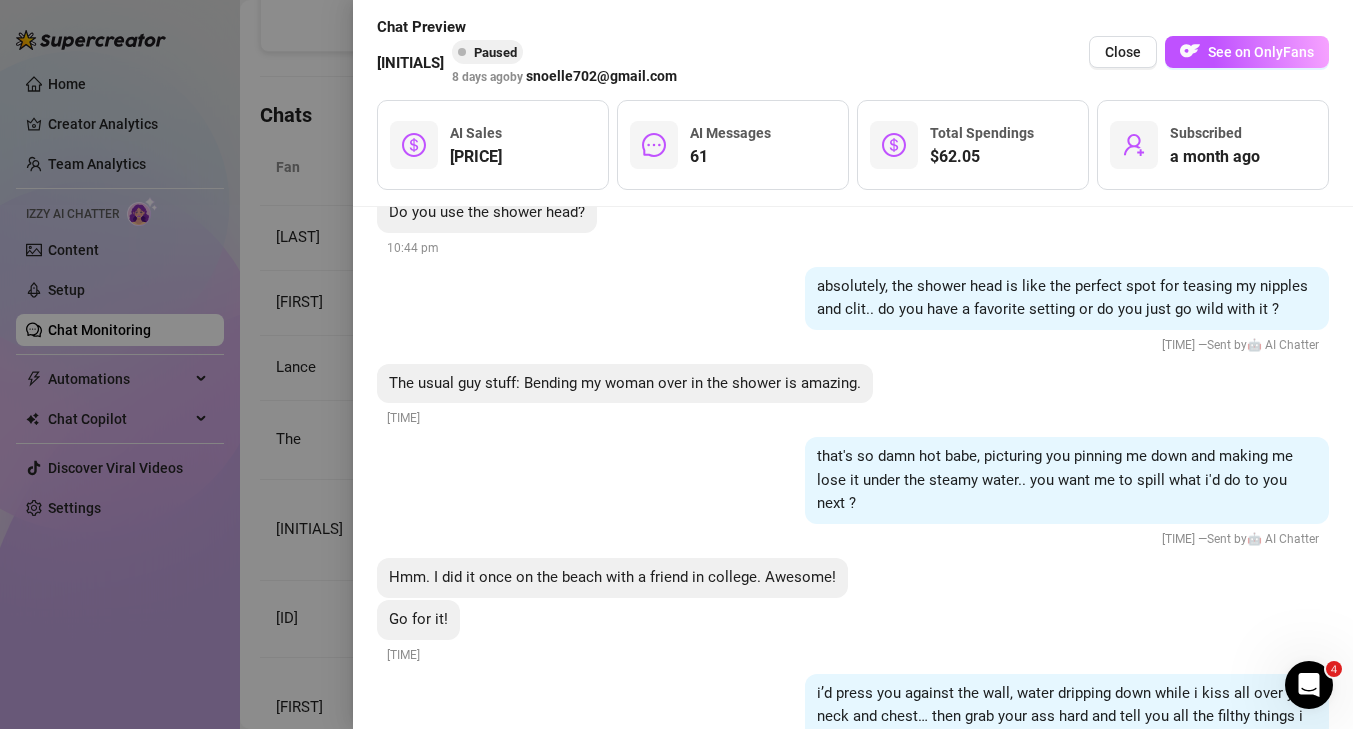 scroll, scrollTop: 2154, scrollLeft: 0, axis: vertical 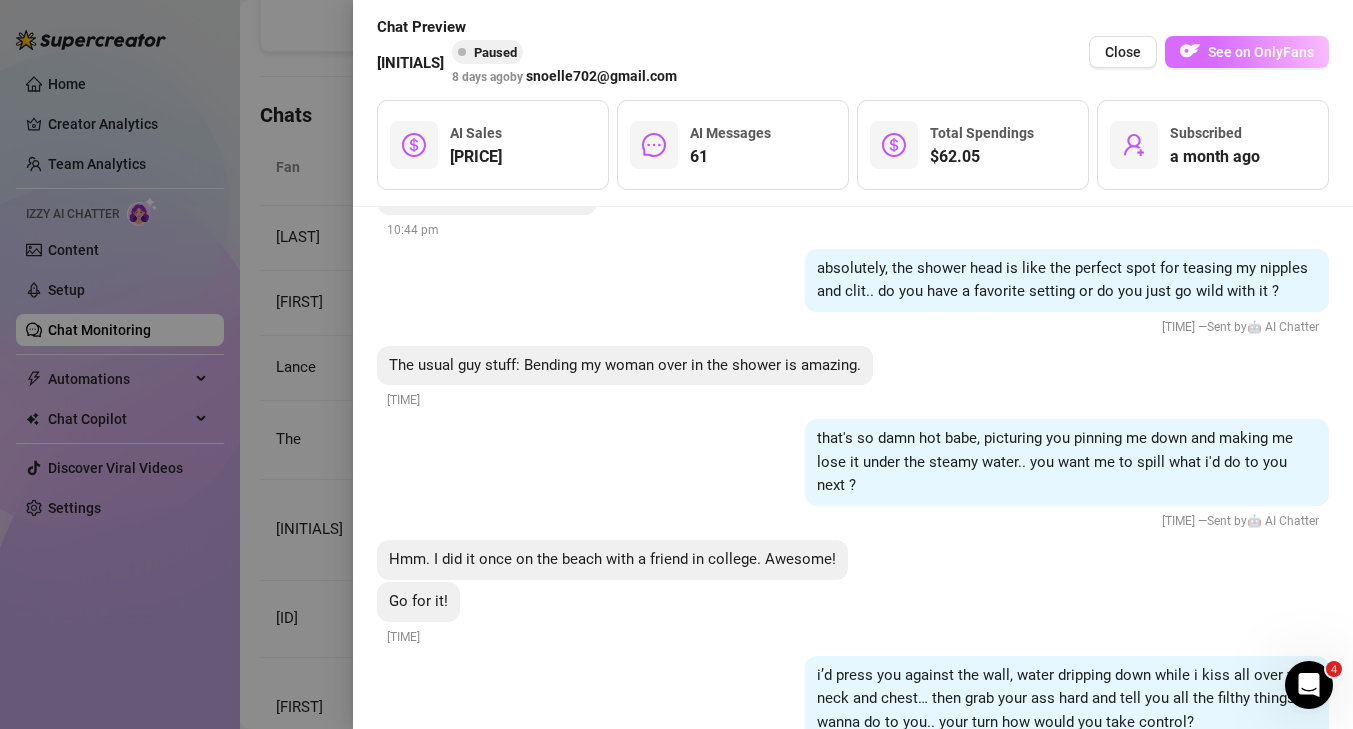 click on "See on OnlyFans" at bounding box center [1261, 52] 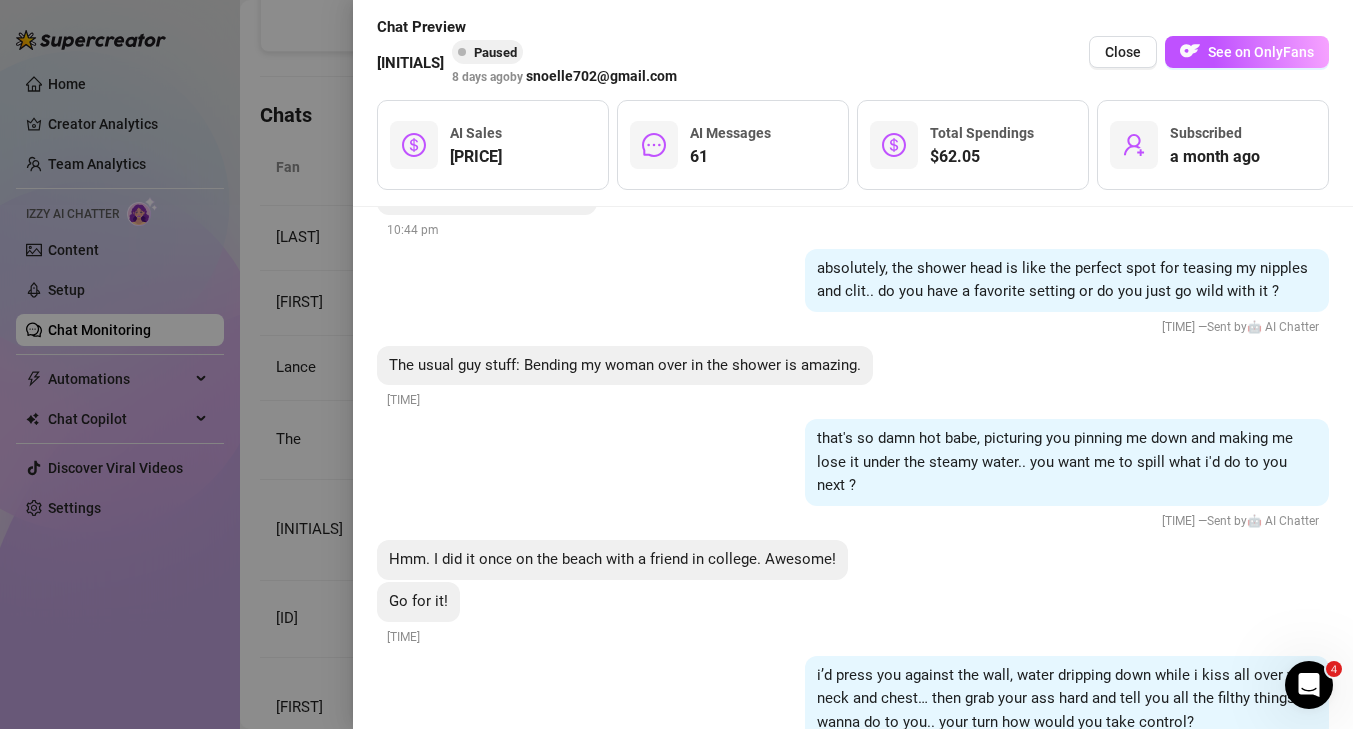 click at bounding box center [676, 364] 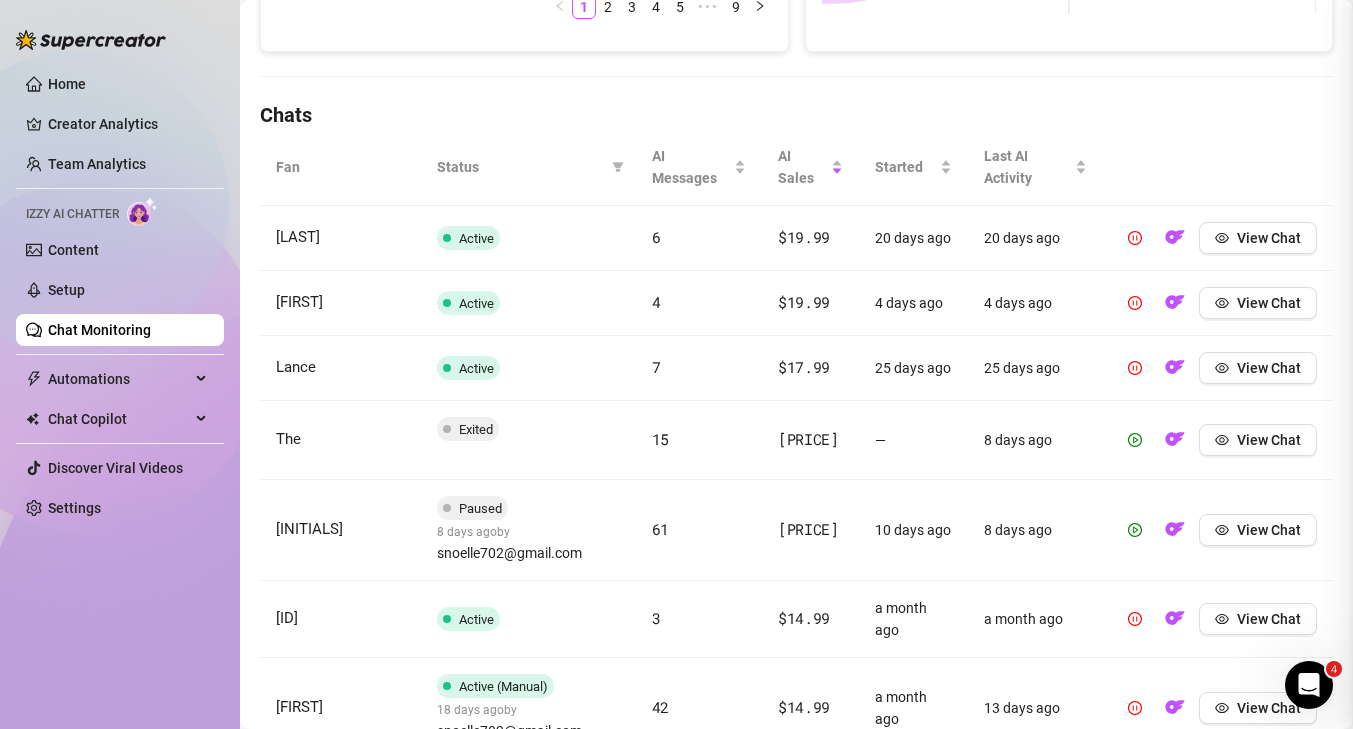 scroll, scrollTop: 0, scrollLeft: 0, axis: both 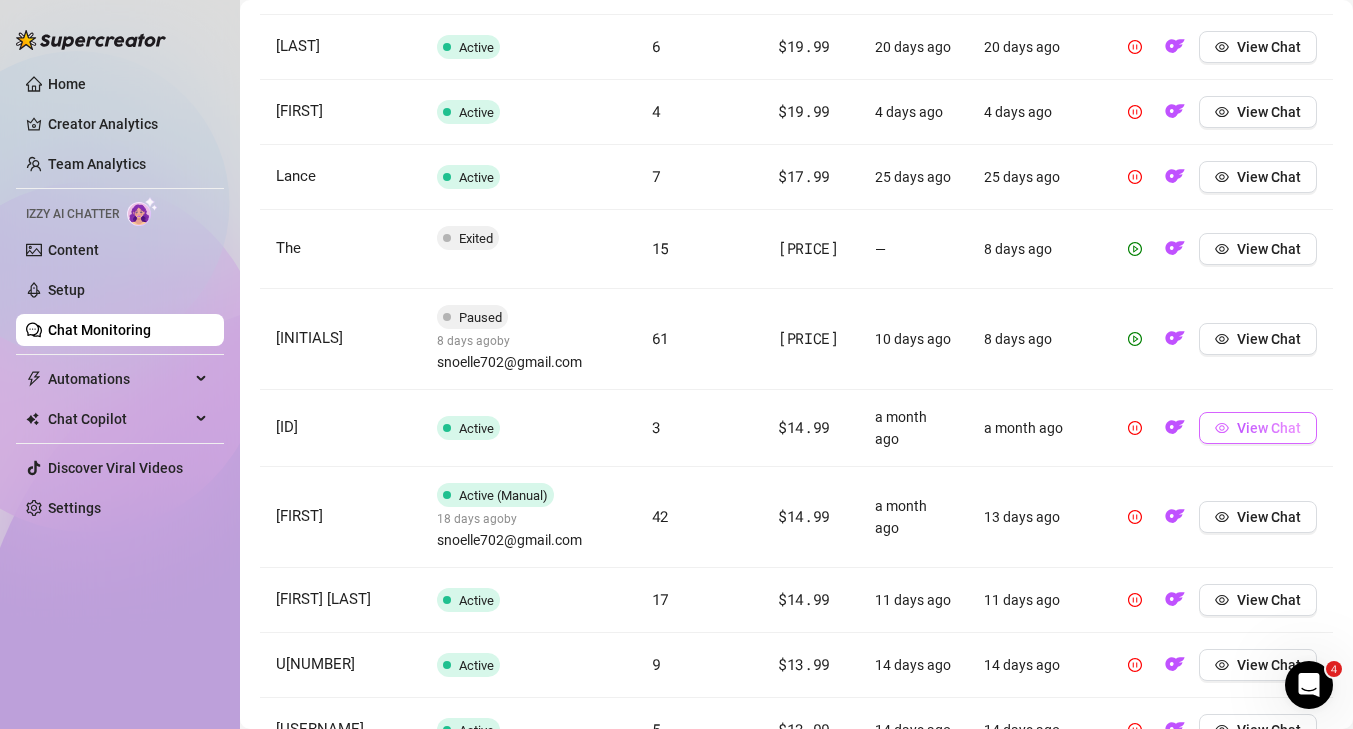 click 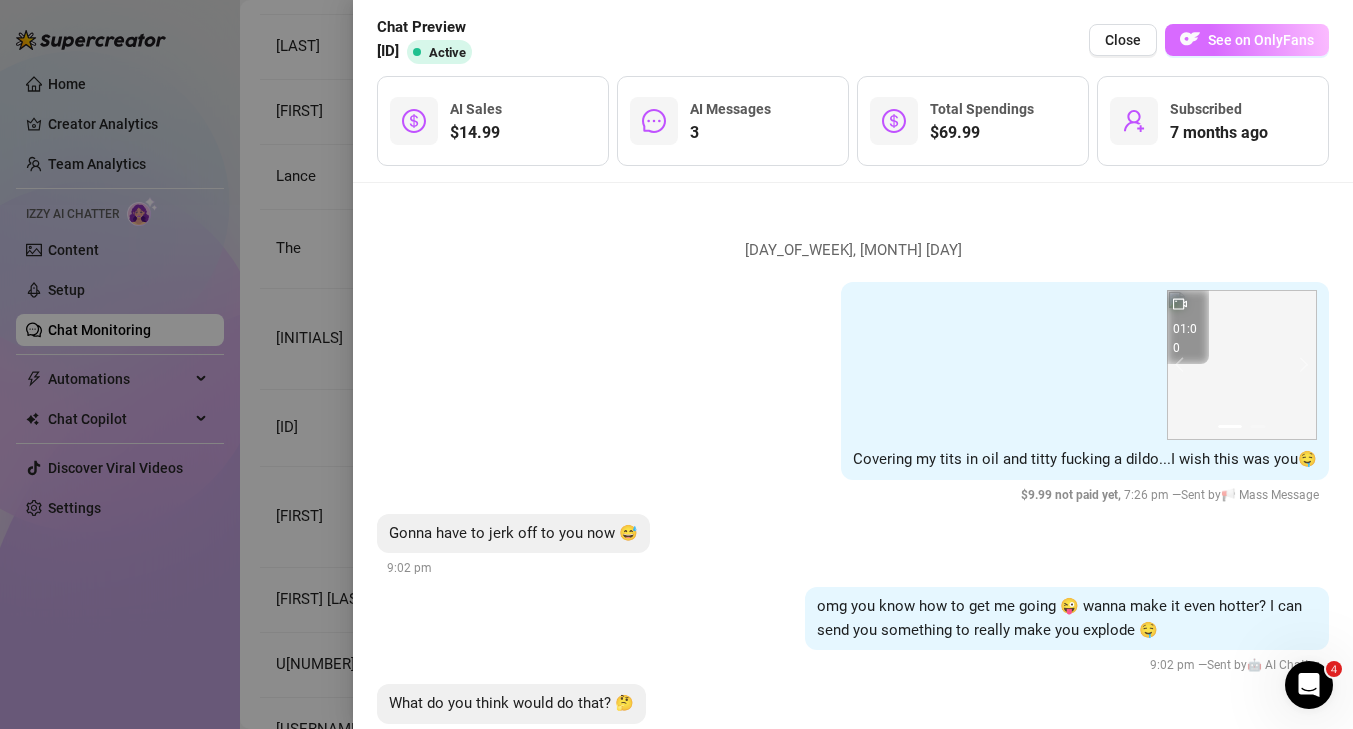 click on "See on OnlyFans" at bounding box center (1261, 40) 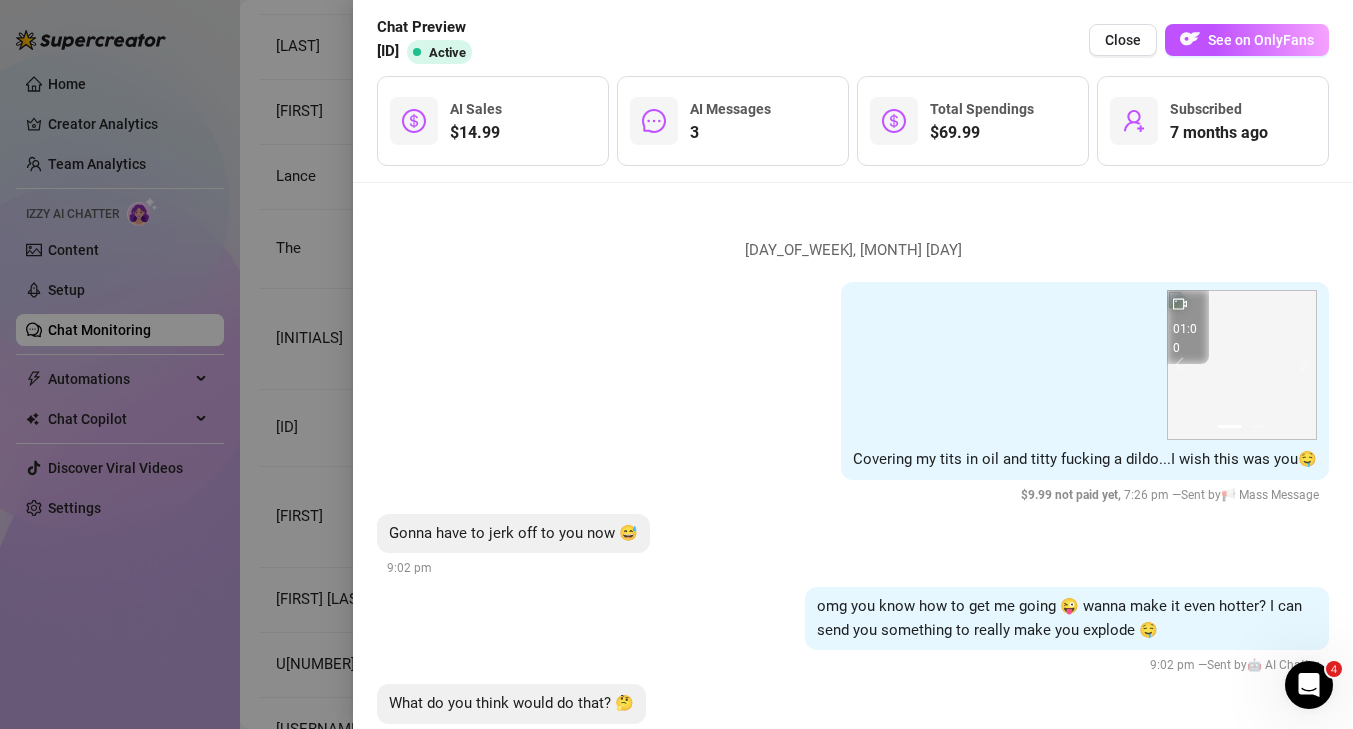 click at bounding box center (676, 364) 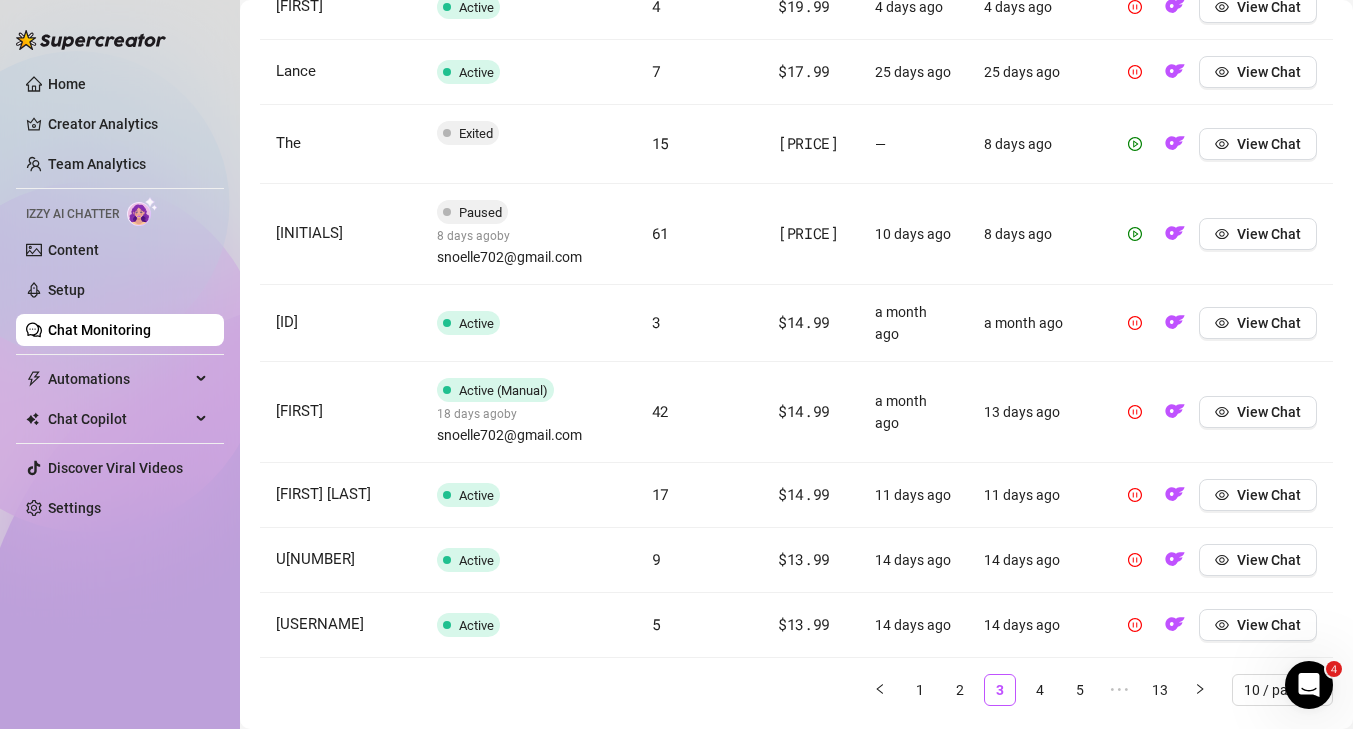 scroll, scrollTop: 965, scrollLeft: 0, axis: vertical 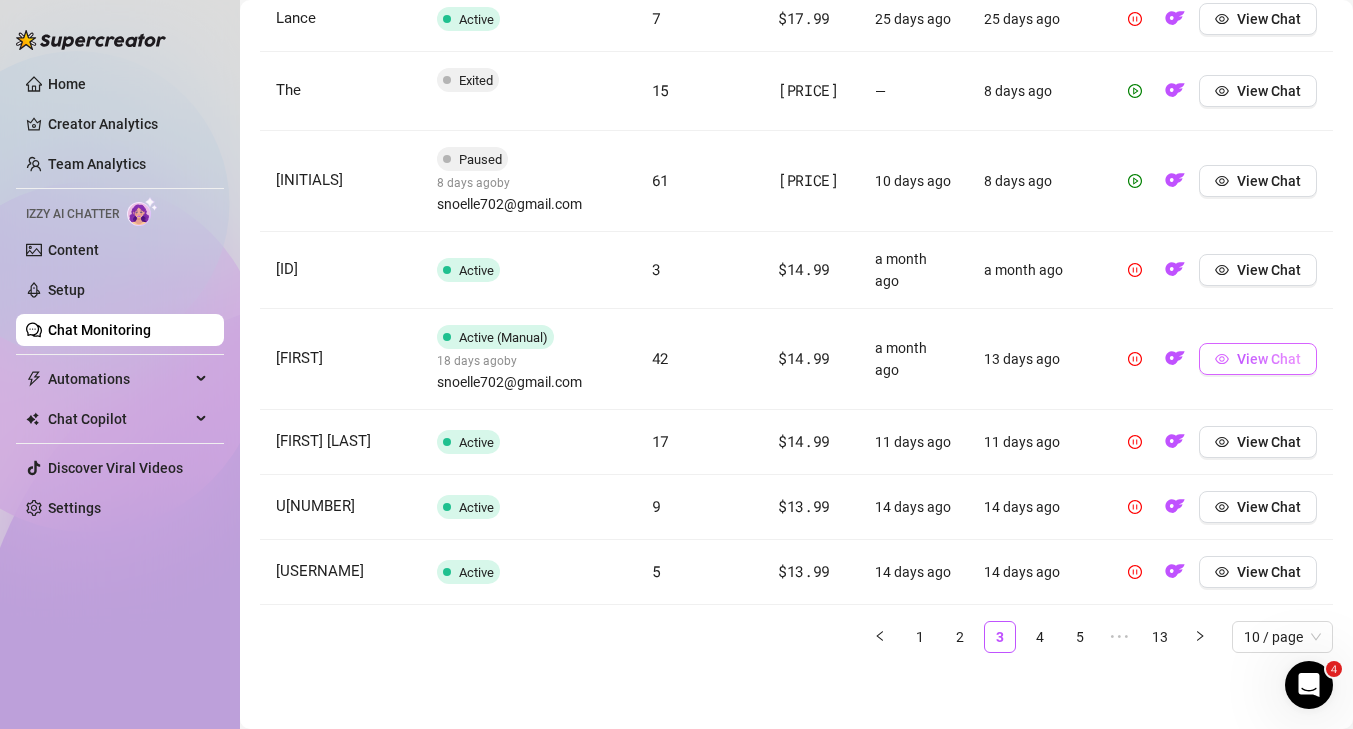 click on "View Chat" at bounding box center [1269, 359] 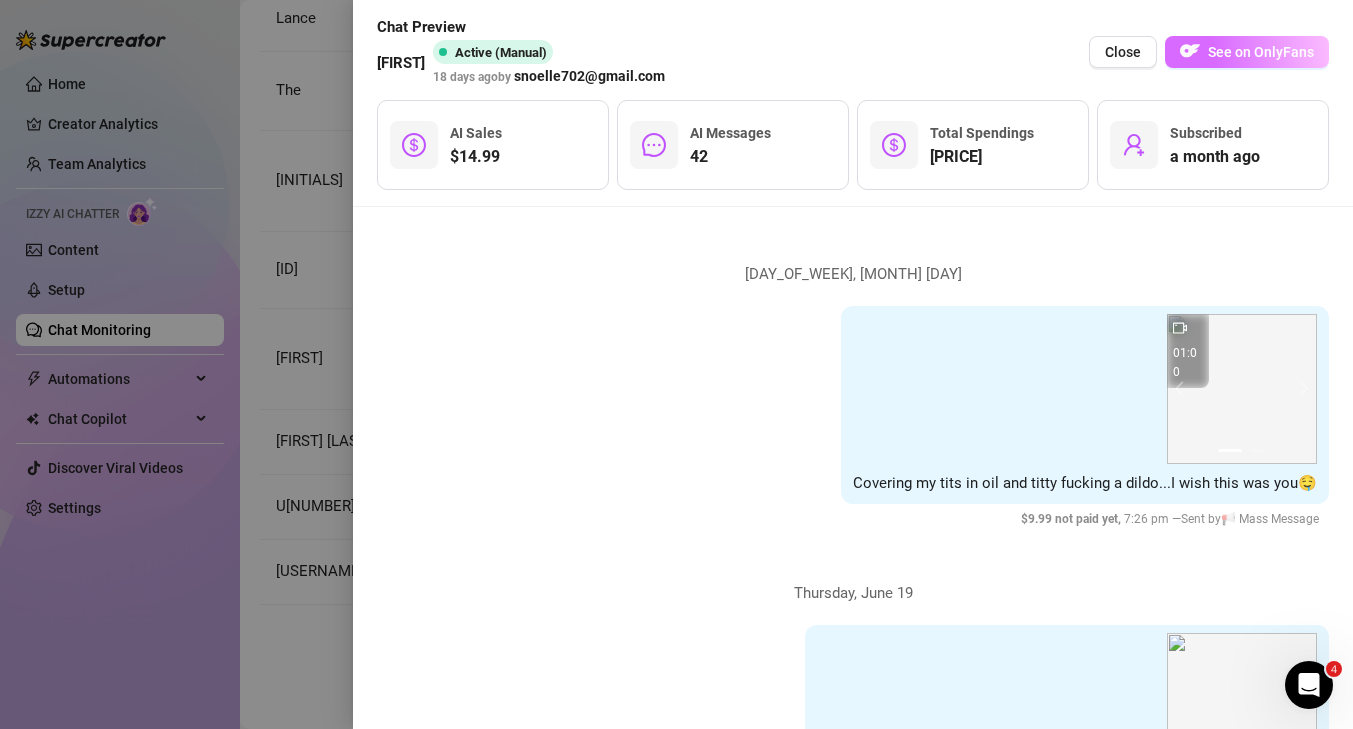 click on "See on OnlyFans" at bounding box center (1261, 52) 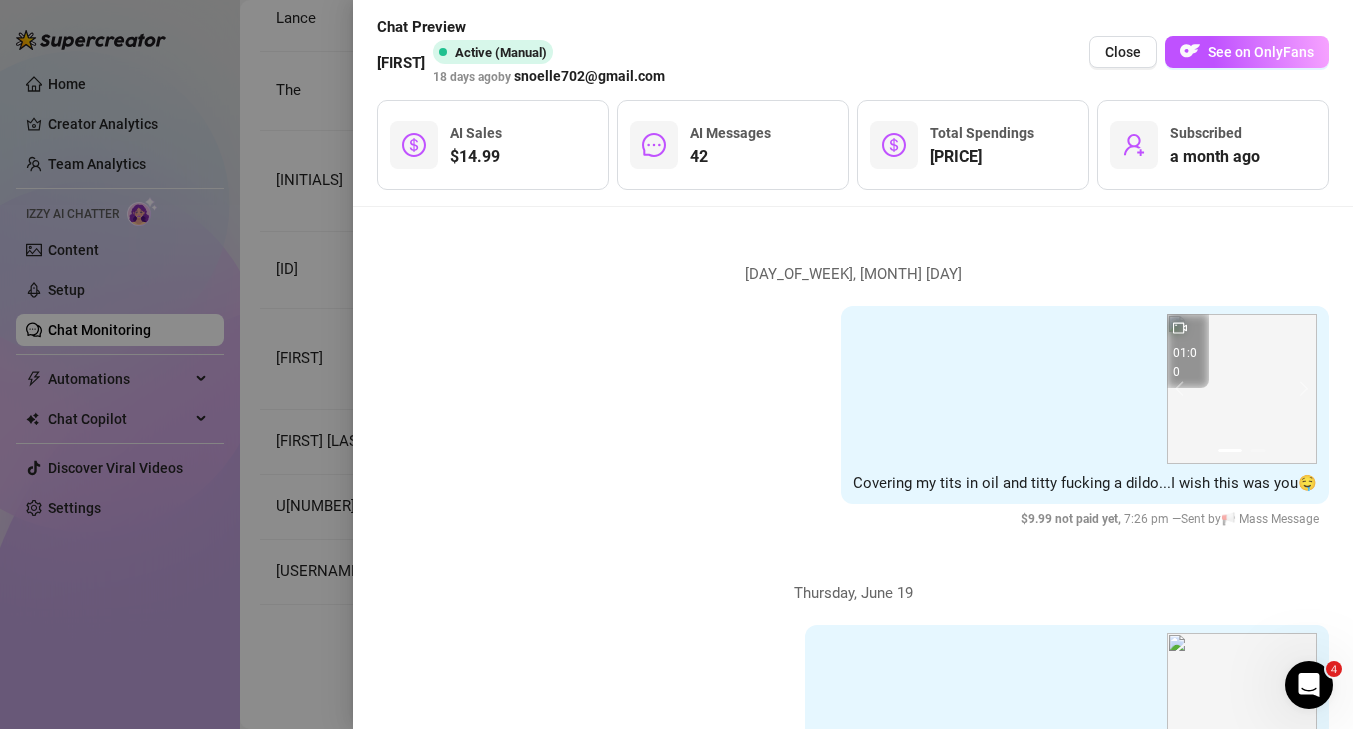 click at bounding box center [676, 364] 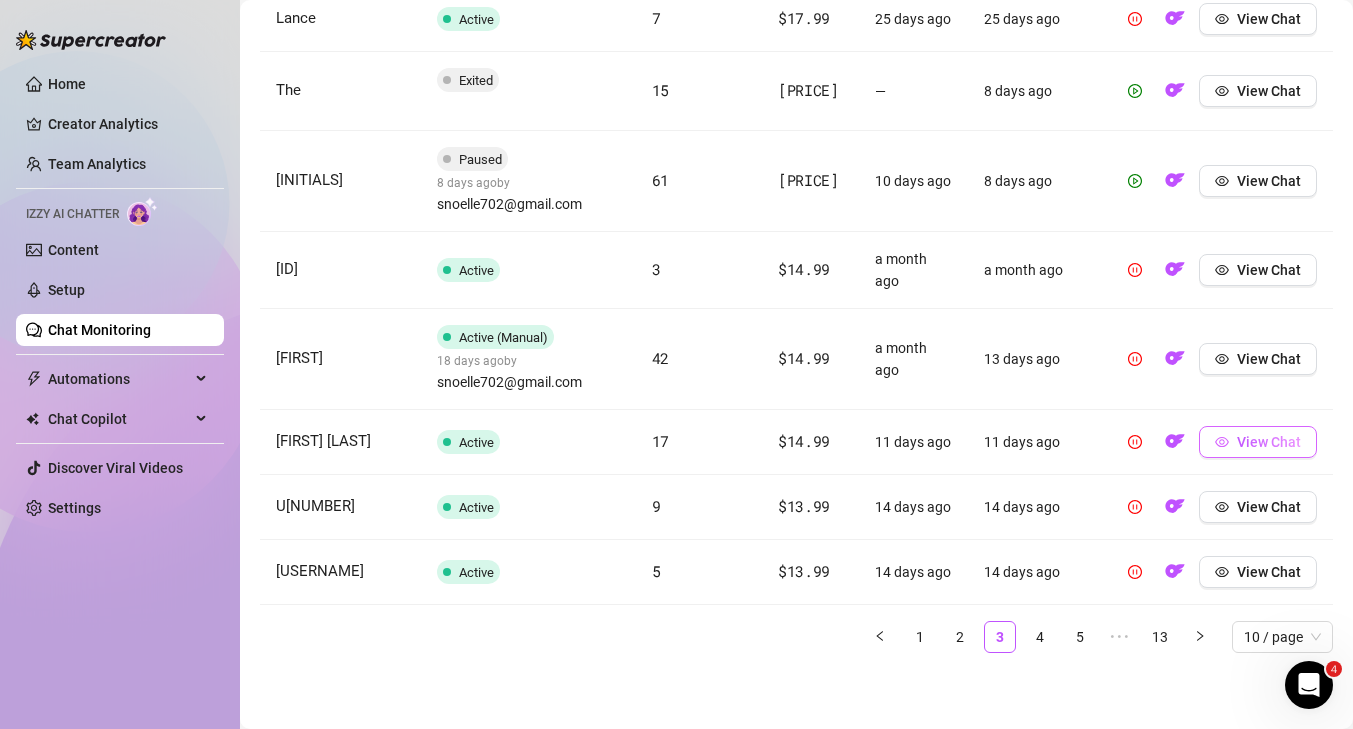 click 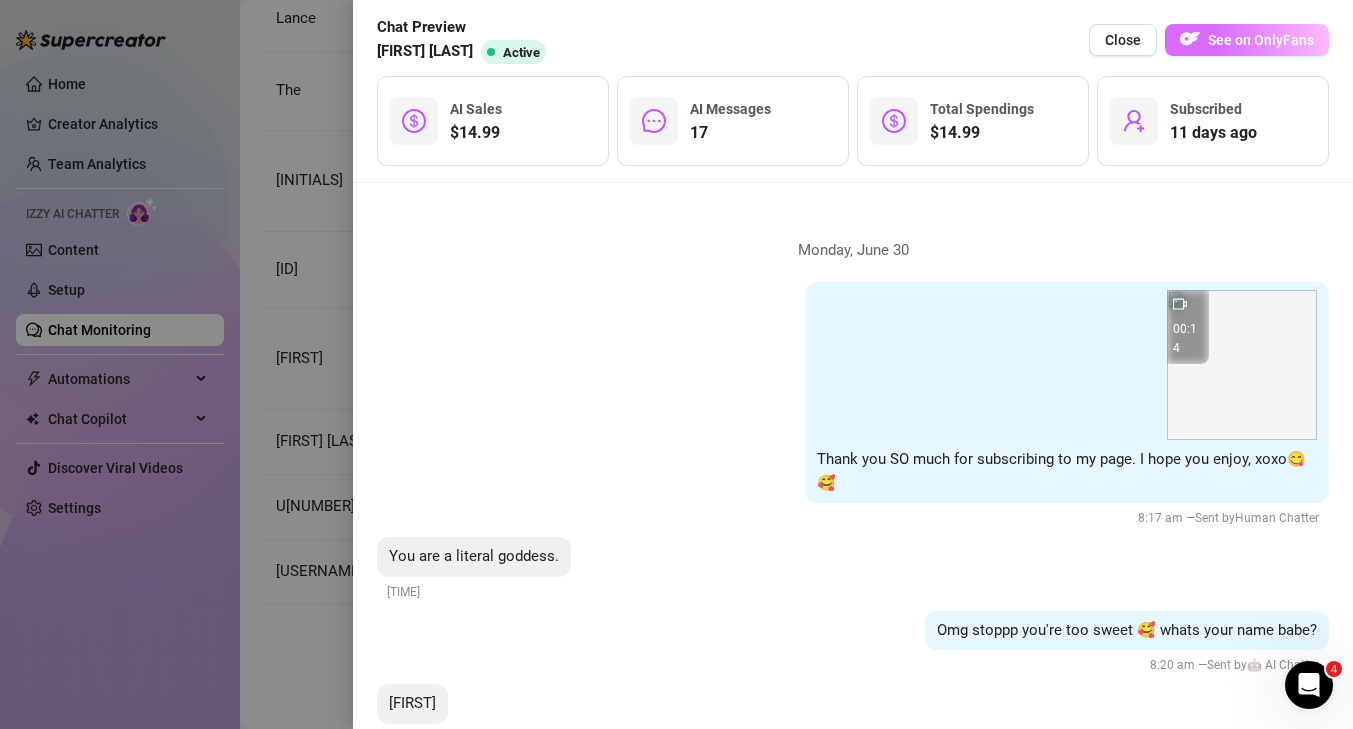 click on "See on OnlyFans" at bounding box center (1261, 40) 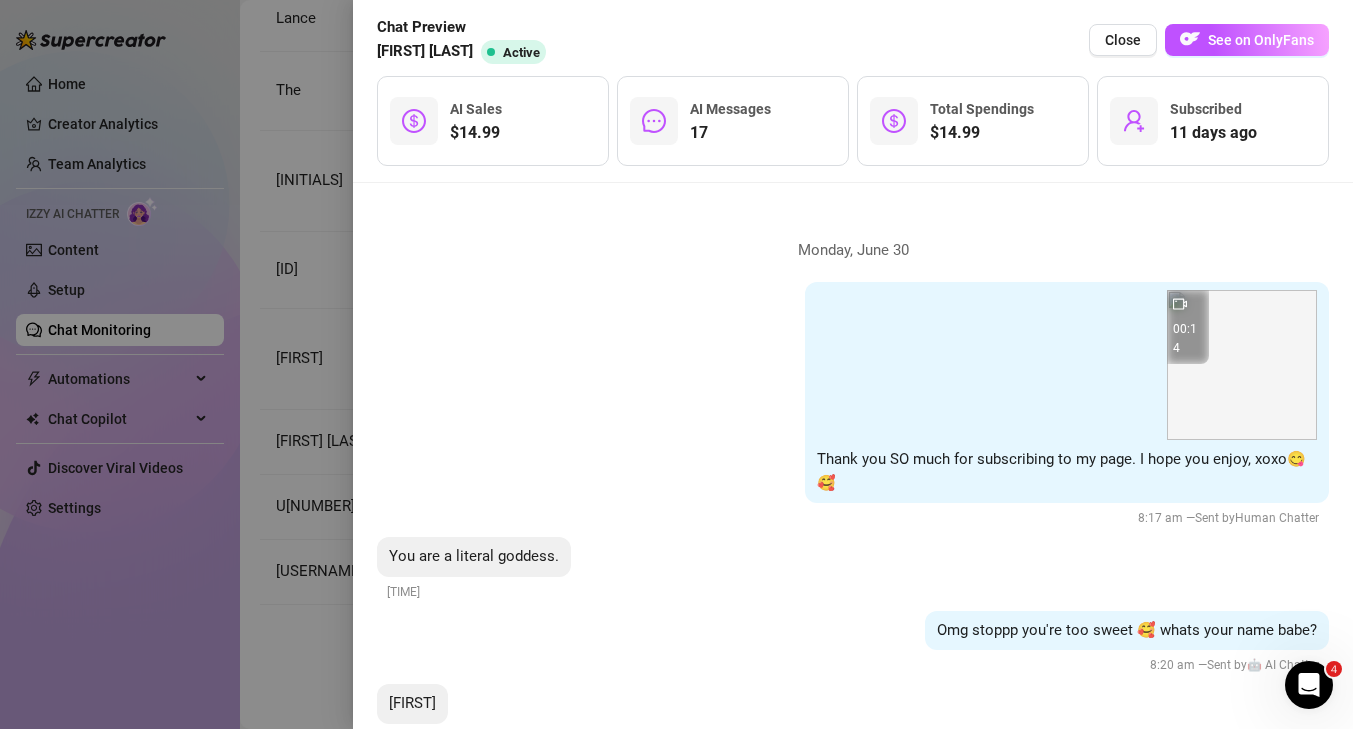 click at bounding box center (676, 364) 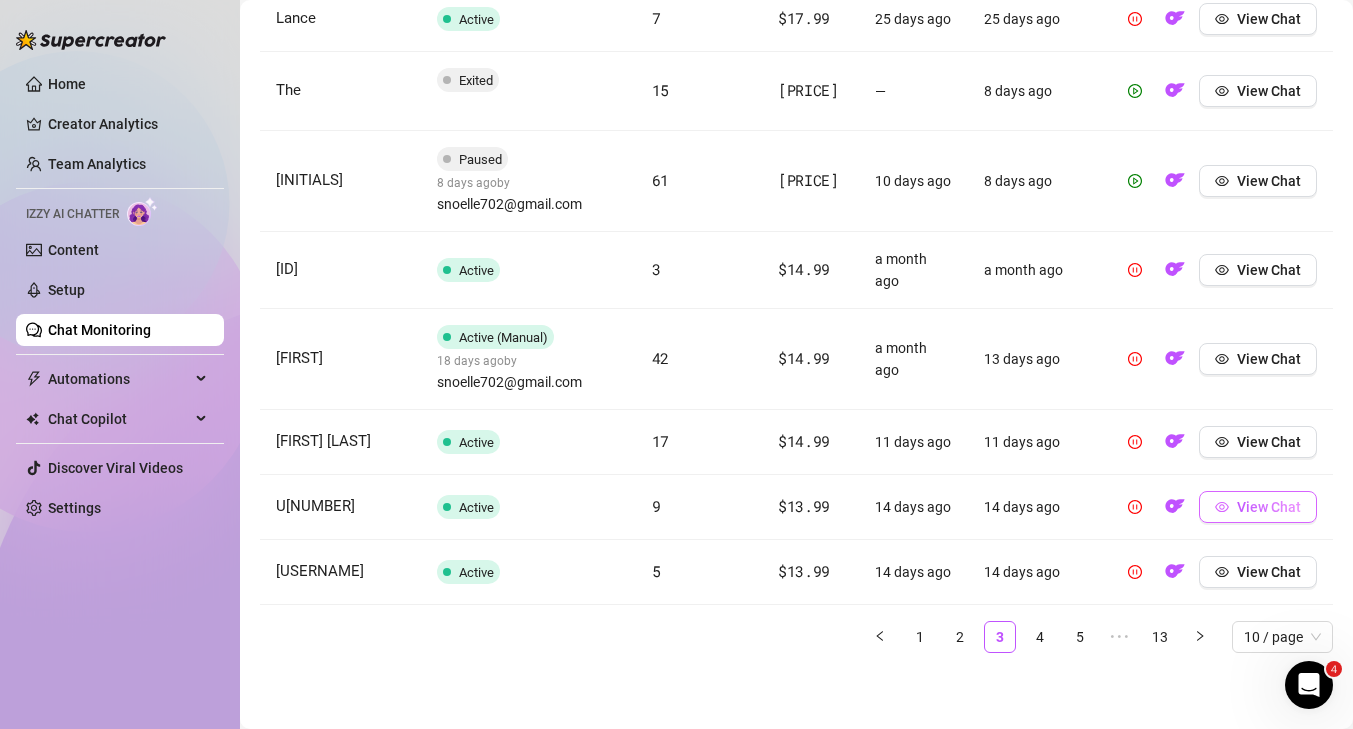 click on "View Chat" at bounding box center (1269, 507) 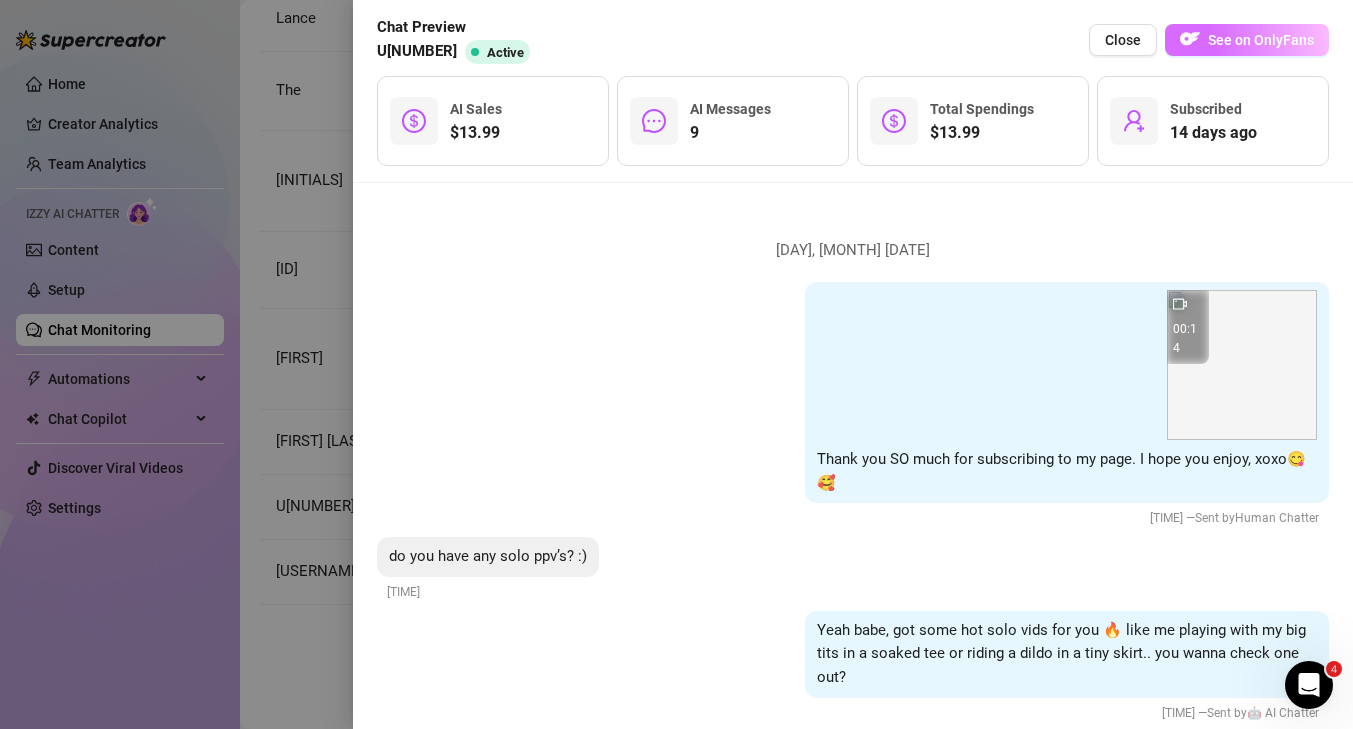 click on "See on OnlyFans" at bounding box center (1261, 40) 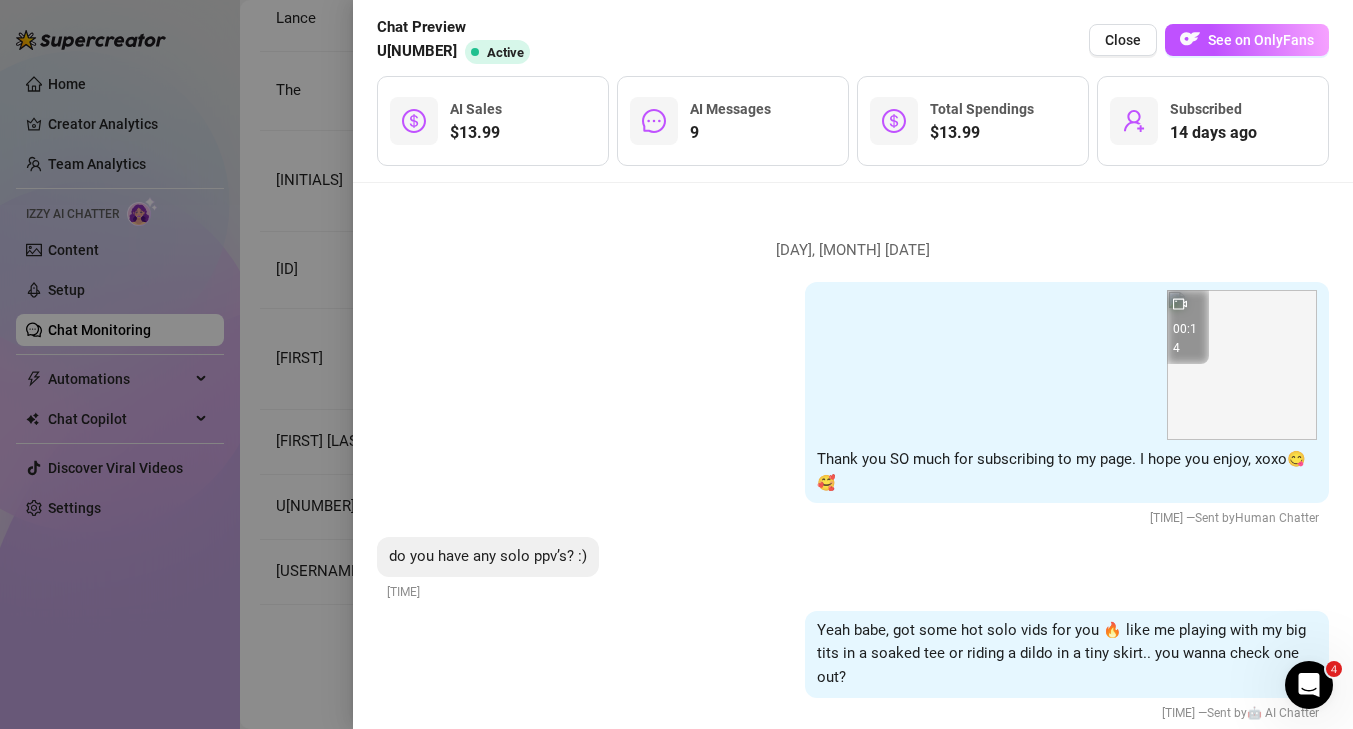 click at bounding box center (676, 364) 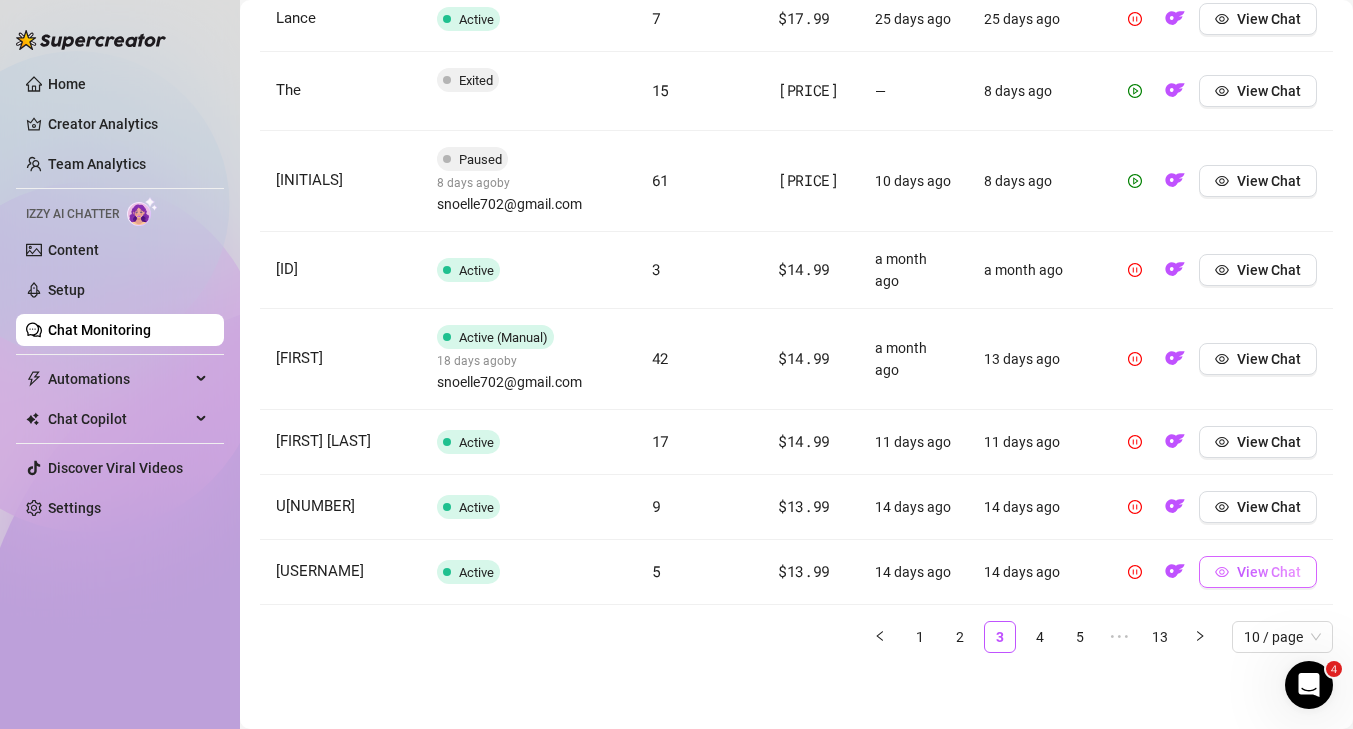 click on "View Chat" at bounding box center [1269, 572] 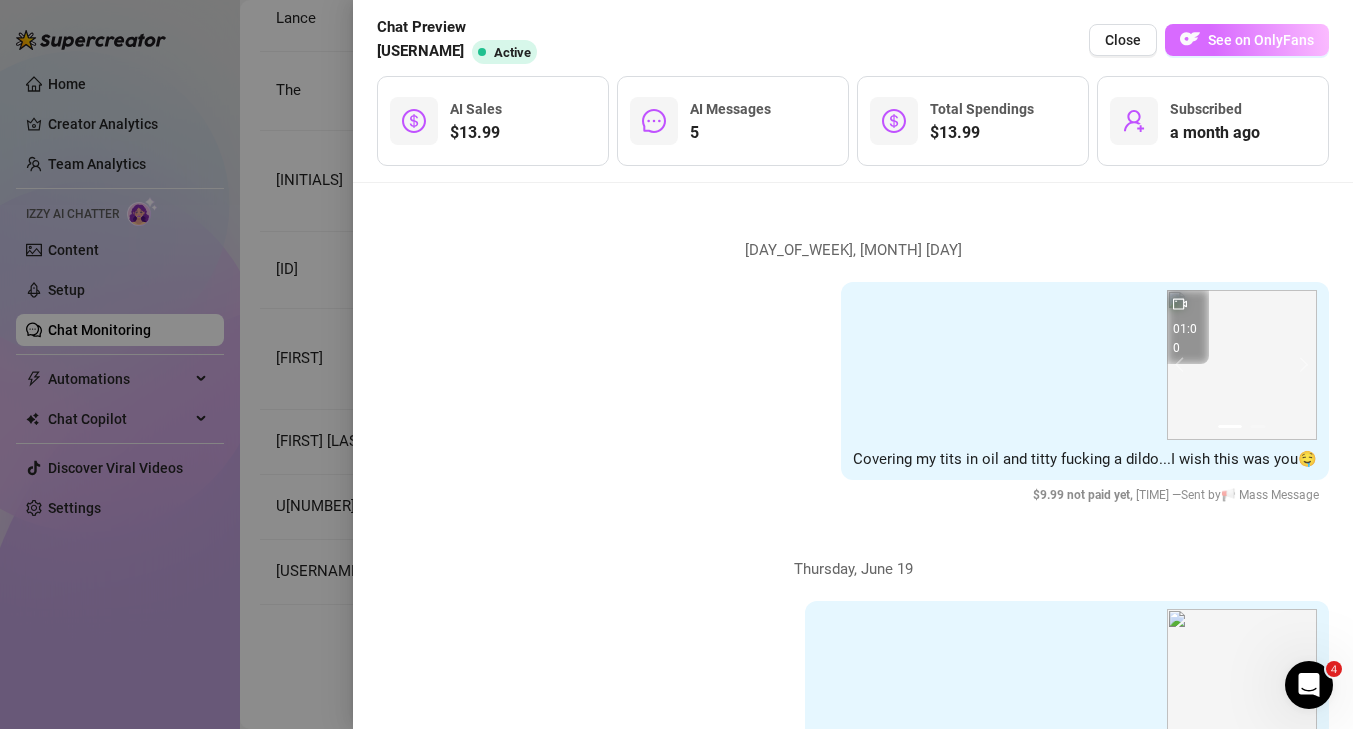 click on "See on OnlyFans" at bounding box center [1261, 40] 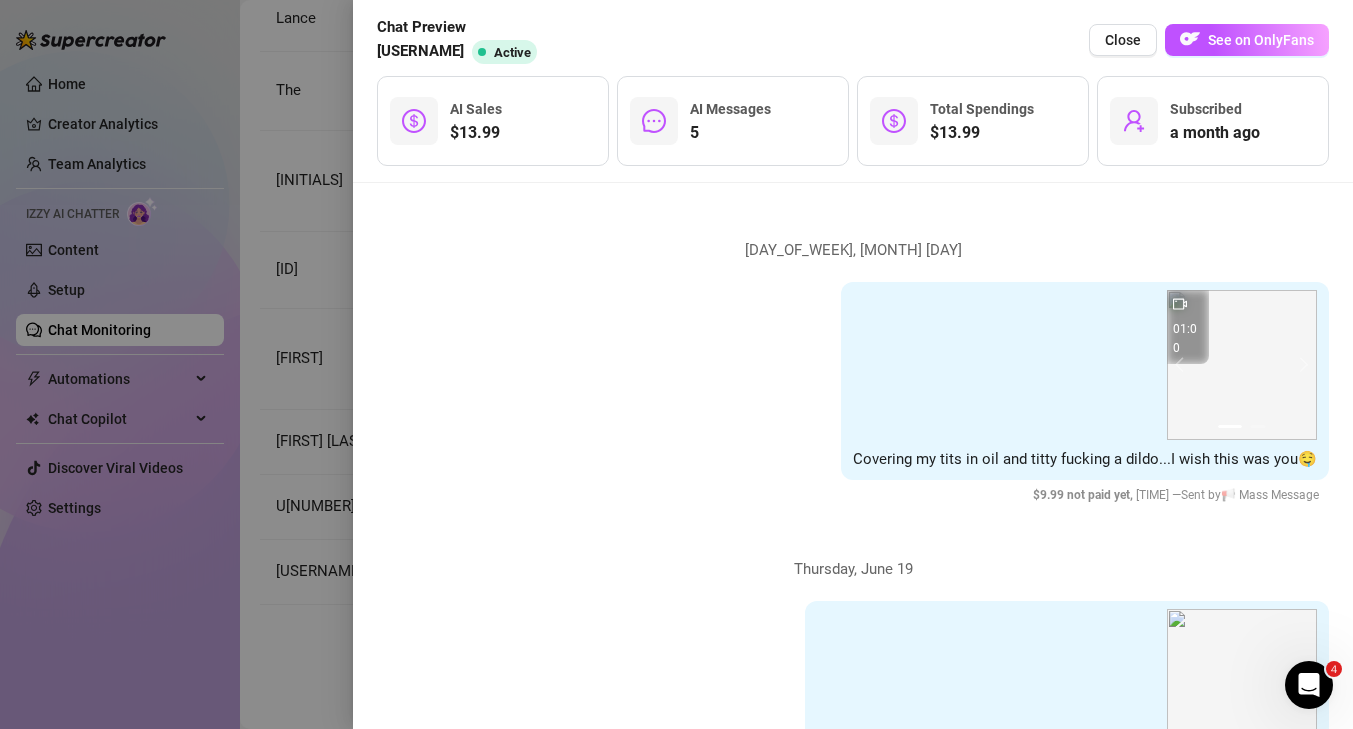 click at bounding box center (676, 364) 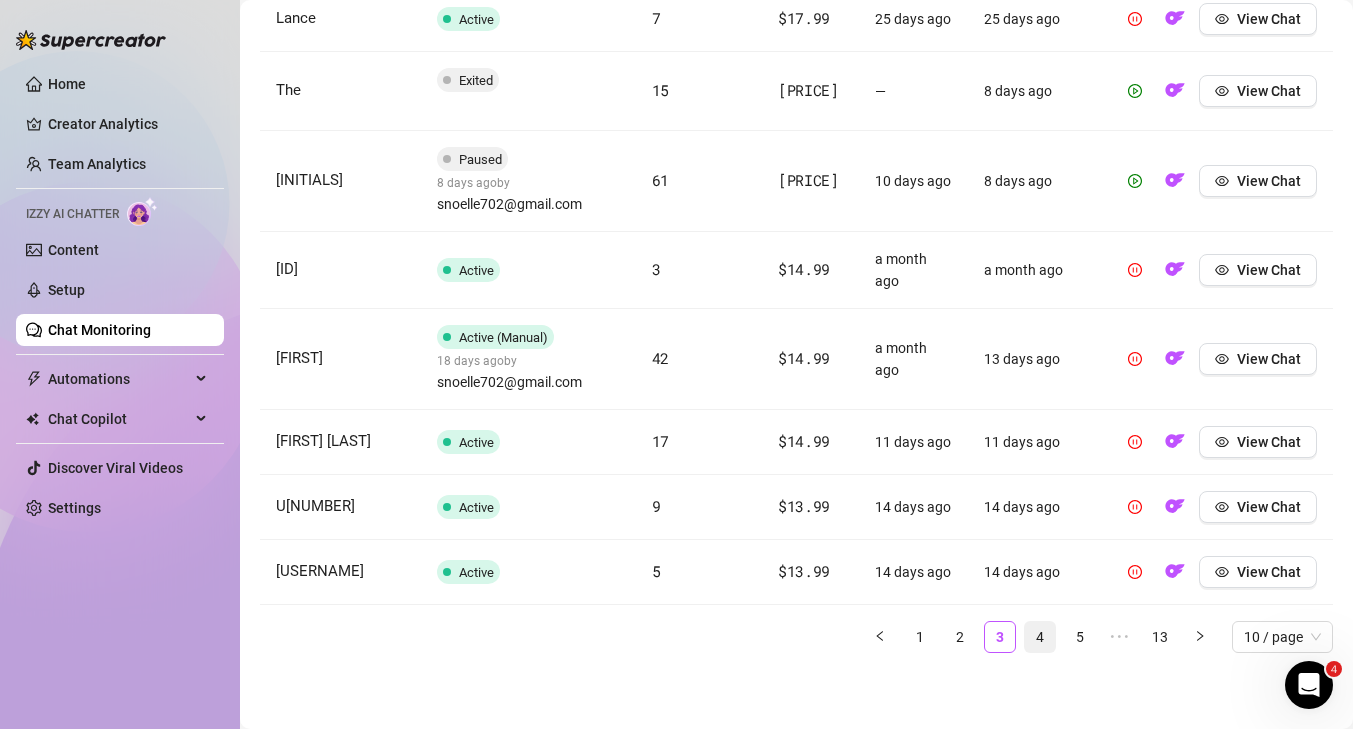 click on "4" at bounding box center [1040, 637] 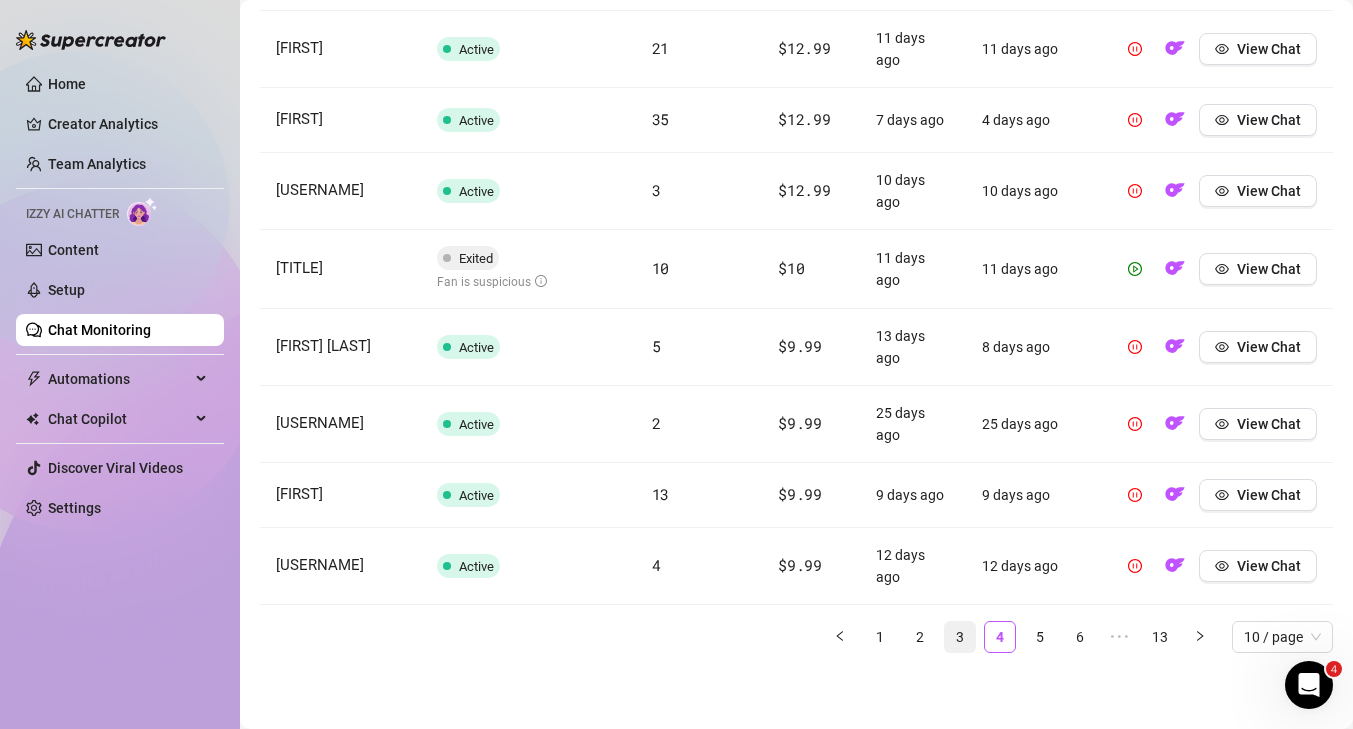 click on "3" at bounding box center [960, 637] 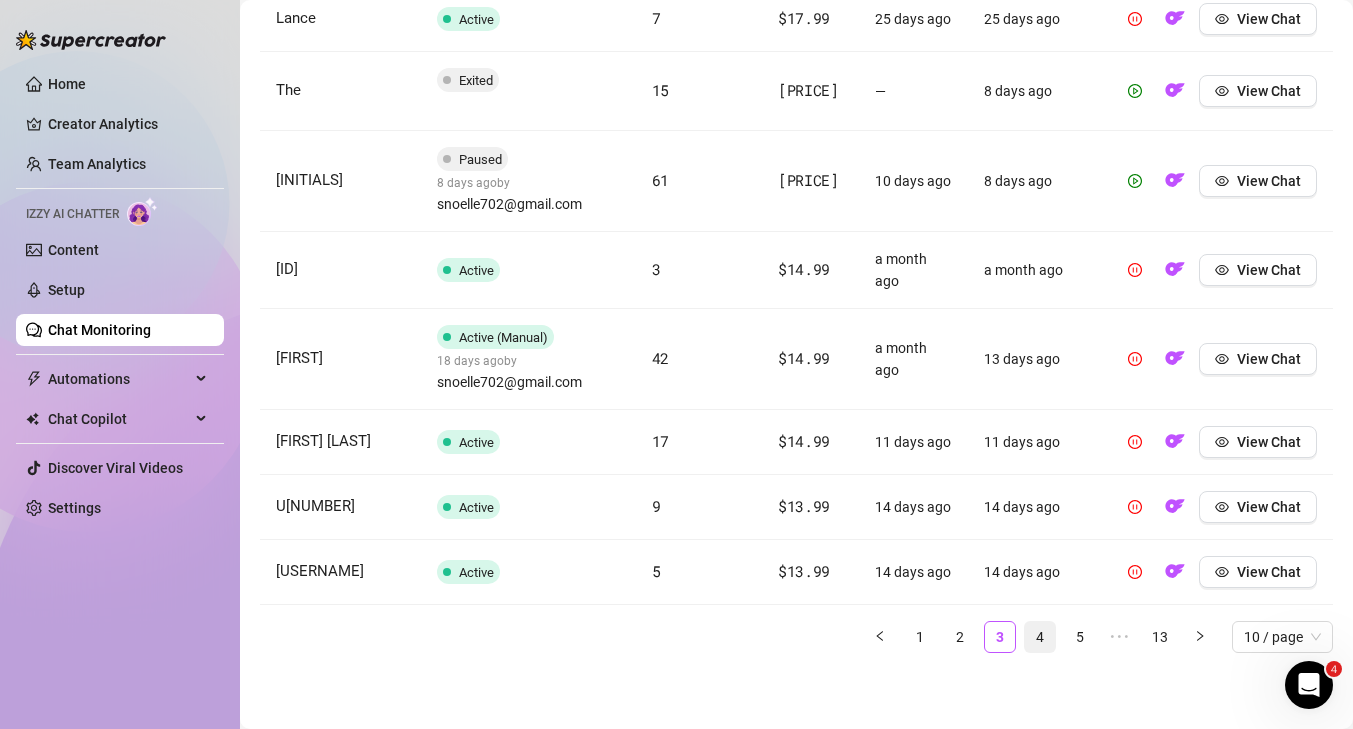 click on "4" at bounding box center (1040, 637) 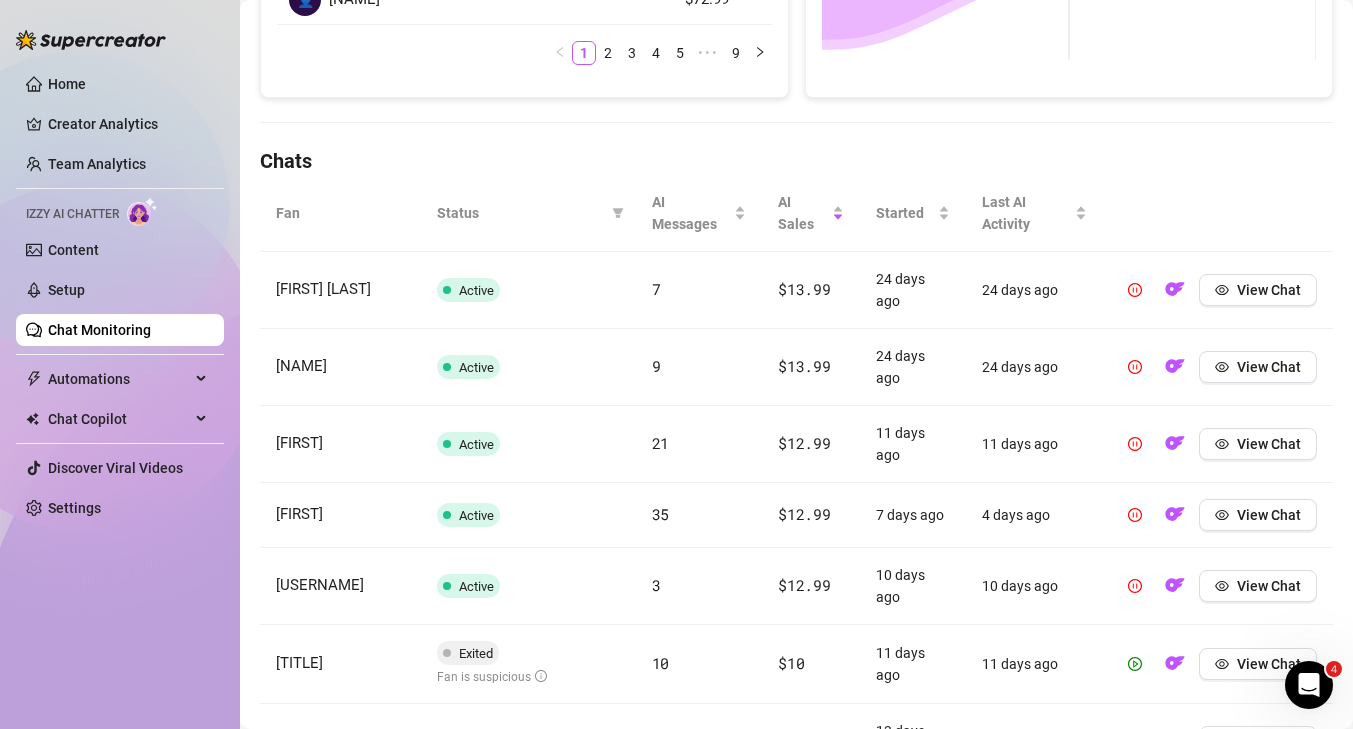 scroll, scrollTop: 594, scrollLeft: 0, axis: vertical 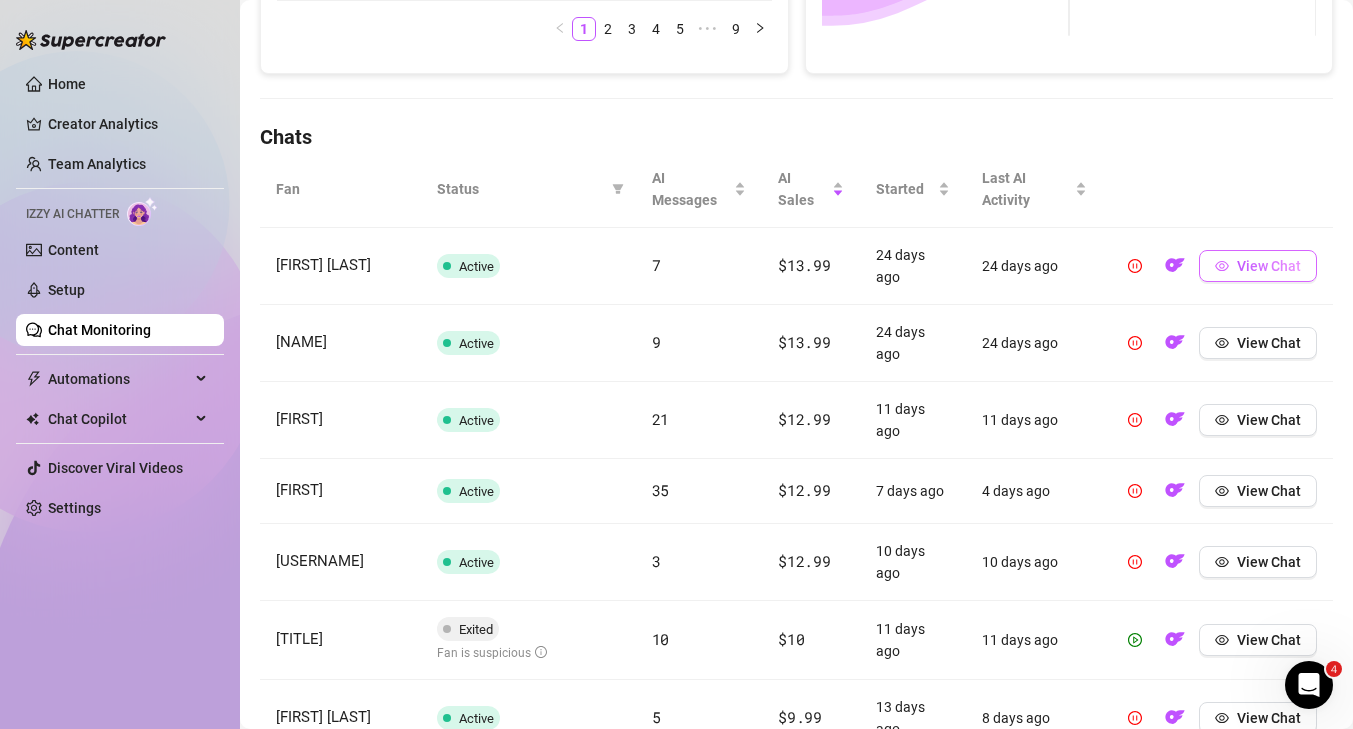 click on "View Chat" at bounding box center [1269, 266] 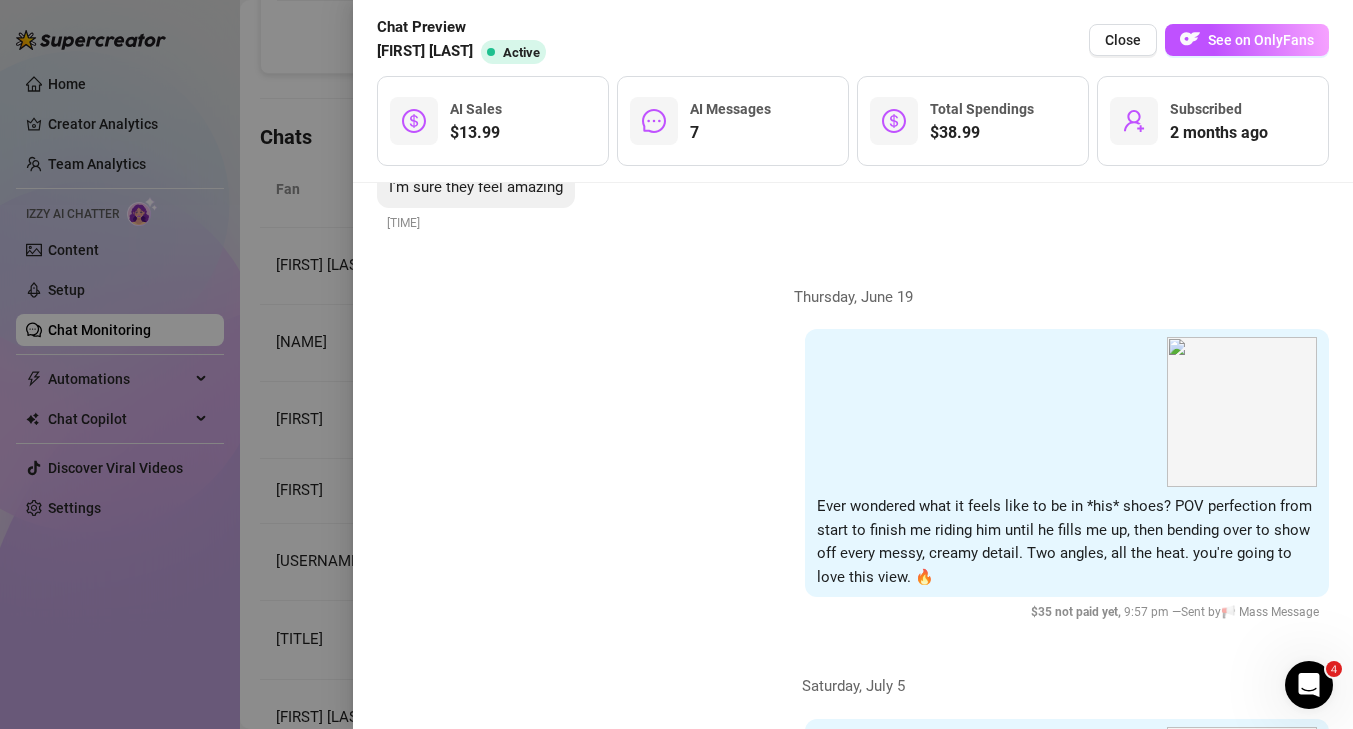 scroll, scrollTop: 2295, scrollLeft: 0, axis: vertical 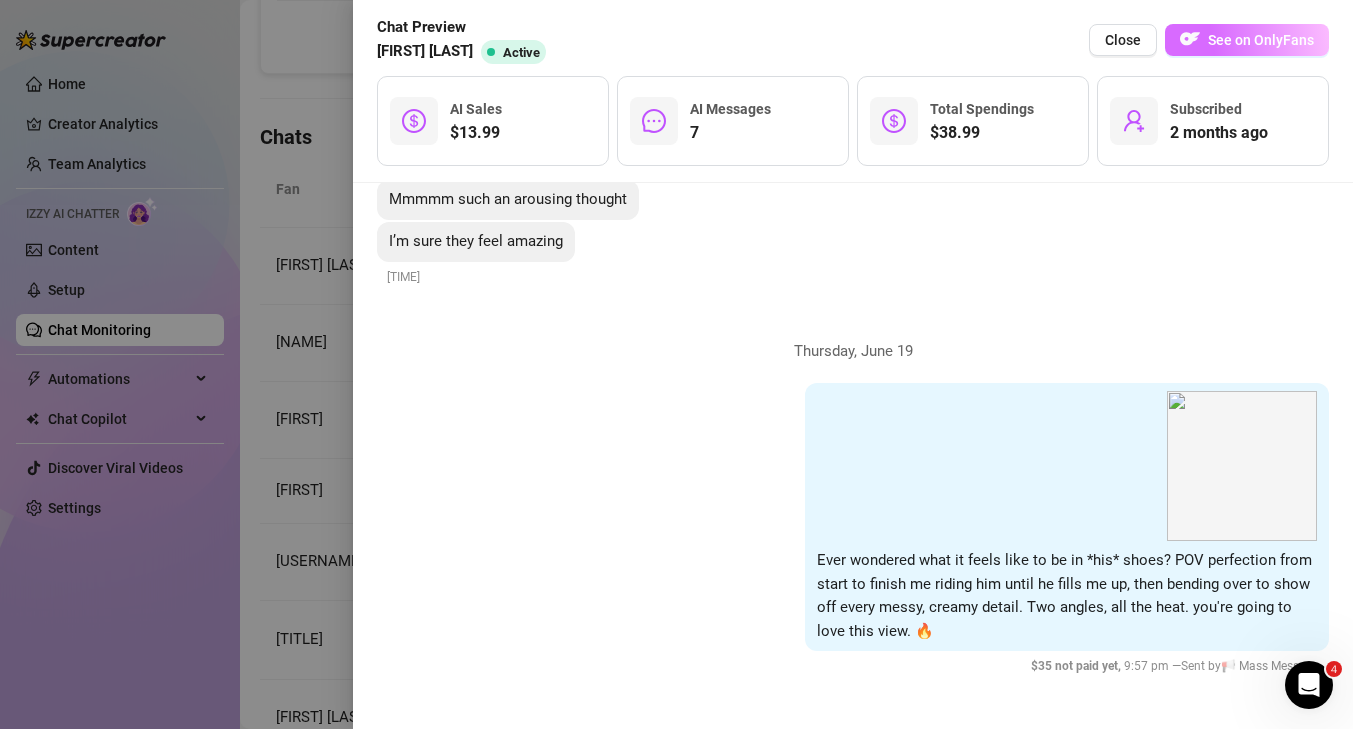 click on "See on OnlyFans" at bounding box center [1247, 40] 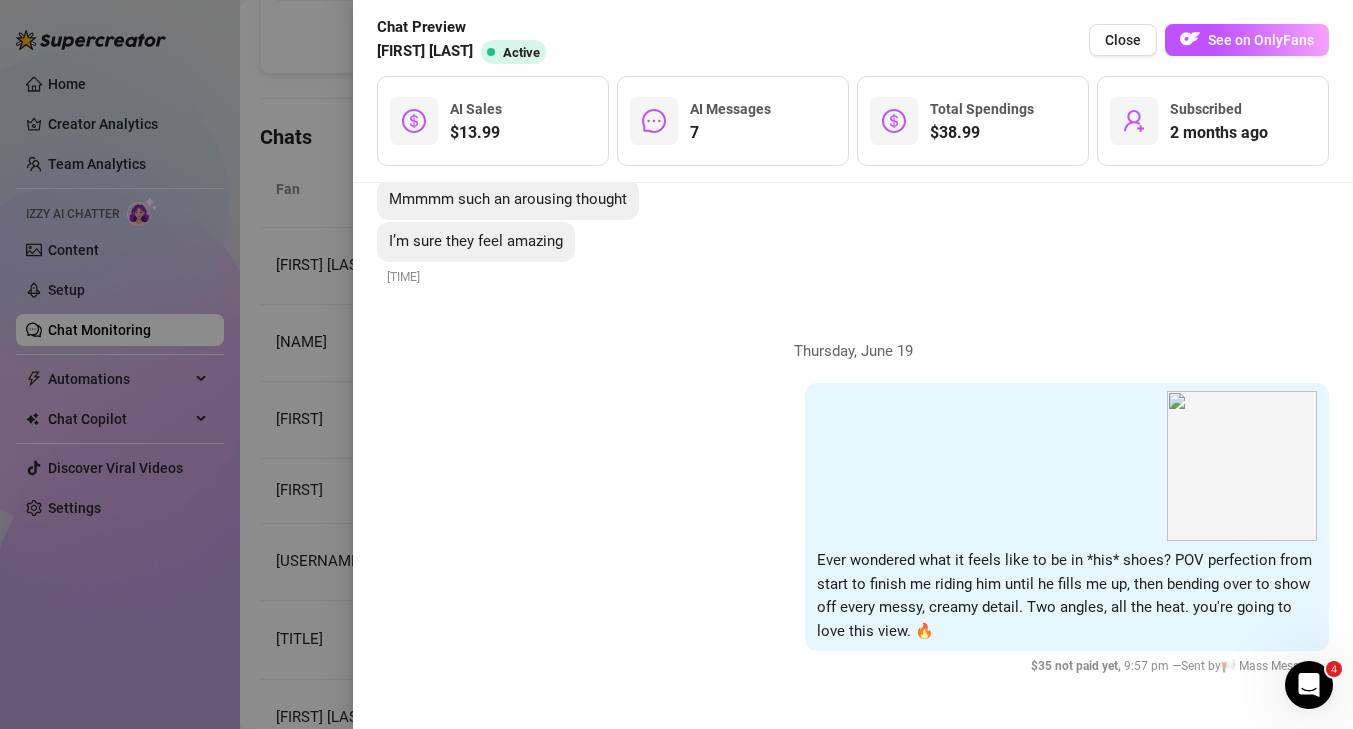 click at bounding box center (676, 364) 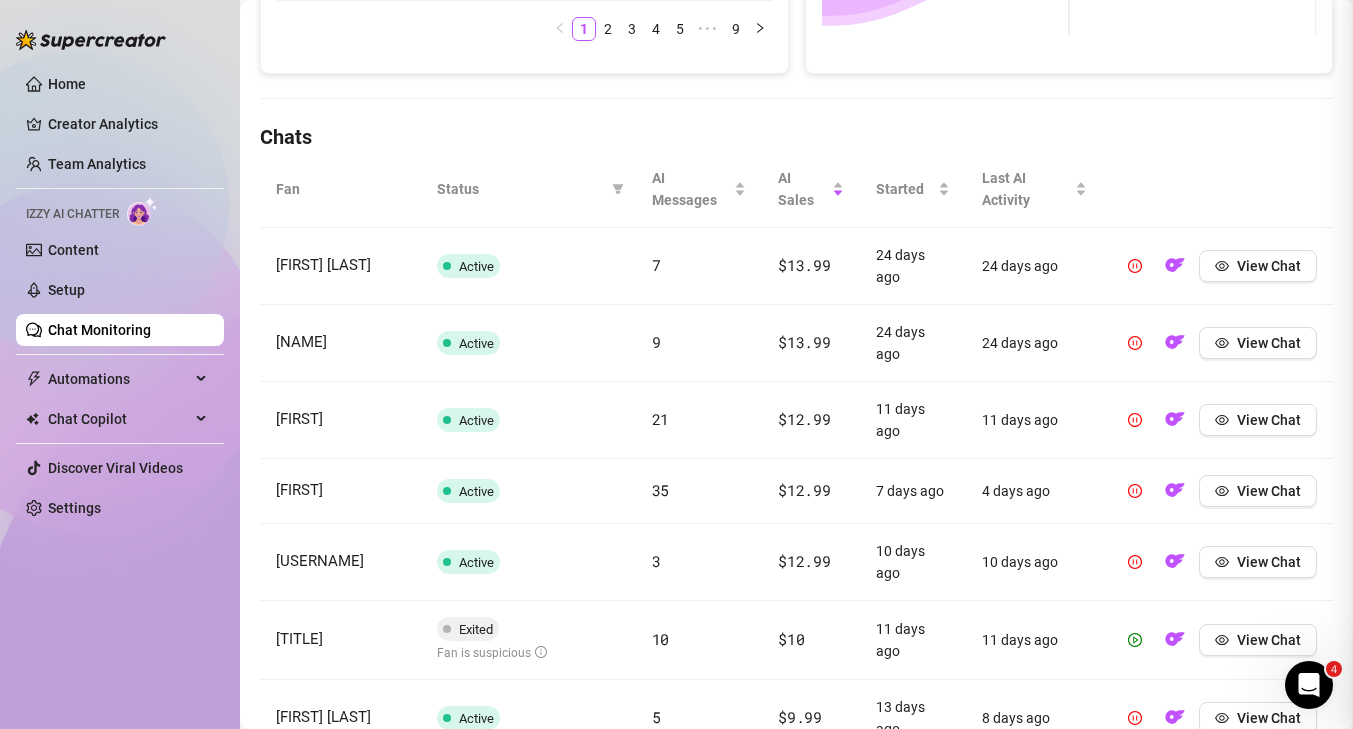 scroll, scrollTop: 0, scrollLeft: 0, axis: both 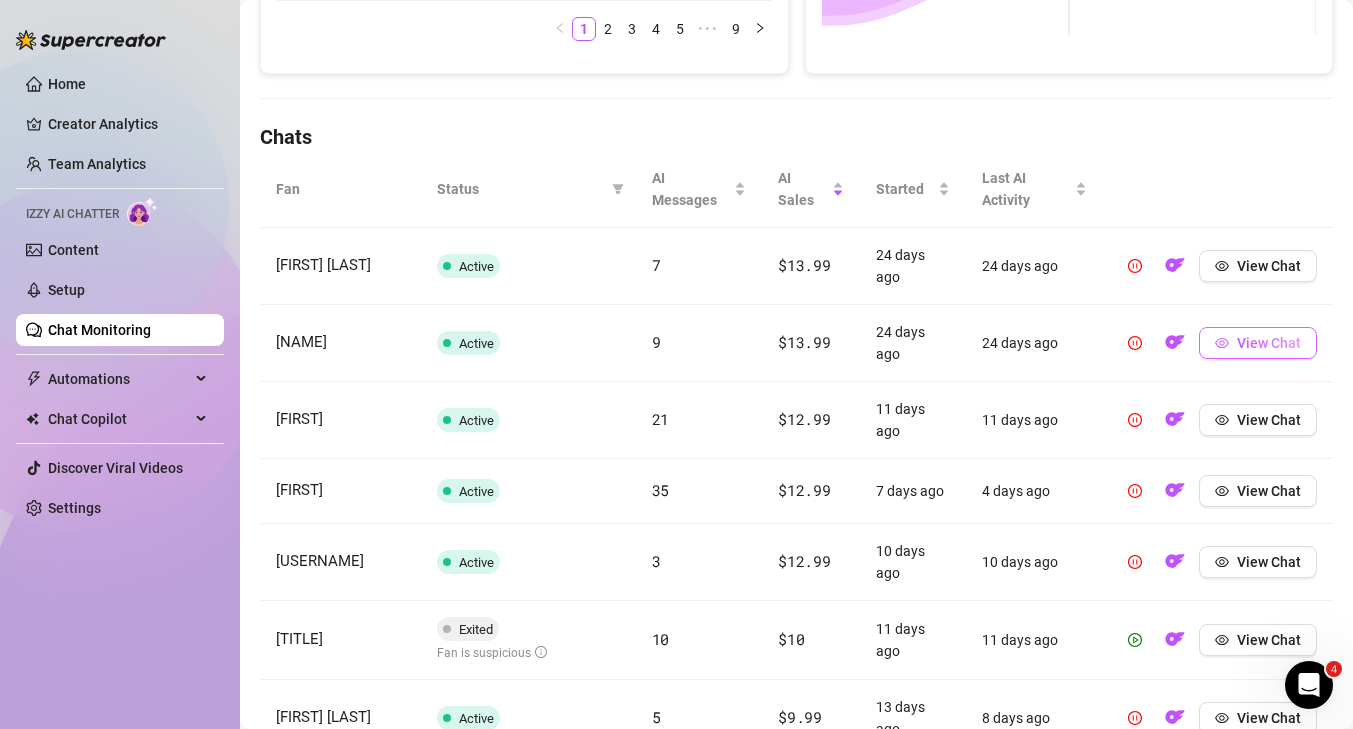 click on "View Chat" at bounding box center [1269, 343] 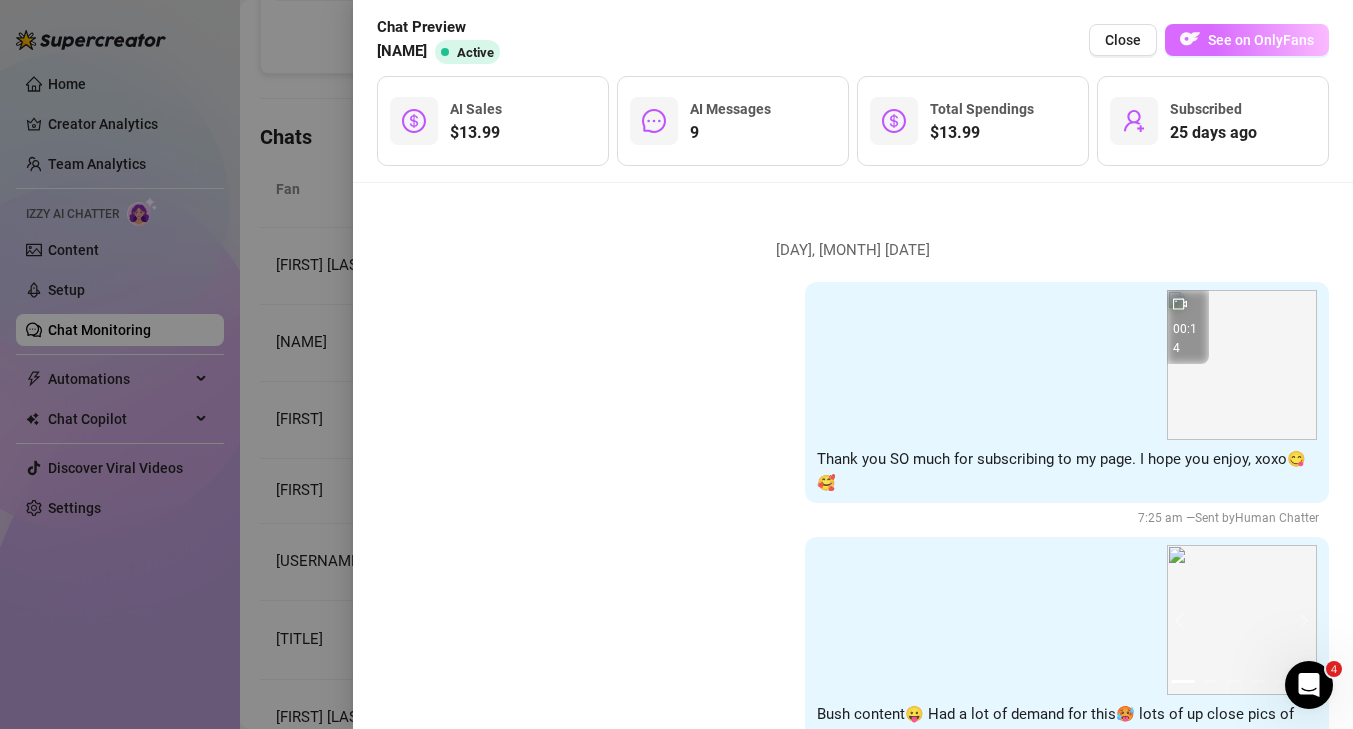 click on "See on OnlyFans" at bounding box center (1261, 40) 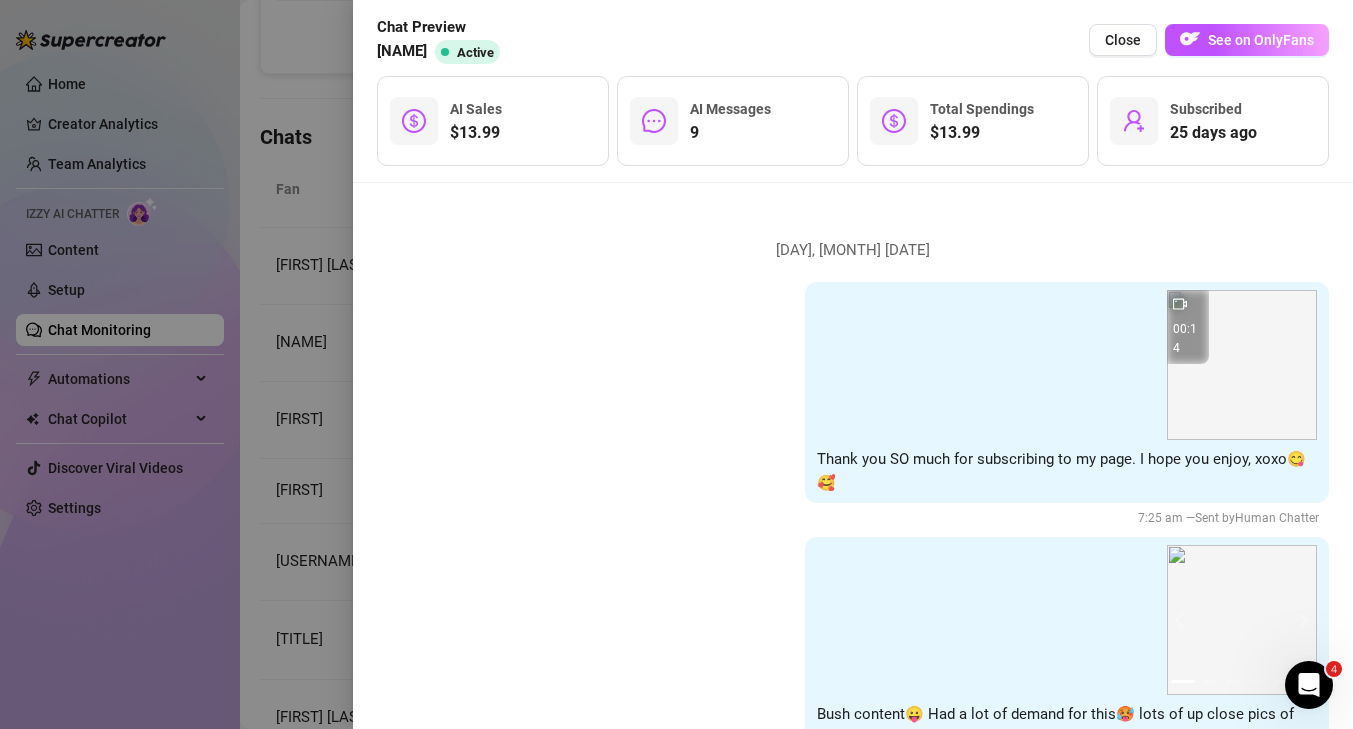 click at bounding box center [676, 364] 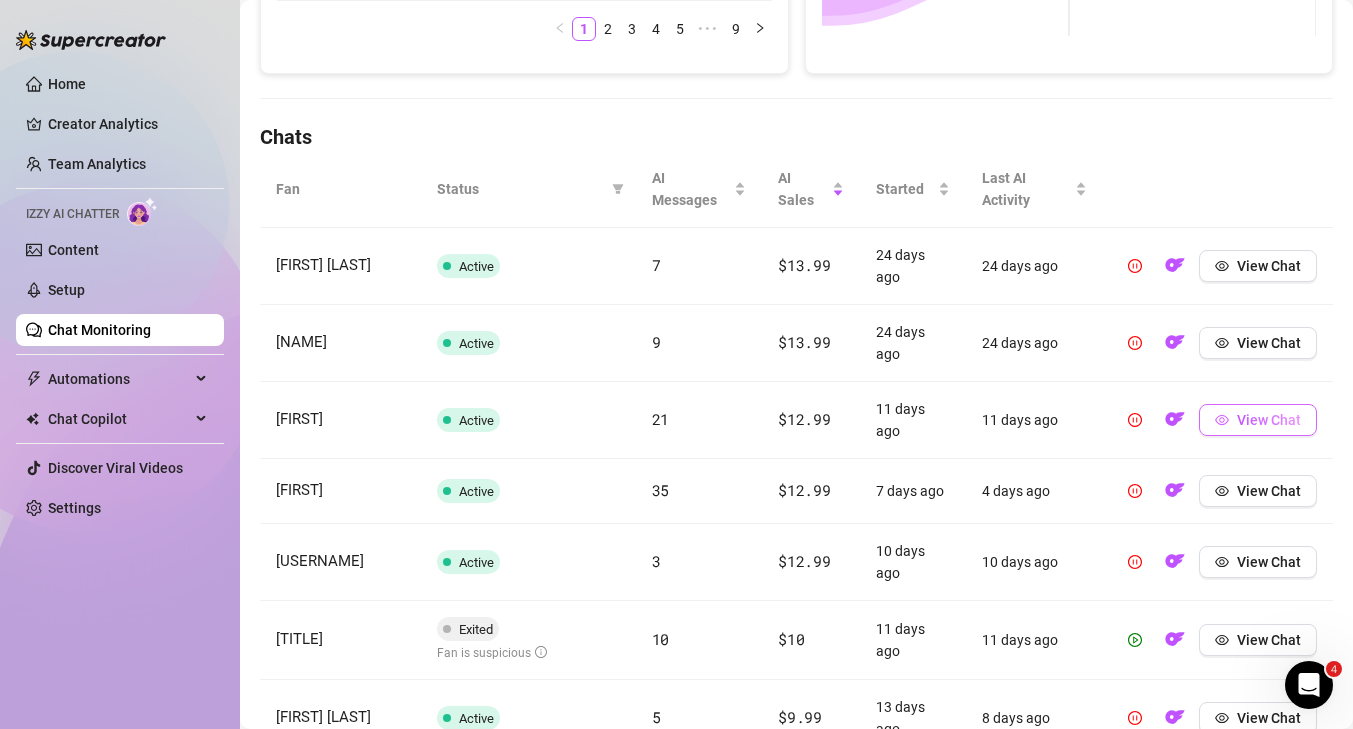 click on "View Chat" at bounding box center [1269, 420] 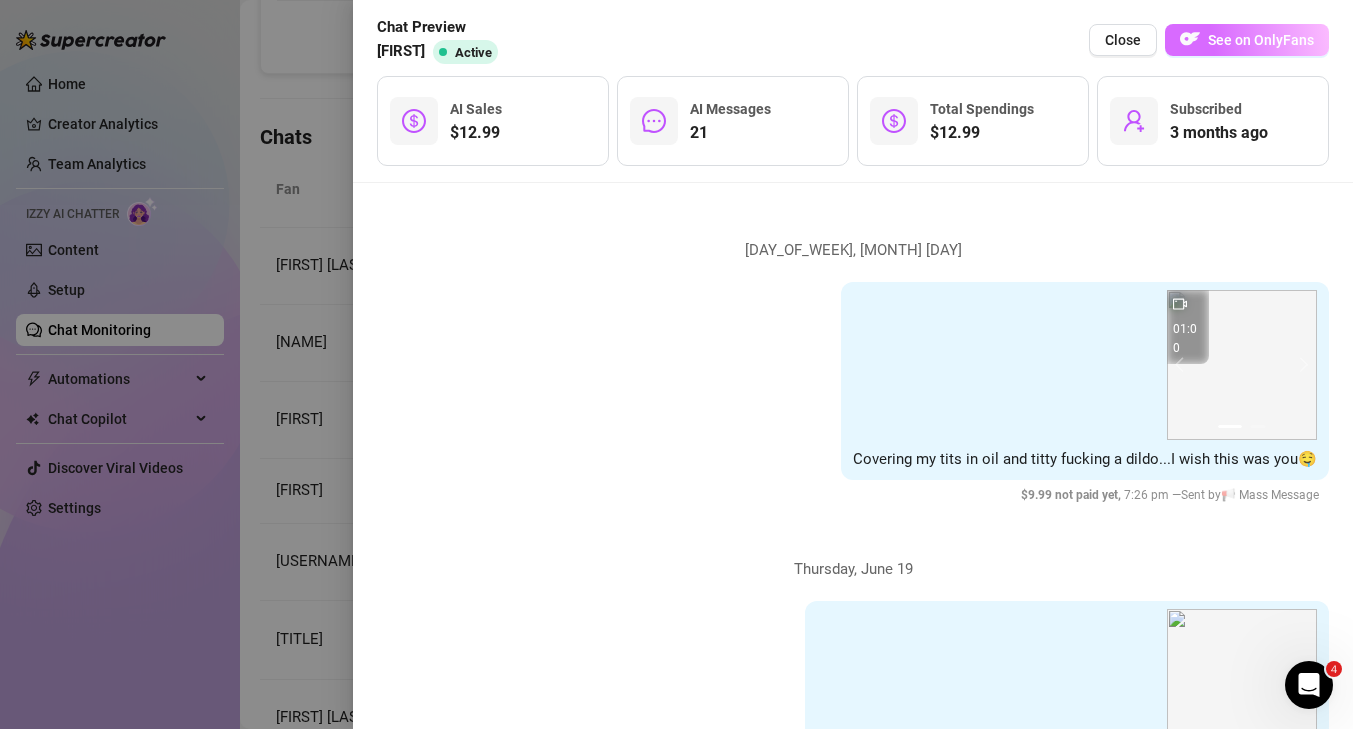 click on "See on OnlyFans" at bounding box center [1261, 40] 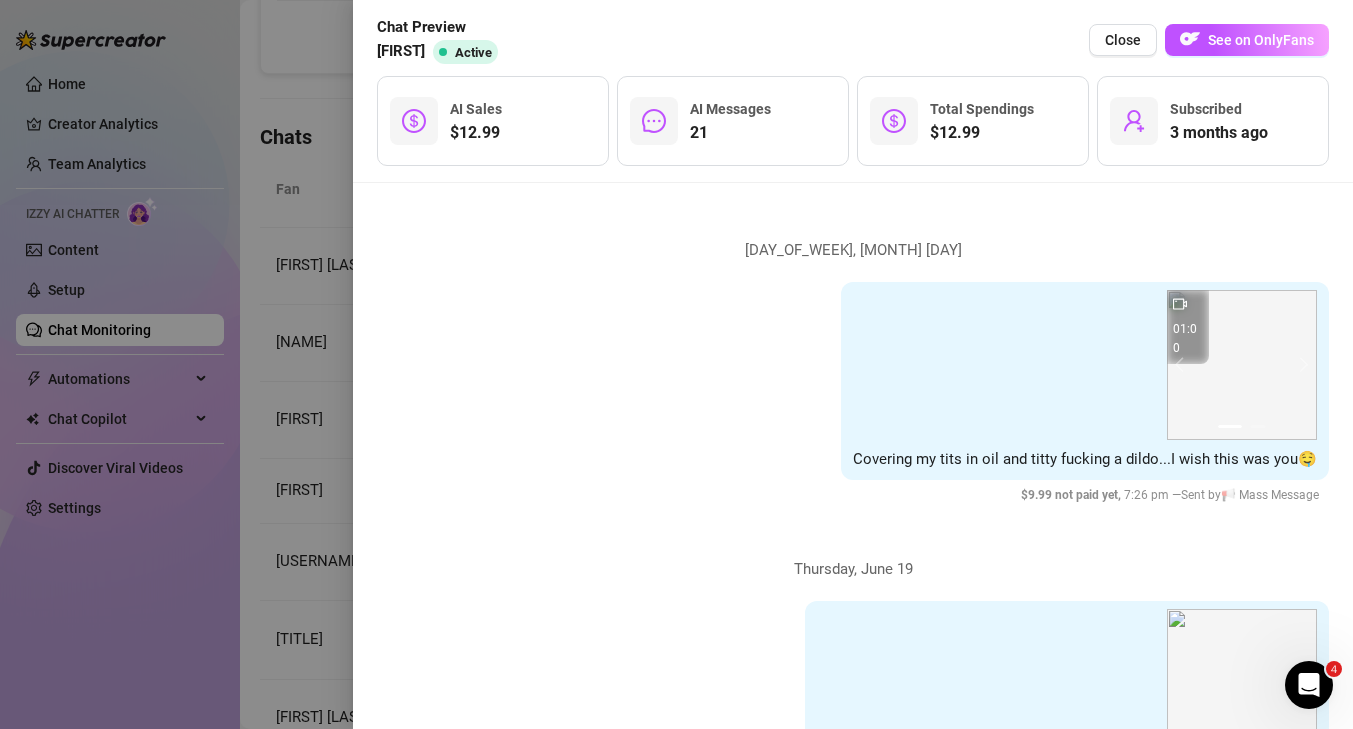 click at bounding box center [676, 364] 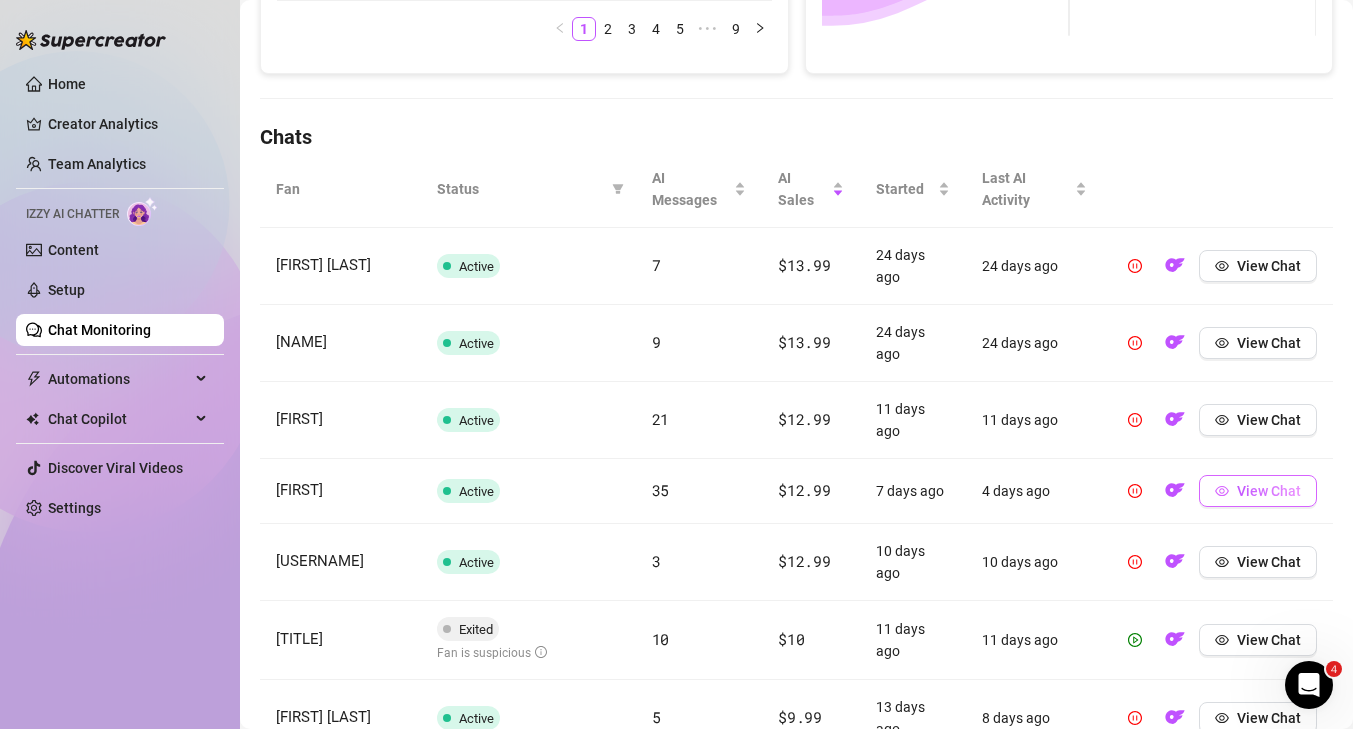 click on "View Chat" at bounding box center [1269, 491] 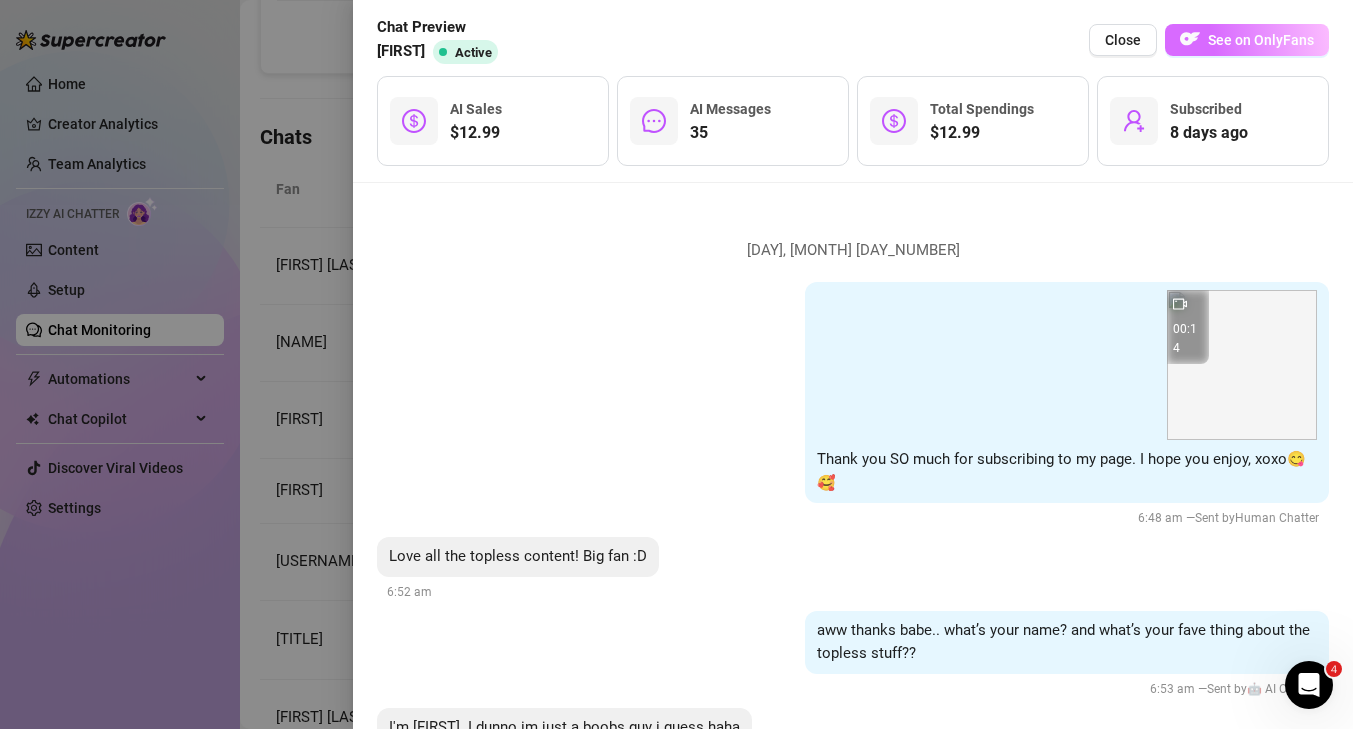 click on "See on OnlyFans" at bounding box center (1261, 40) 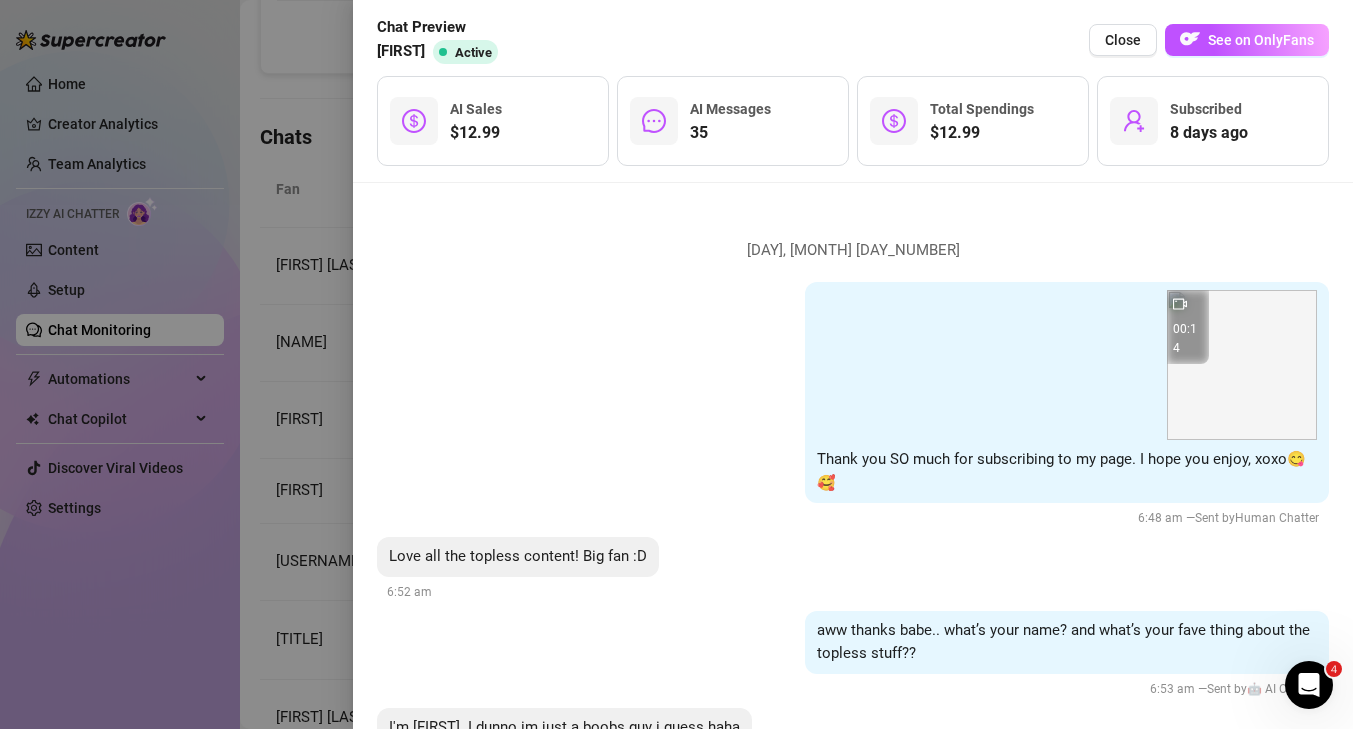 click at bounding box center [676, 364] 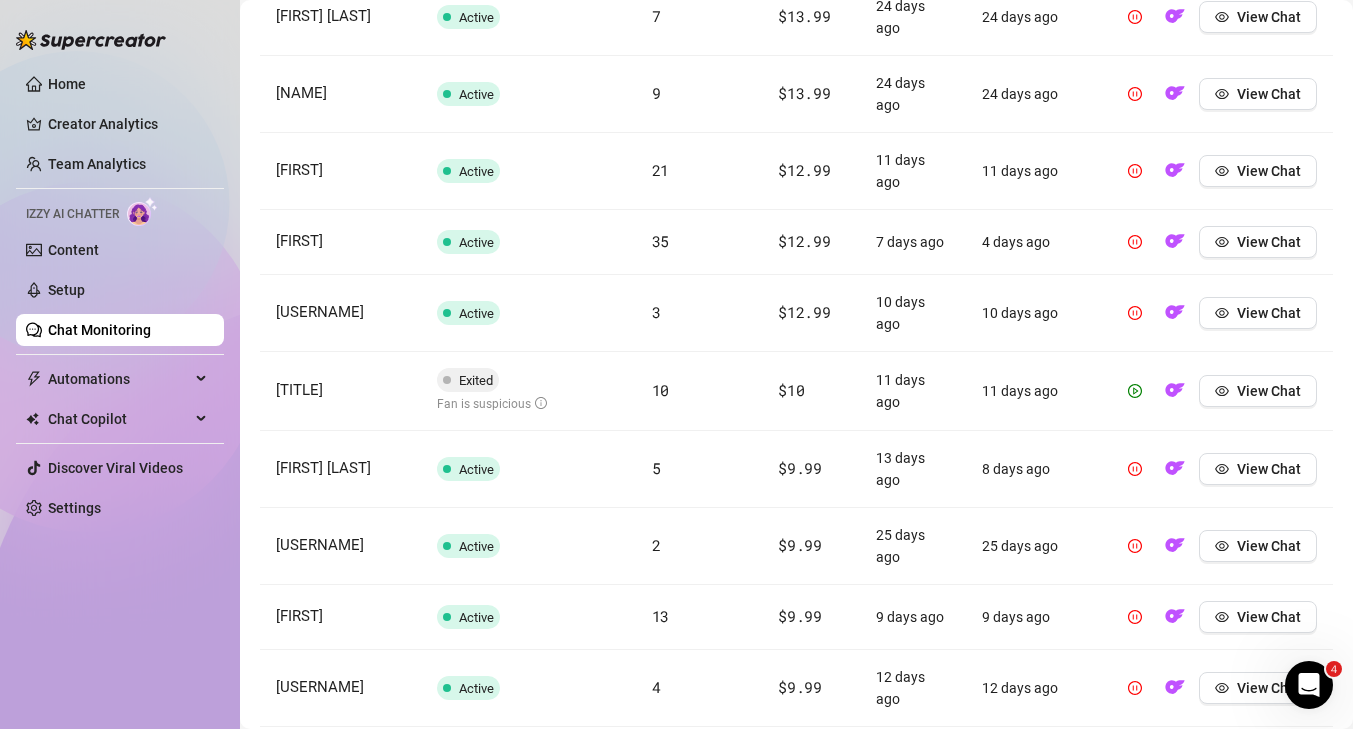 scroll, scrollTop: 895, scrollLeft: 0, axis: vertical 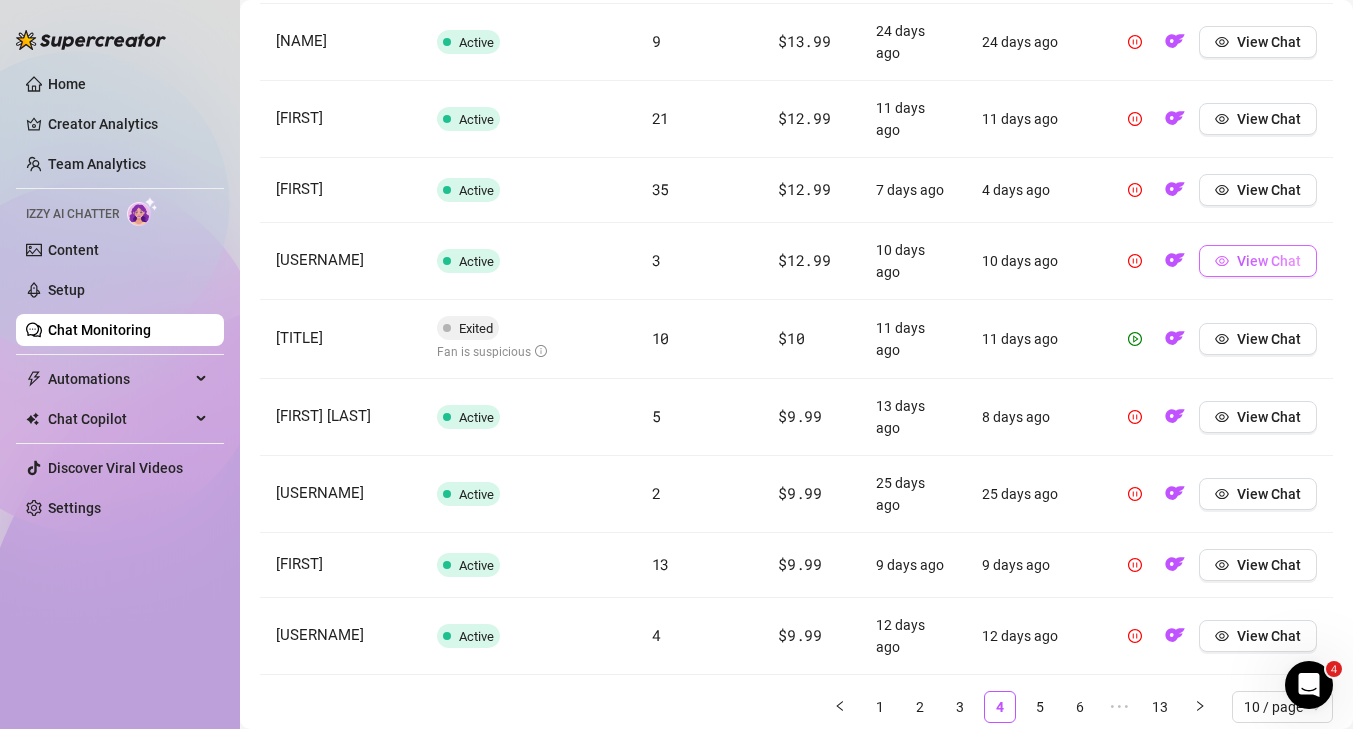 click on "View Chat" at bounding box center [1258, 261] 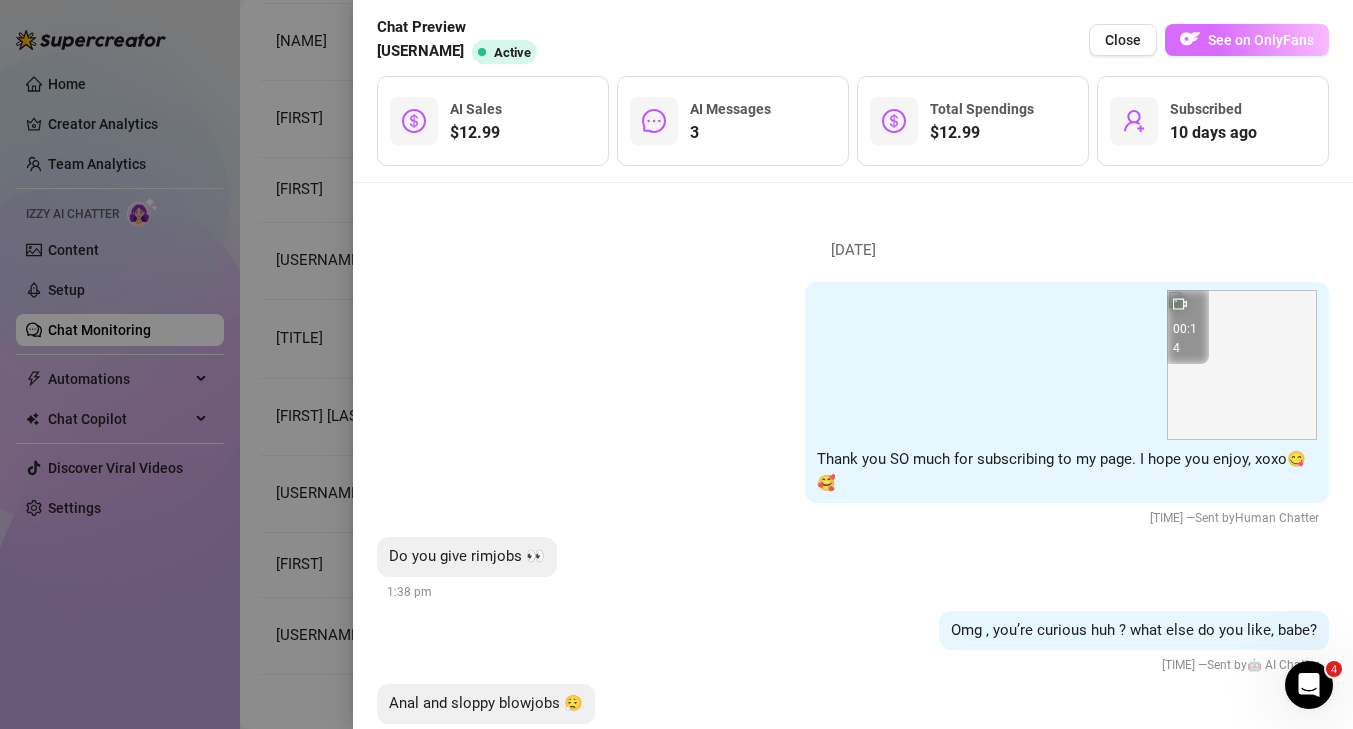 click on "See on OnlyFans" at bounding box center (1261, 40) 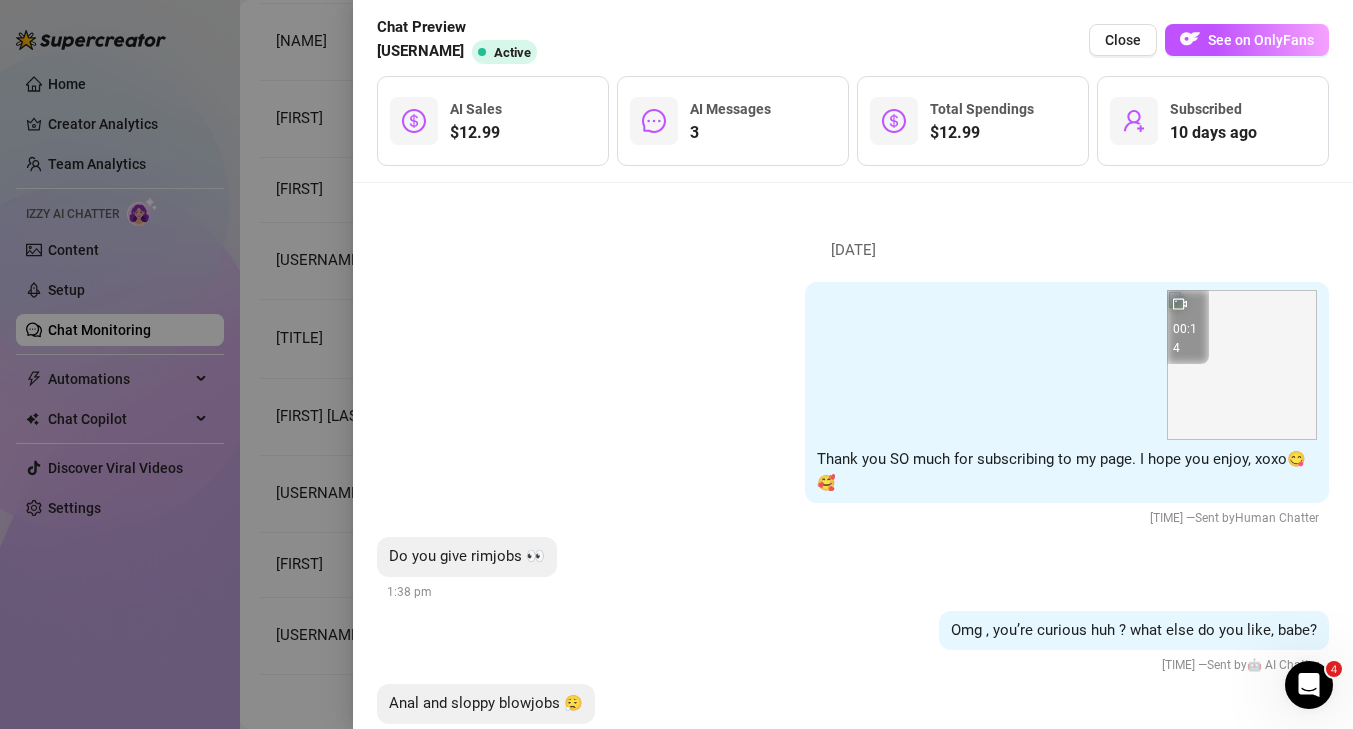 click at bounding box center (676, 364) 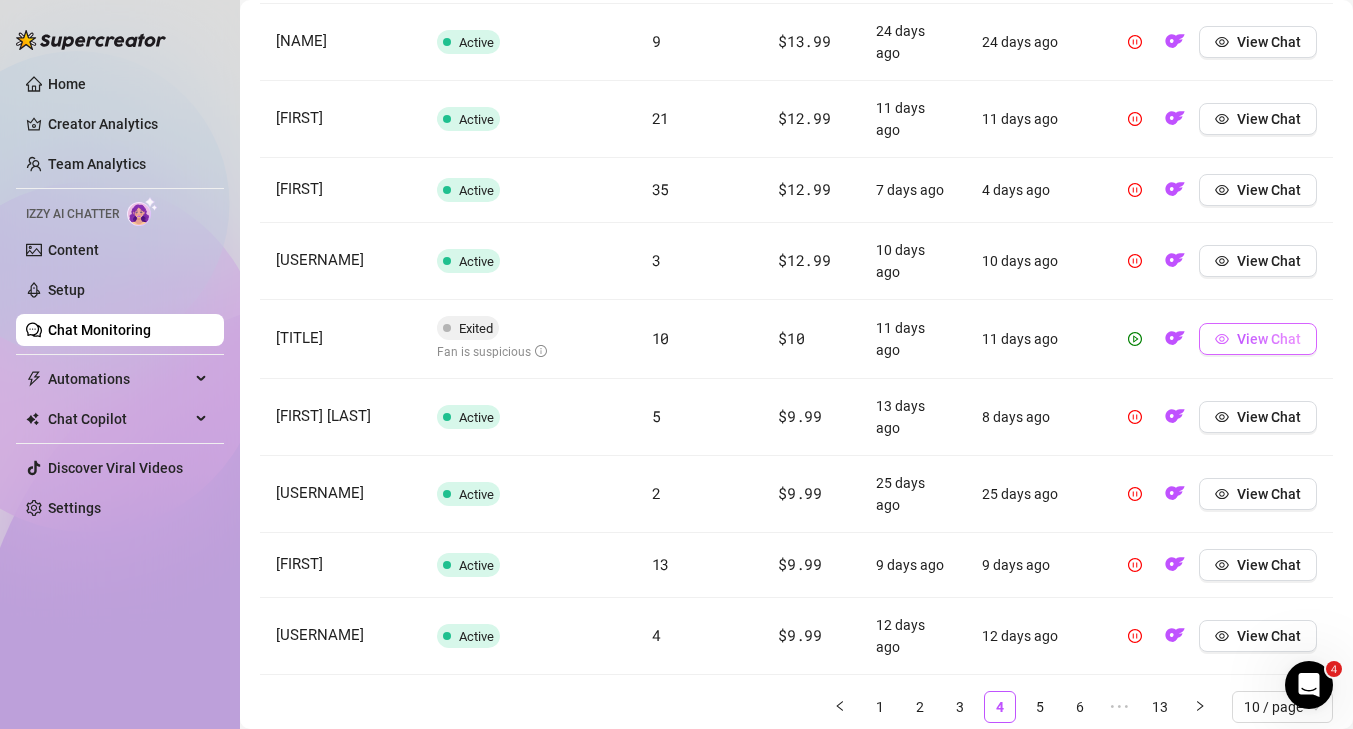 click on "View Chat" at bounding box center (1269, 339) 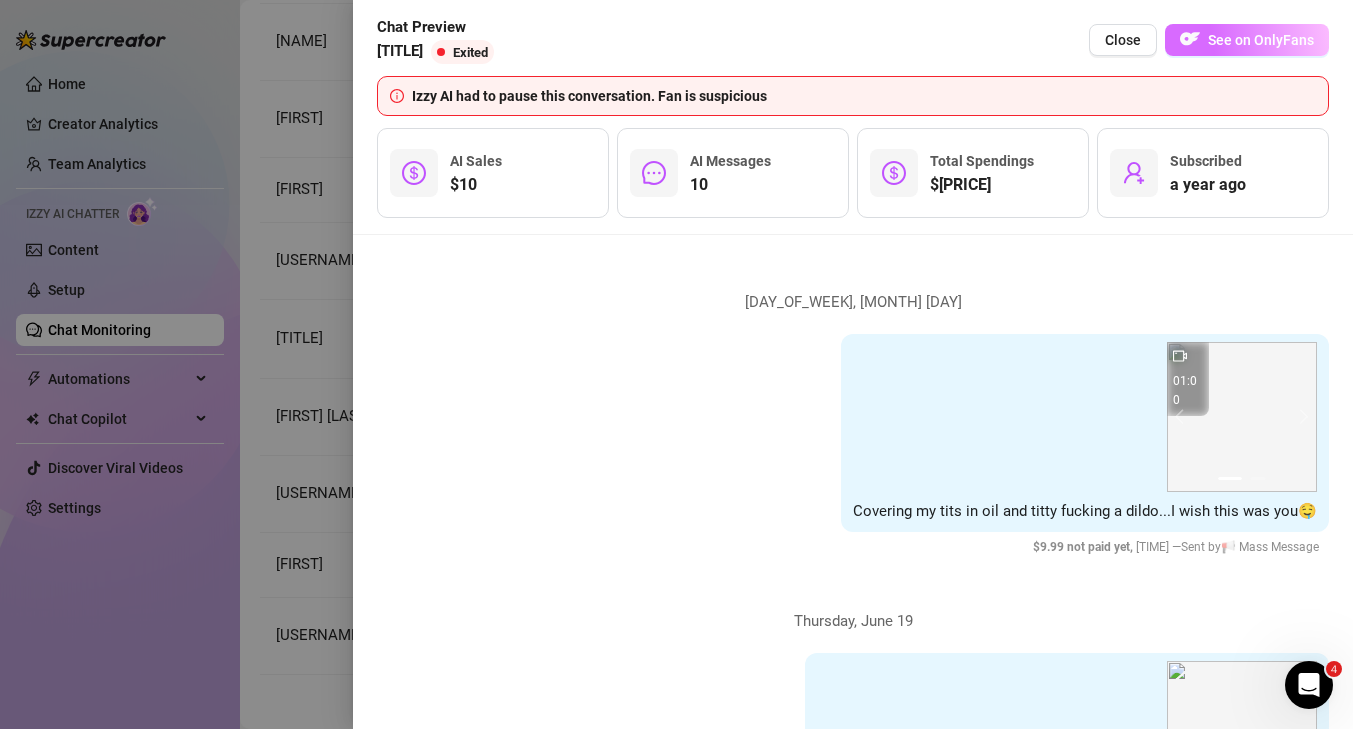 click on "See on OnlyFans" at bounding box center [1261, 40] 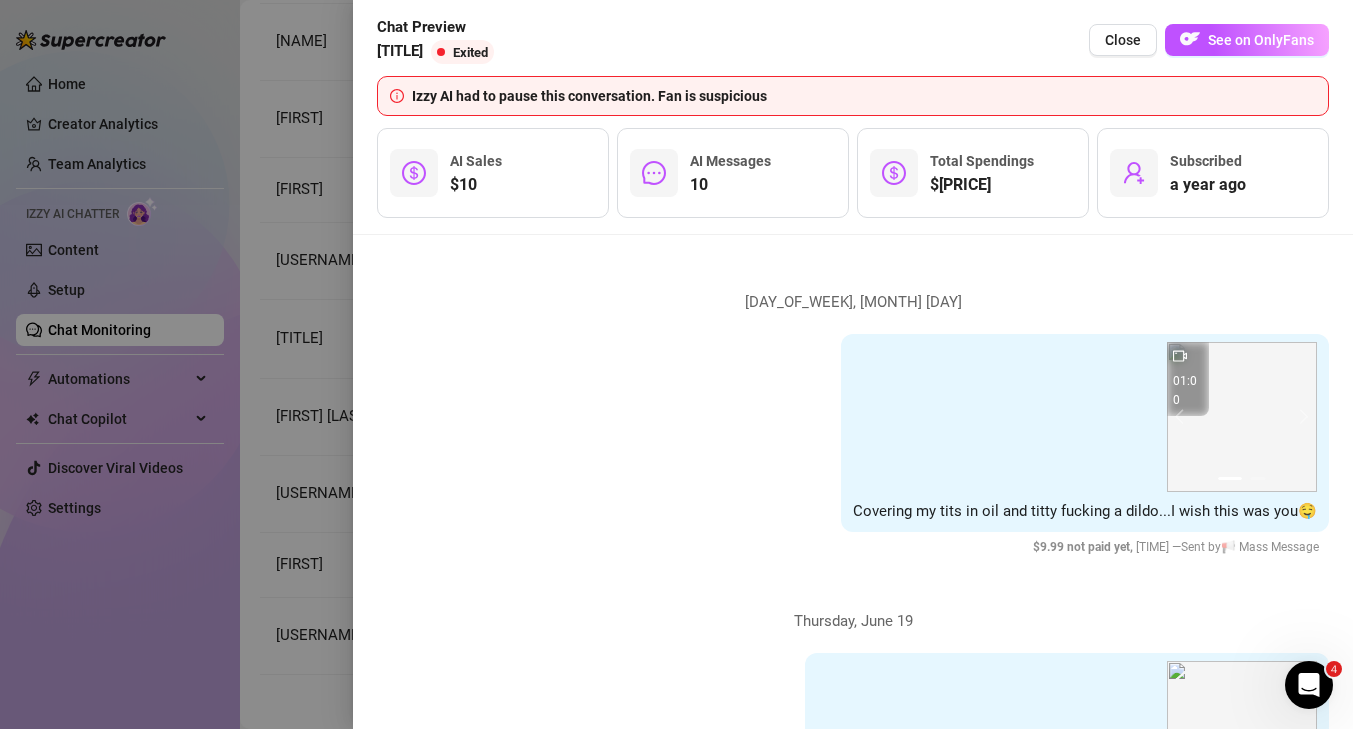 click at bounding box center [676, 364] 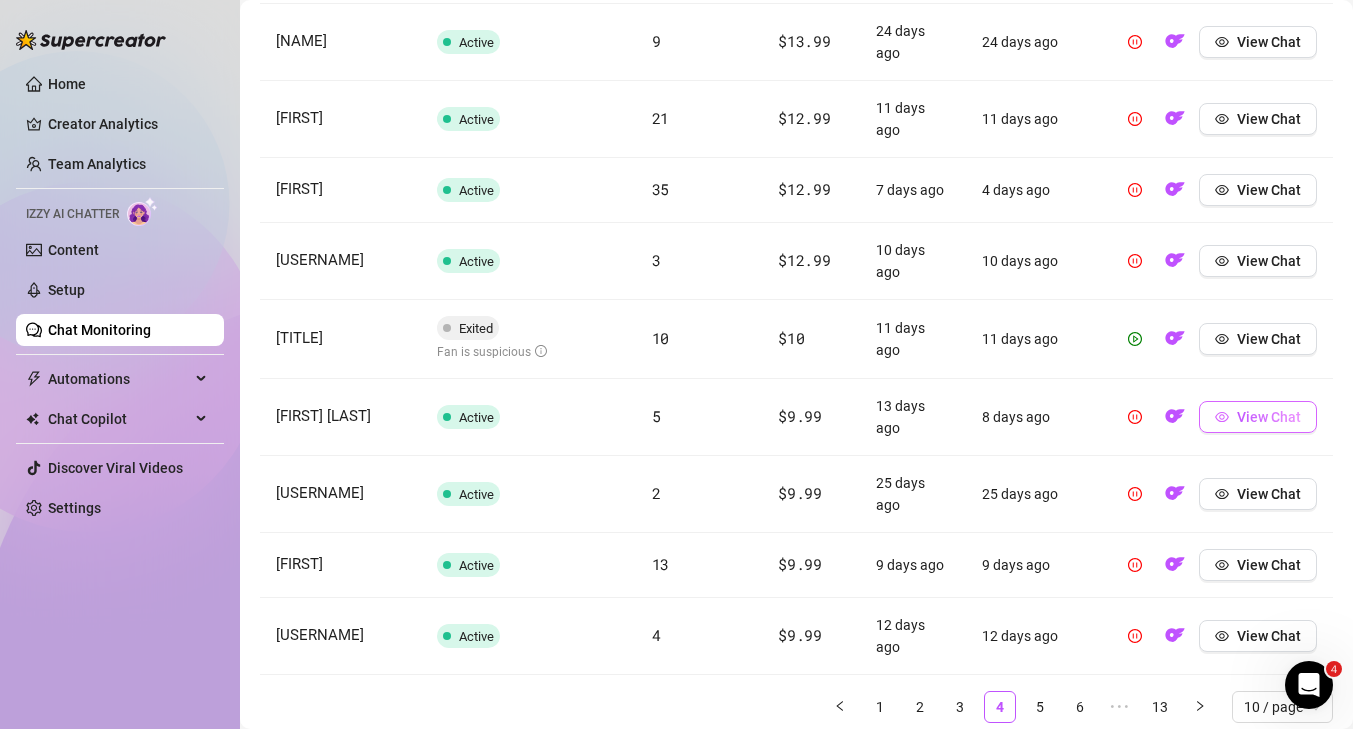 click on "View Chat" at bounding box center [1258, 417] 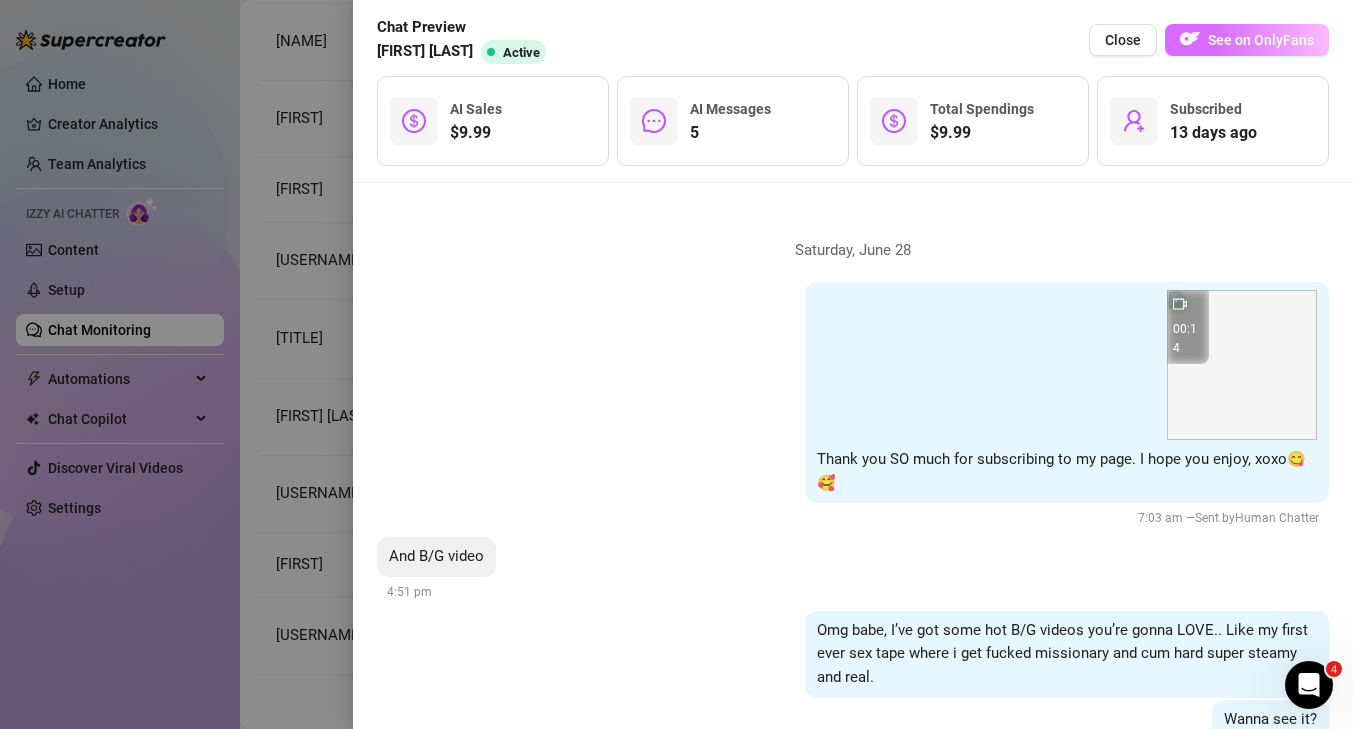 click on "See on OnlyFans" at bounding box center [1261, 40] 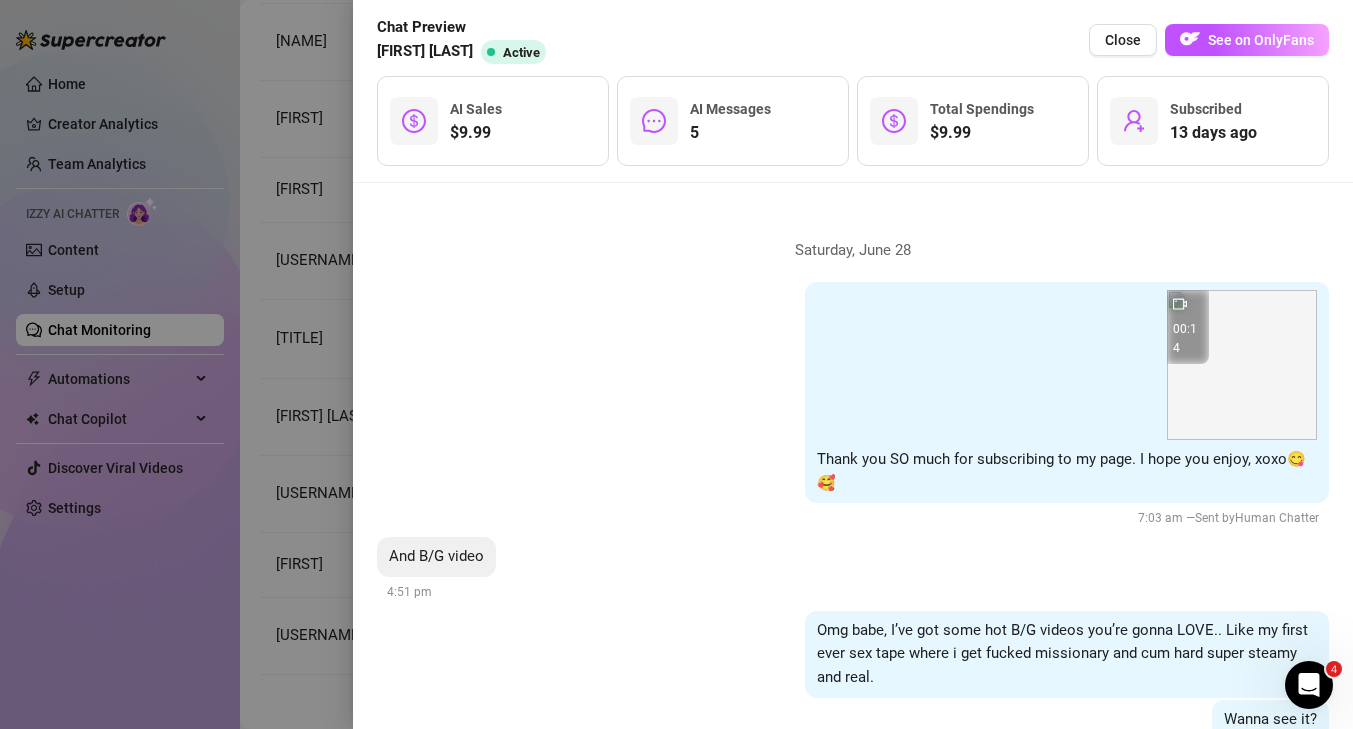 click at bounding box center [676, 364] 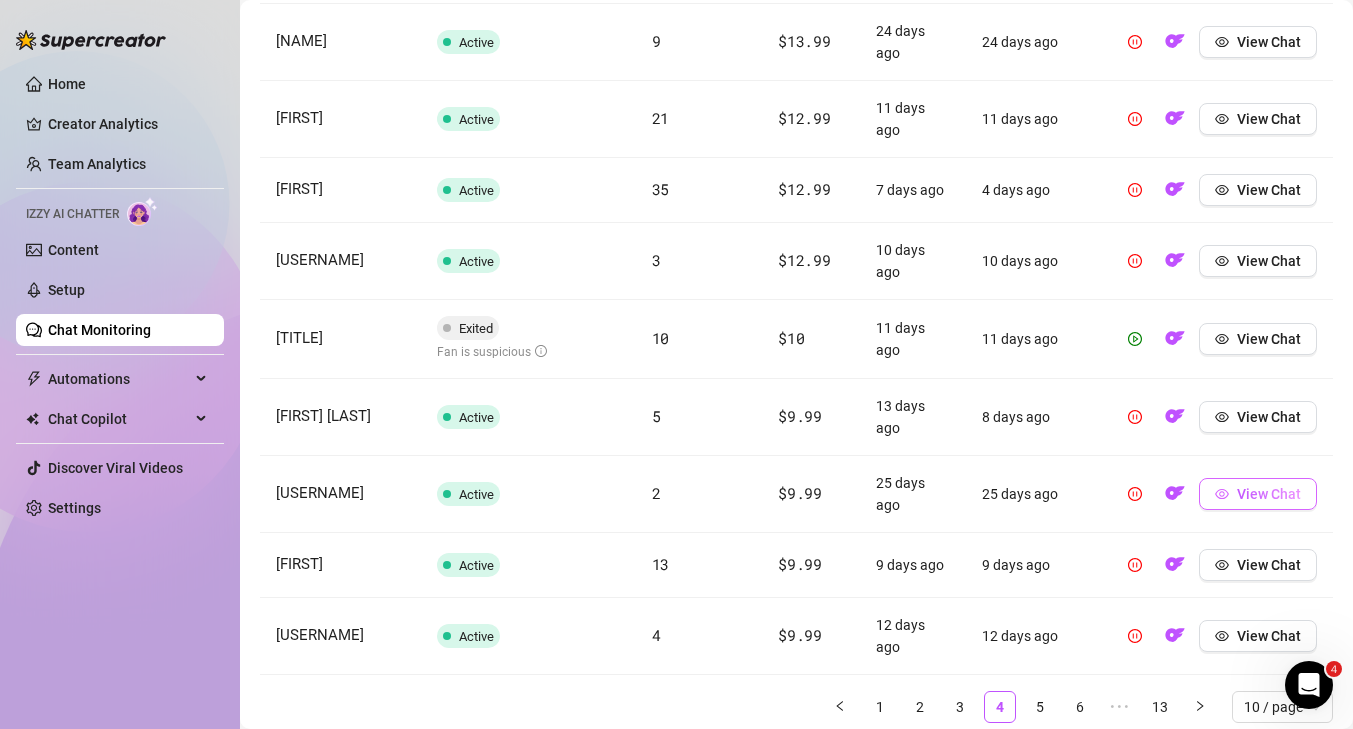 click on "View Chat" at bounding box center [1269, 494] 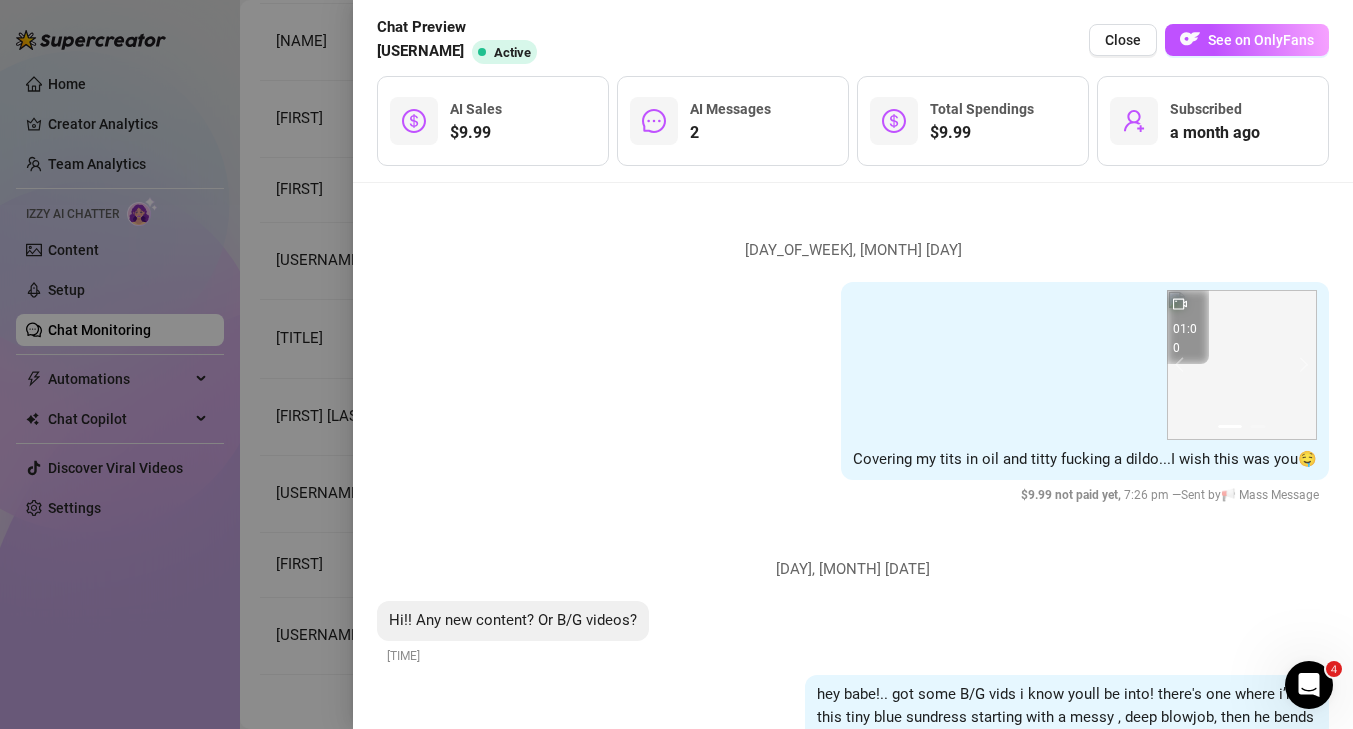 click on "Chat Preview BWCKinkster Active Close See on OnlyFans" at bounding box center [853, 40] 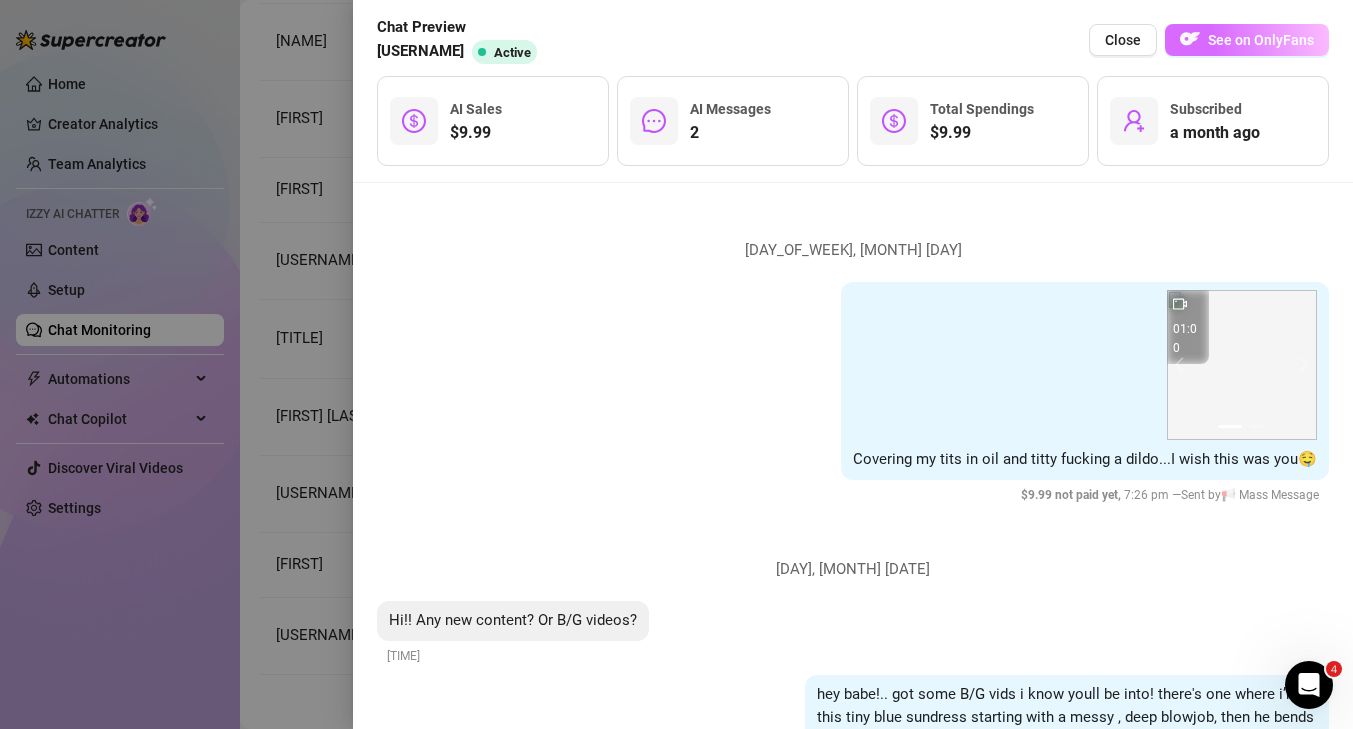 click on "See on OnlyFans" at bounding box center [1261, 40] 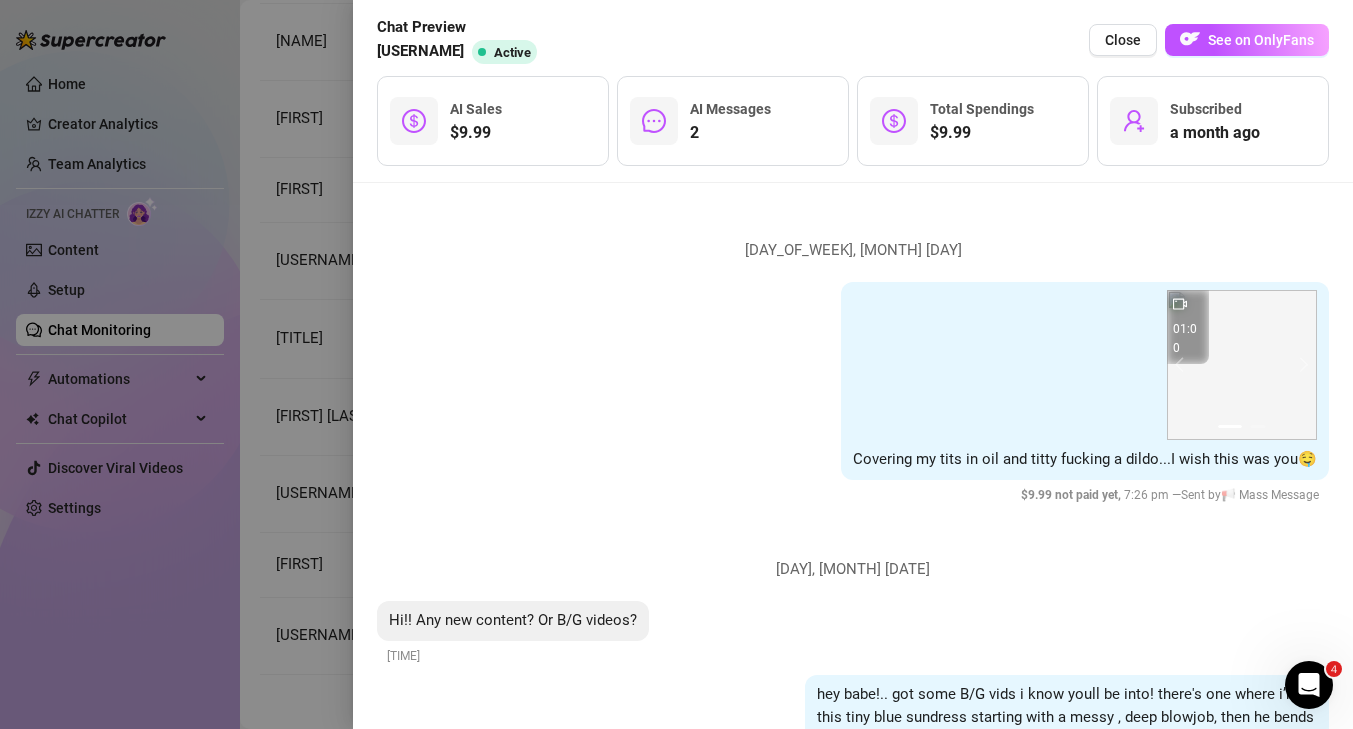 click at bounding box center (676, 364) 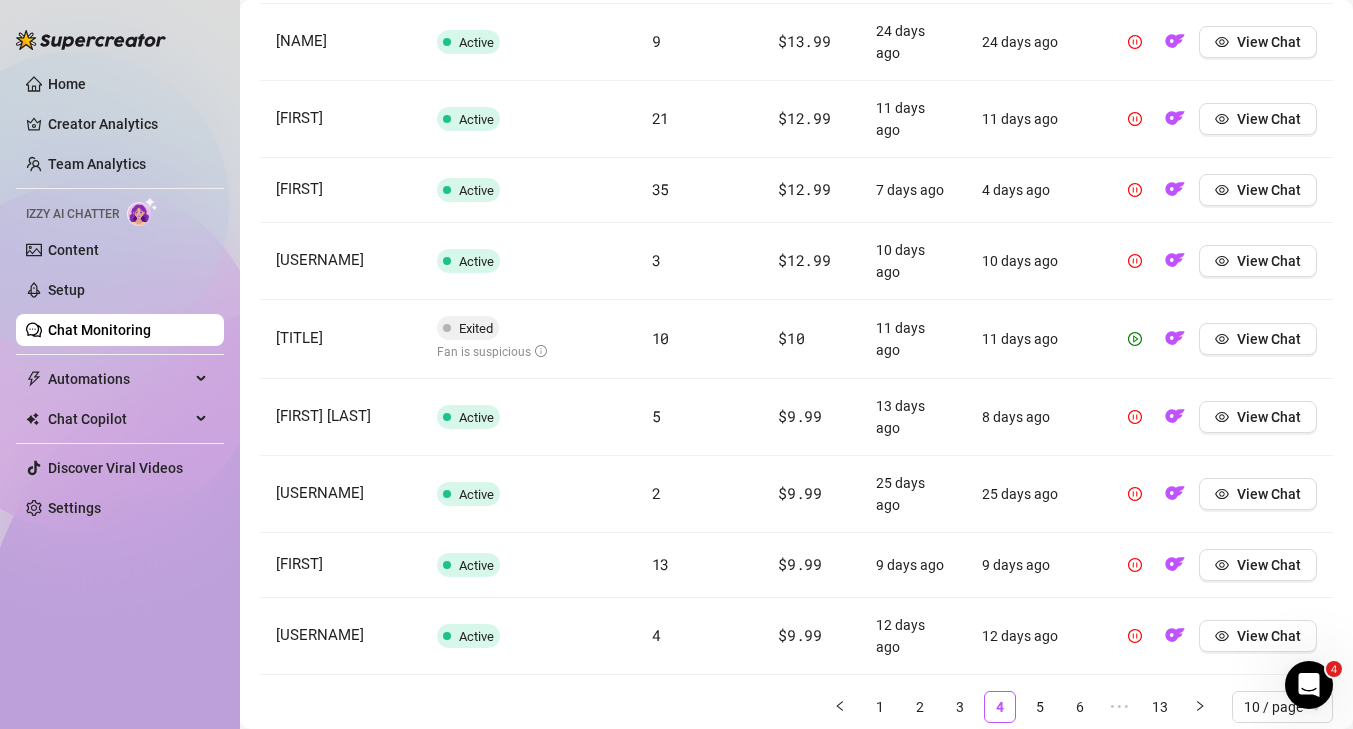scroll, scrollTop: 965, scrollLeft: 0, axis: vertical 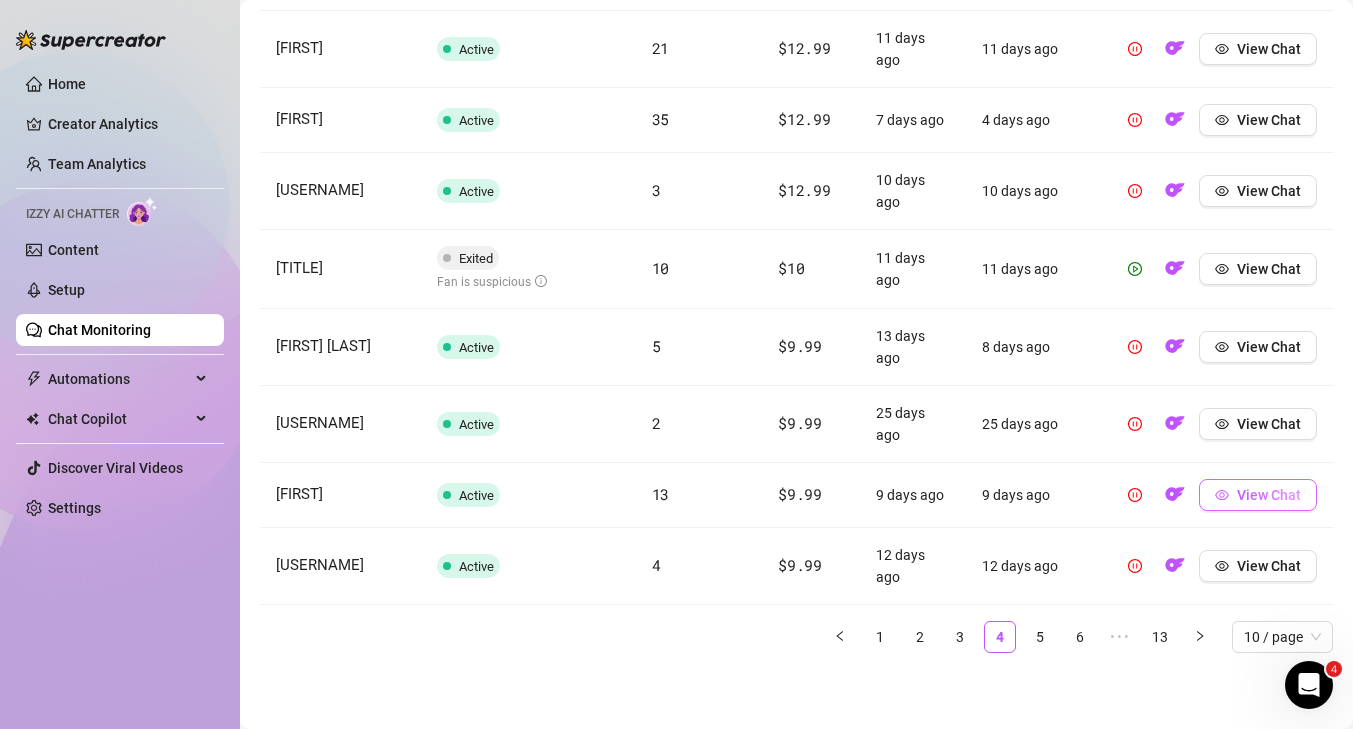 click on "View Chat" at bounding box center (1269, 495) 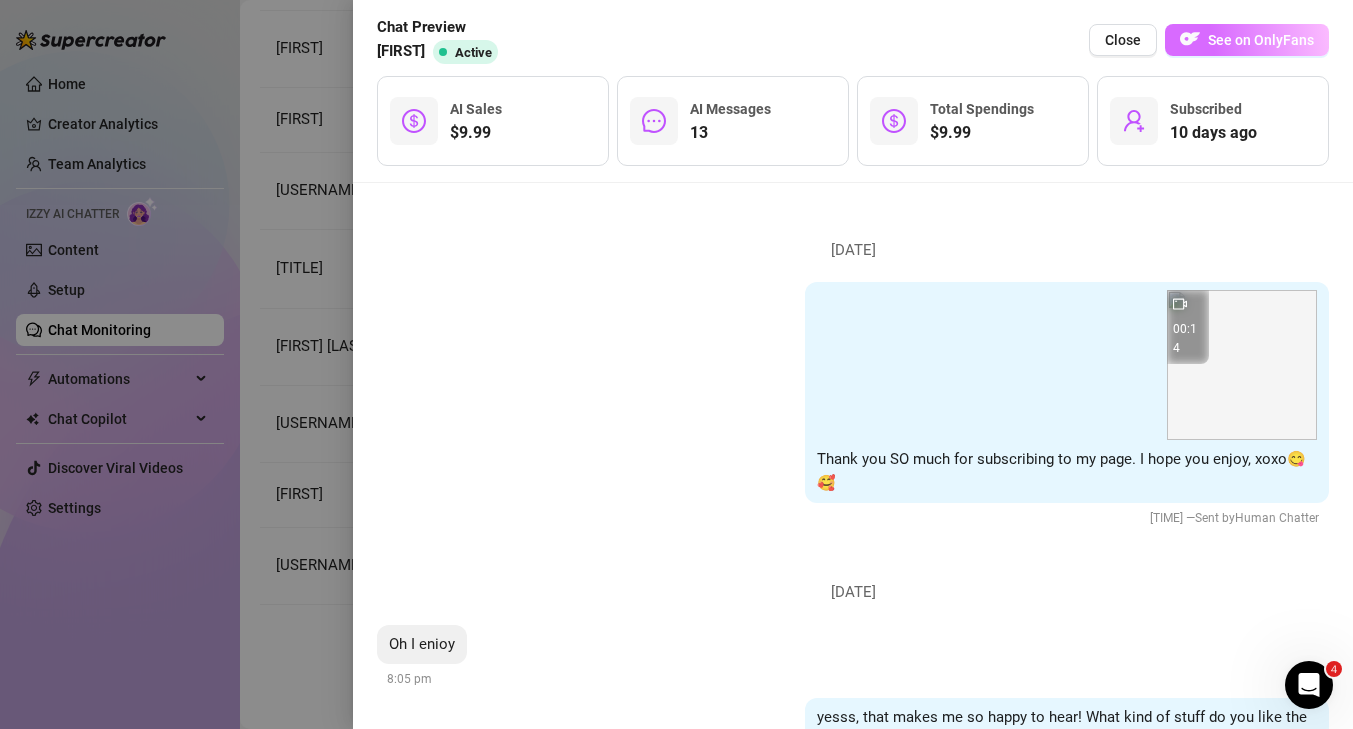 click at bounding box center (1190, 39) 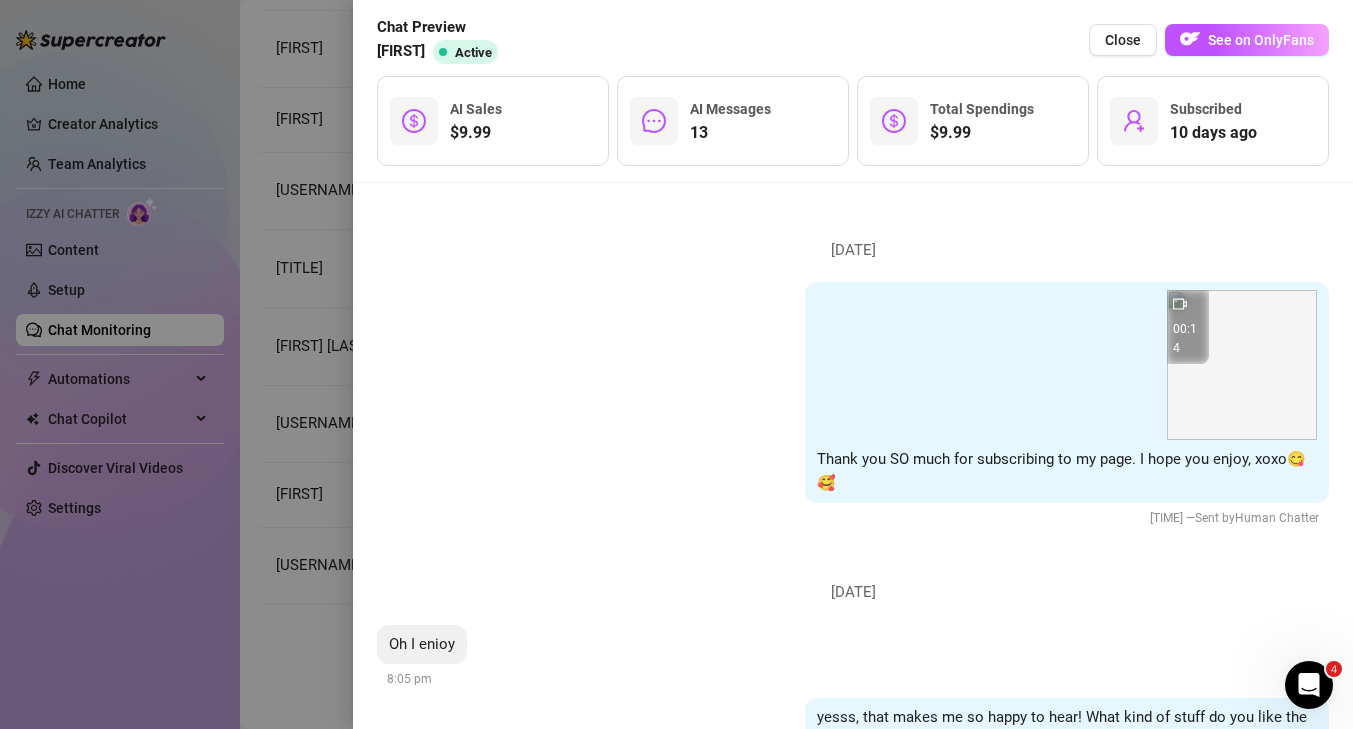 click at bounding box center [676, 364] 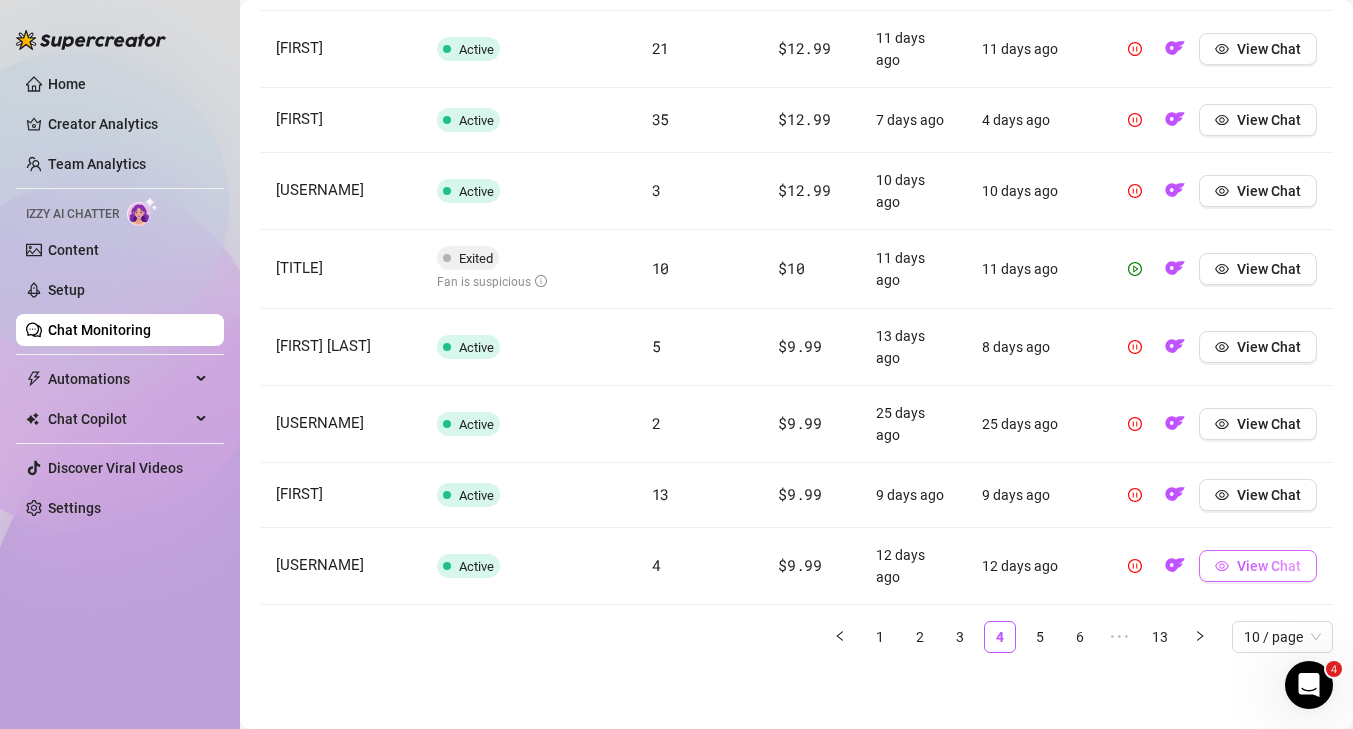 click on "View Chat" at bounding box center (1258, 566) 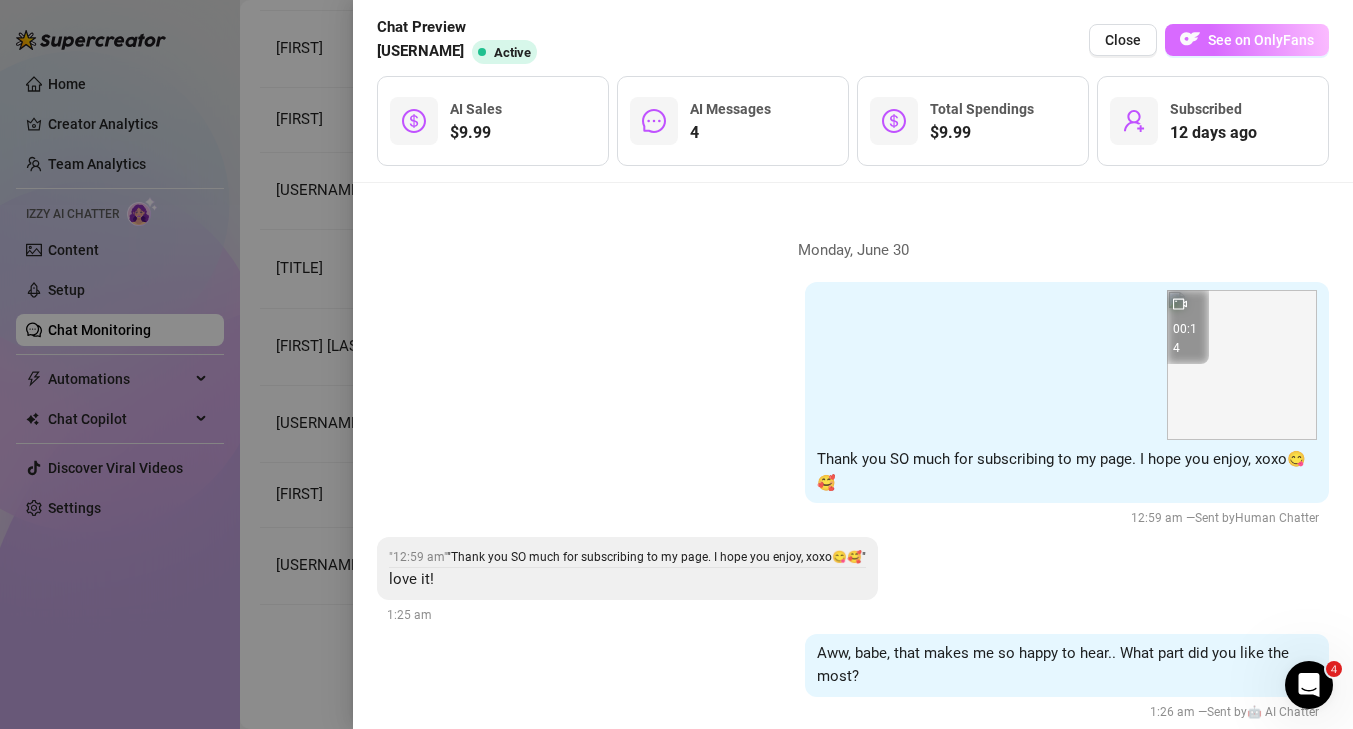 click on "See on OnlyFans" at bounding box center (1261, 40) 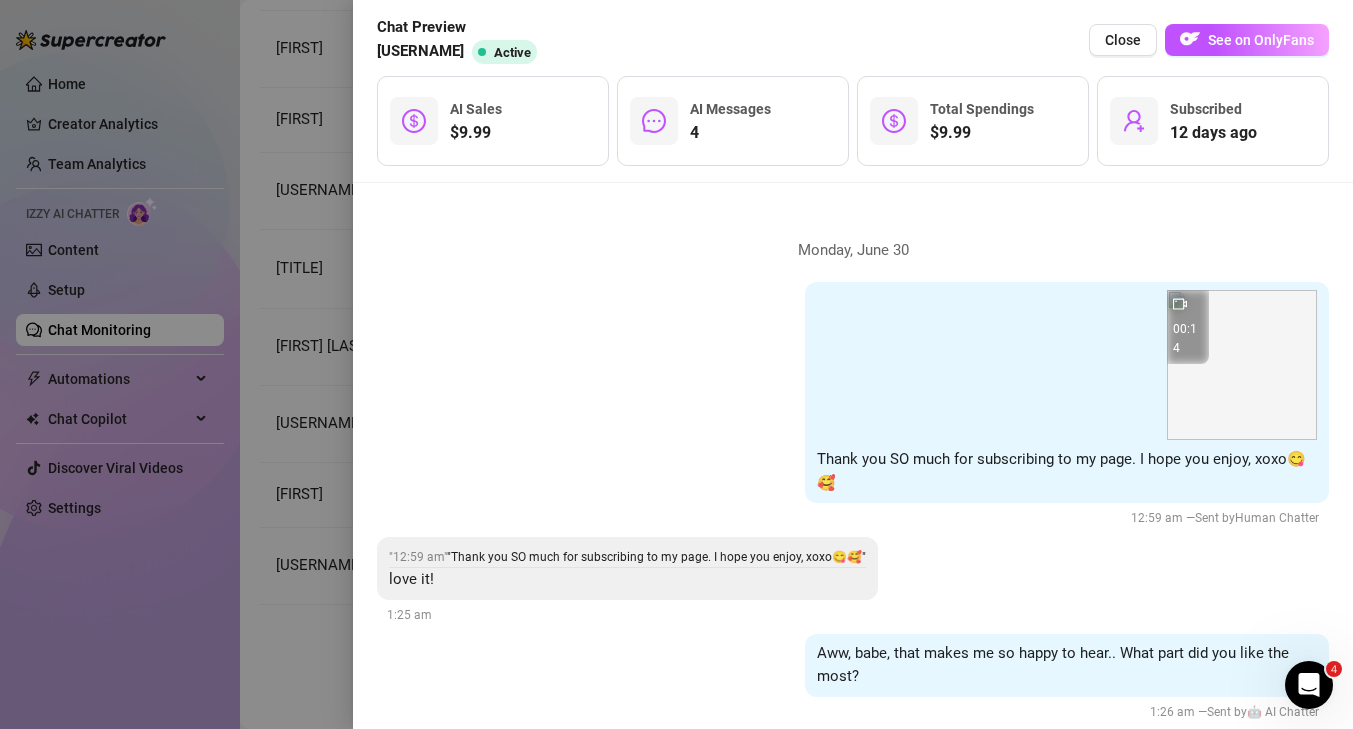 click at bounding box center [676, 364] 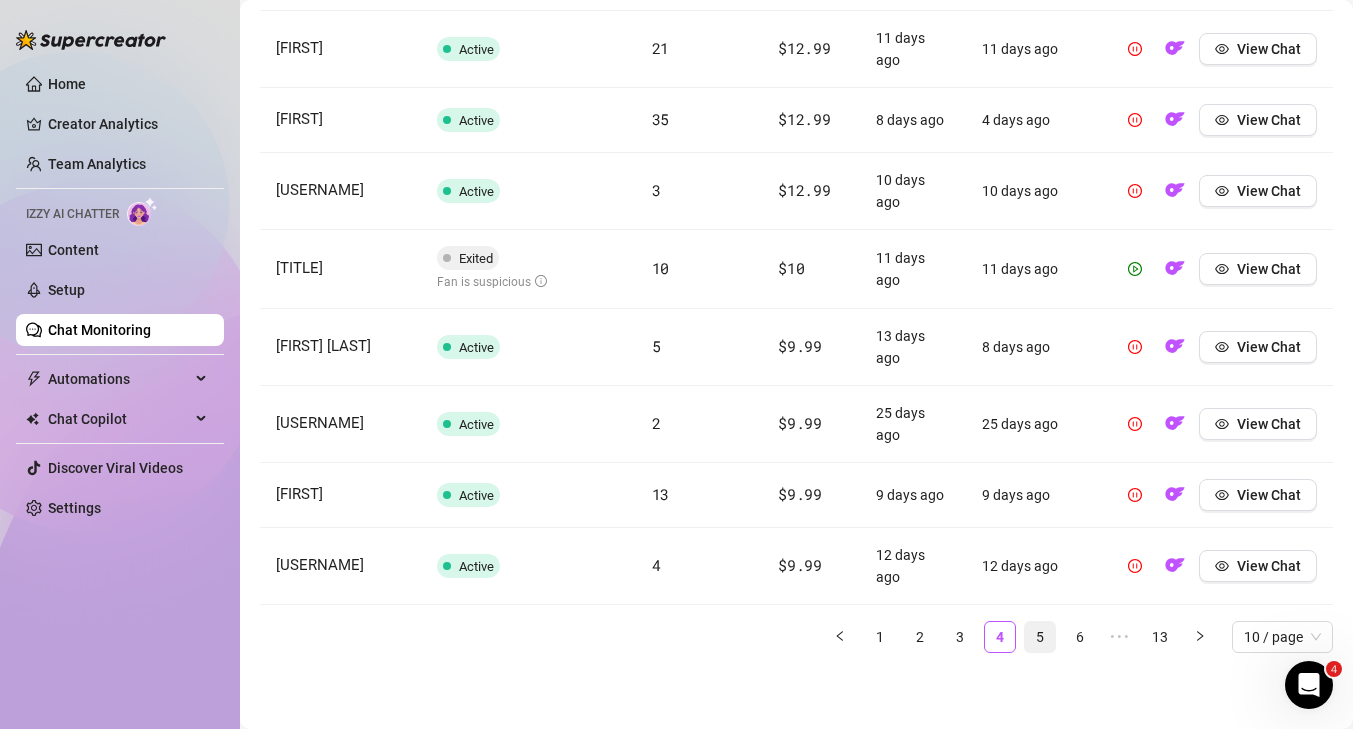 click on "5" at bounding box center (1040, 637) 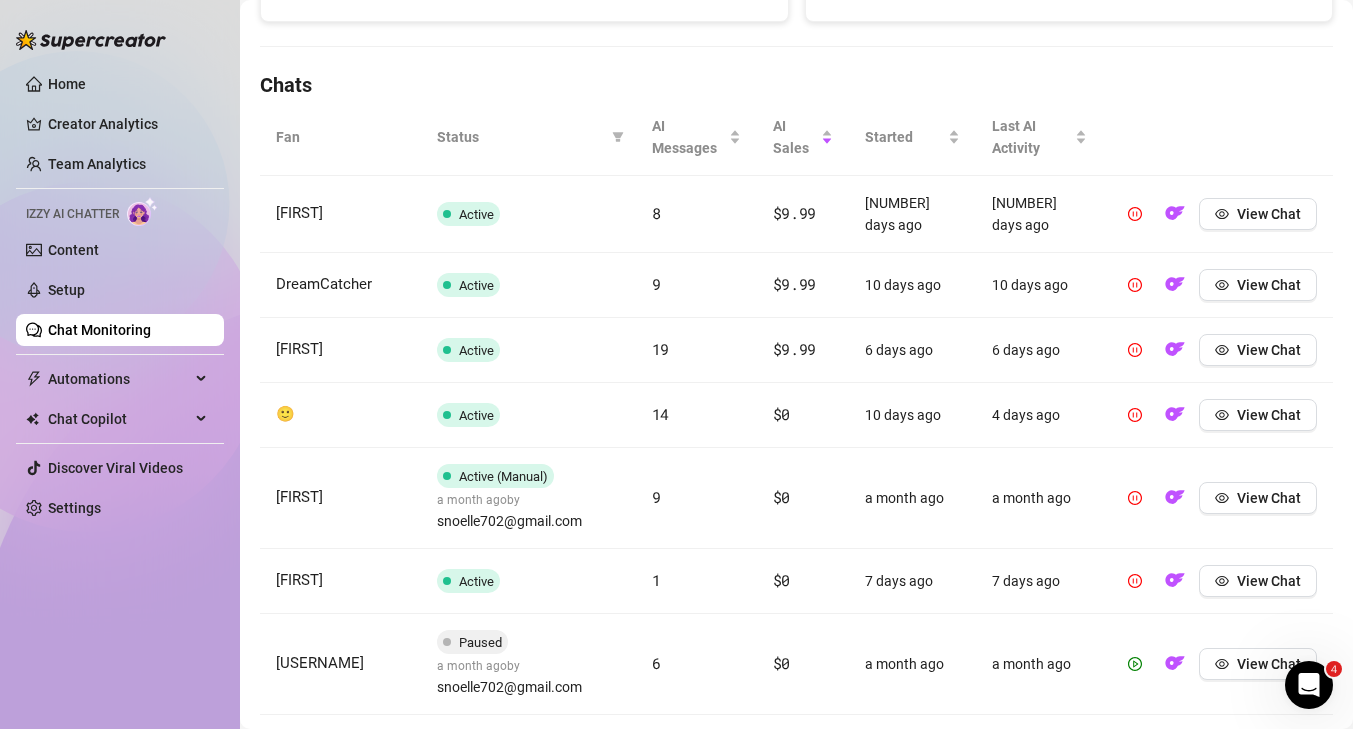 scroll, scrollTop: 637, scrollLeft: 0, axis: vertical 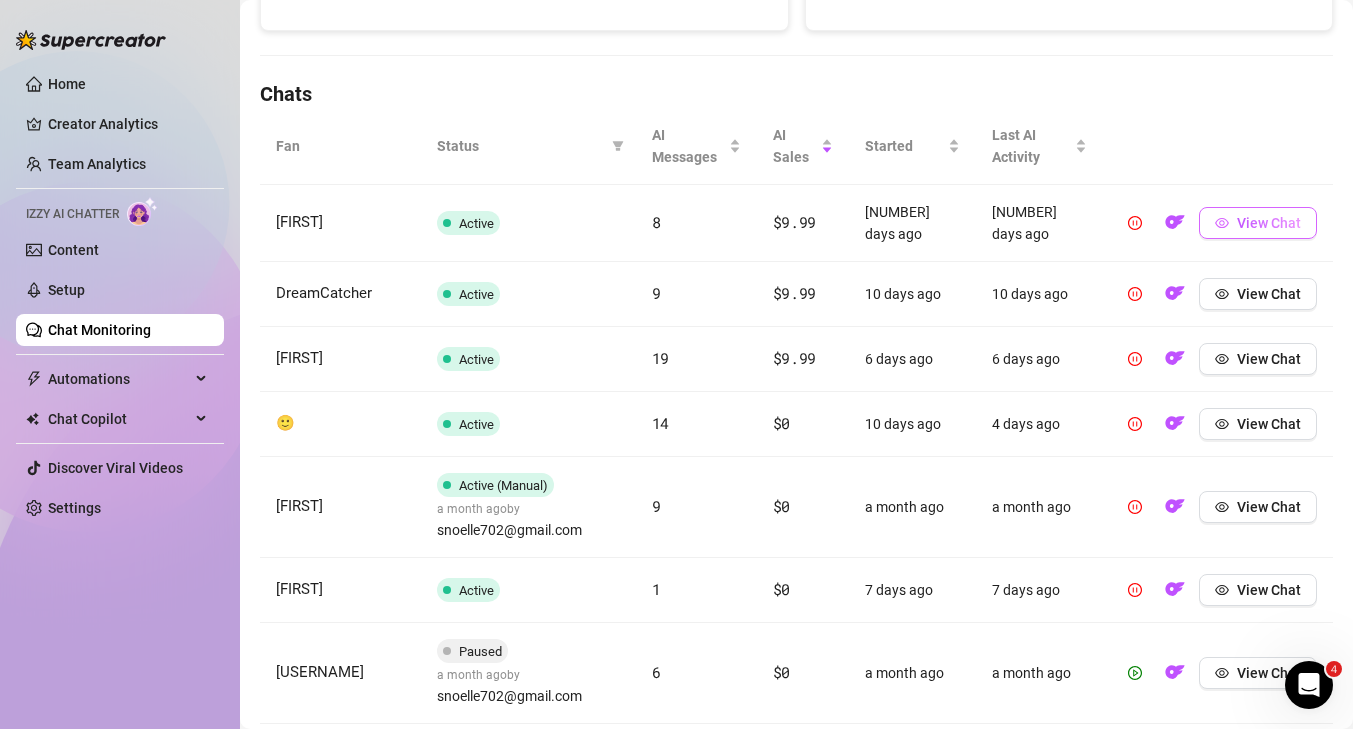 click on "View Chat" at bounding box center [1269, 223] 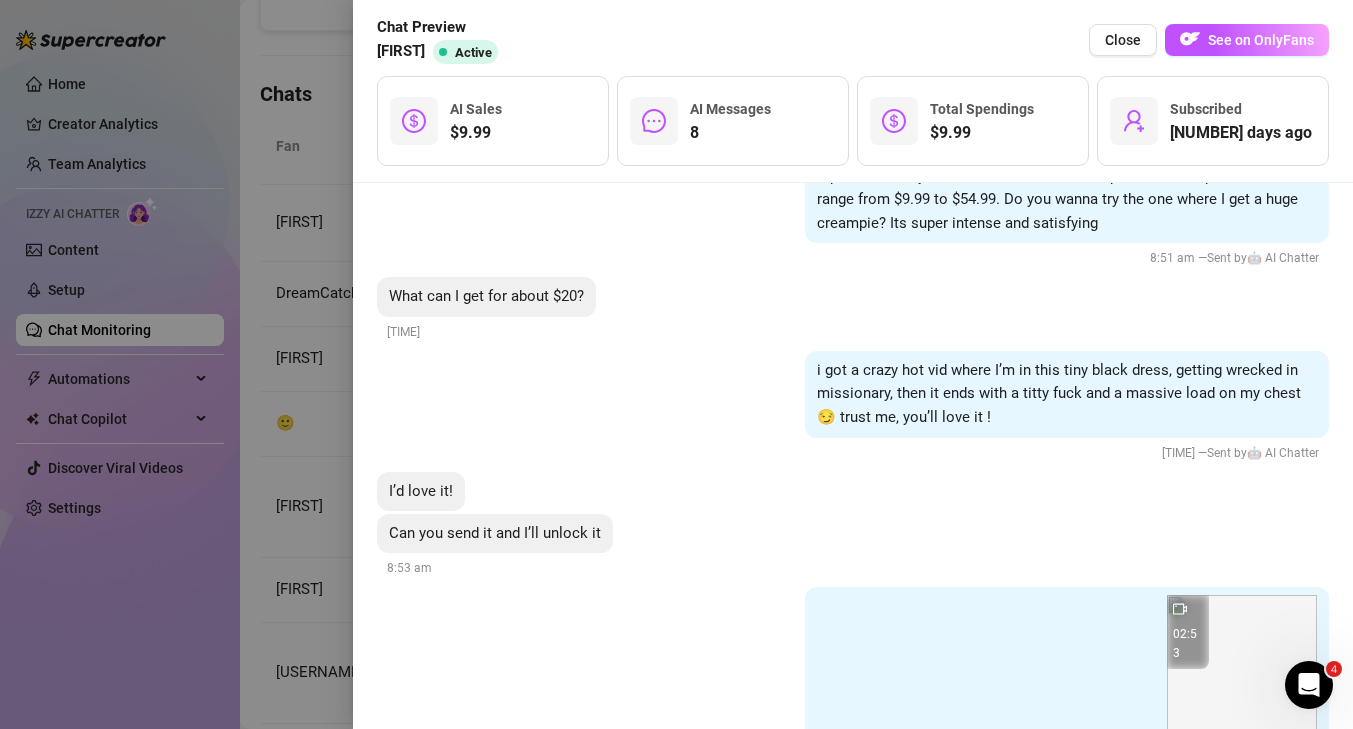 scroll, scrollTop: 818, scrollLeft: 0, axis: vertical 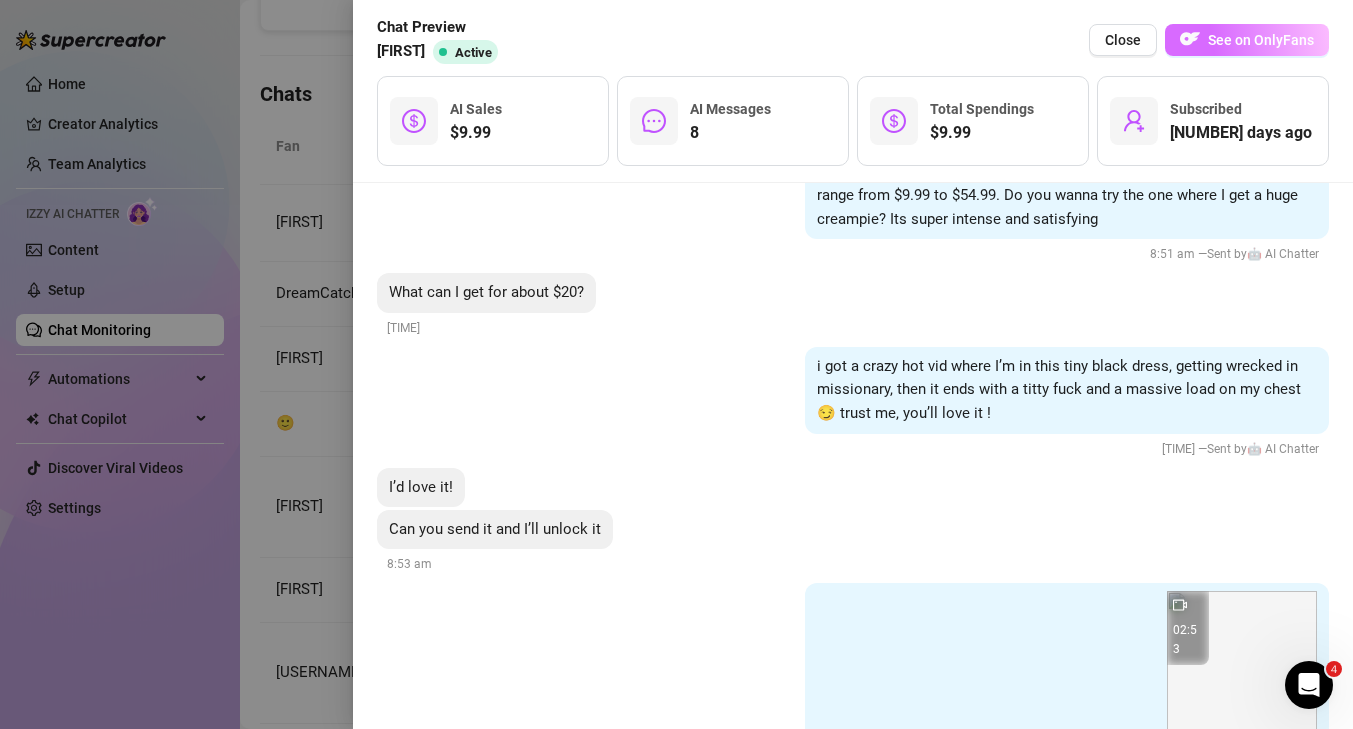 click on "See on OnlyFans" at bounding box center [1247, 40] 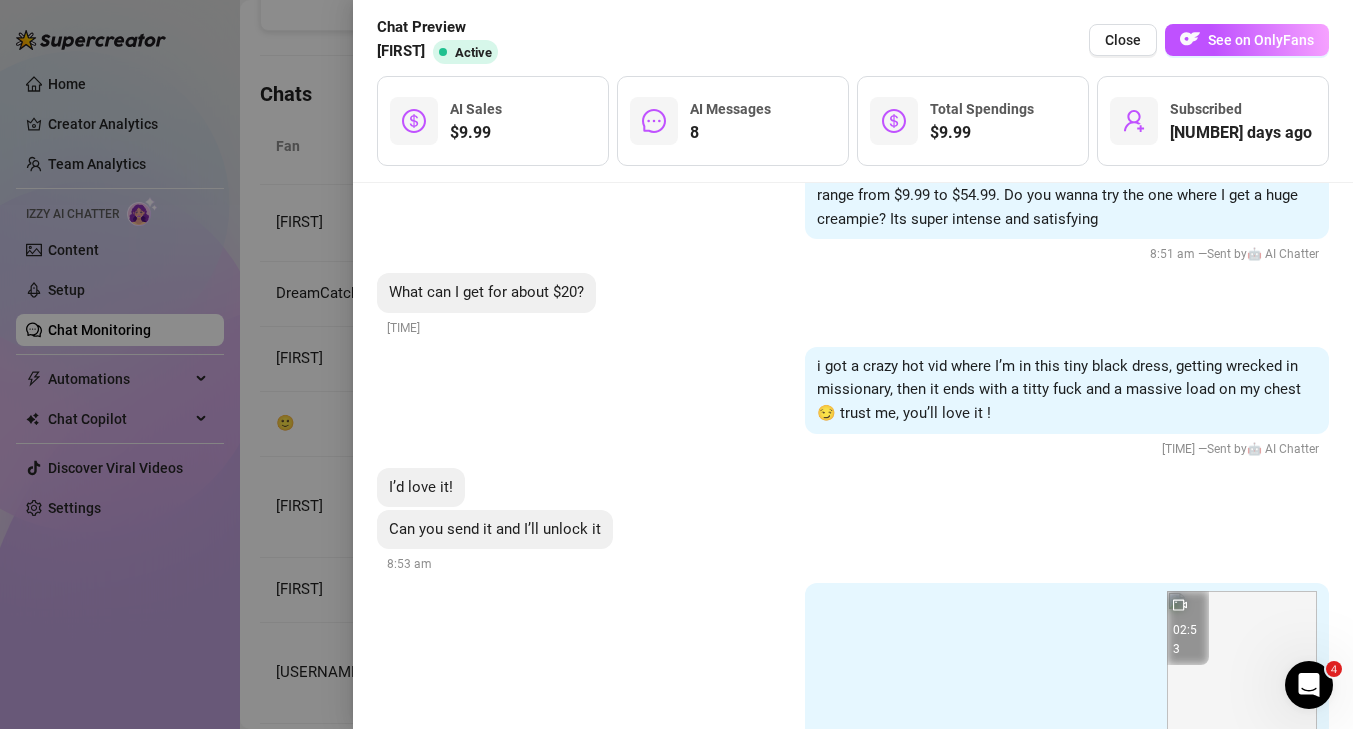 click at bounding box center [676, 364] 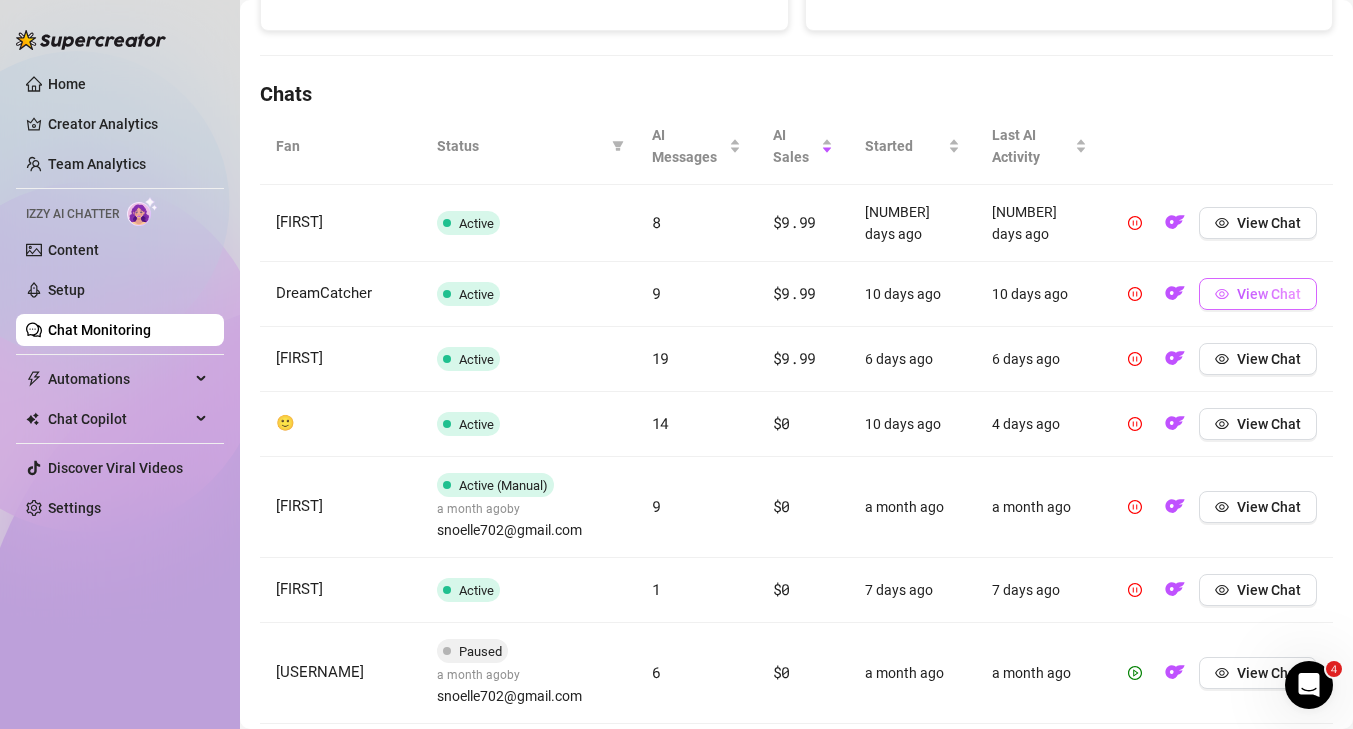 click on "View Chat" at bounding box center [1269, 294] 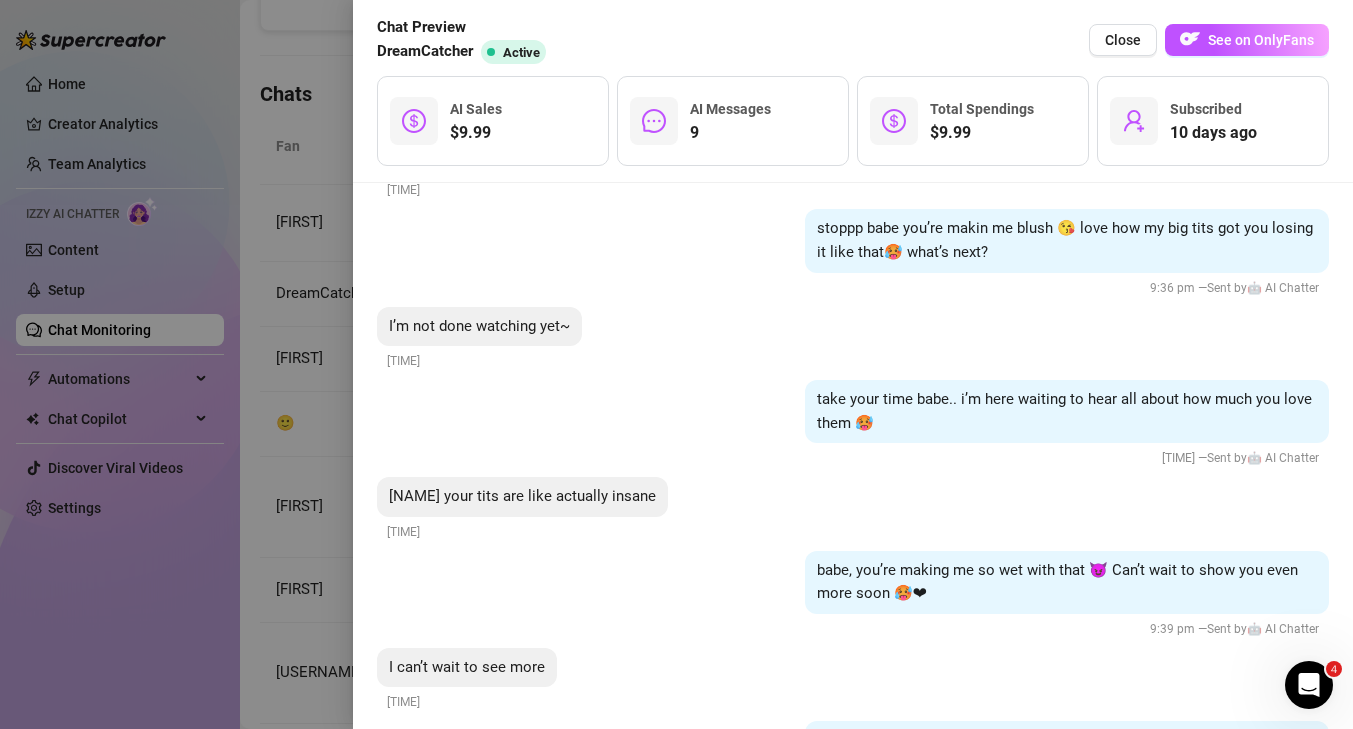 scroll, scrollTop: 1699, scrollLeft: 0, axis: vertical 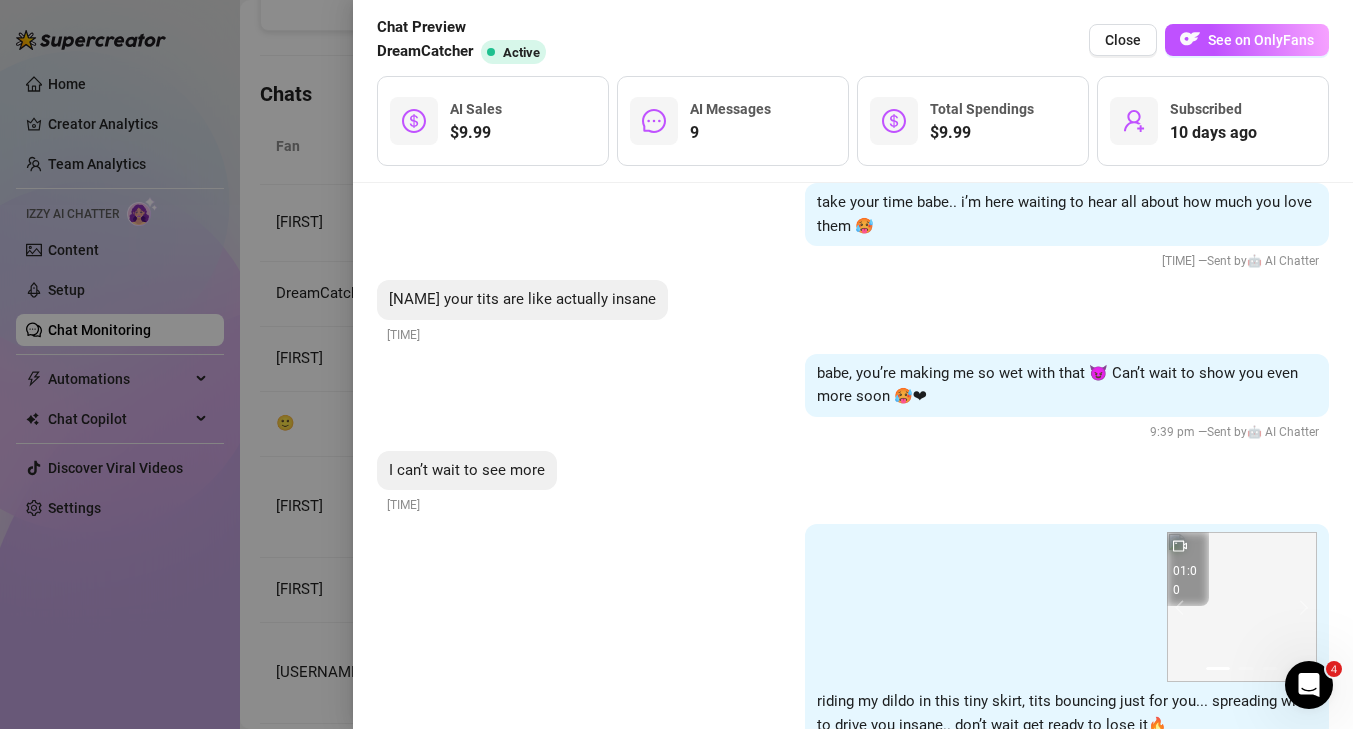 click on "Chat Preview DreamCatcher Active Close See on OnlyFans $9.99 AI Sales 9 AI Messages $9.99 Total Spendings 10 days ago Subscribed" at bounding box center [853, 91] 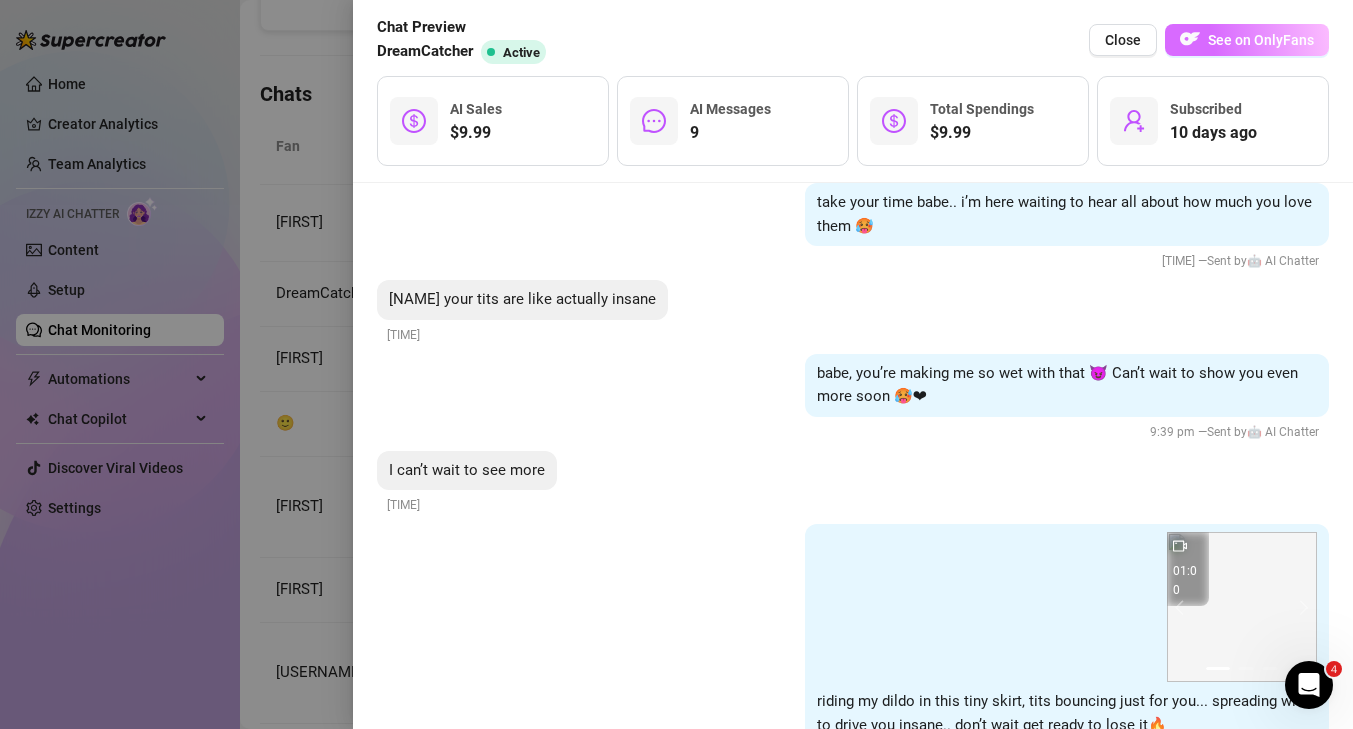click on "See on OnlyFans" at bounding box center (1261, 40) 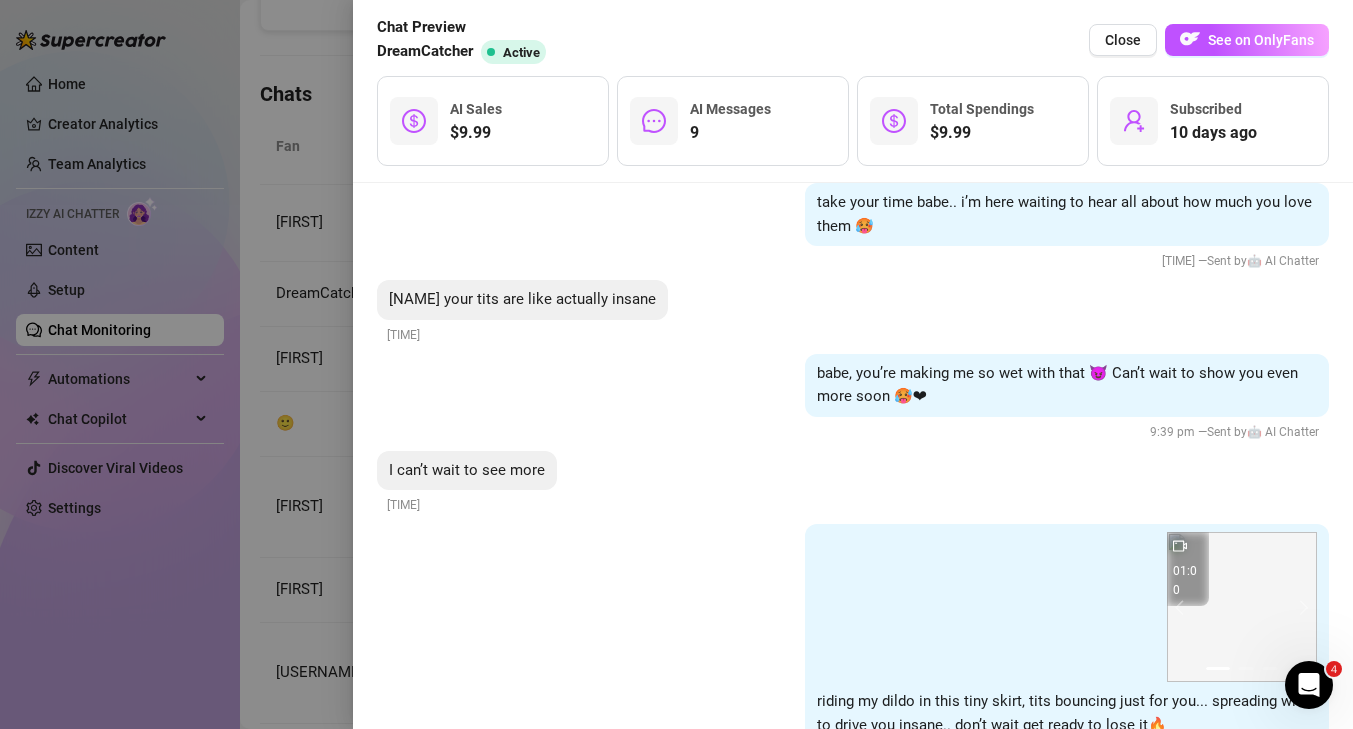 scroll, scrollTop: 1762, scrollLeft: 0, axis: vertical 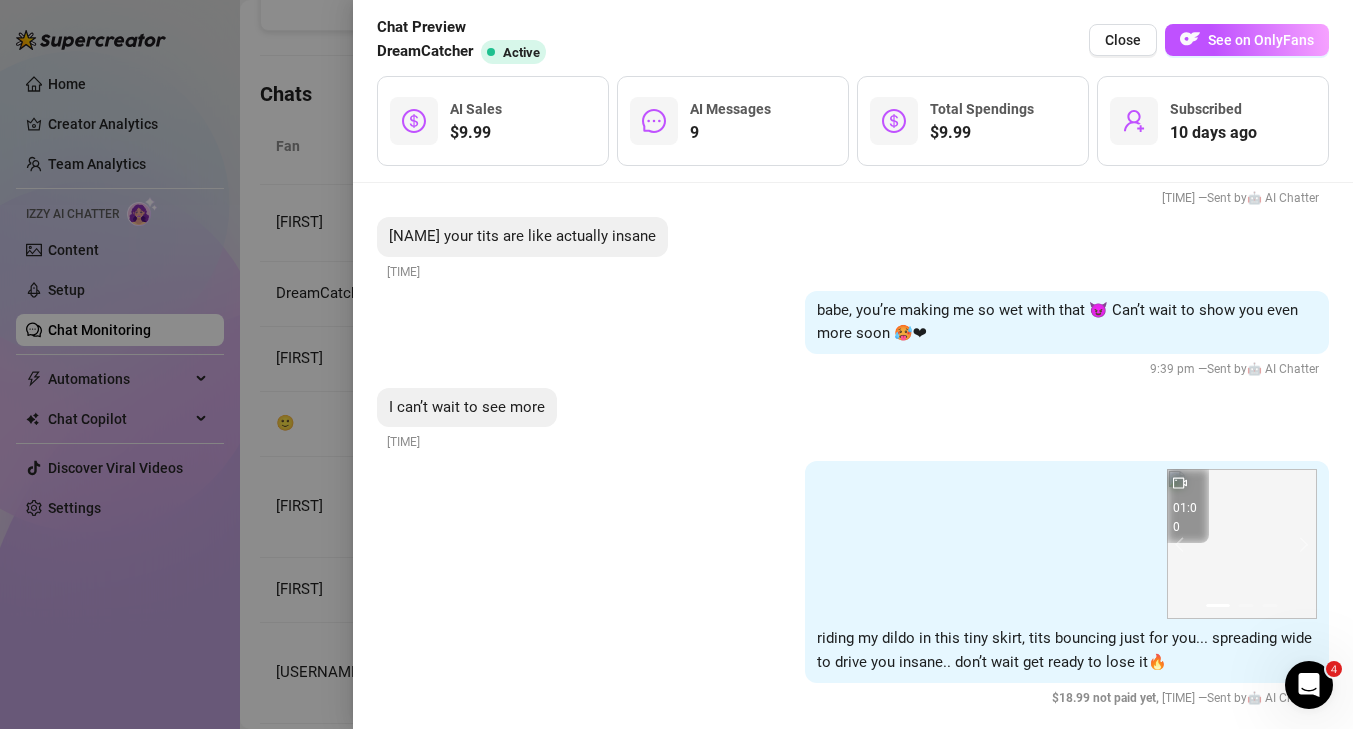 click at bounding box center (676, 364) 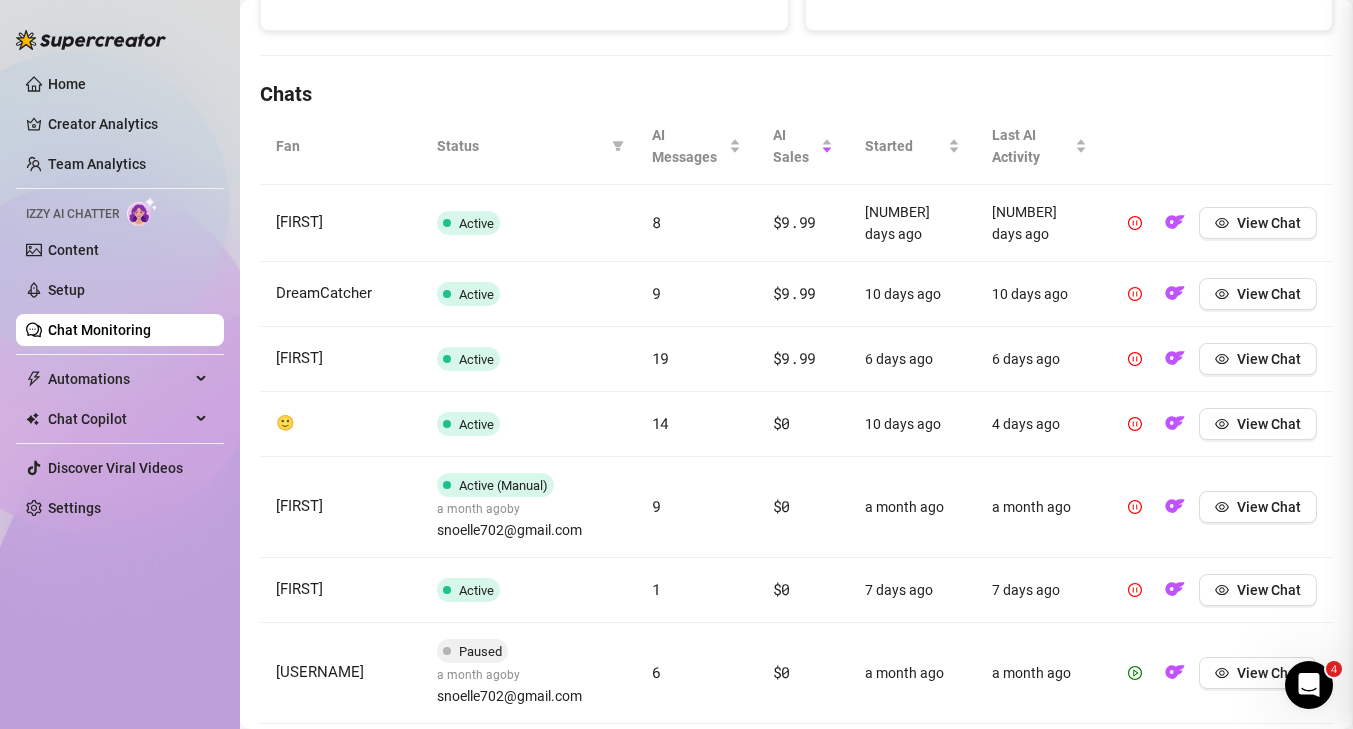 scroll, scrollTop: 0, scrollLeft: 0, axis: both 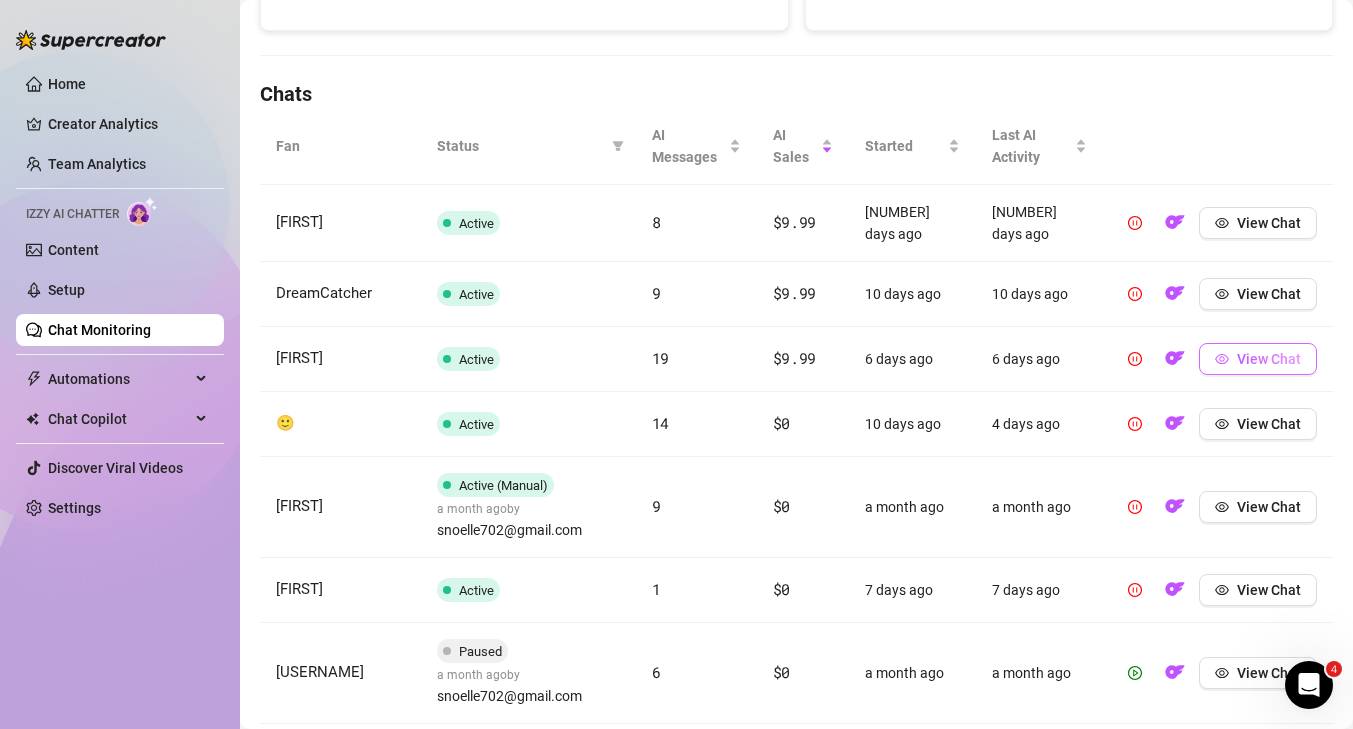 click on "View Chat" at bounding box center (1269, 359) 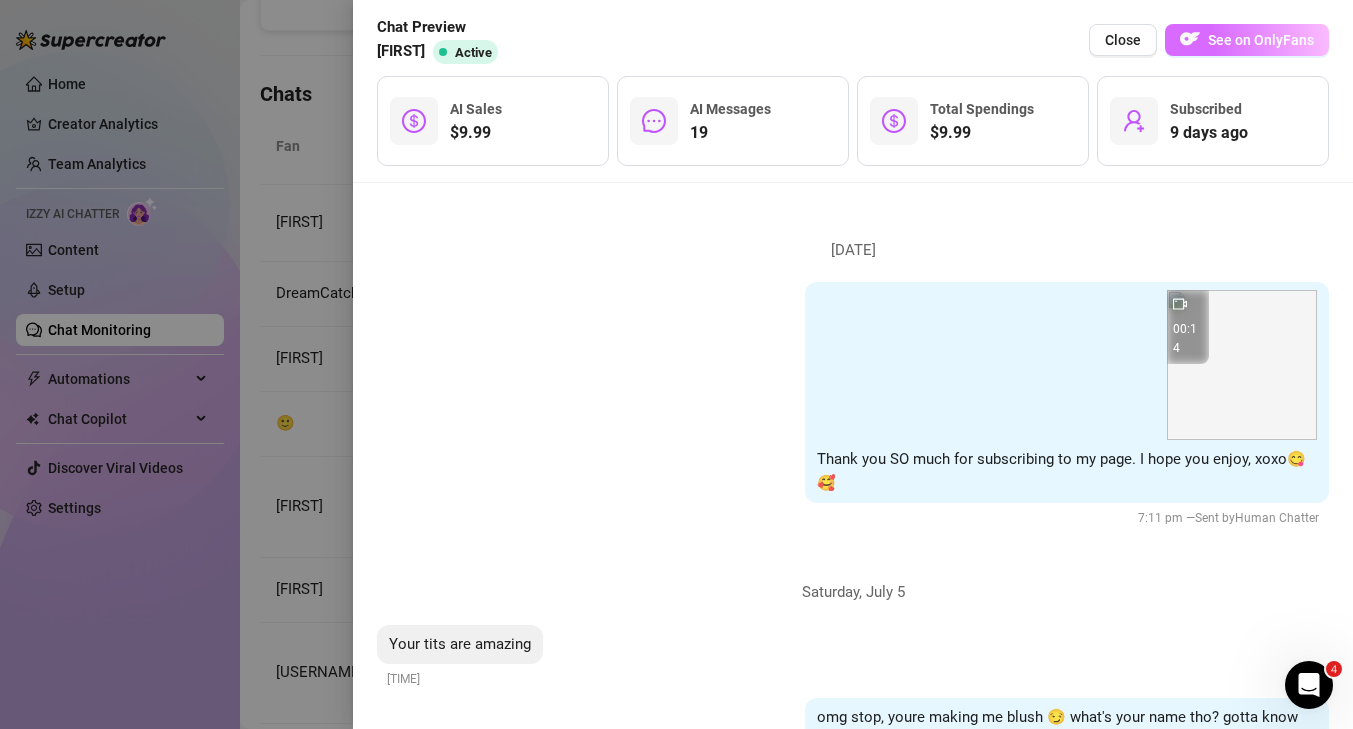click on "See on OnlyFans" at bounding box center (1261, 40) 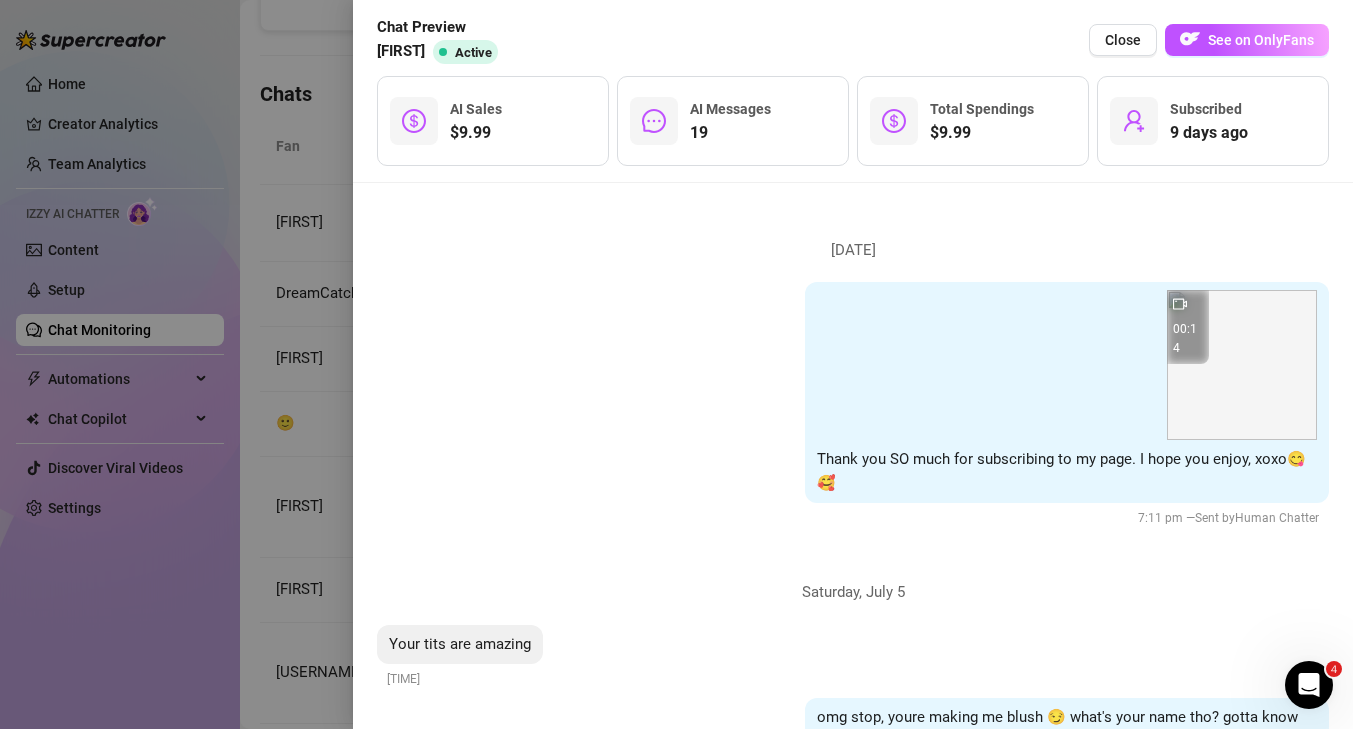 click at bounding box center [676, 364] 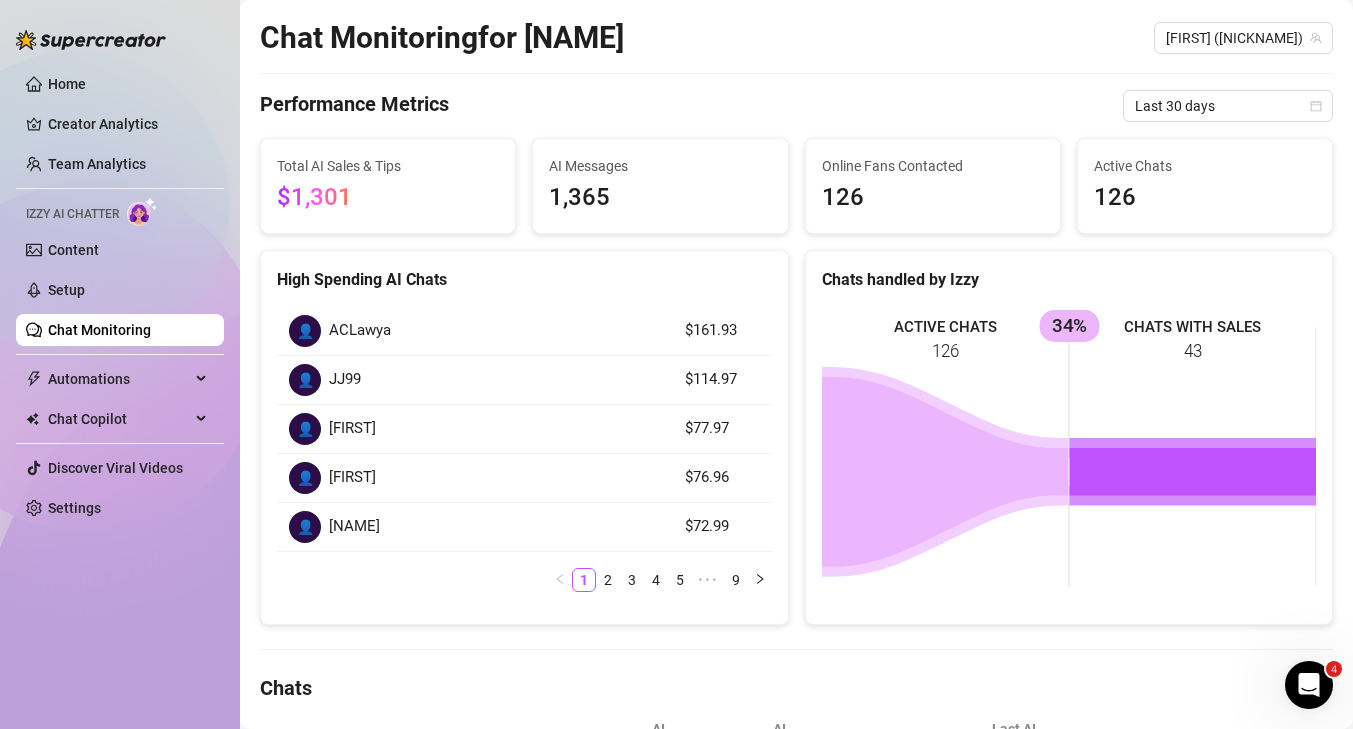 scroll, scrollTop: 0, scrollLeft: 0, axis: both 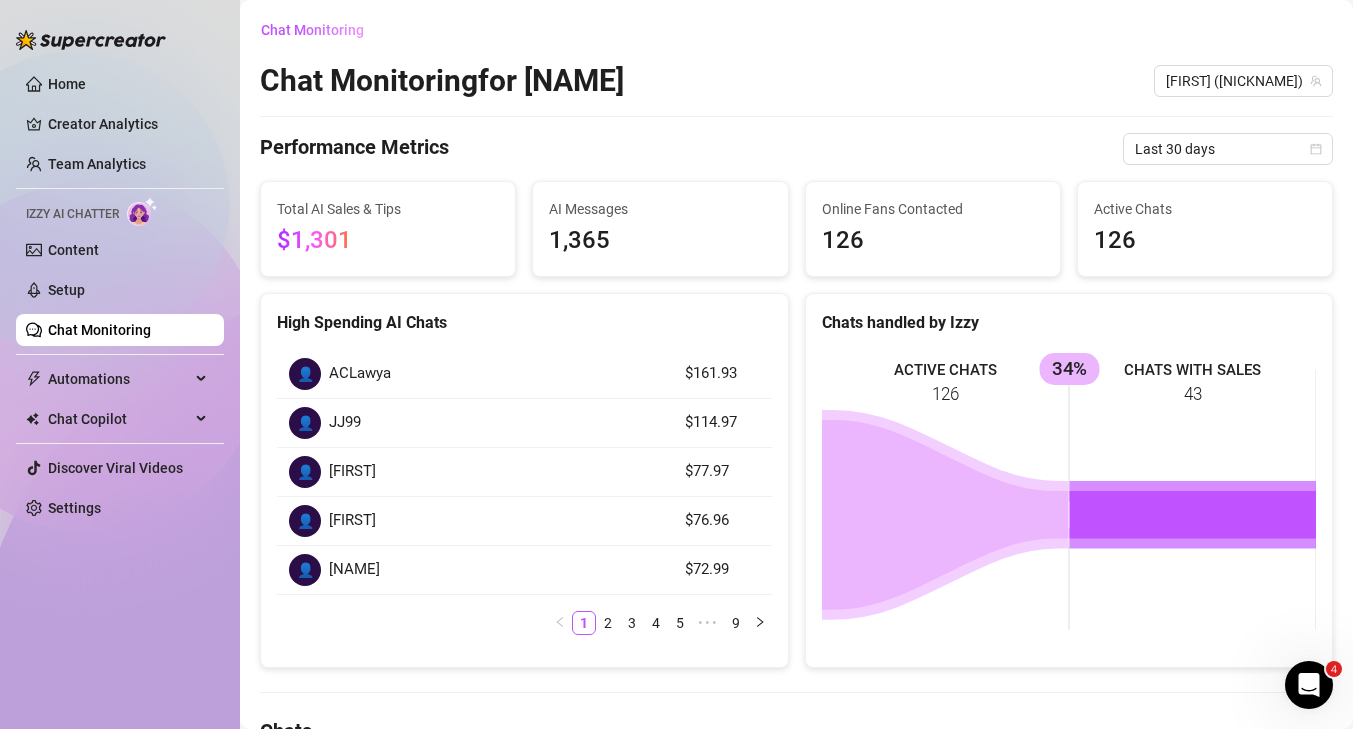 click on "Chat Monitoring Chat Monitoring  for Noelle Noelle (gingegoddess) Performance Metrics Last 30 days Total AI Sales & Tips $1,301 AI Messages 1,365 Online Fans Contacted 126 Active Chats 126 High Spending AI Chats 👤 ACLawya $161.93 👤 JJ99 $114.97 👤 Braxton $77.97 👤 Mike $76.96 👤 Squatch $72.99 1 2 3 4 5 ••• 9 Chats handled by Izzy ACTIVE CHATS 126 CHATS WITH SALES 43 34% Chats Fan Status AI Messages AI Sales Started Last AI Activity Daniel Active 8 $9.99 19 days ago 19 days ago View Chat DreamCatcher Active 9 $9.99 10 days ago 10 days ago View Chat Robert Active 19 $9.99 6 days ago 6 days ago View Chat 🙂 Active 14 $0 10 days ago 4 days ago View Chat Scott Active (Manual) a month ago  by   snoelle702@gmail.com 9 $0 a month ago a month ago View Chat John Active 1 $0 7 days ago 7 days ago View Chat FriendOfRVA Paused a month ago  by   snoelle702@gmail.com 6 $0 a month ago a month ago View Chat A Man Paused 11 days ago  by   snoelle702@gmail.com 2 $0 21 days ago 21 days ago View Chat UrDaddy" at bounding box center (796, 835) 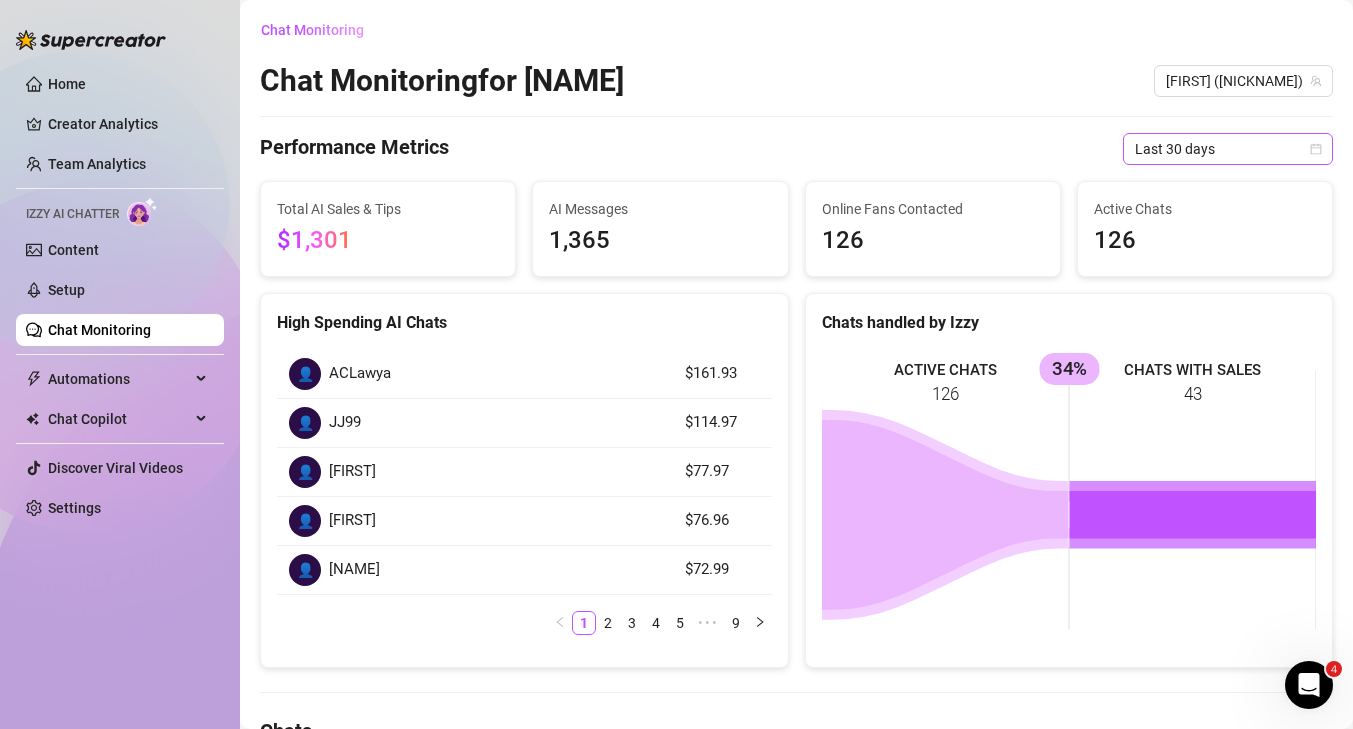 click on "Last 30 days" at bounding box center (1228, 149) 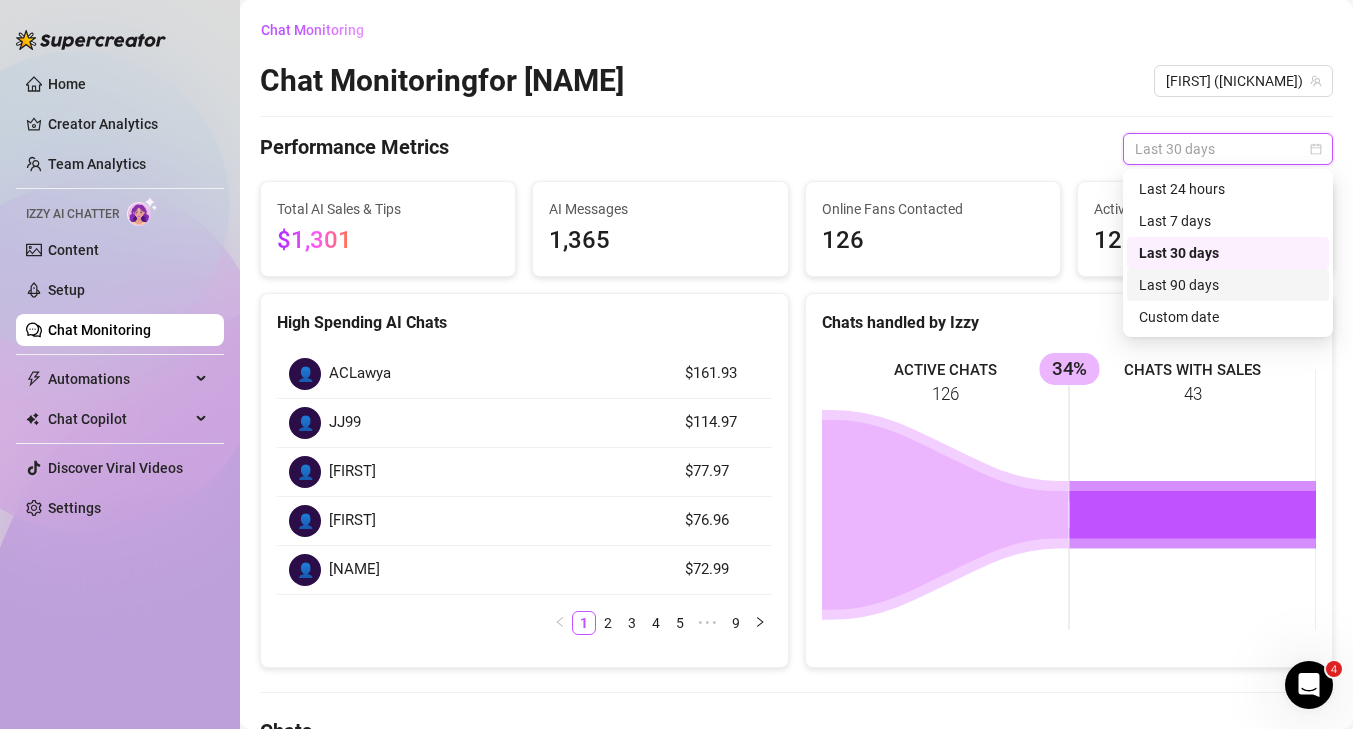 click on "Last 90 days" at bounding box center (1228, 285) 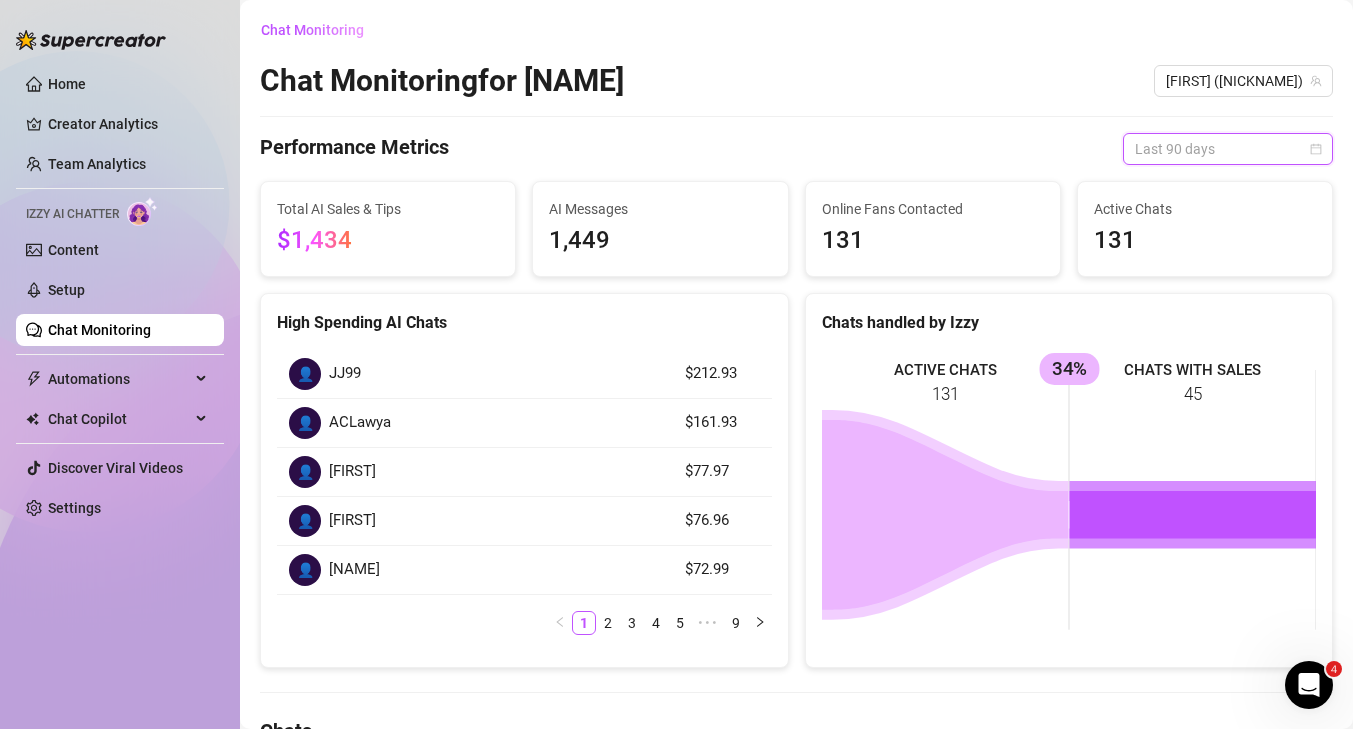 click on "Last 90 days" at bounding box center (1228, 149) 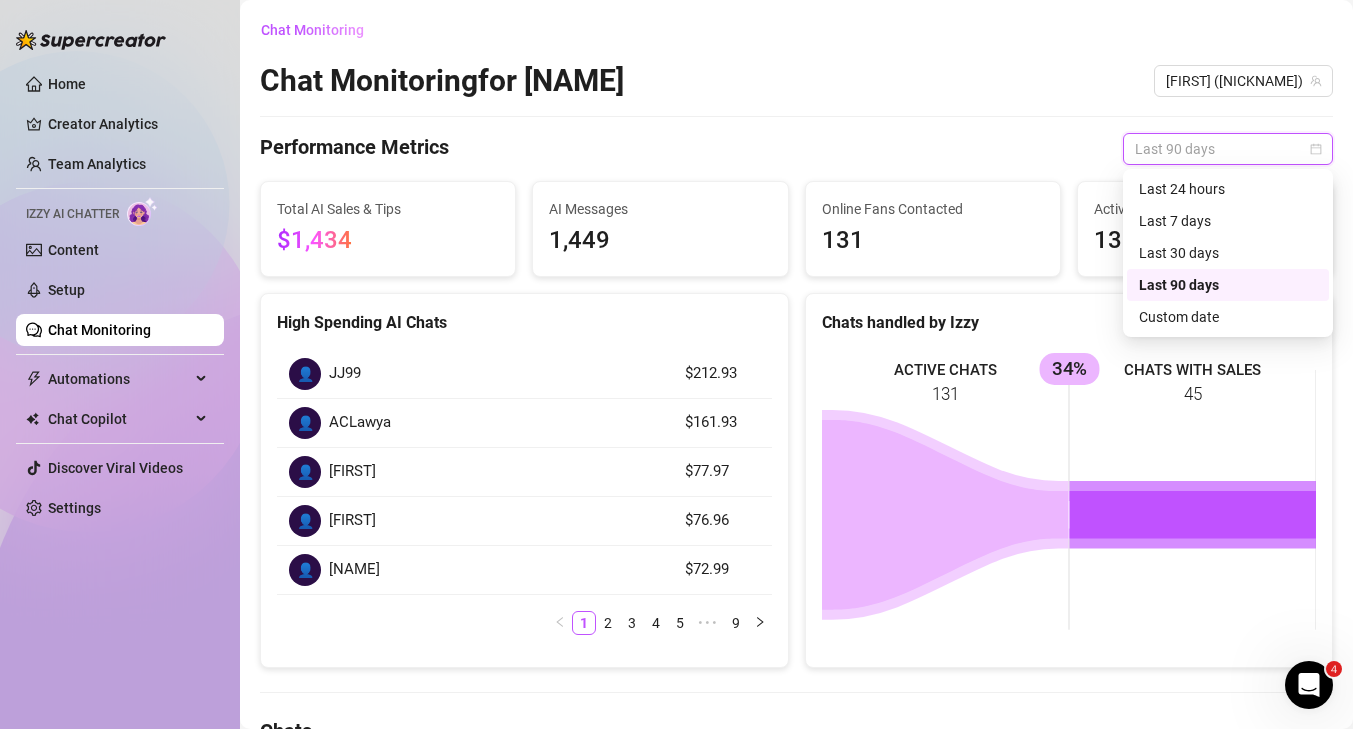 click on "Last 90 days" at bounding box center (1228, 149) 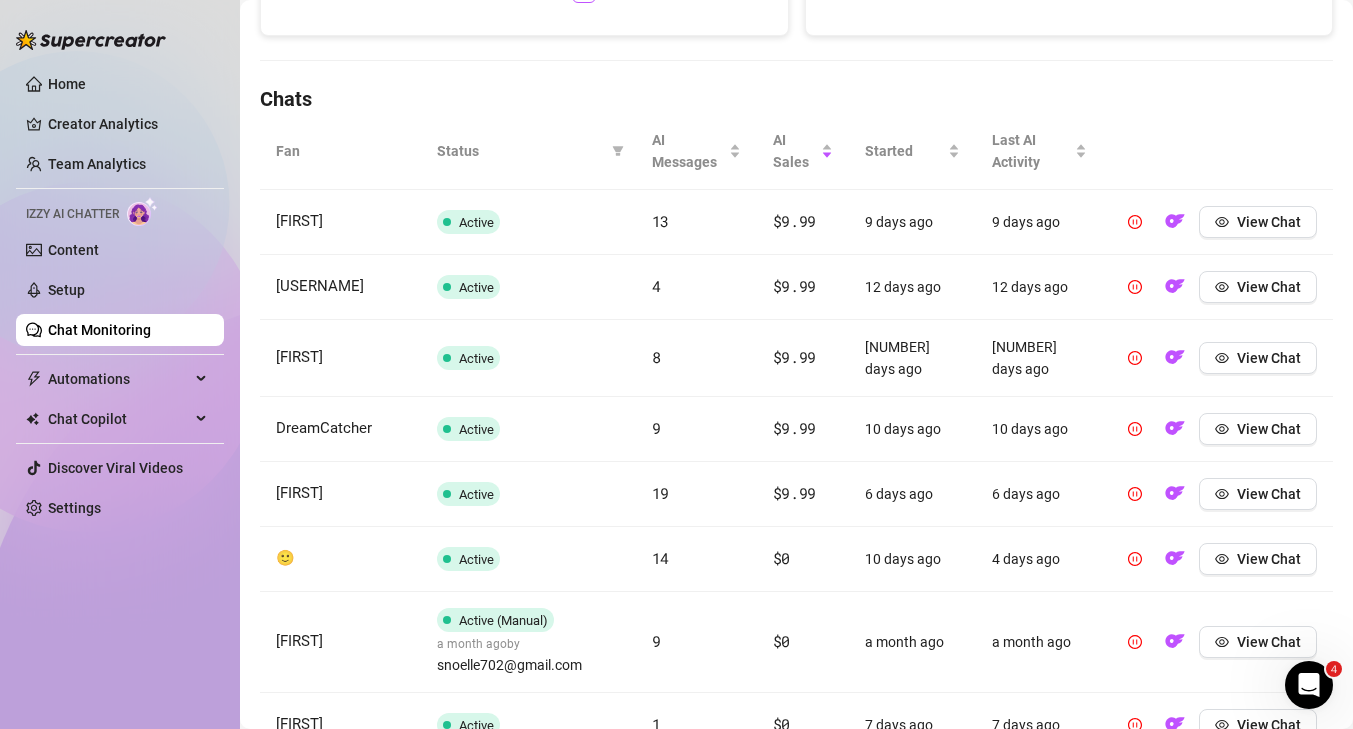 scroll, scrollTop: 641, scrollLeft: 0, axis: vertical 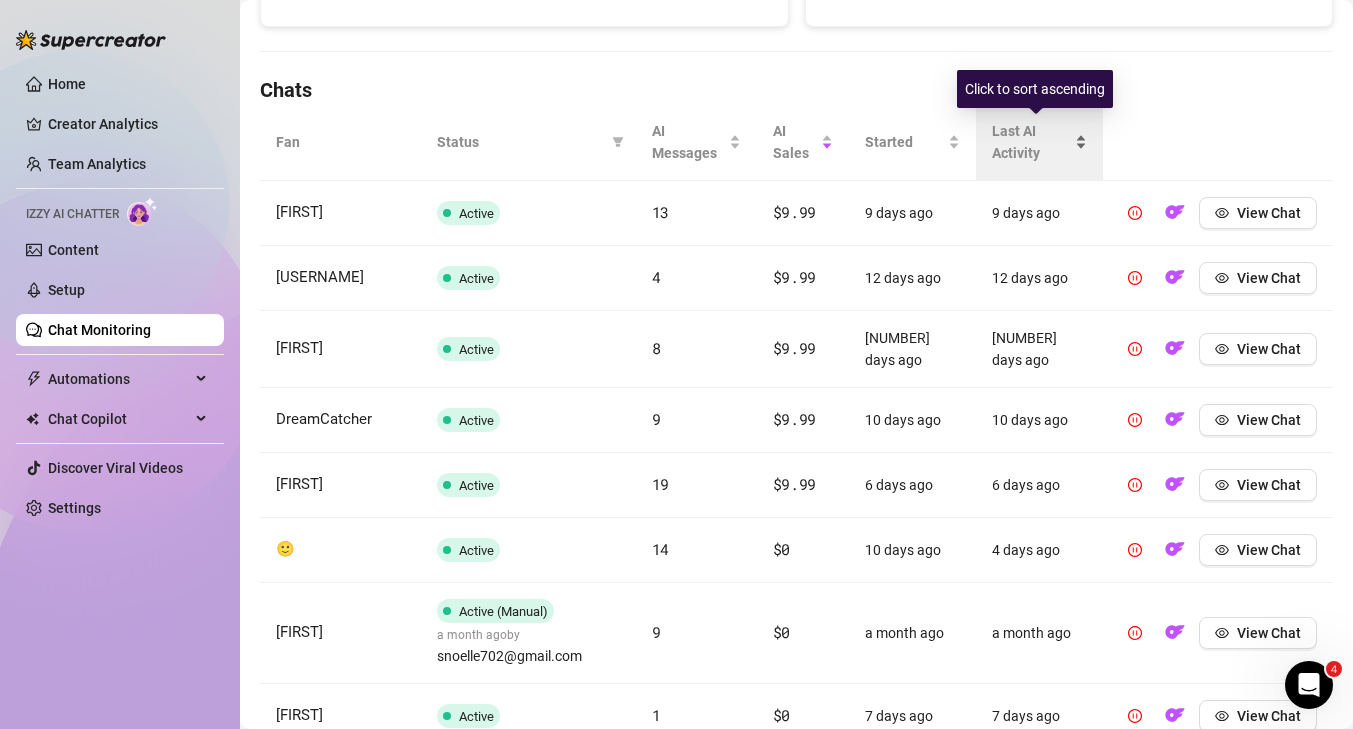 click on "Last AI Activity" at bounding box center [1031, 142] 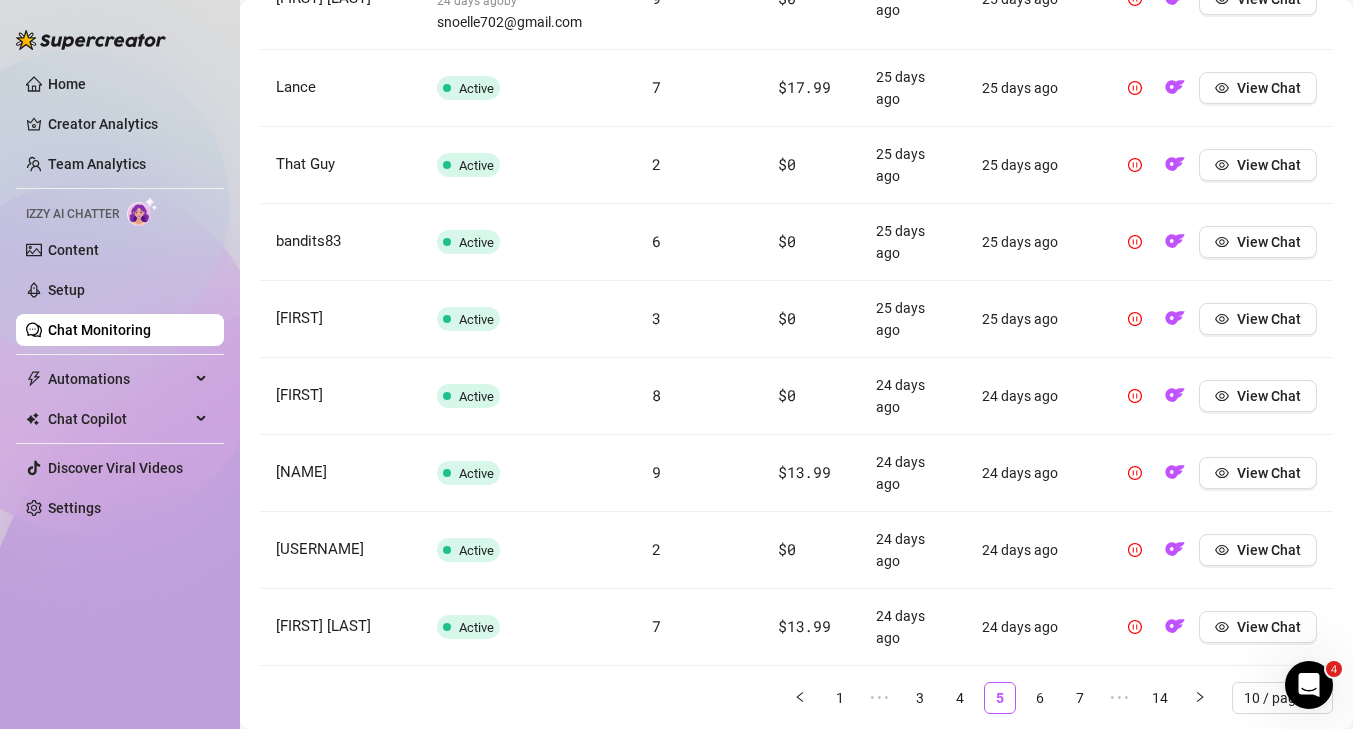 scroll, scrollTop: 1011, scrollLeft: 0, axis: vertical 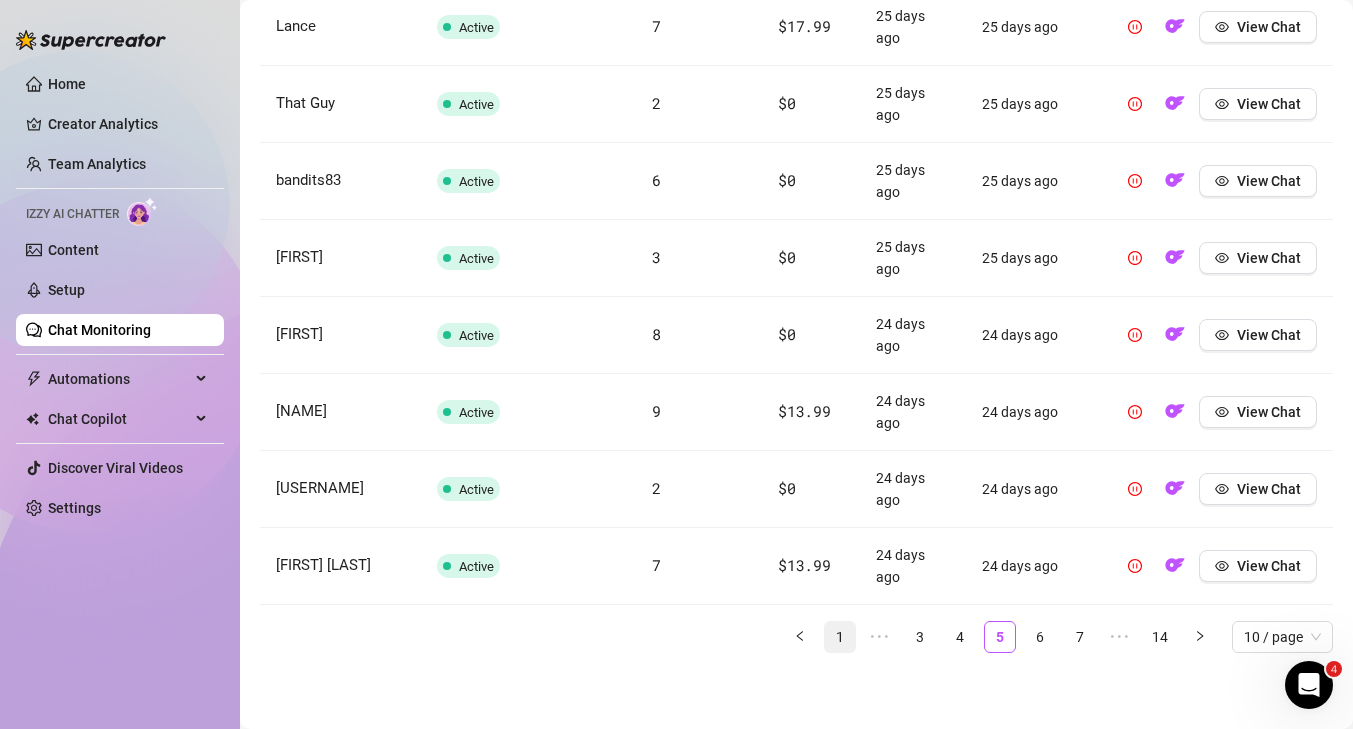 click on "1" at bounding box center [840, 637] 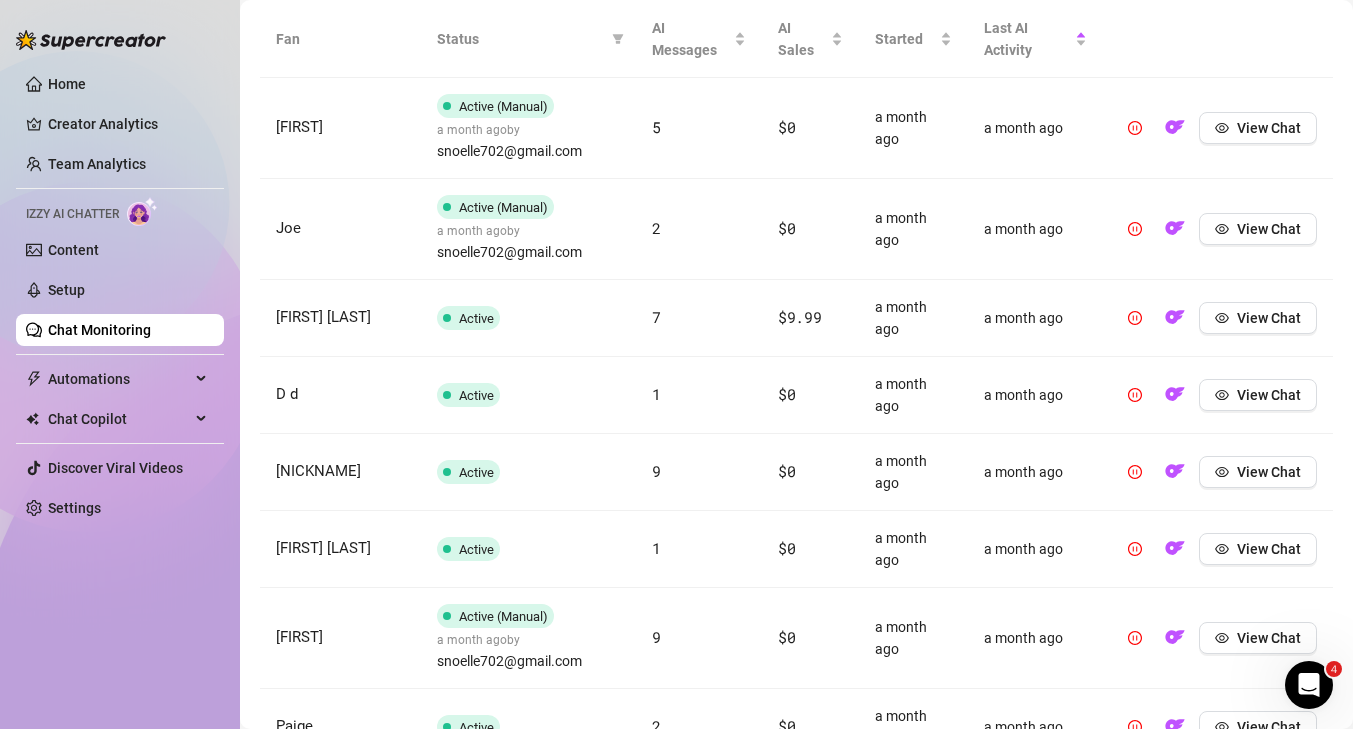 scroll, scrollTop: 731, scrollLeft: 0, axis: vertical 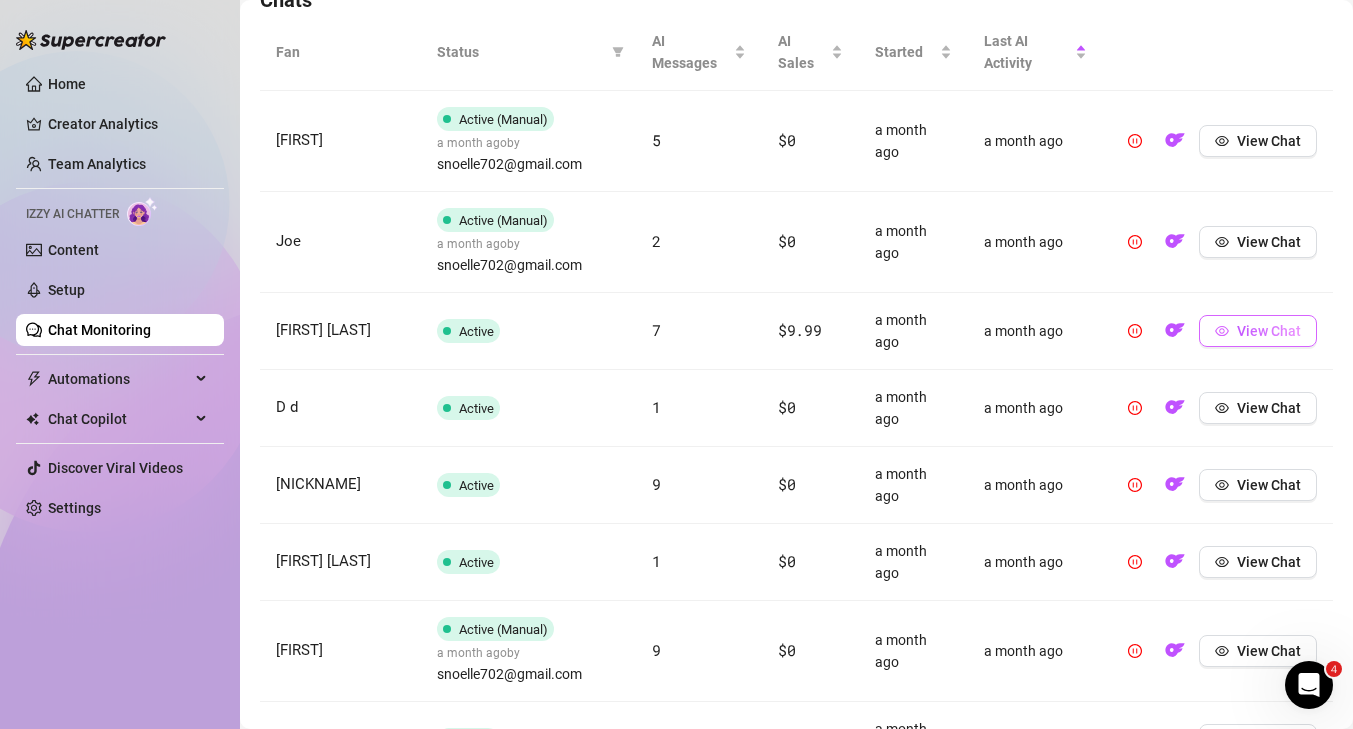 click on "View Chat" at bounding box center [1269, 331] 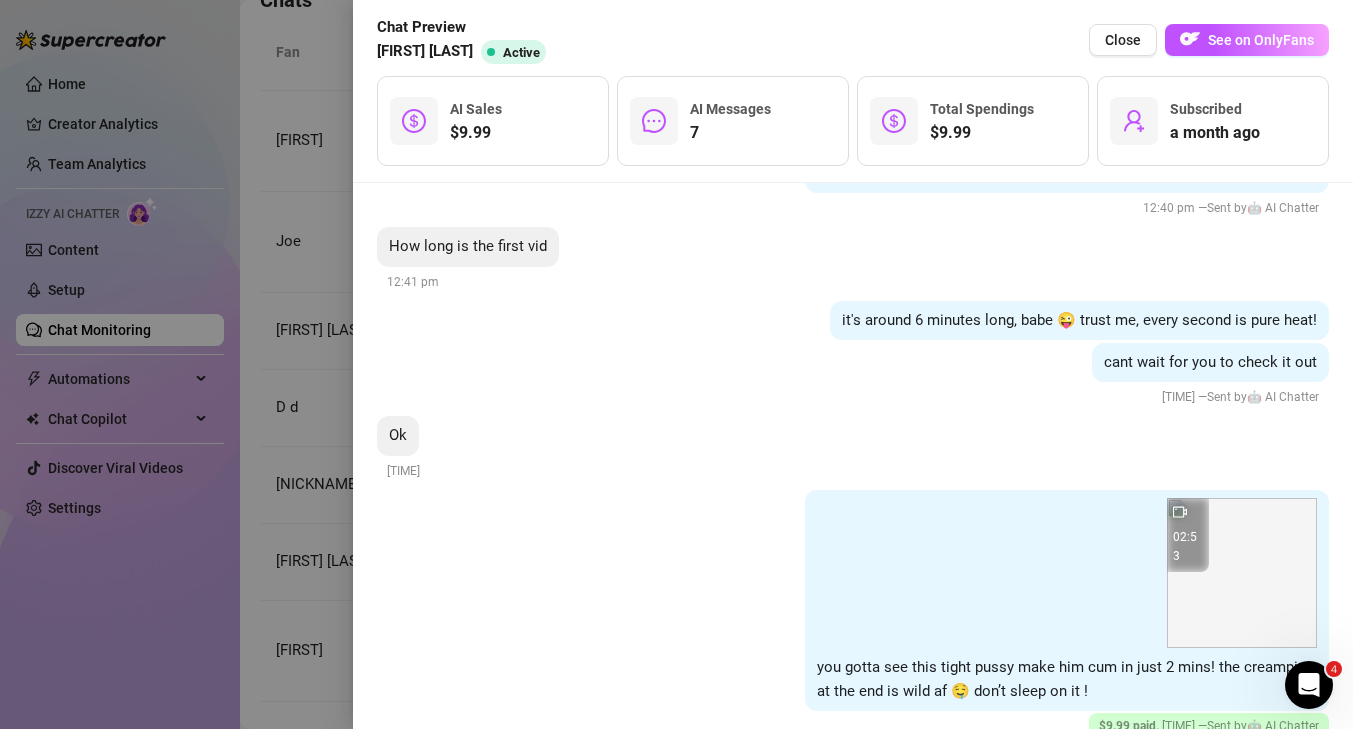scroll, scrollTop: 1170, scrollLeft: 0, axis: vertical 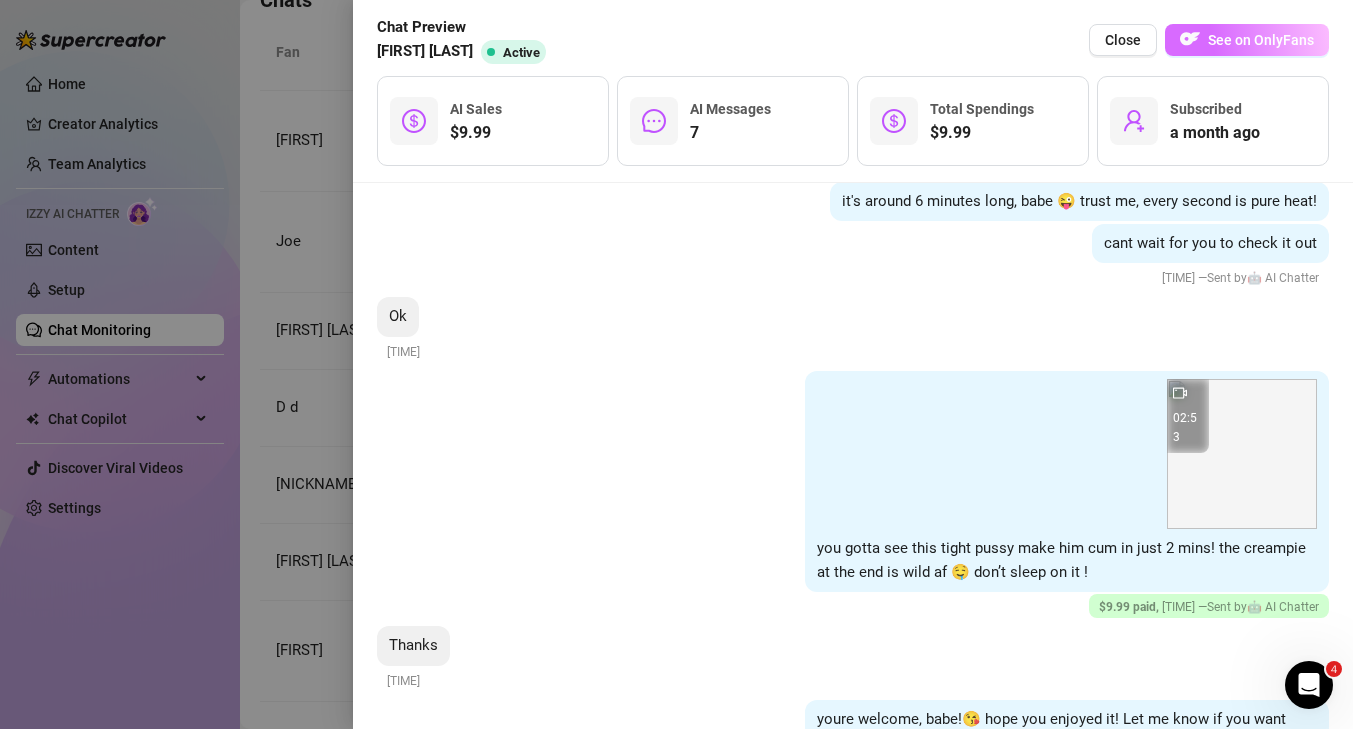 click on "See on OnlyFans" at bounding box center [1261, 40] 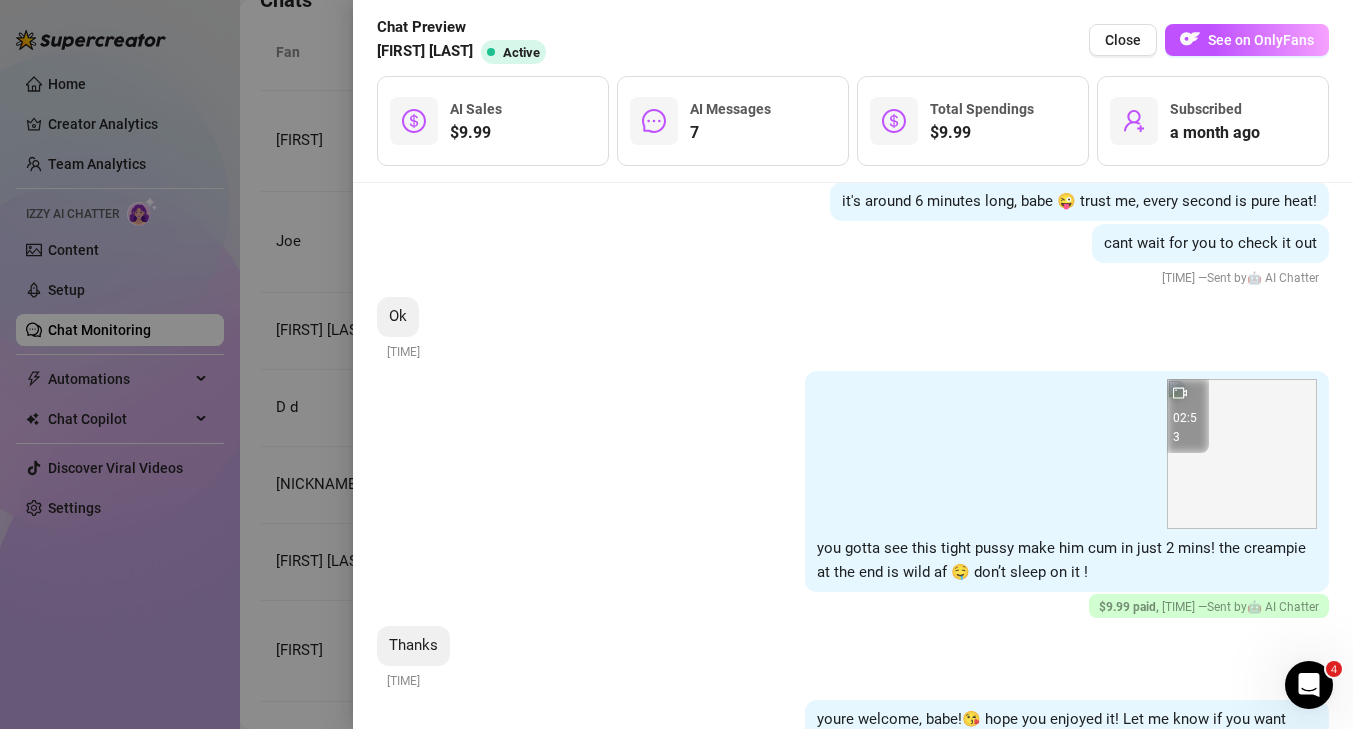 click at bounding box center [676, 364] 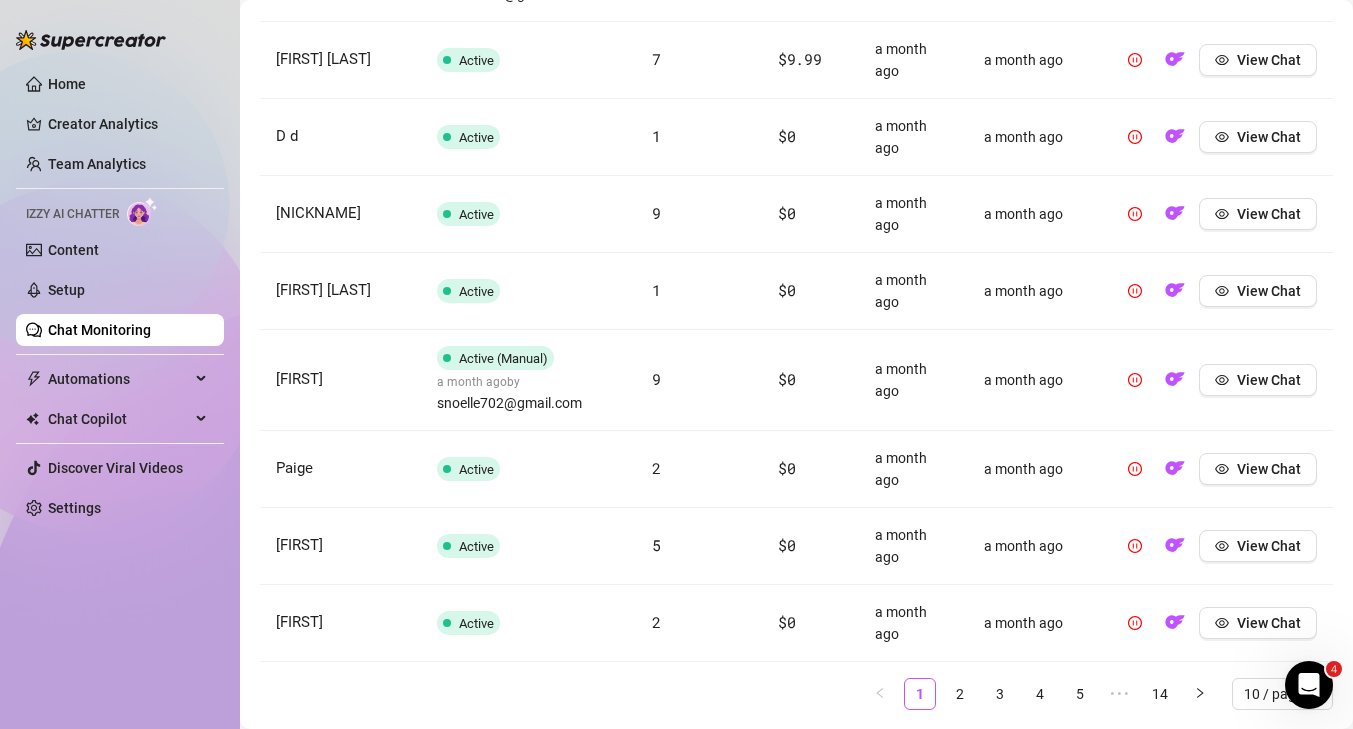 scroll, scrollTop: 1059, scrollLeft: 0, axis: vertical 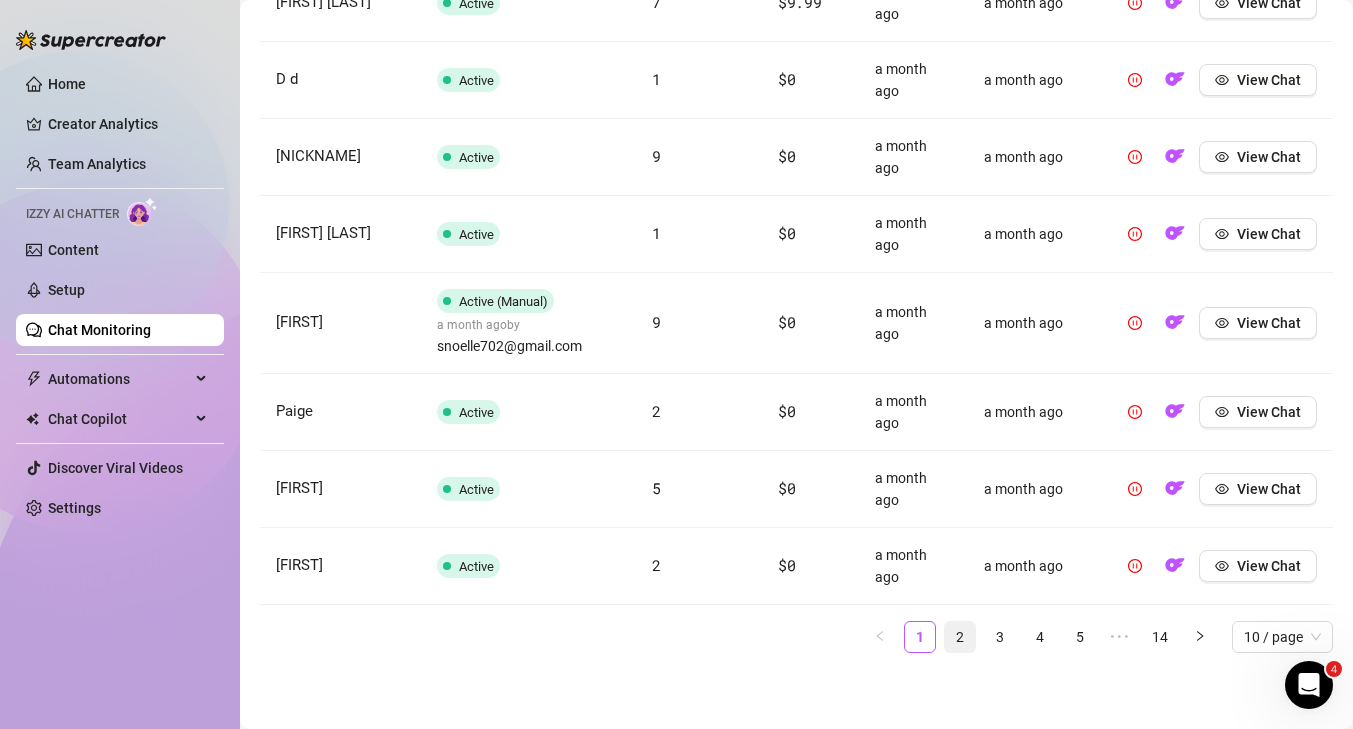 click on "2" at bounding box center (960, 637) 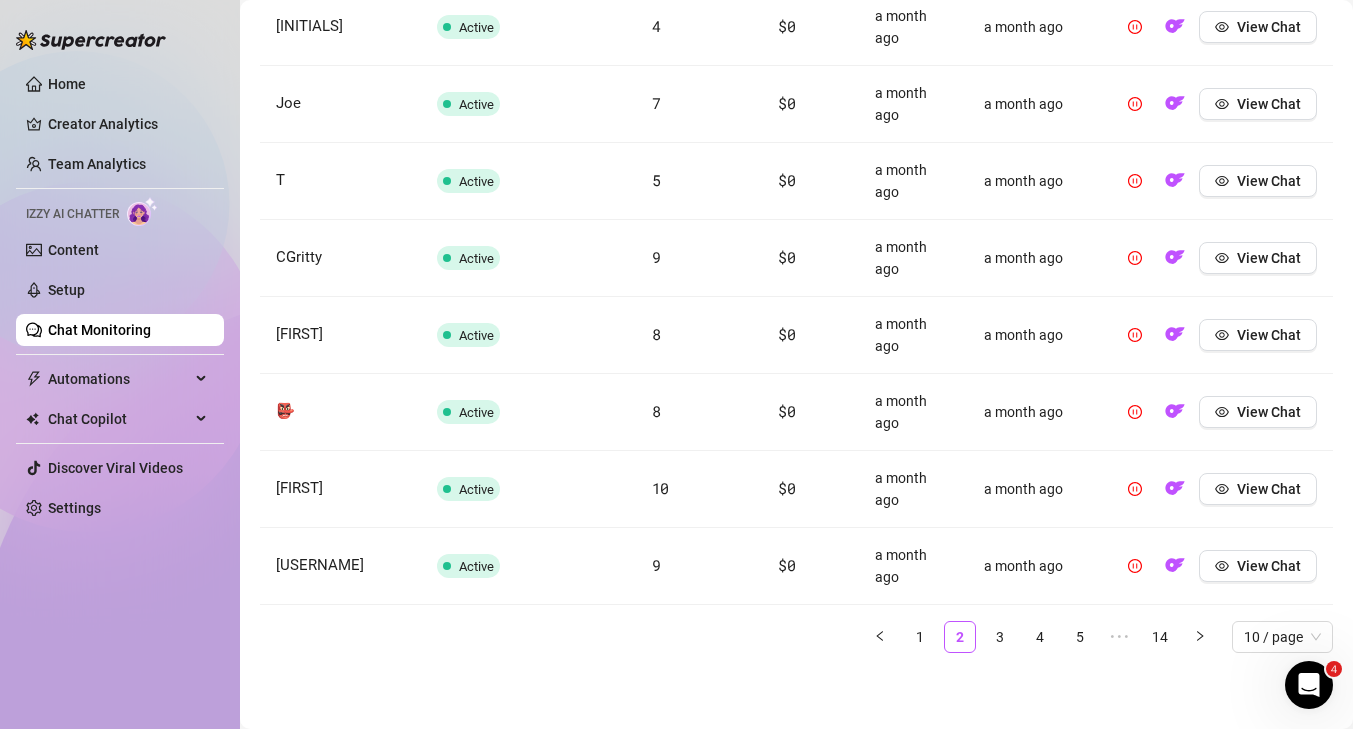 scroll, scrollTop: 1012, scrollLeft: 0, axis: vertical 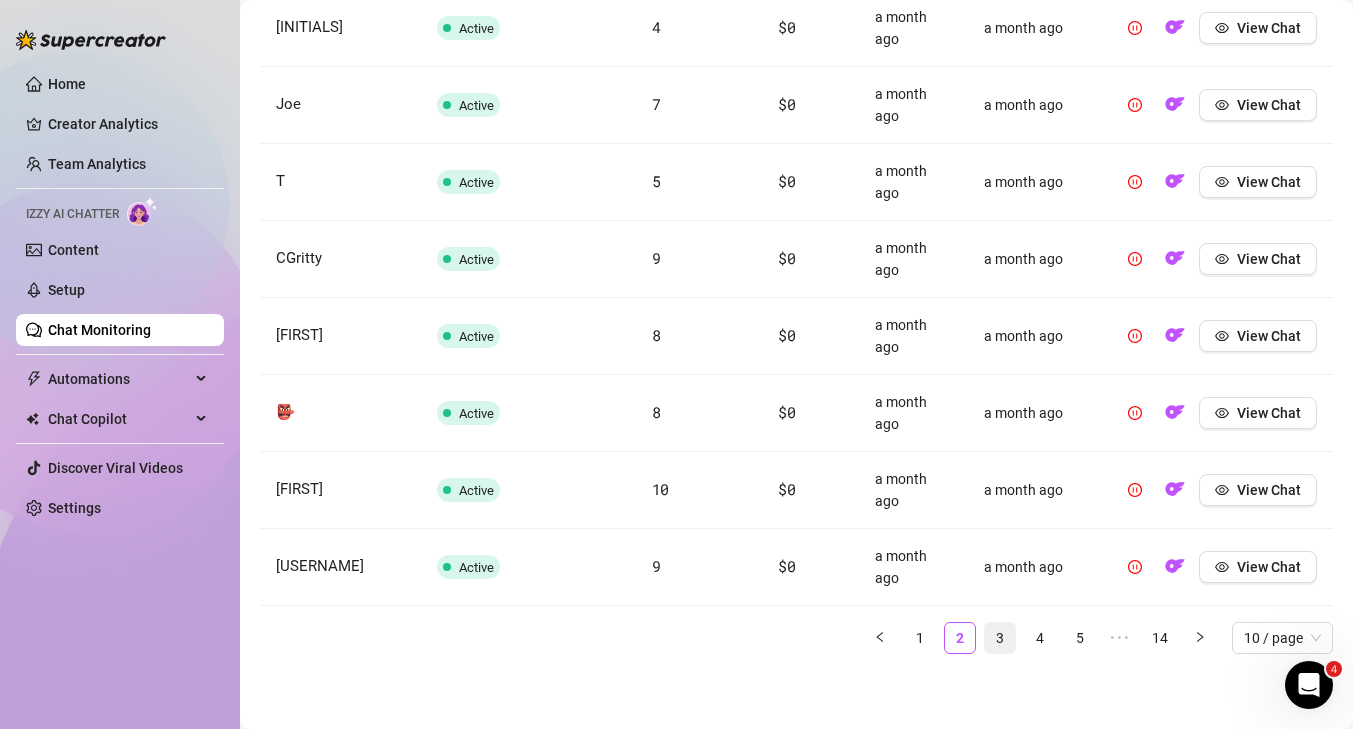 click on "3" at bounding box center [1000, 638] 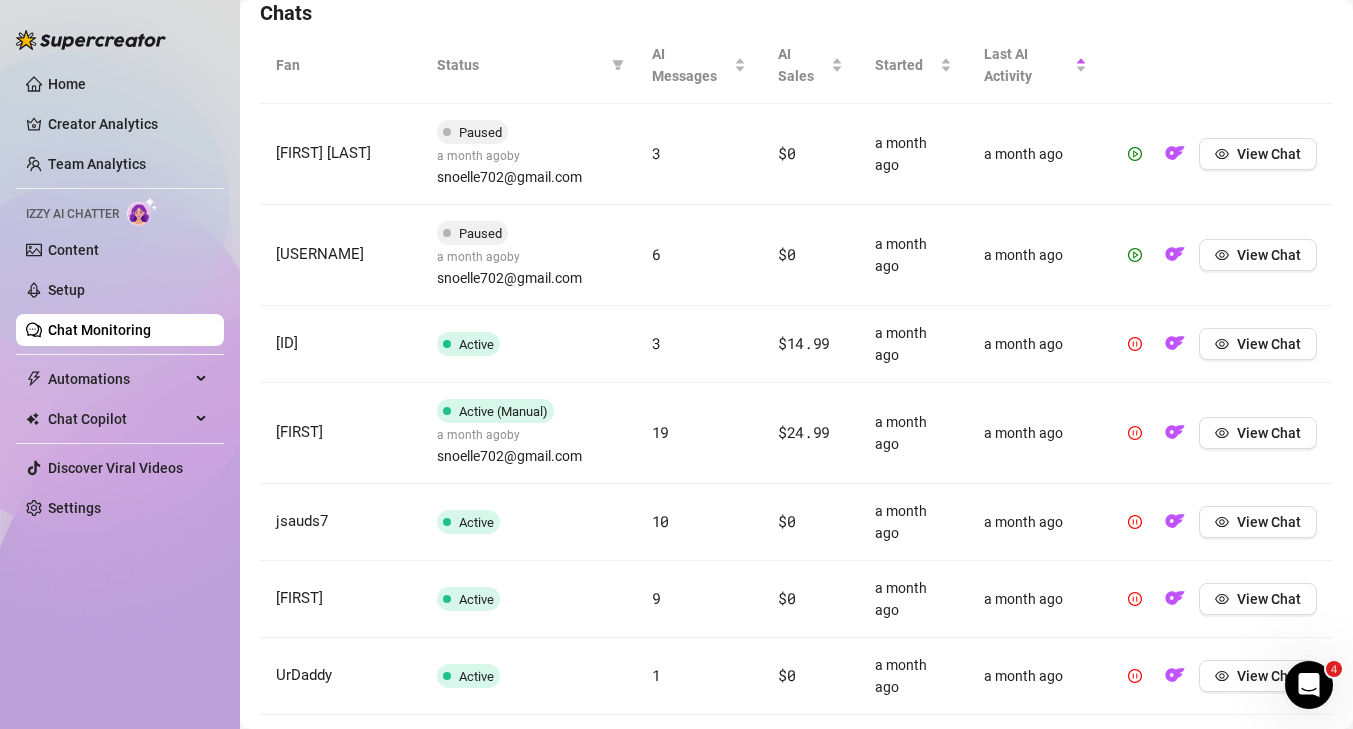 scroll, scrollTop: 682, scrollLeft: 0, axis: vertical 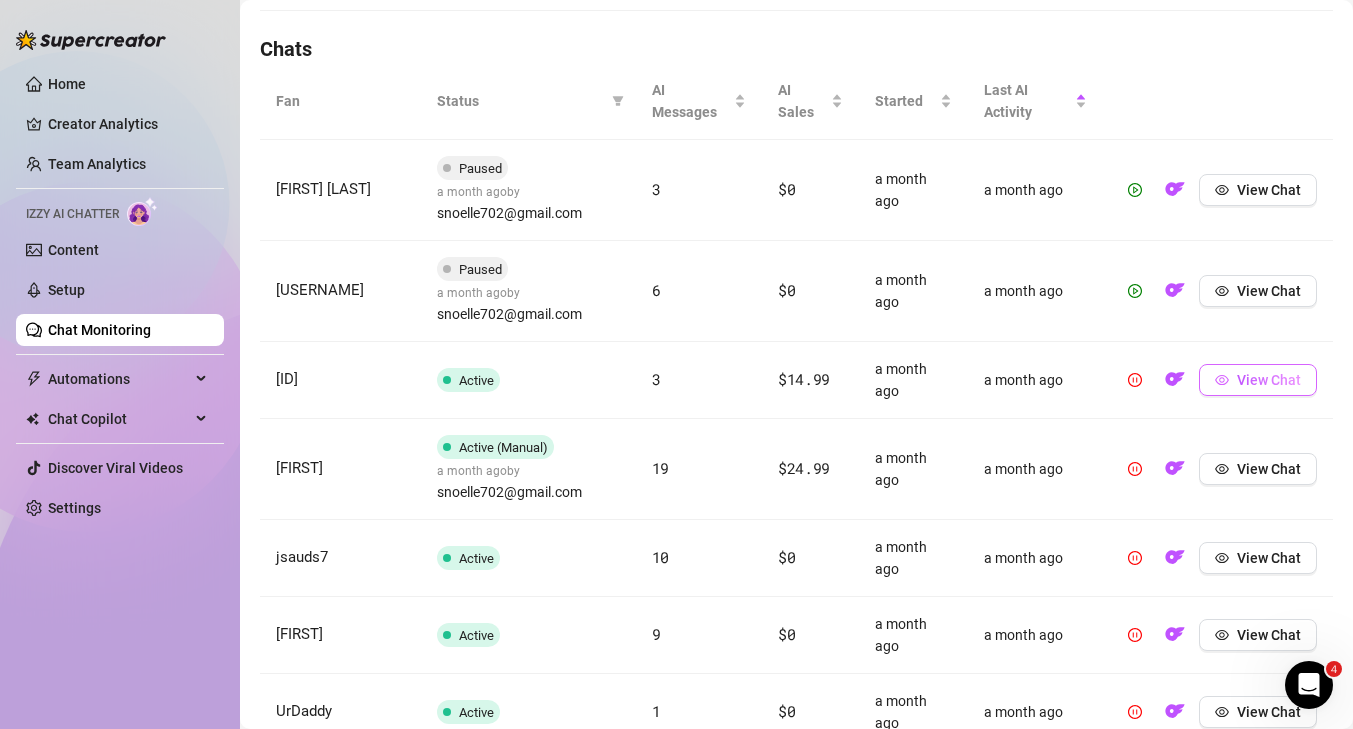 click on "View Chat" at bounding box center [1258, 380] 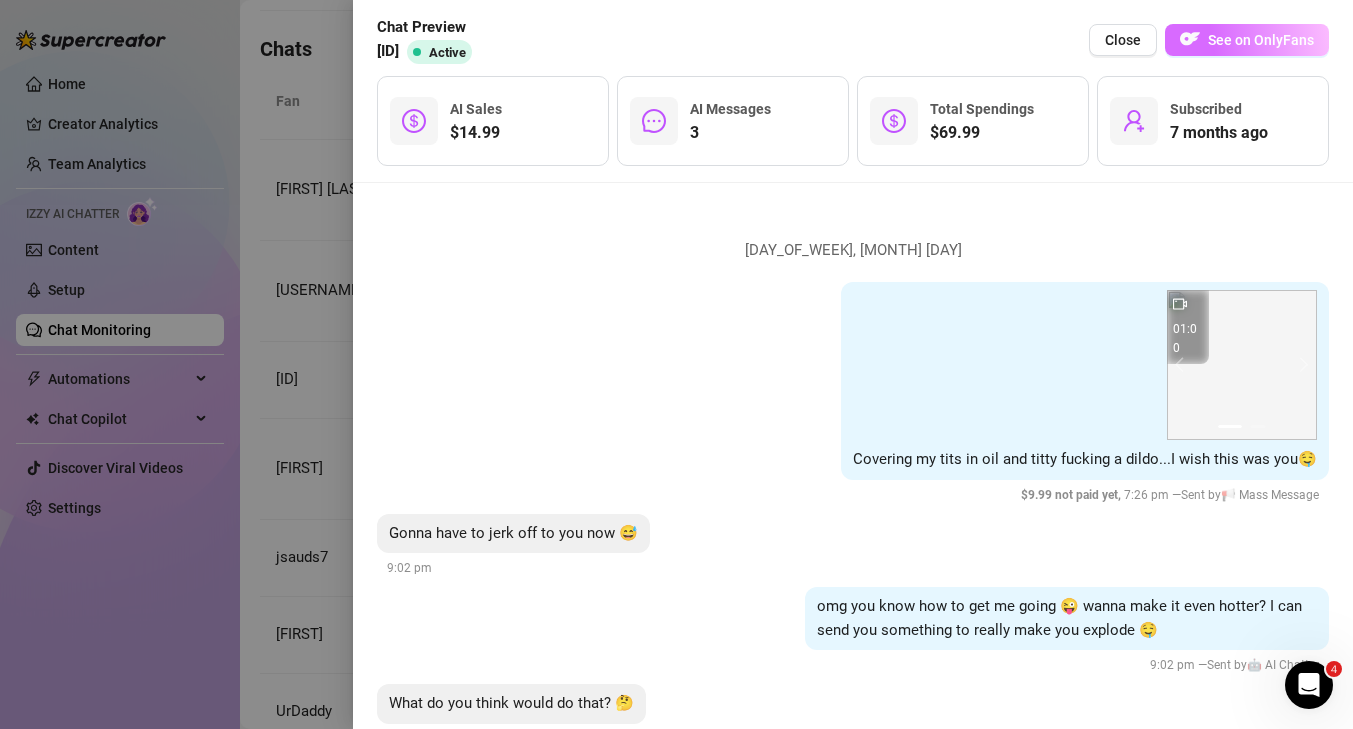 click on "See on OnlyFans" at bounding box center [1261, 40] 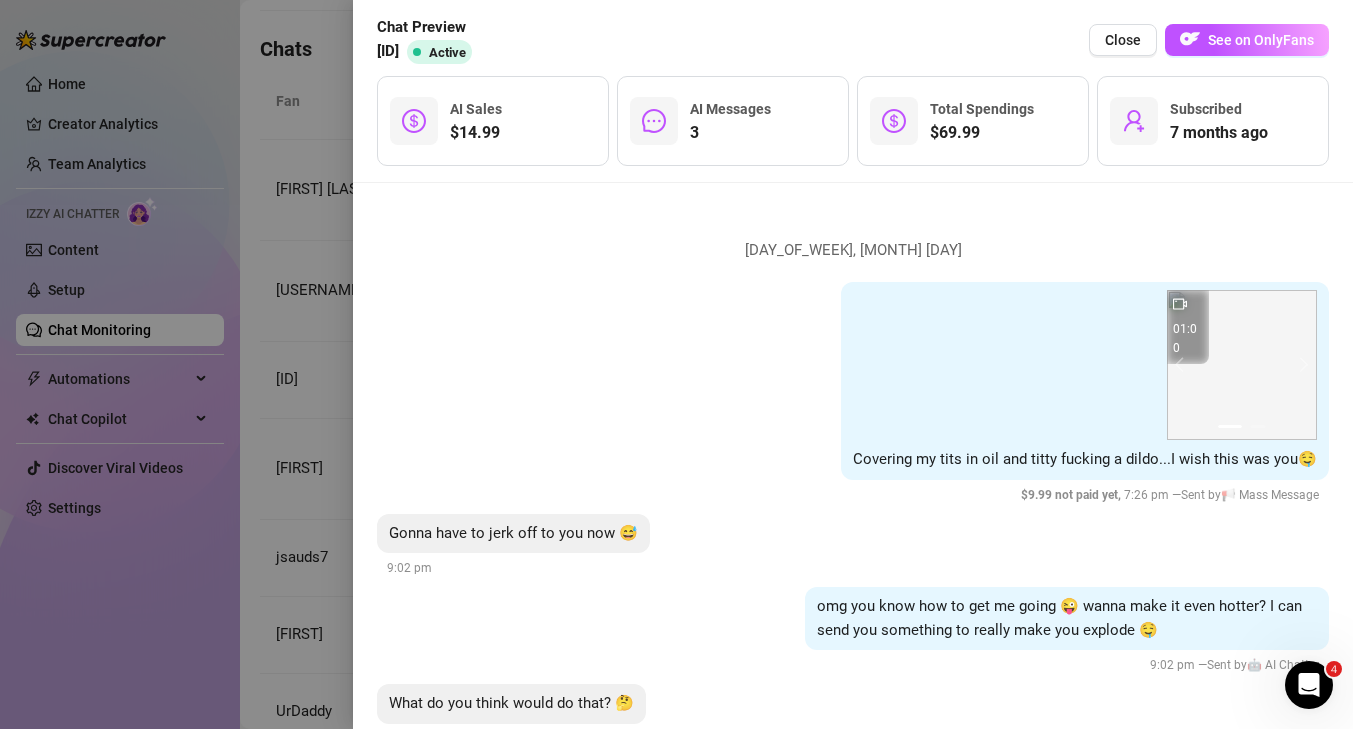 click at bounding box center (676, 364) 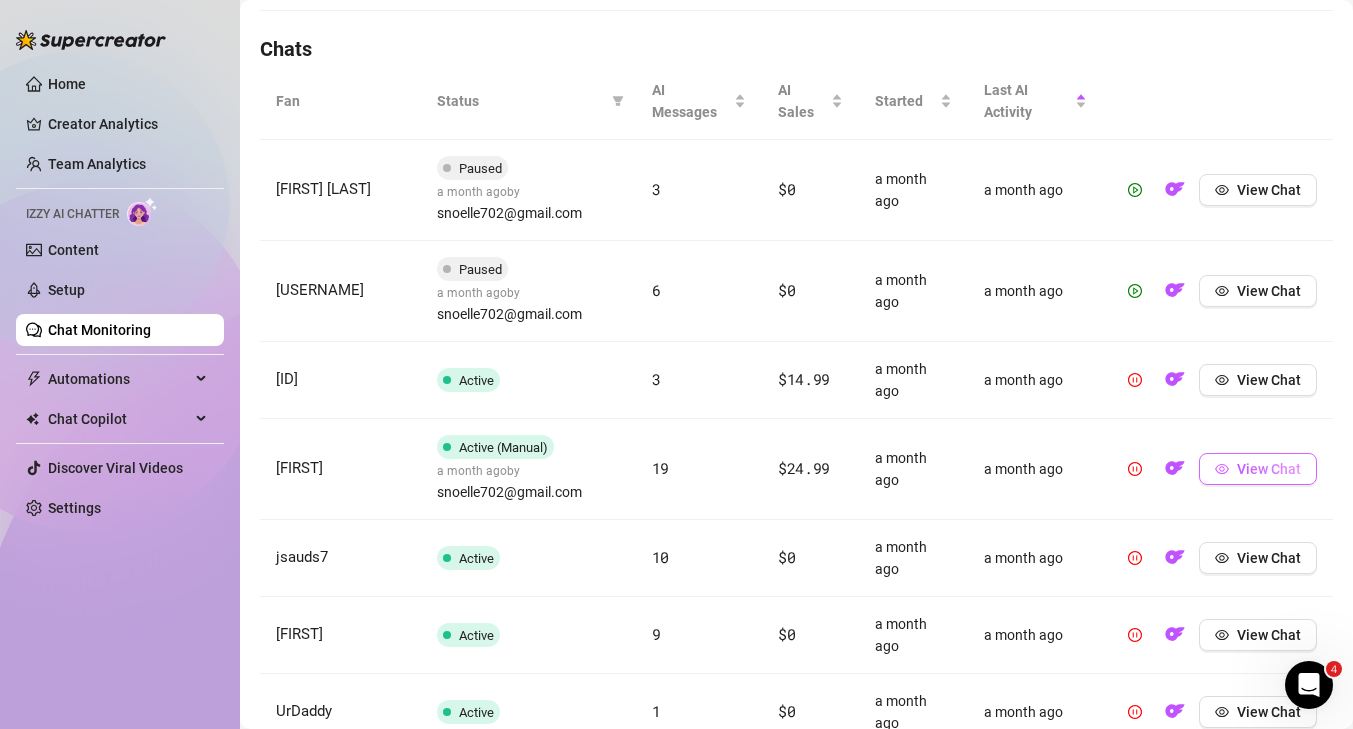 click on "View Chat" at bounding box center [1269, 469] 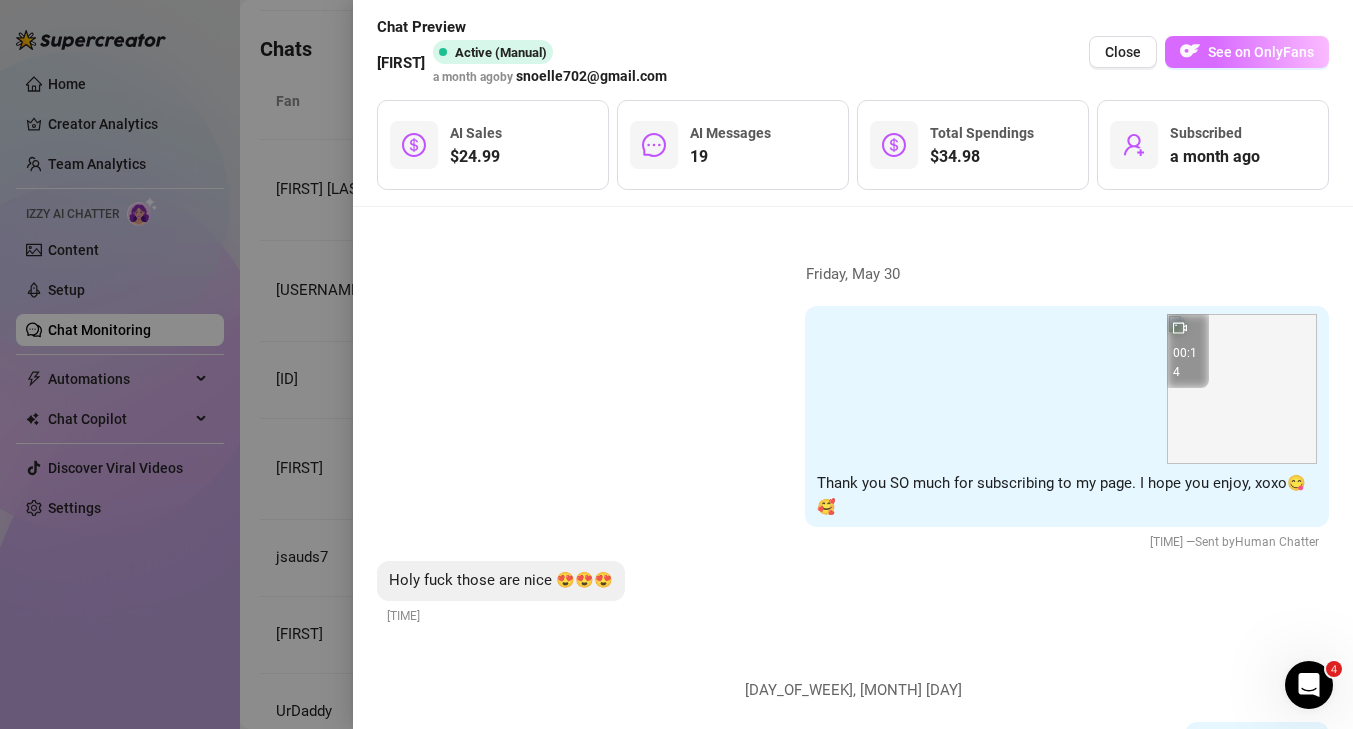 click on "See on OnlyFans" at bounding box center (1261, 52) 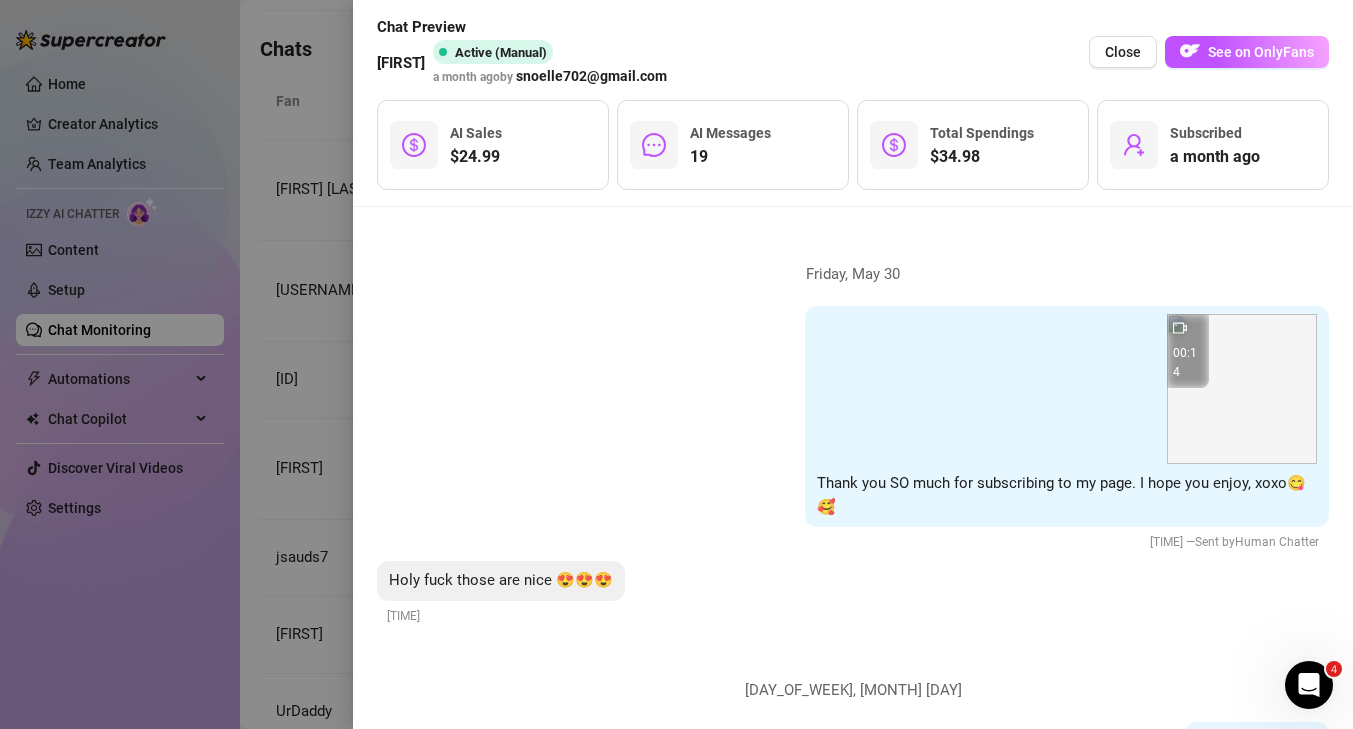 click at bounding box center (676, 364) 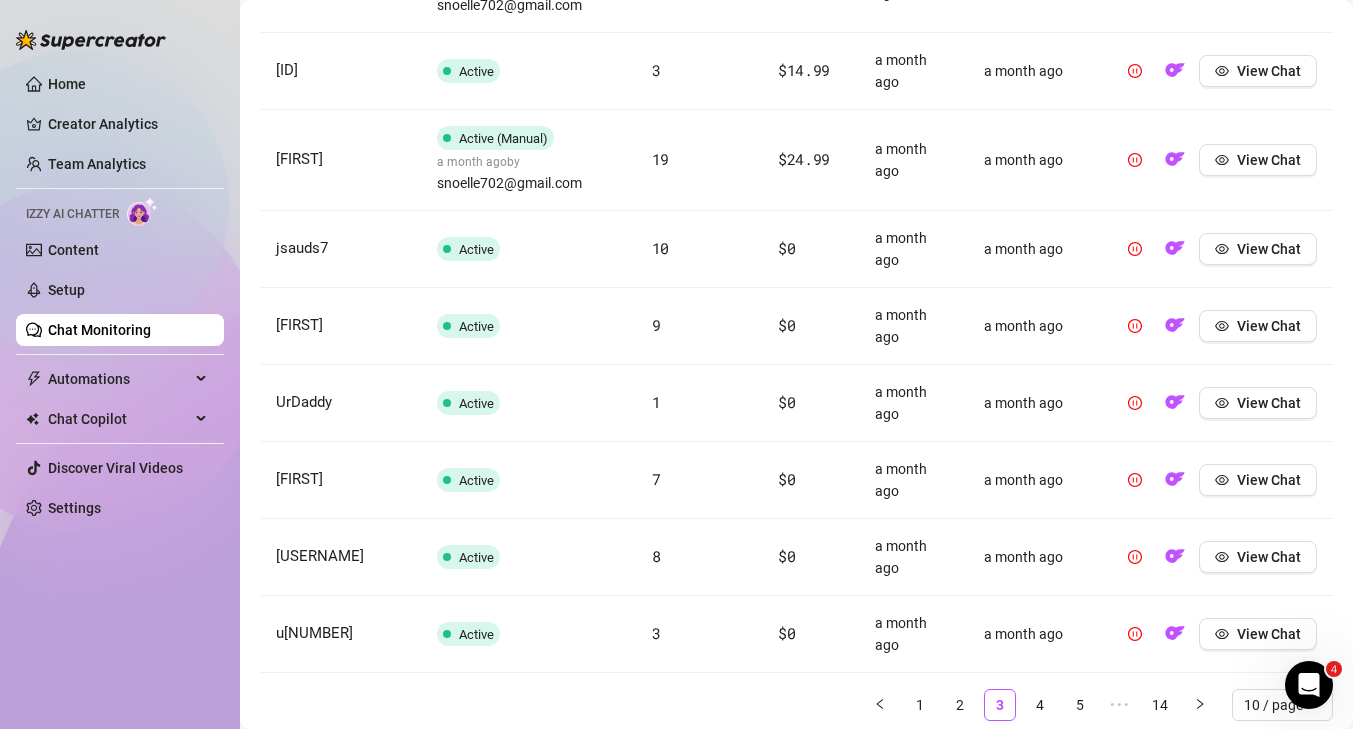 scroll, scrollTop: 1059, scrollLeft: 0, axis: vertical 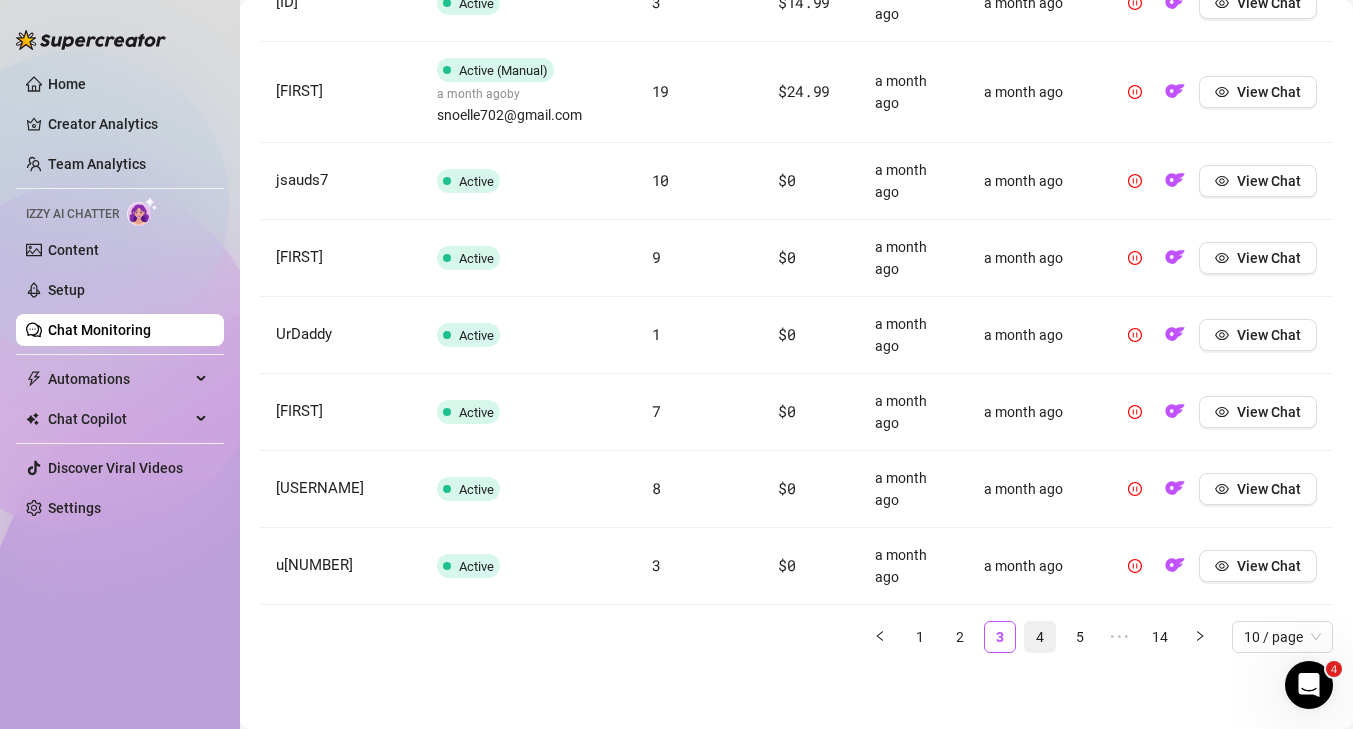 click on "4" at bounding box center [1040, 637] 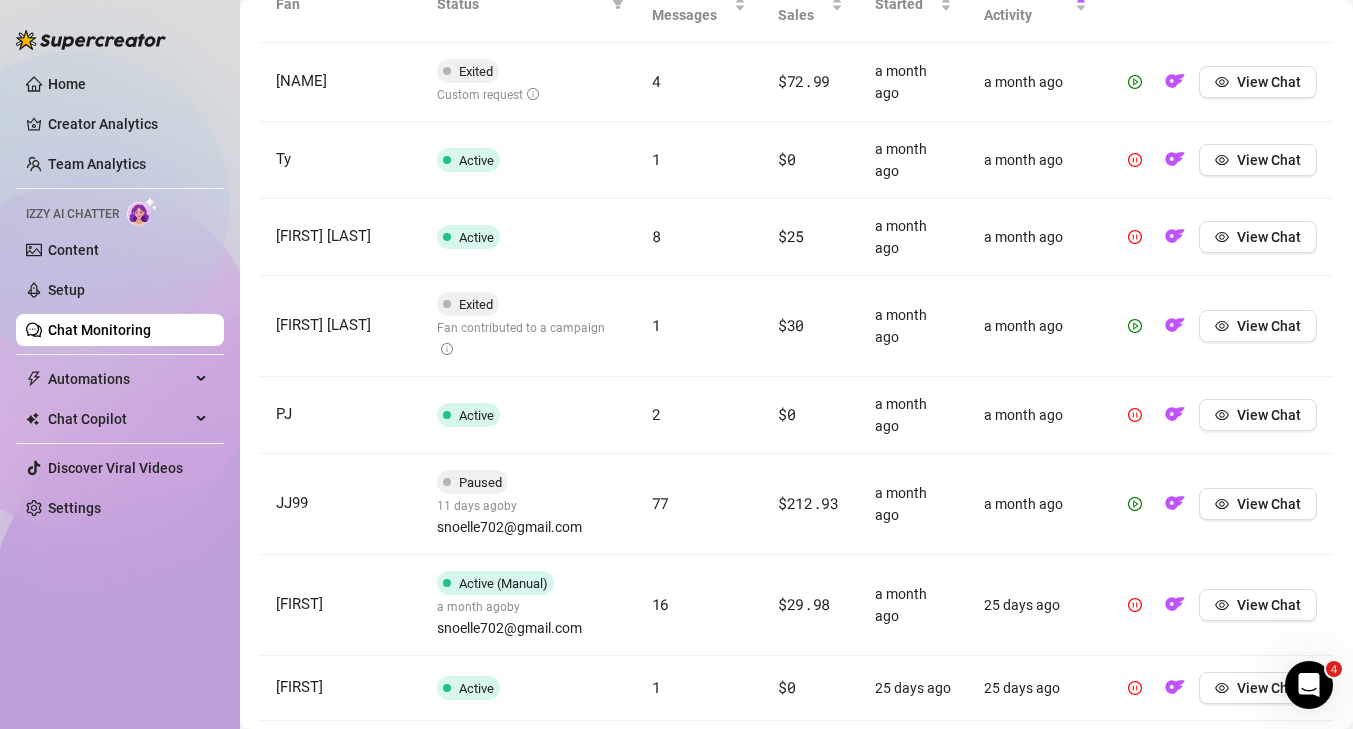 scroll, scrollTop: 780, scrollLeft: 0, axis: vertical 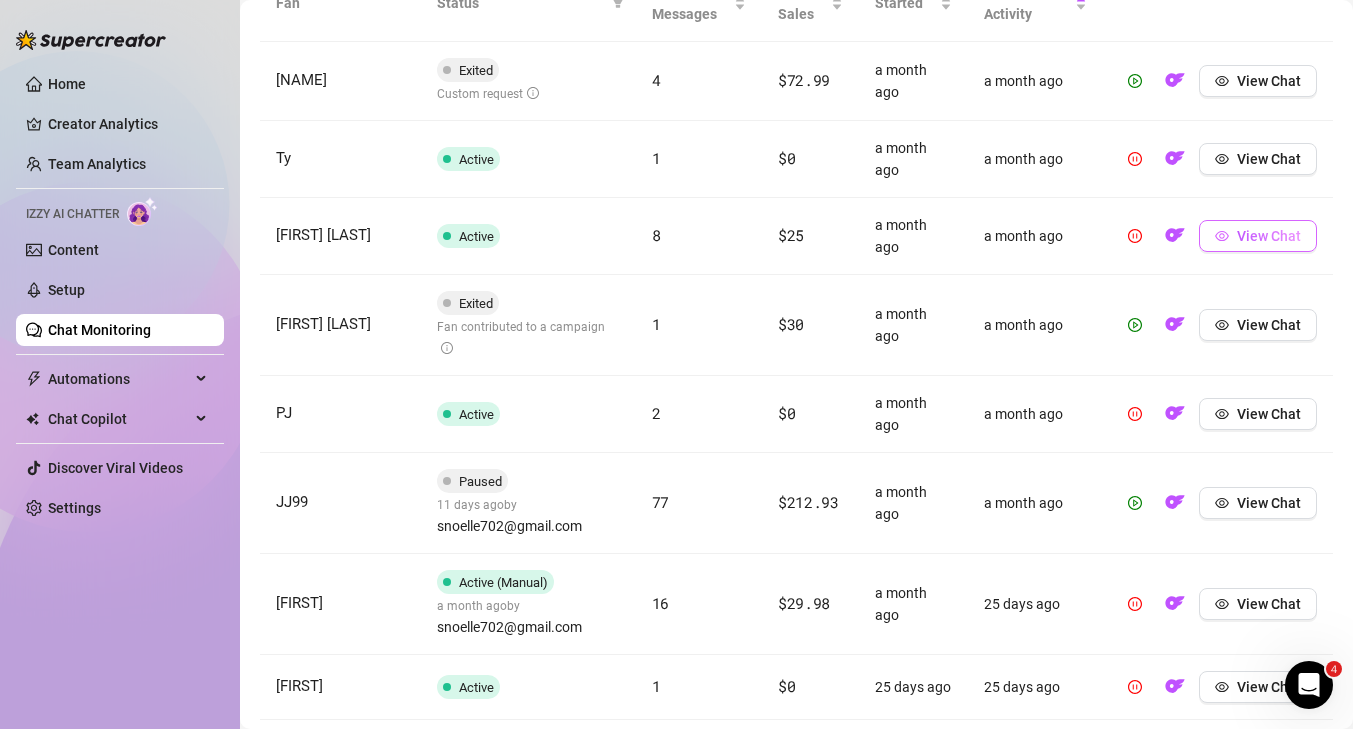 click on "View Chat" at bounding box center (1269, 236) 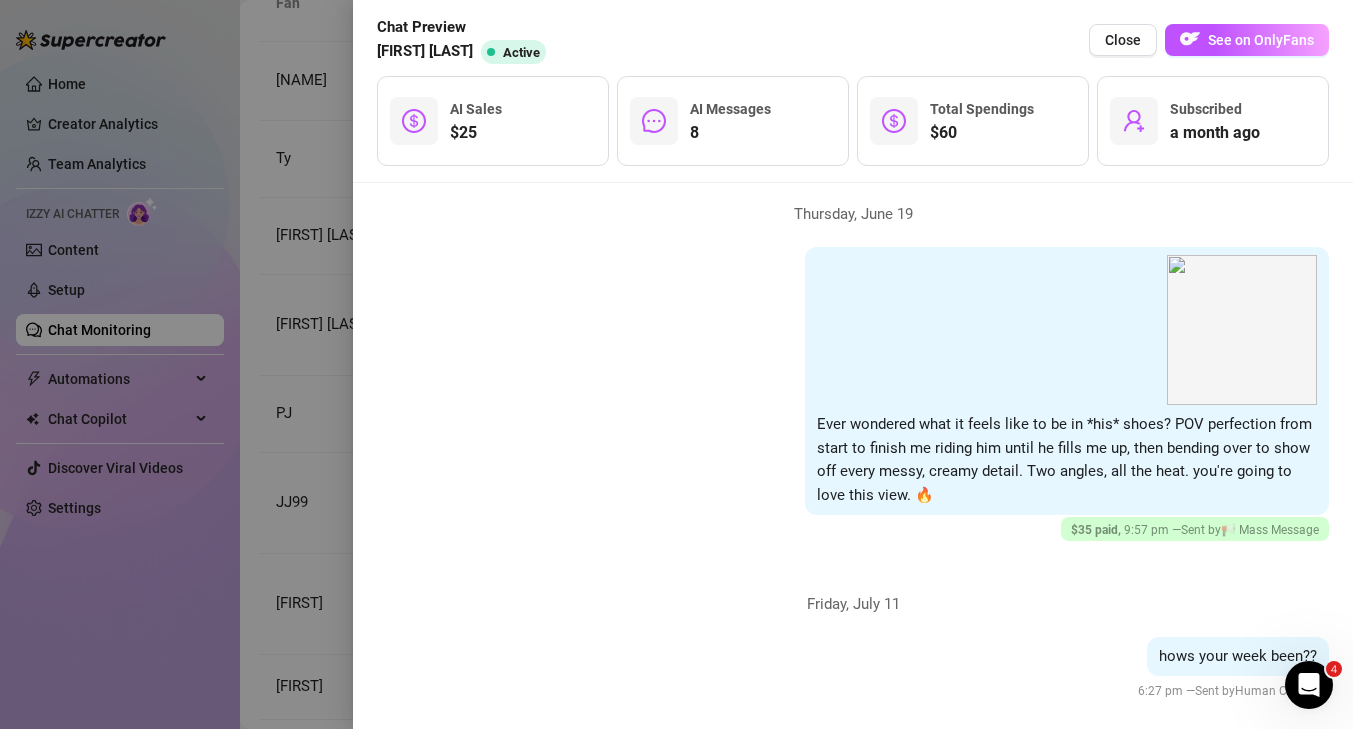 scroll, scrollTop: 2404, scrollLeft: 0, axis: vertical 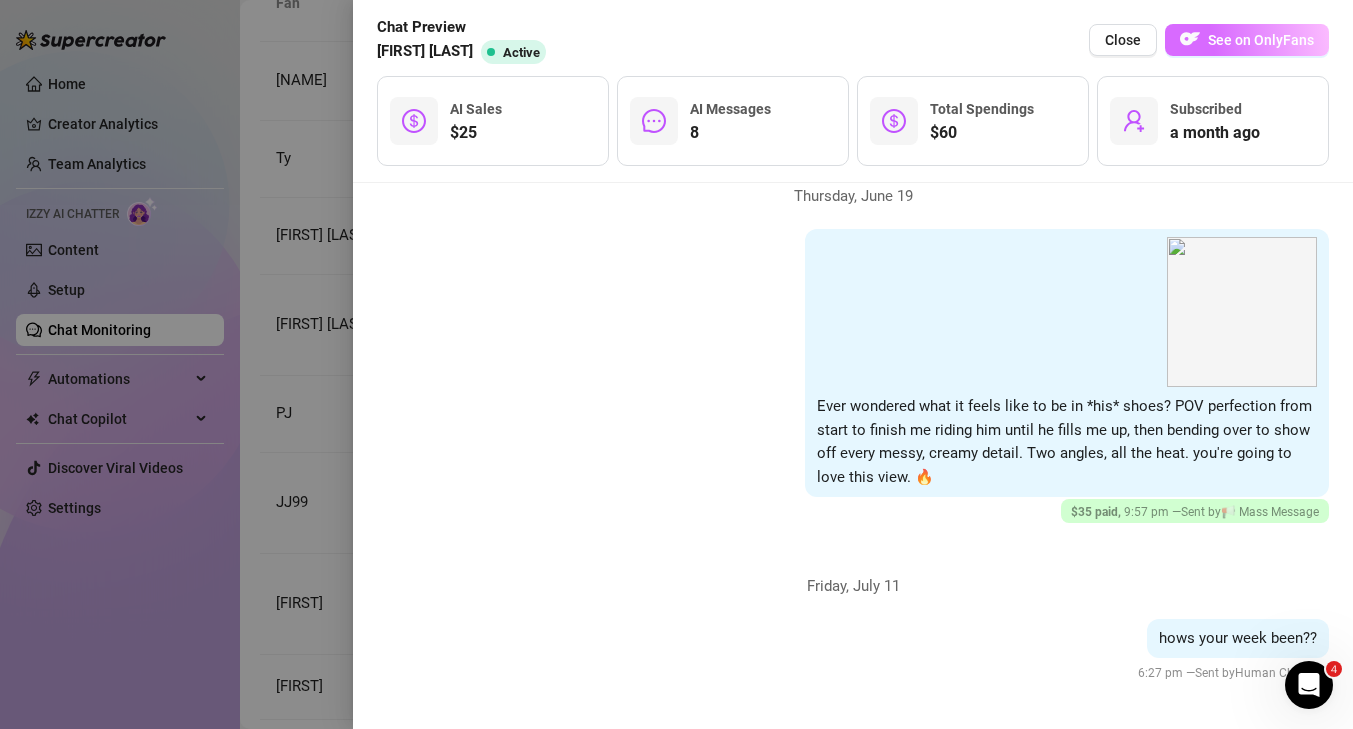 click at bounding box center [1190, 39] 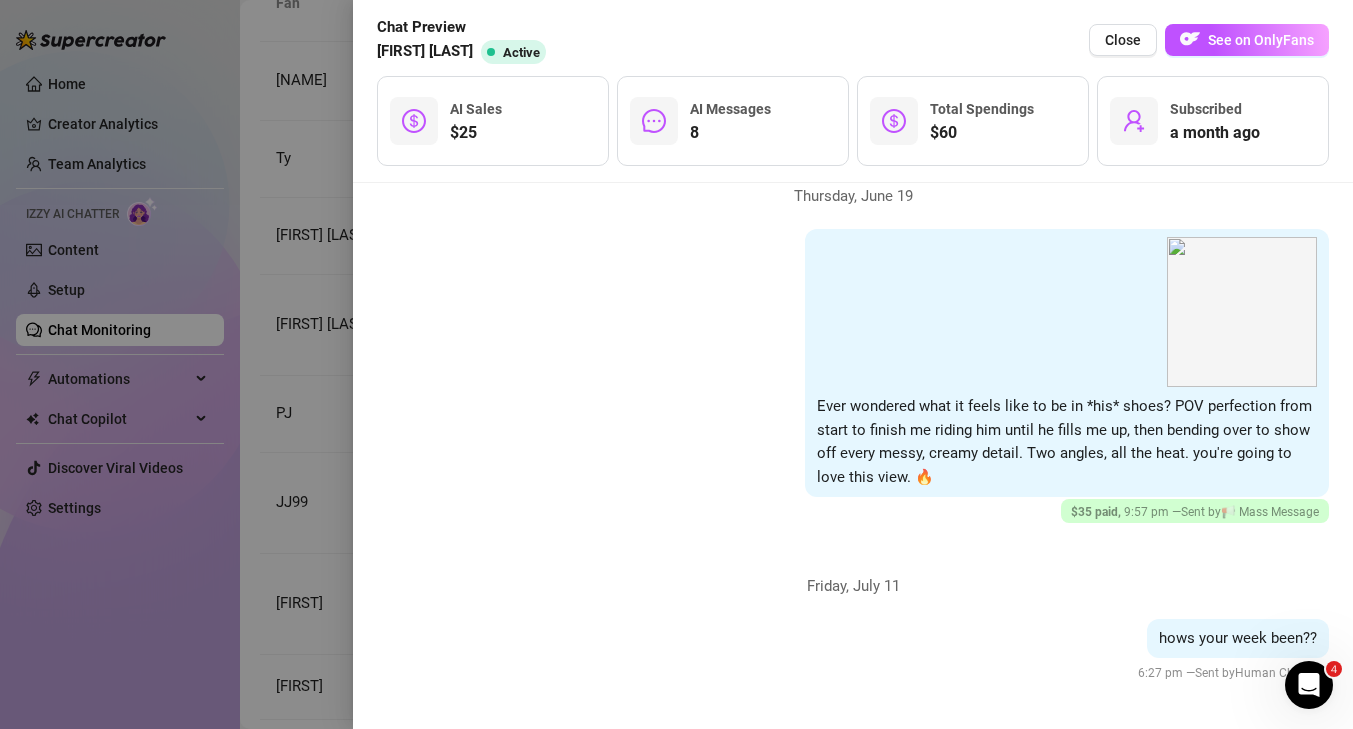 click at bounding box center [676, 364] 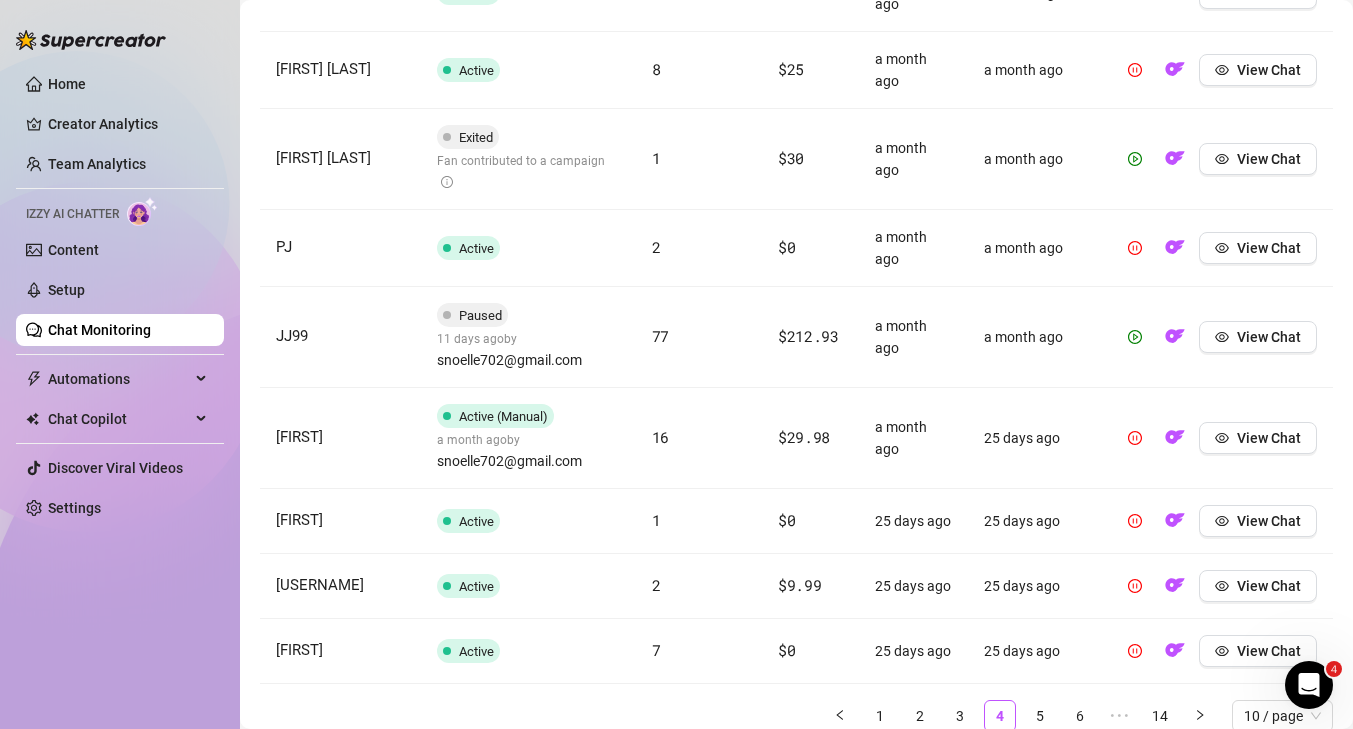 scroll, scrollTop: 947, scrollLeft: 0, axis: vertical 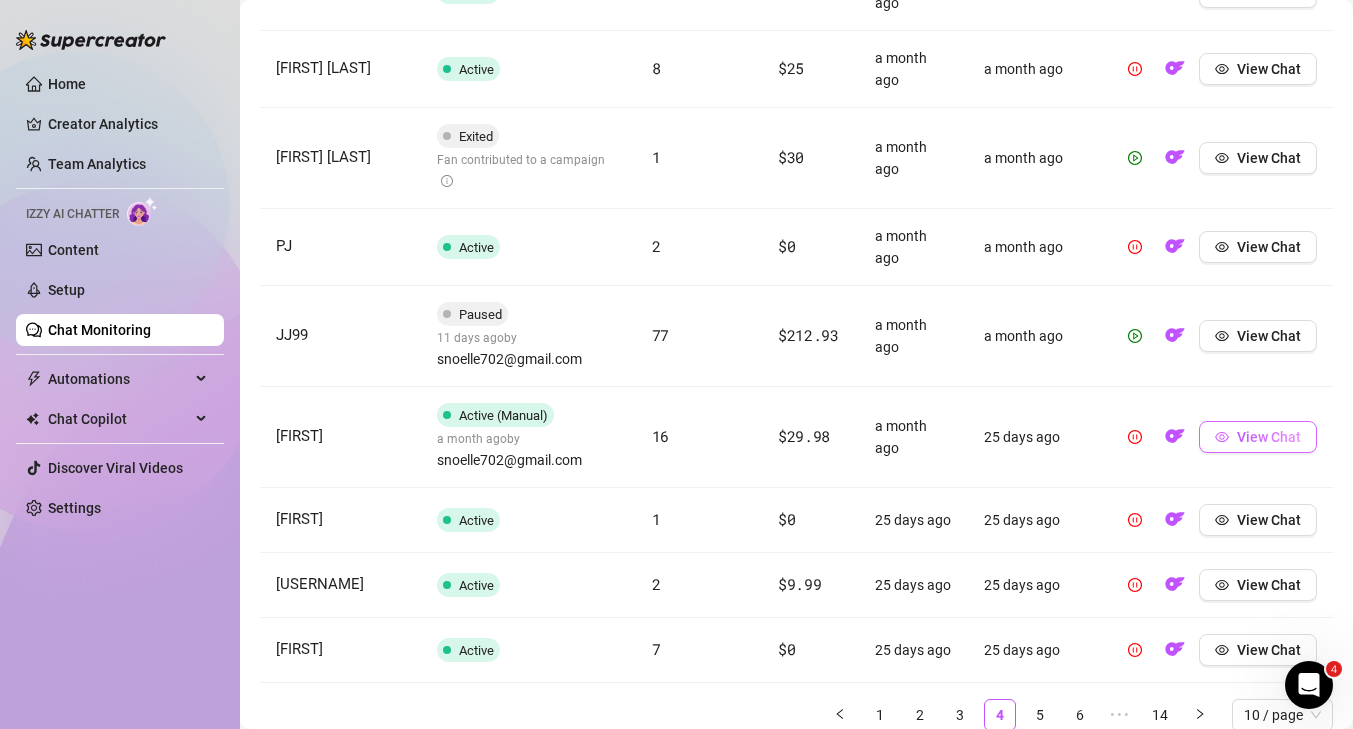 click on "View Chat" at bounding box center [1269, 437] 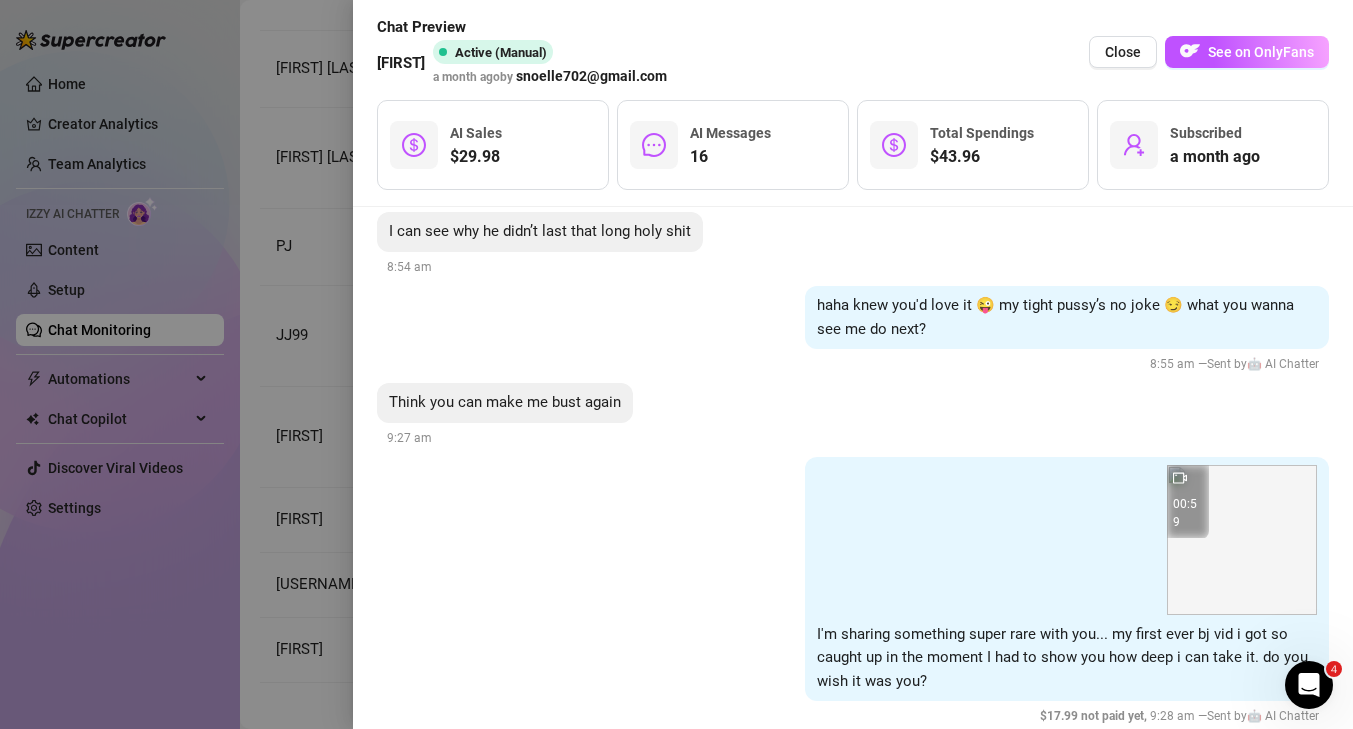 scroll, scrollTop: 4567, scrollLeft: 0, axis: vertical 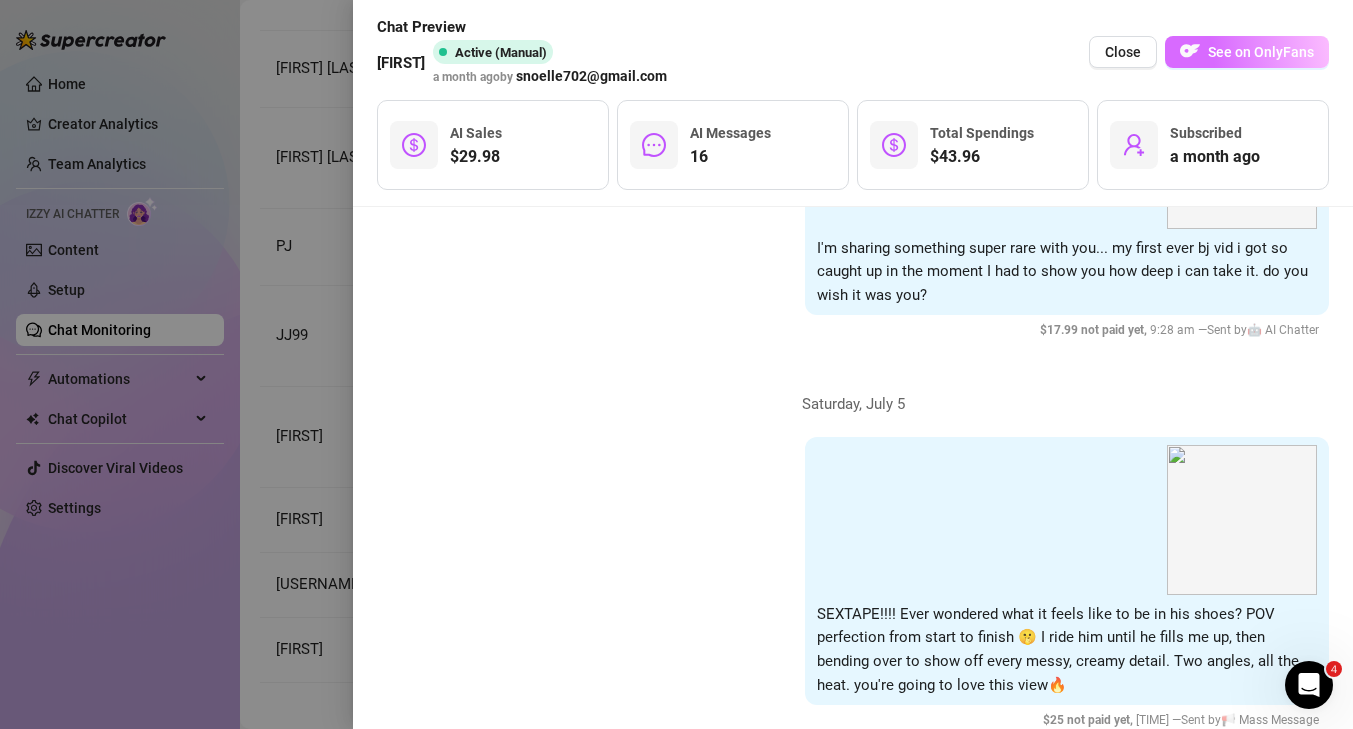 click on "See on OnlyFans" at bounding box center [1261, 52] 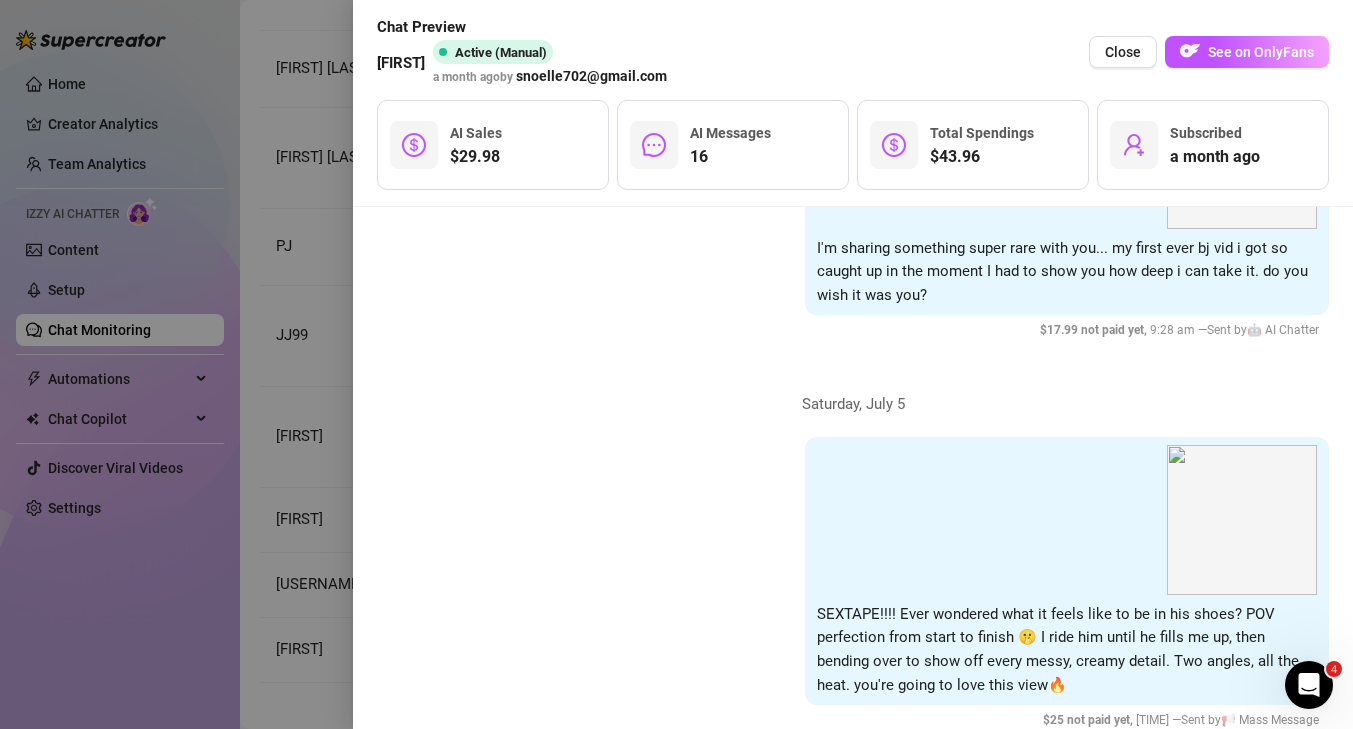 click at bounding box center (676, 364) 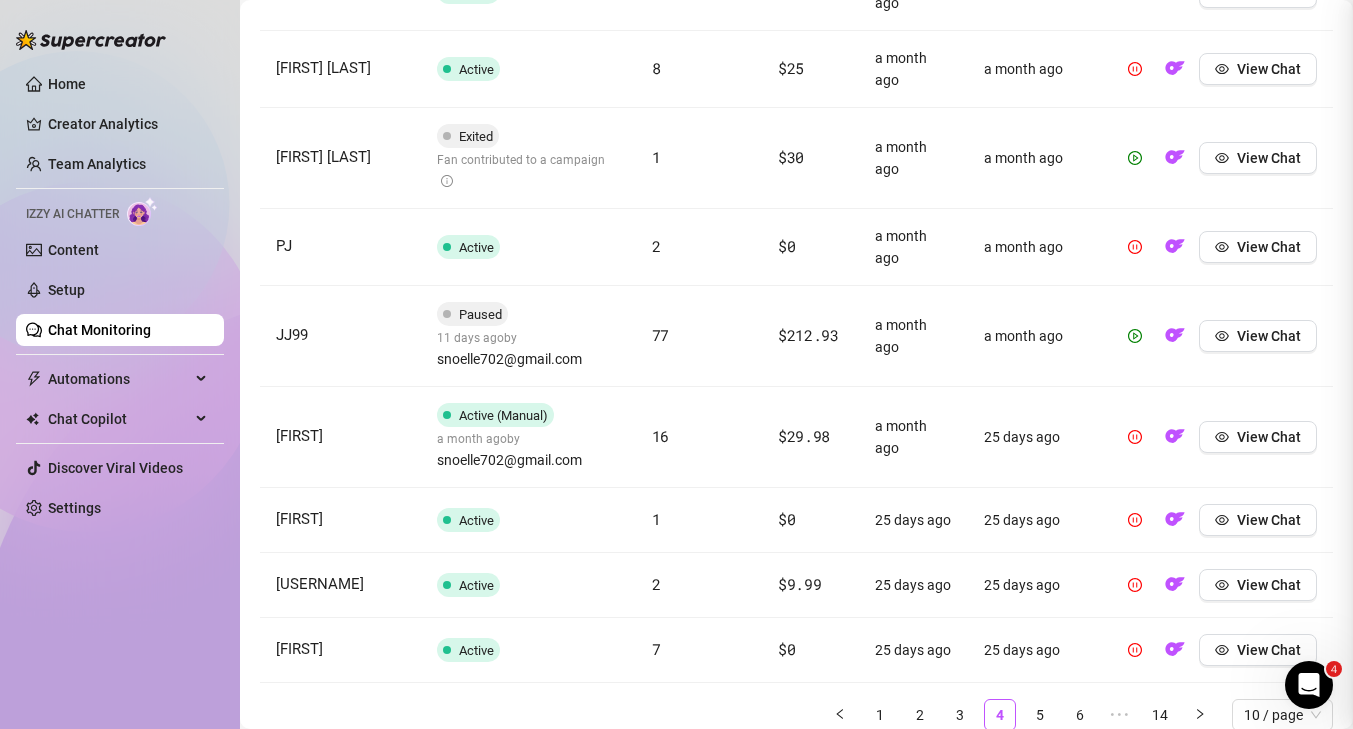 scroll, scrollTop: 0, scrollLeft: 0, axis: both 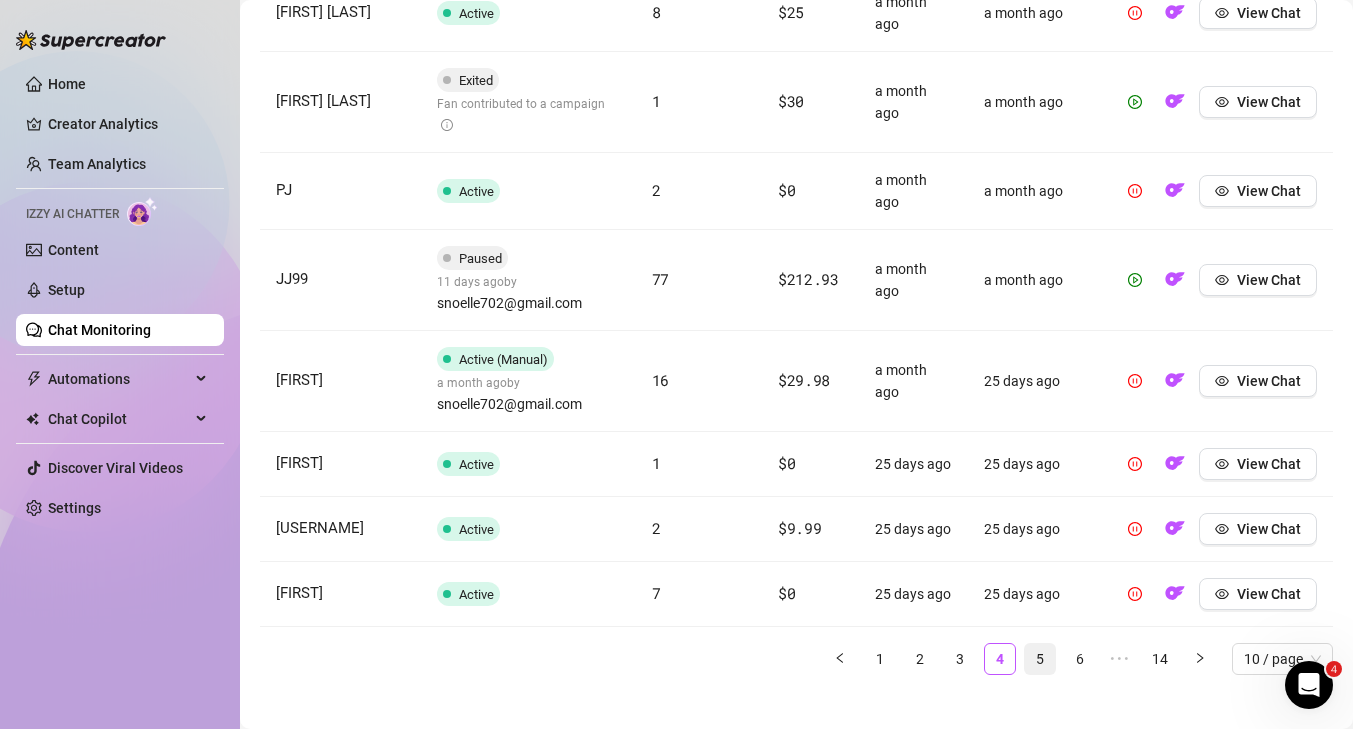 click on "5" at bounding box center (1040, 659) 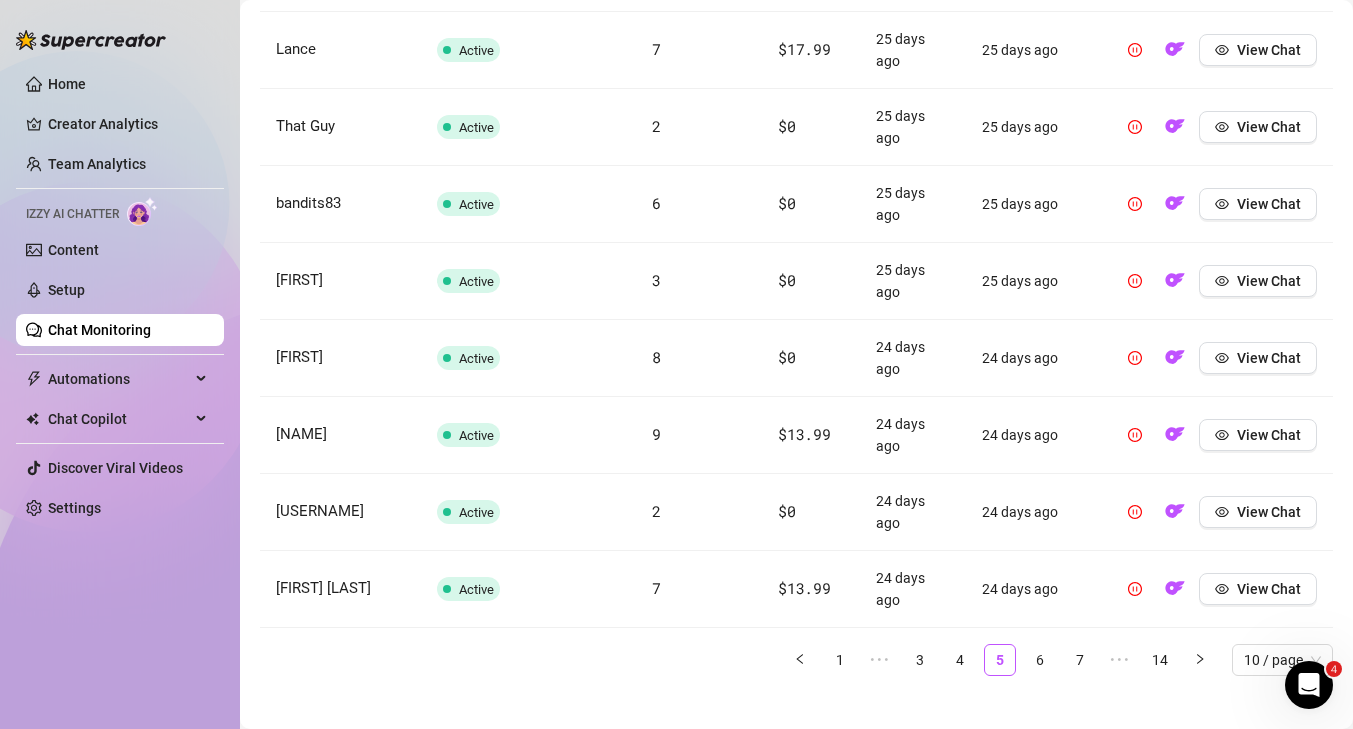 scroll, scrollTop: 986, scrollLeft: 0, axis: vertical 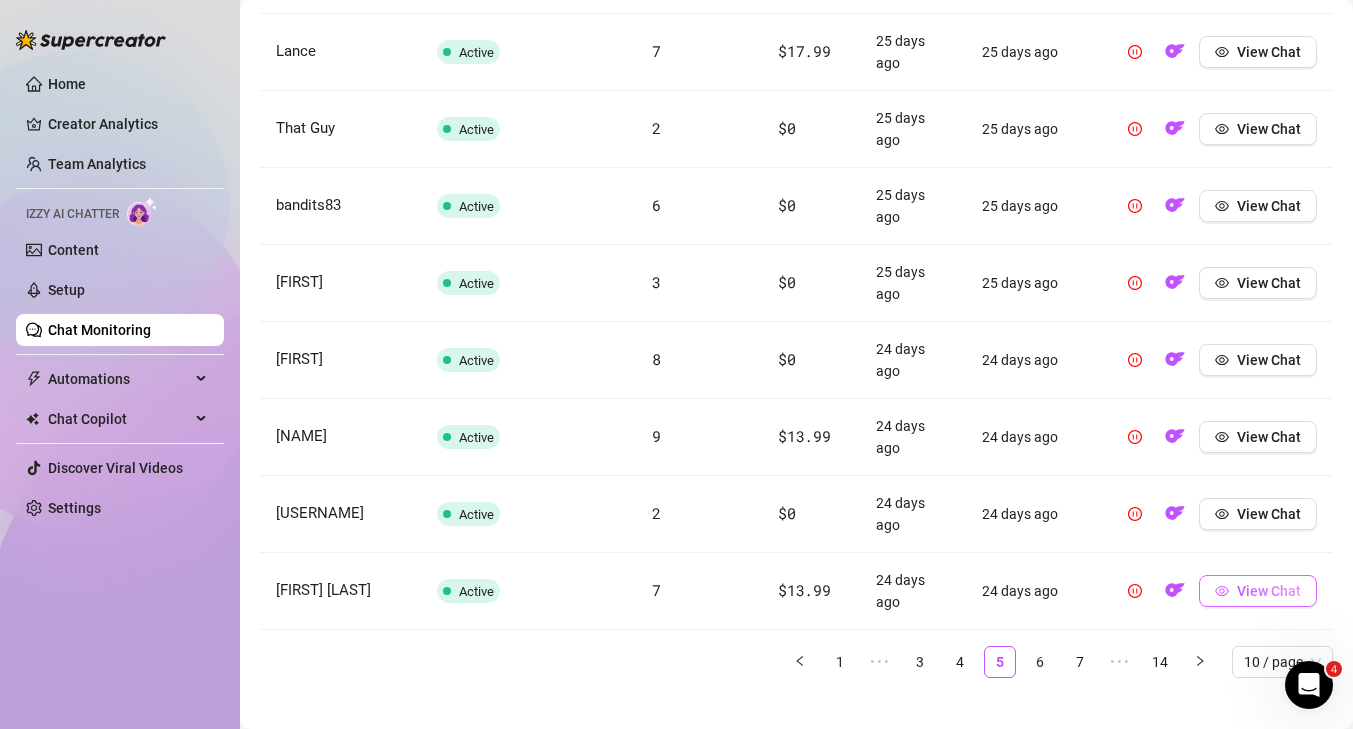 click on "View Chat" at bounding box center [1269, 591] 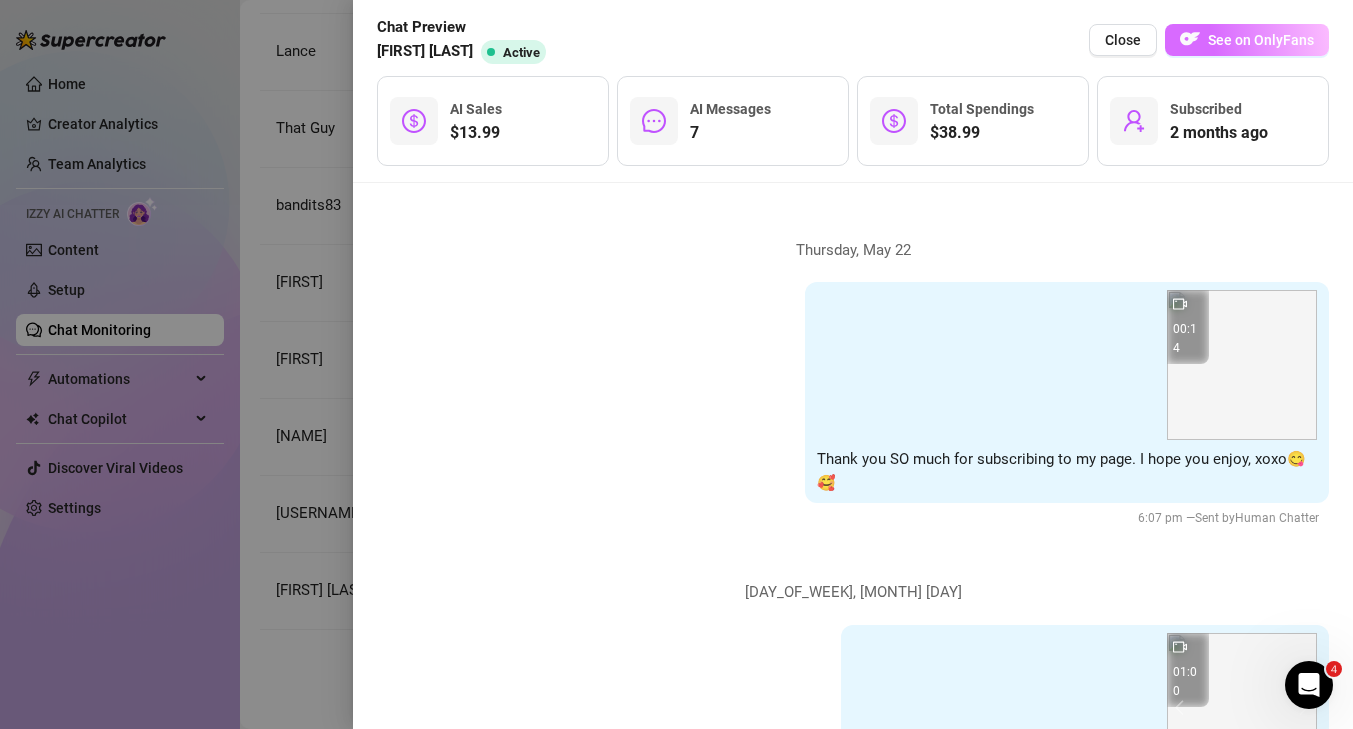 click on "See on OnlyFans" at bounding box center (1247, 40) 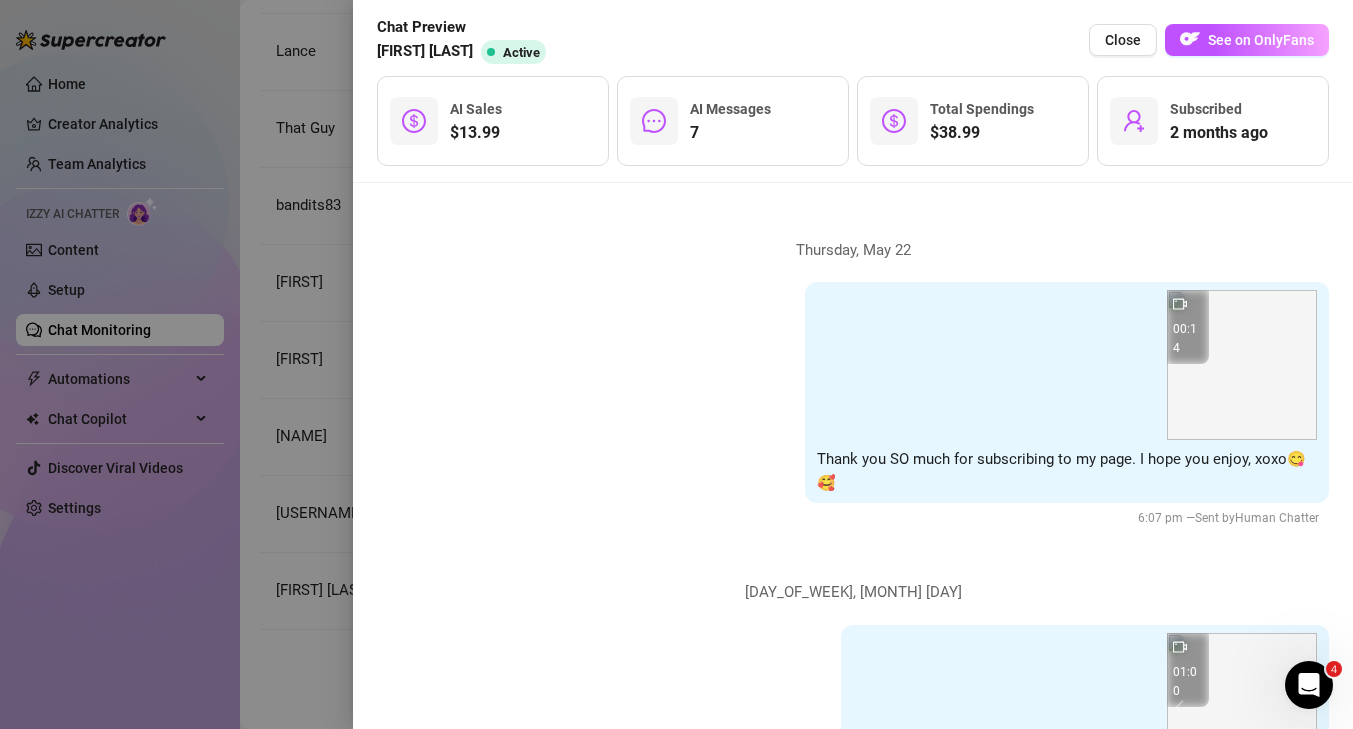 click at bounding box center [676, 364] 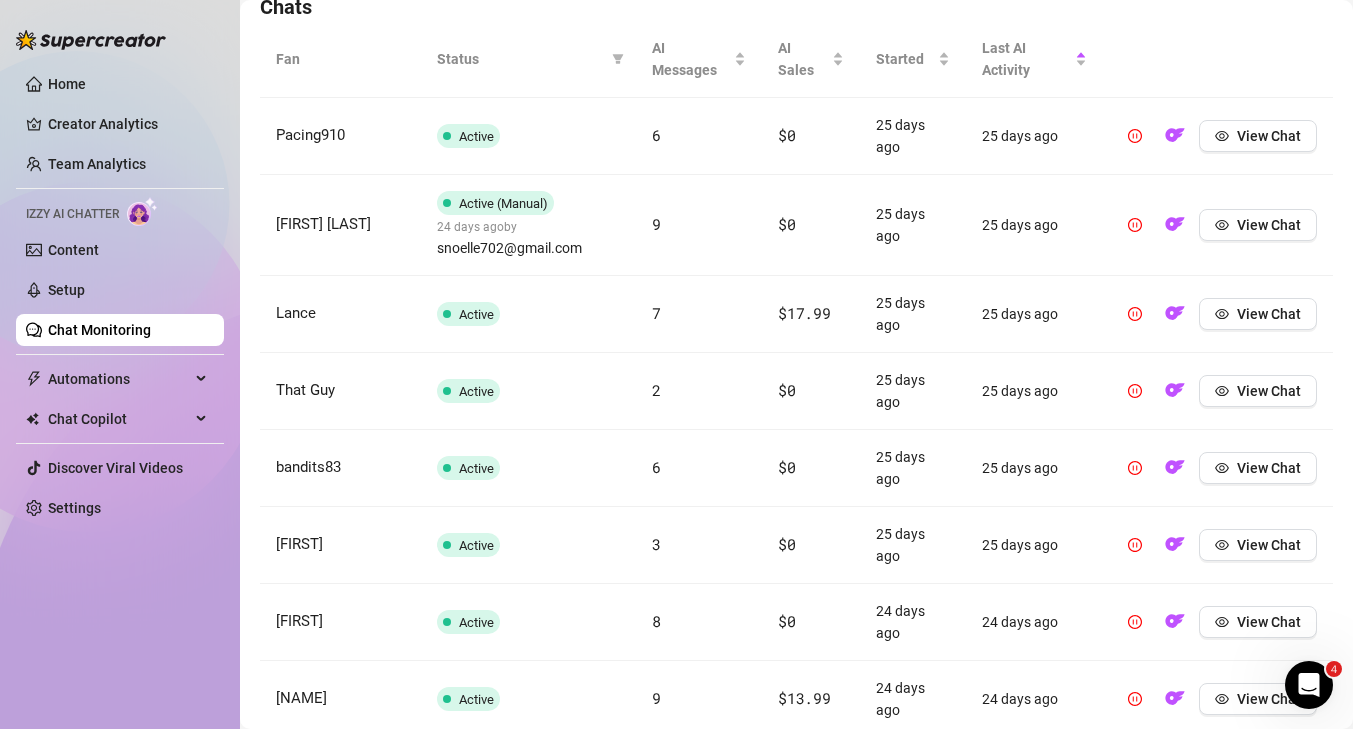 scroll, scrollTop: 723, scrollLeft: 0, axis: vertical 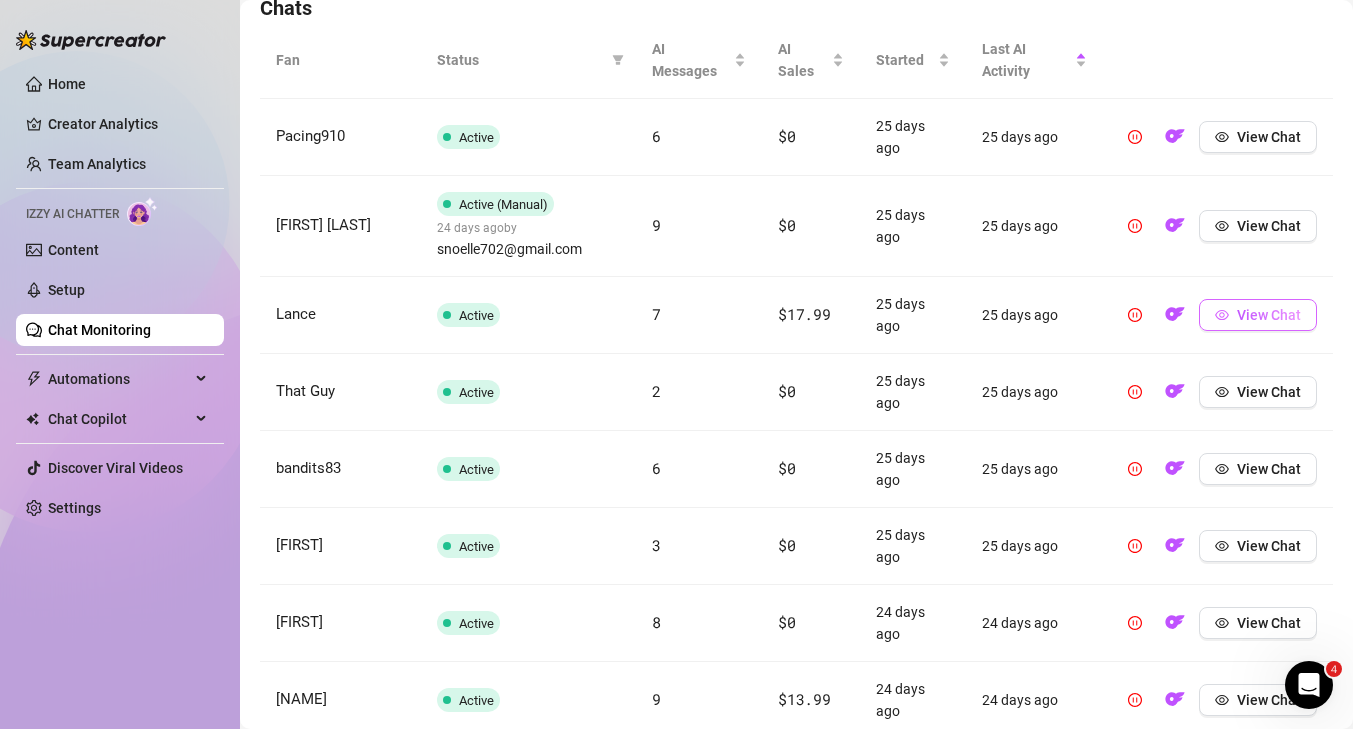 click on "View Chat" at bounding box center (1269, 315) 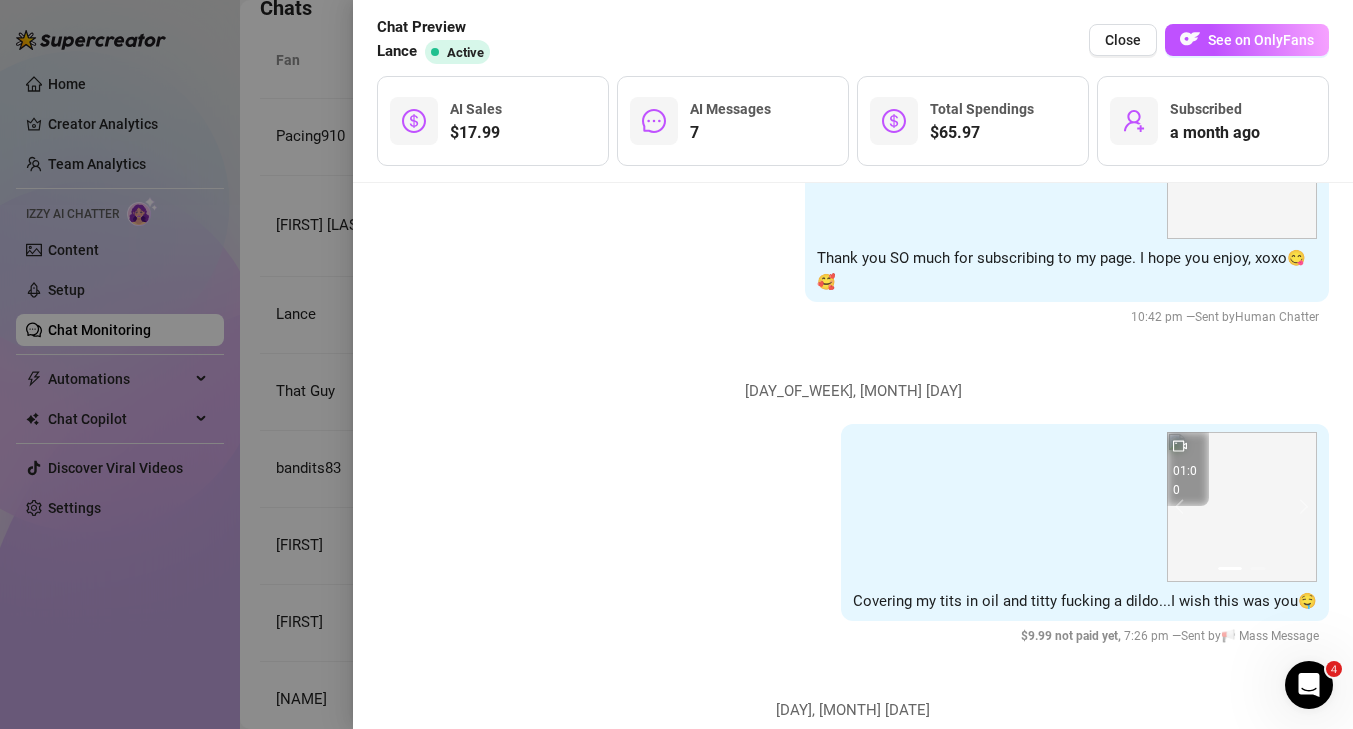 scroll, scrollTop: 640, scrollLeft: 0, axis: vertical 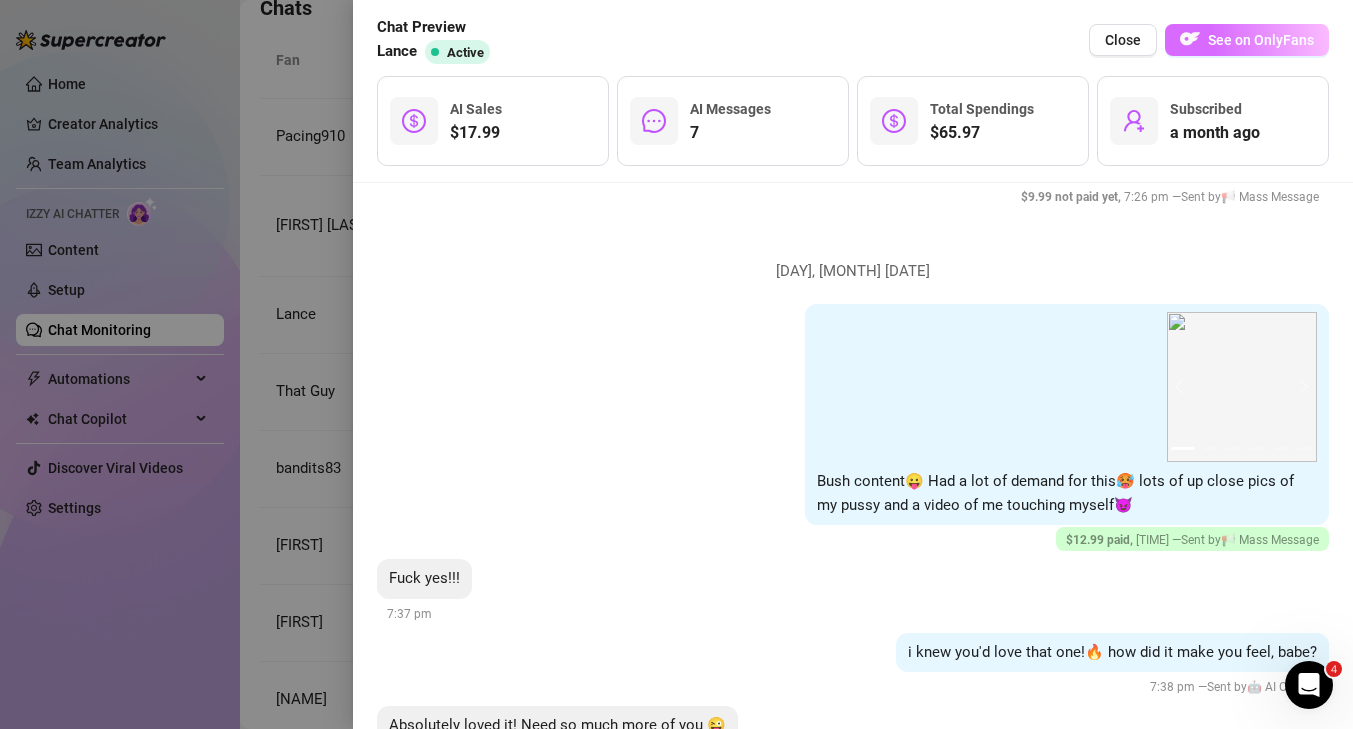 click on "See on OnlyFans" at bounding box center (1261, 40) 